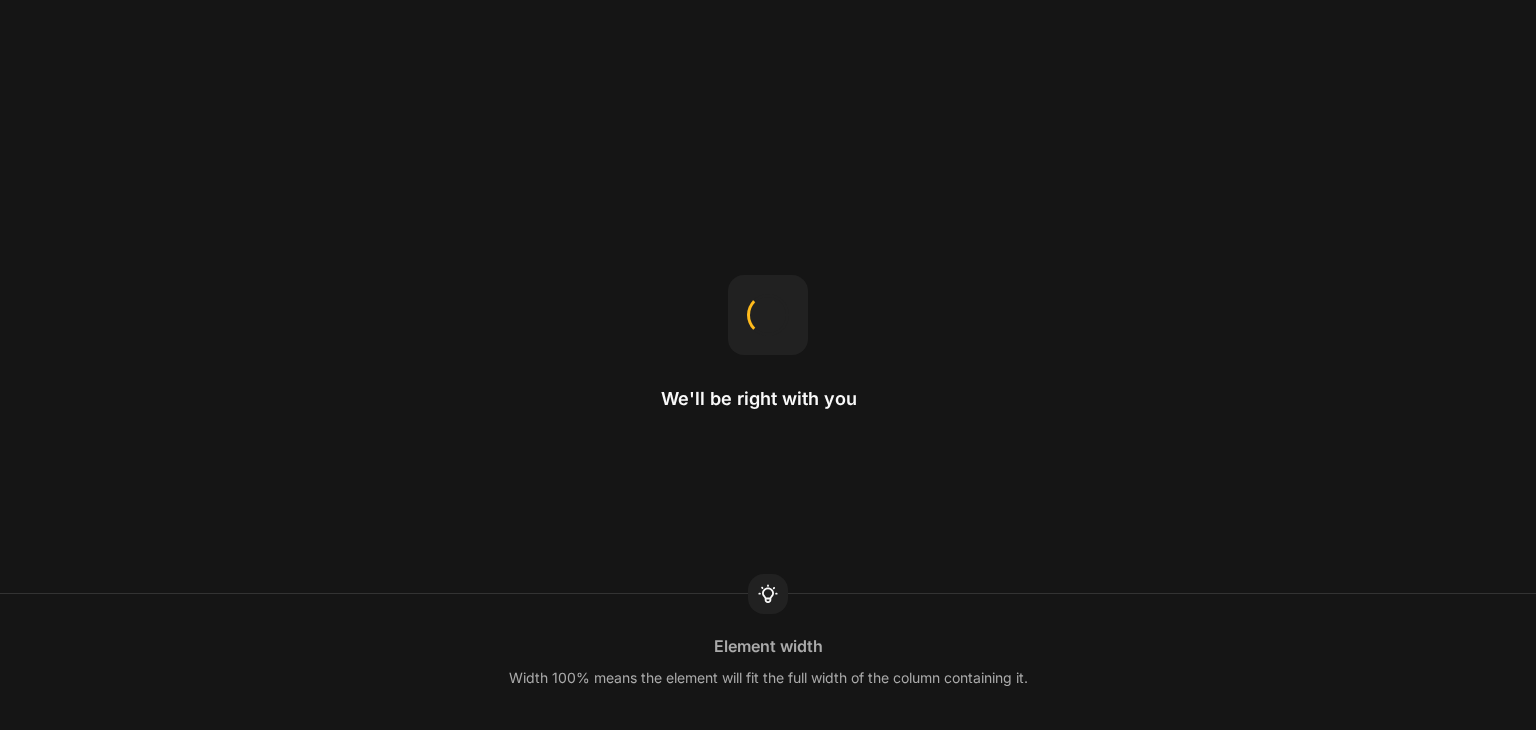 scroll, scrollTop: 0, scrollLeft: 0, axis: both 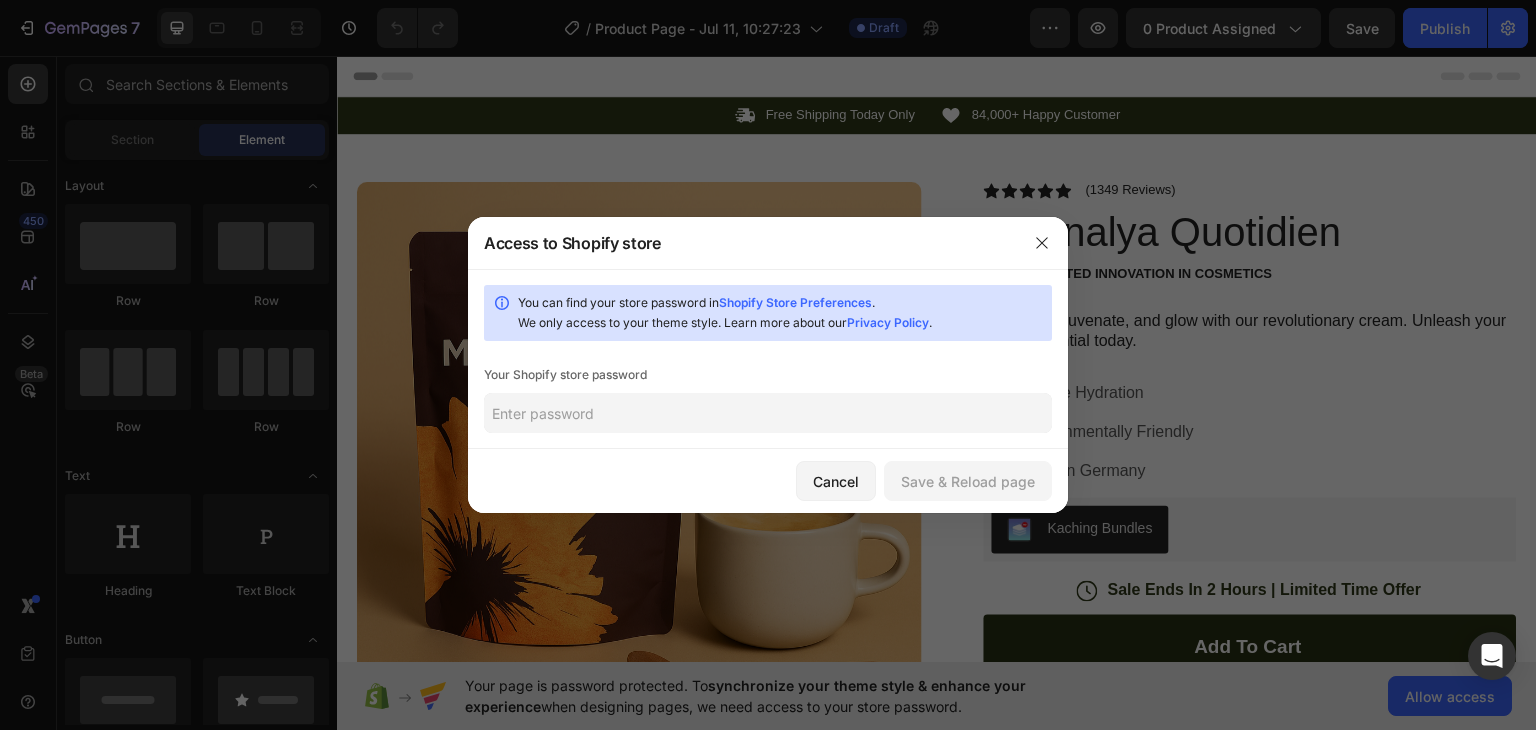 click 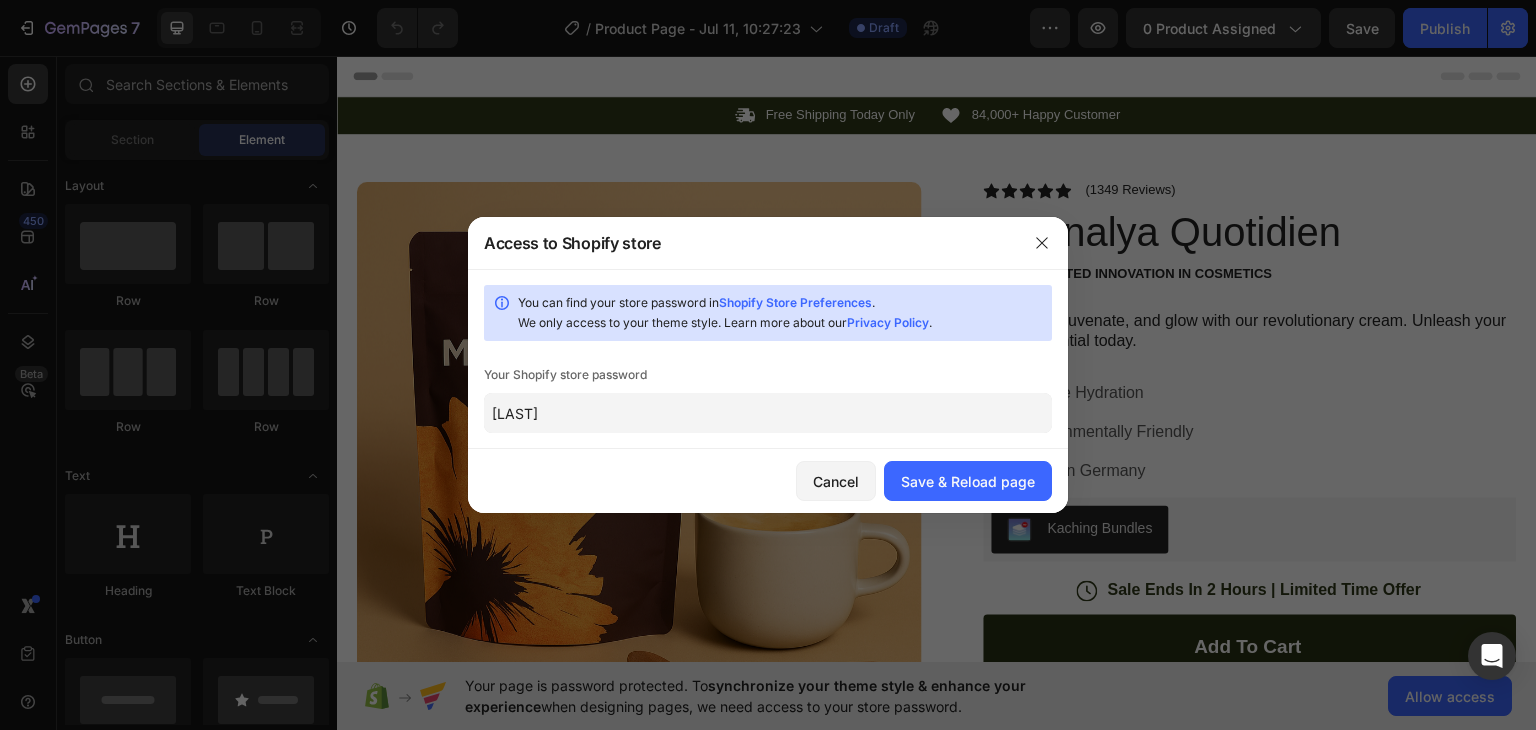 type on "[LAST]" 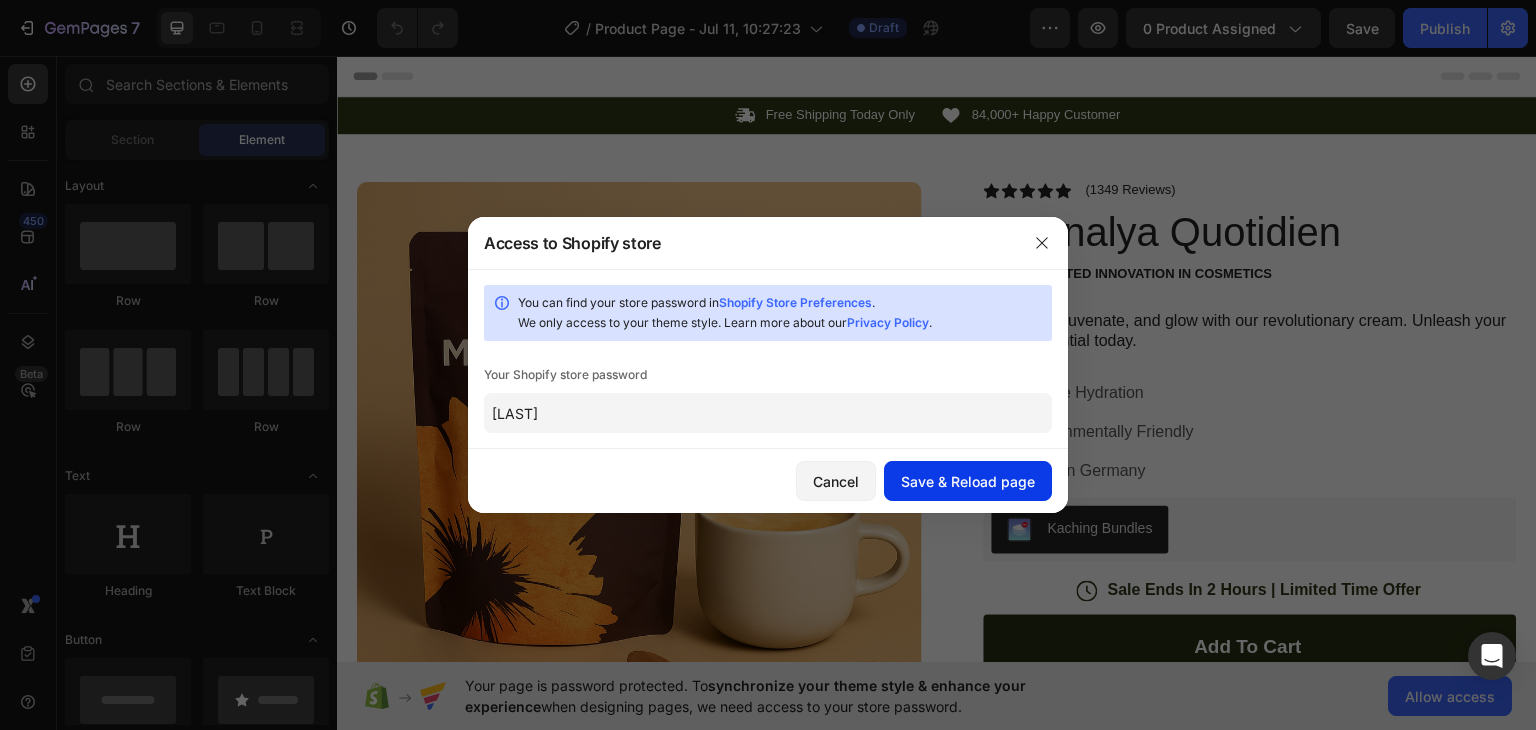 click on "Save & Reload page" at bounding box center [968, 481] 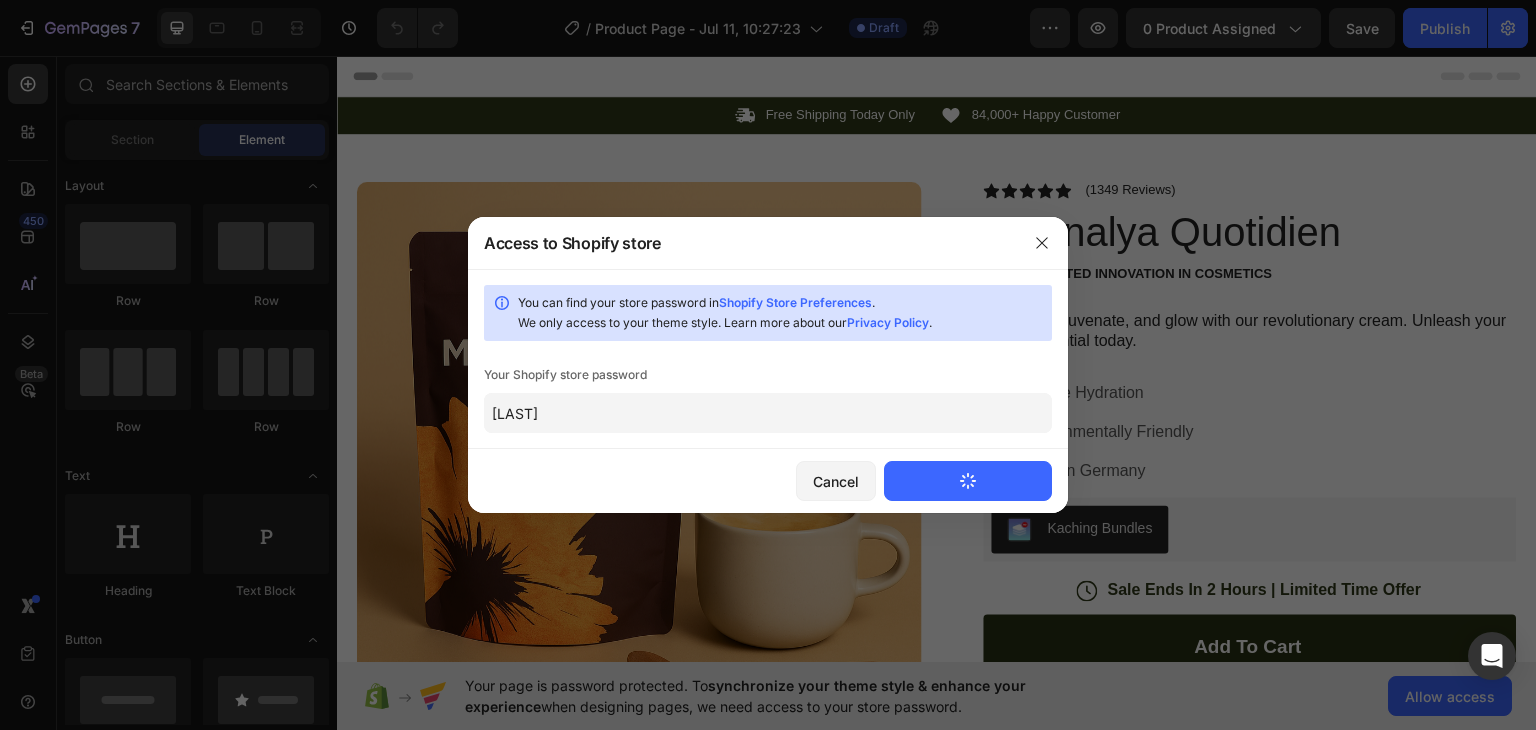 type 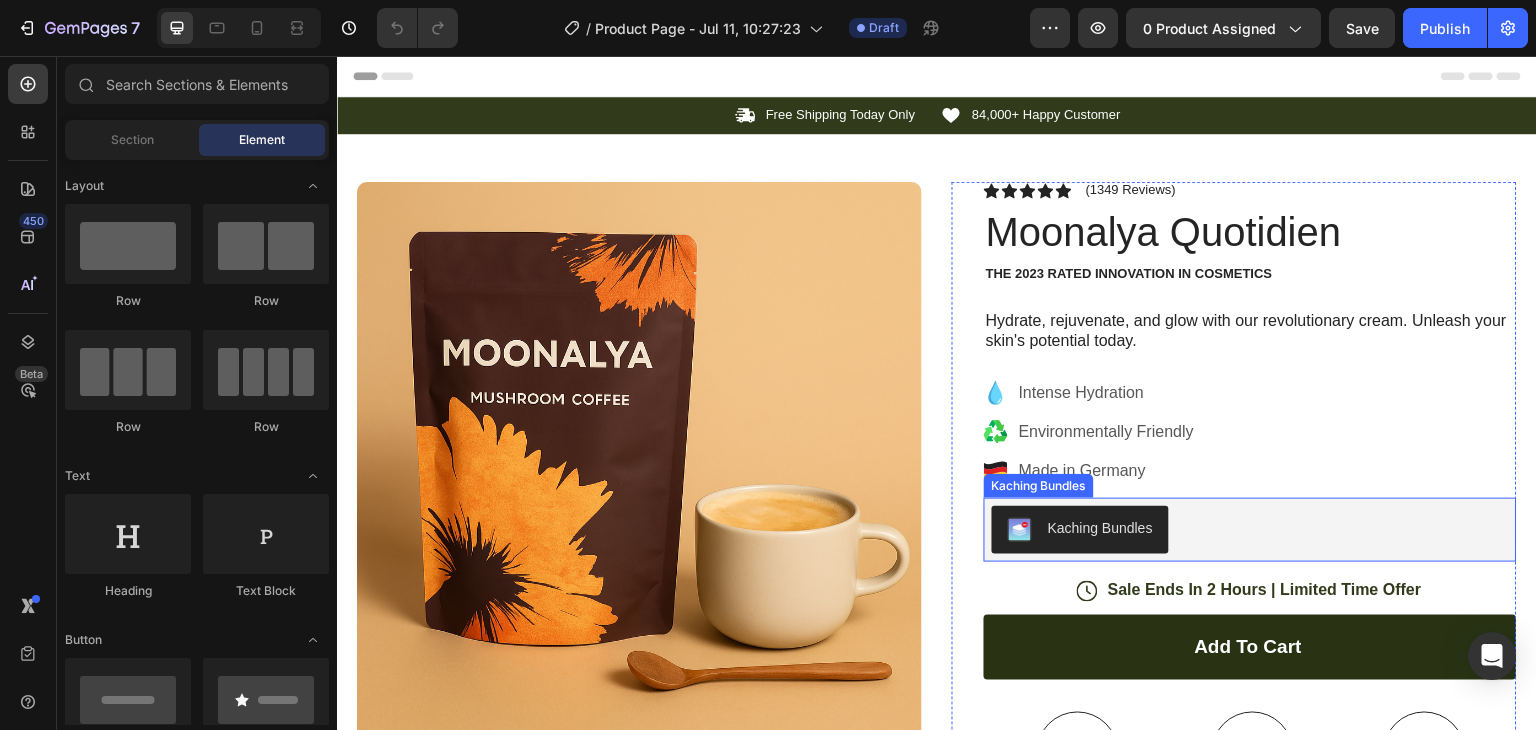 scroll, scrollTop: 0, scrollLeft: 0, axis: both 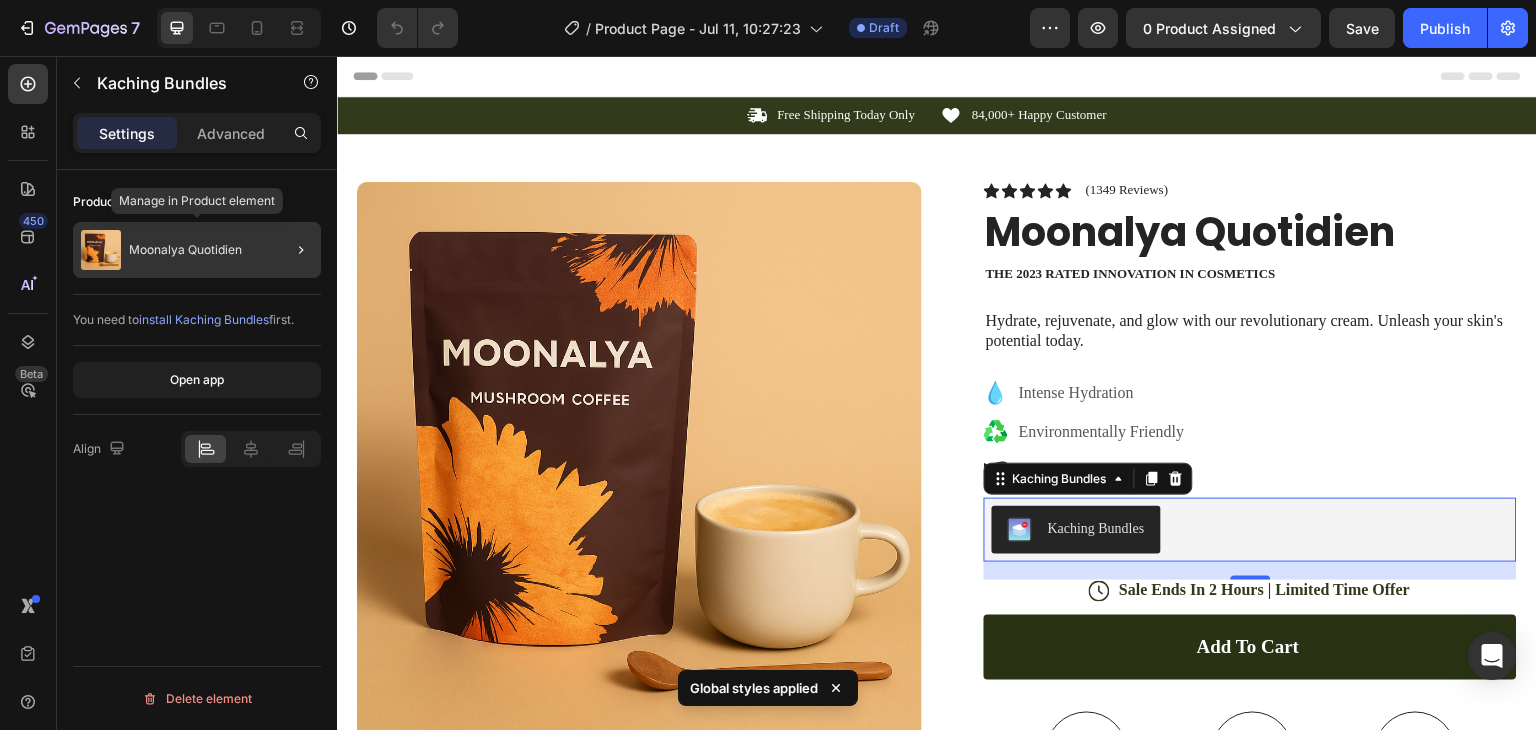click on "Moonalya Quotidien" 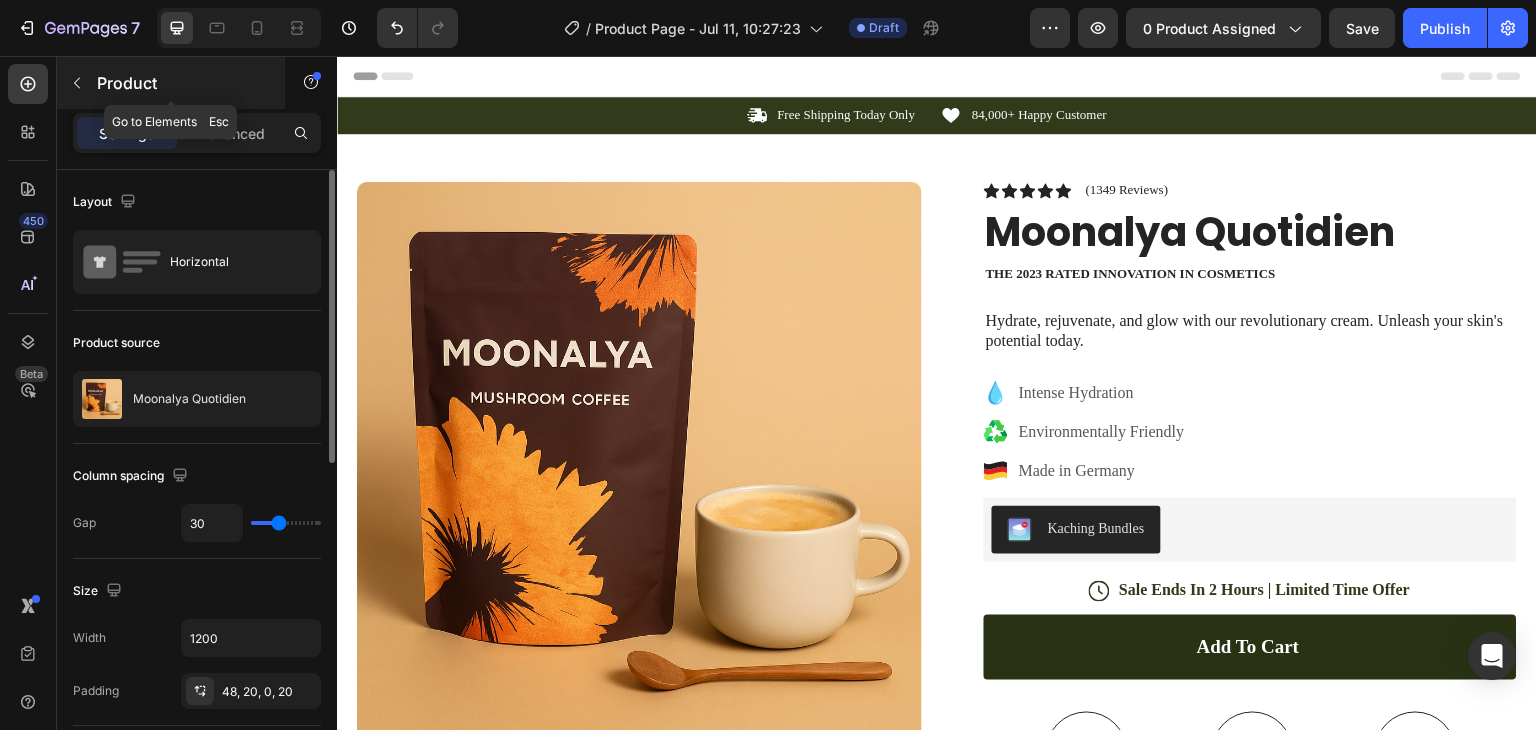 click 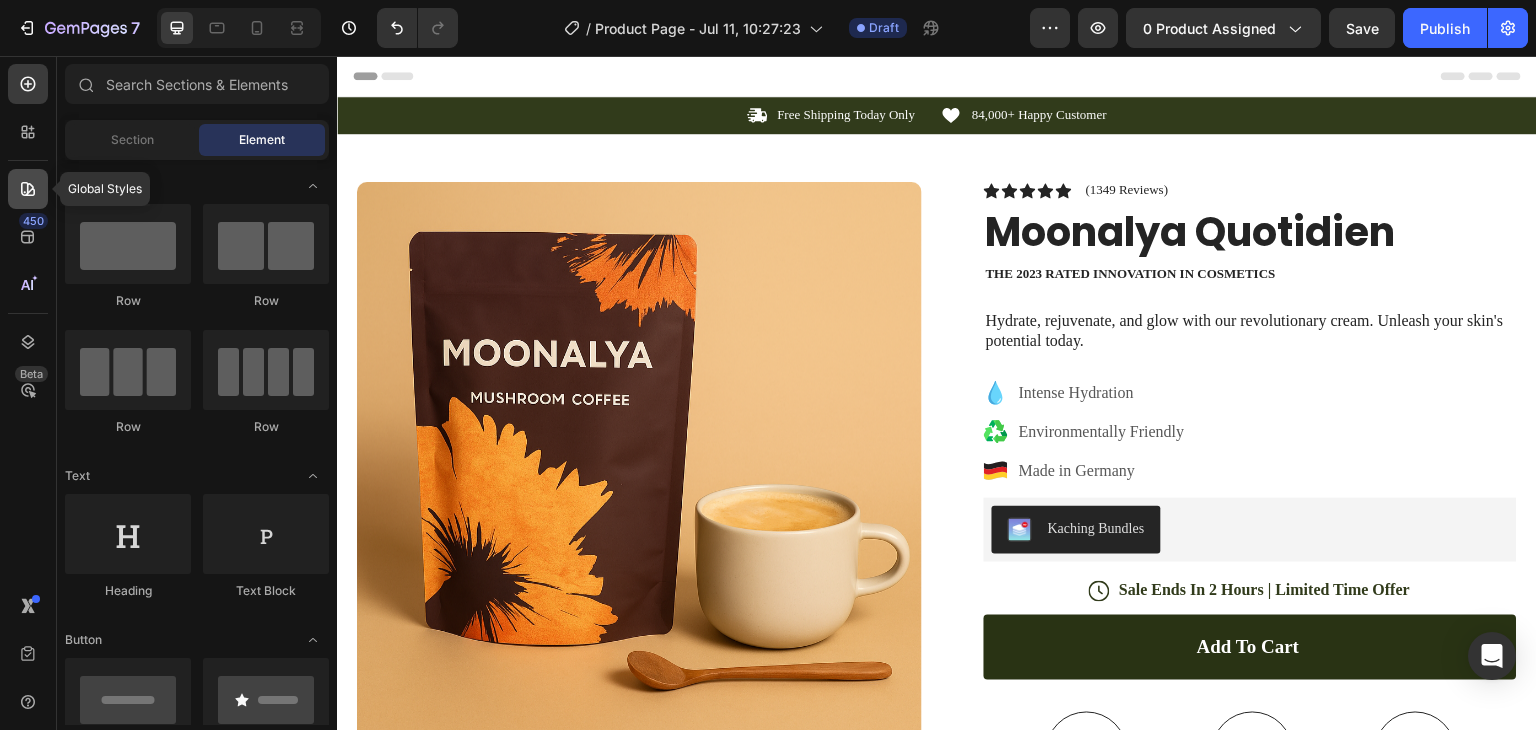 click 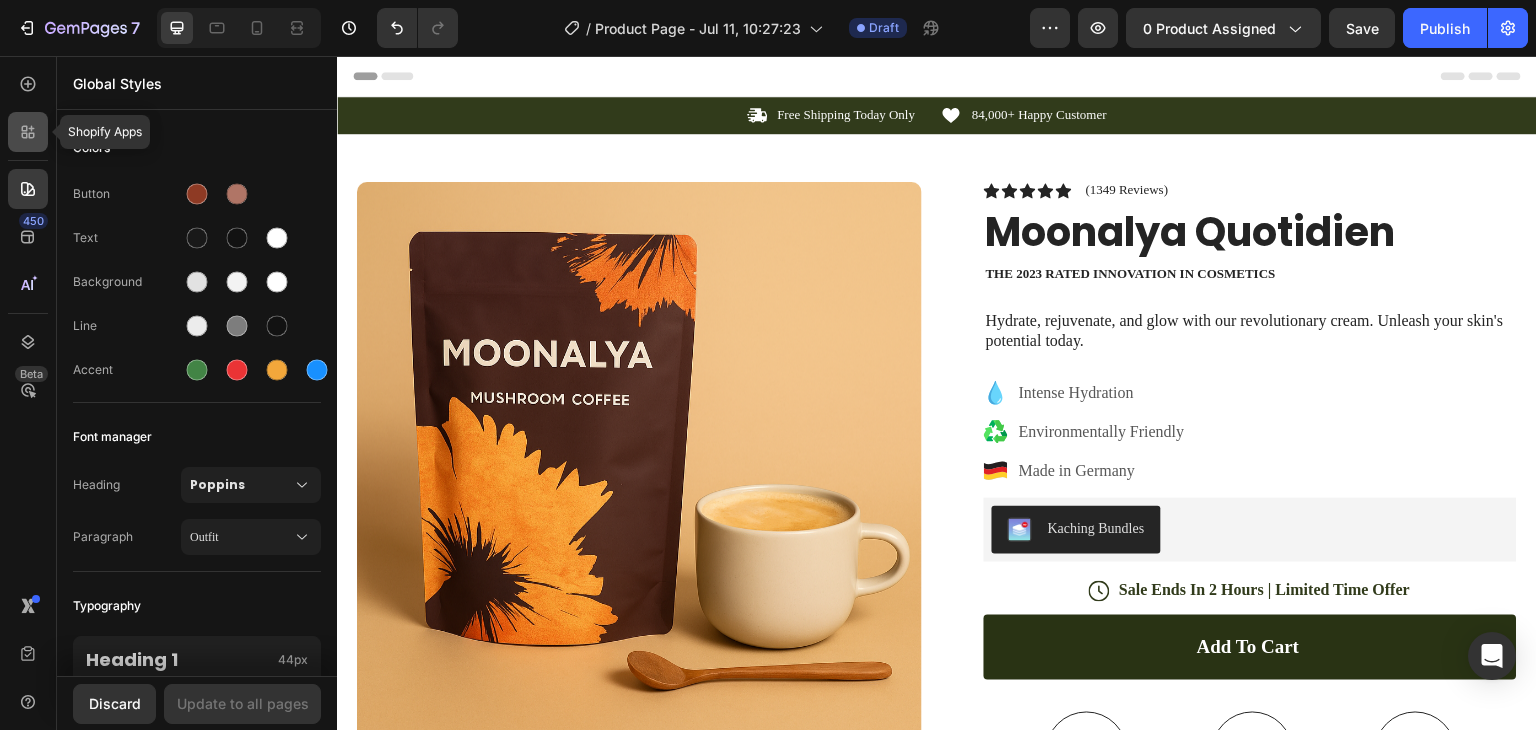click 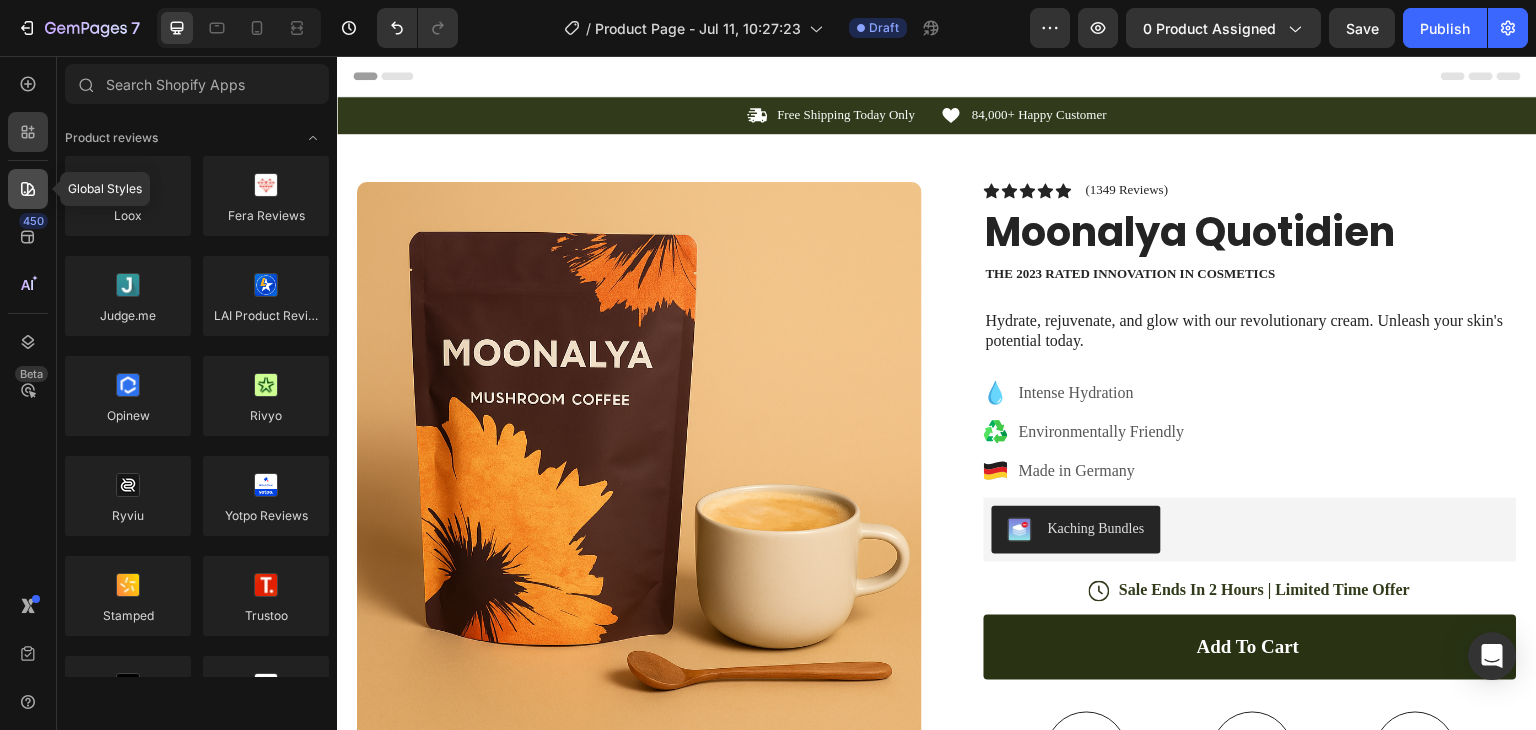 click 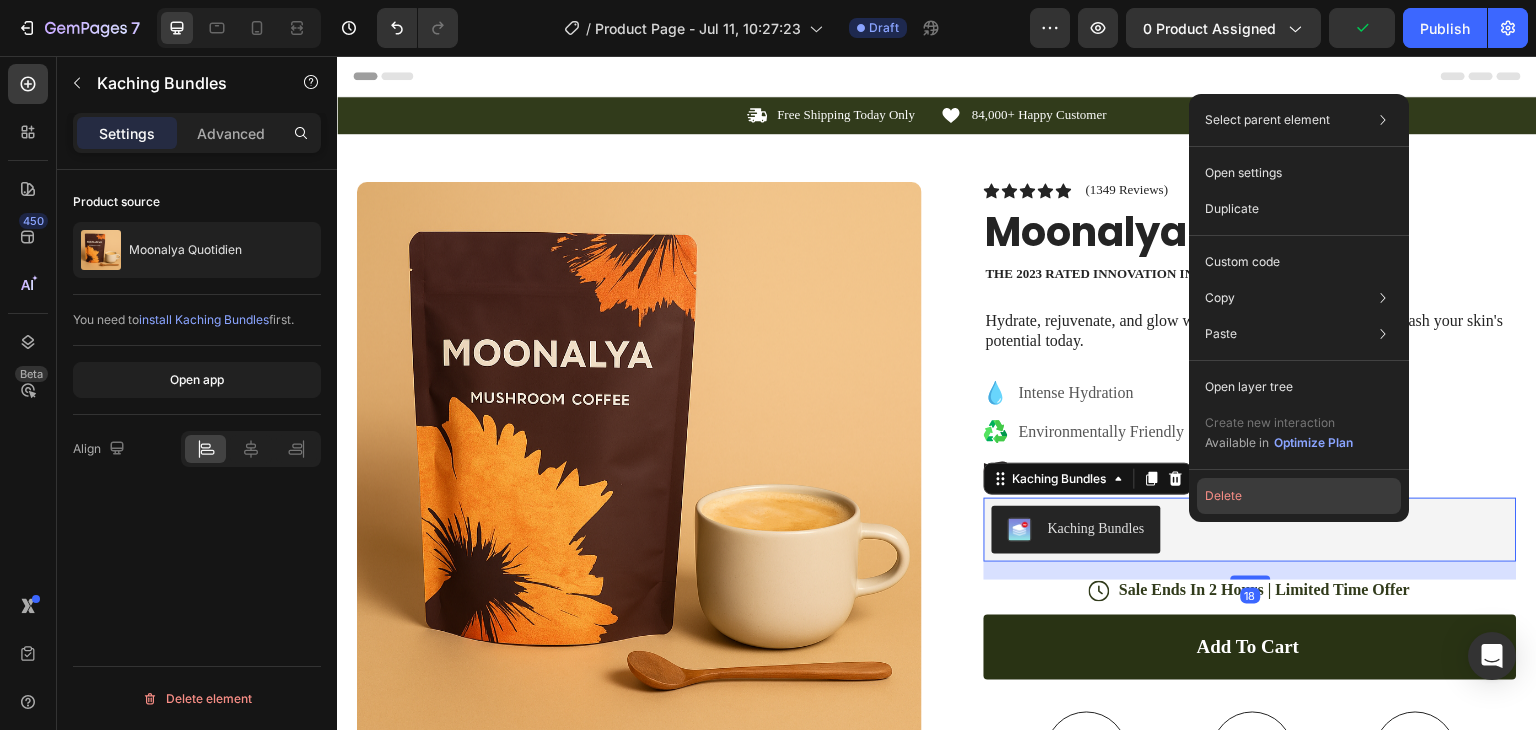 drag, startPoint x: 1240, startPoint y: 495, endPoint x: 859, endPoint y: 468, distance: 381.9555 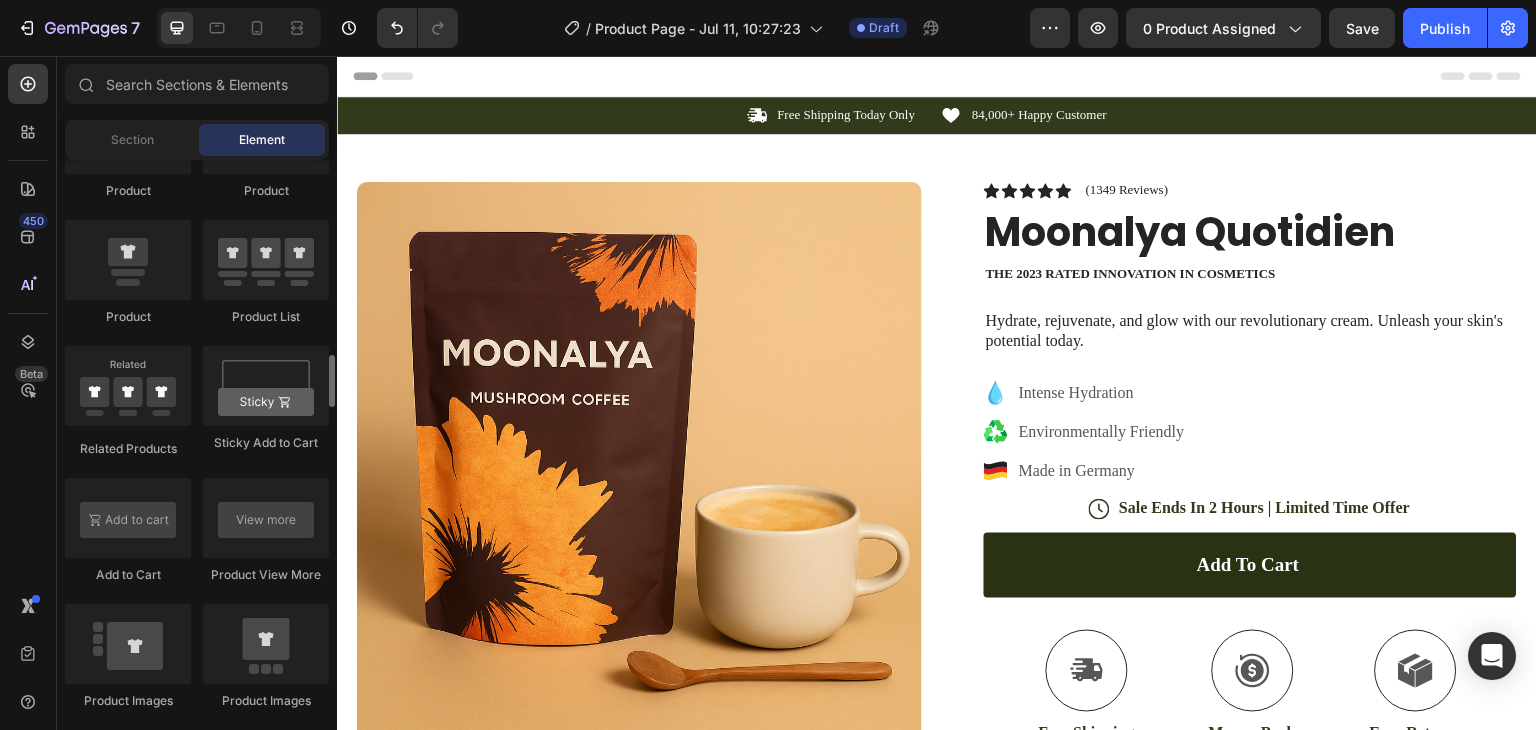 scroll, scrollTop: 2596, scrollLeft: 0, axis: vertical 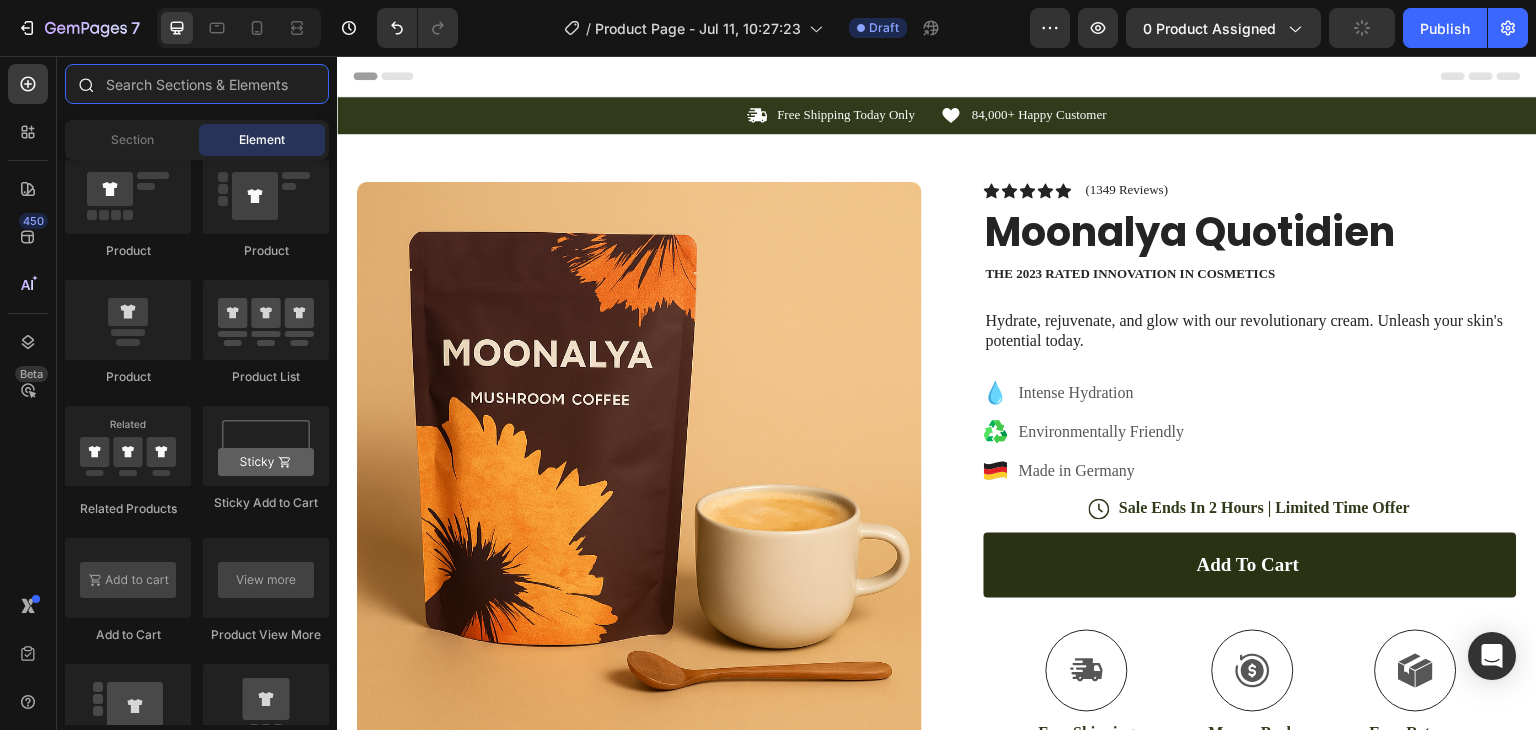click at bounding box center [197, 84] 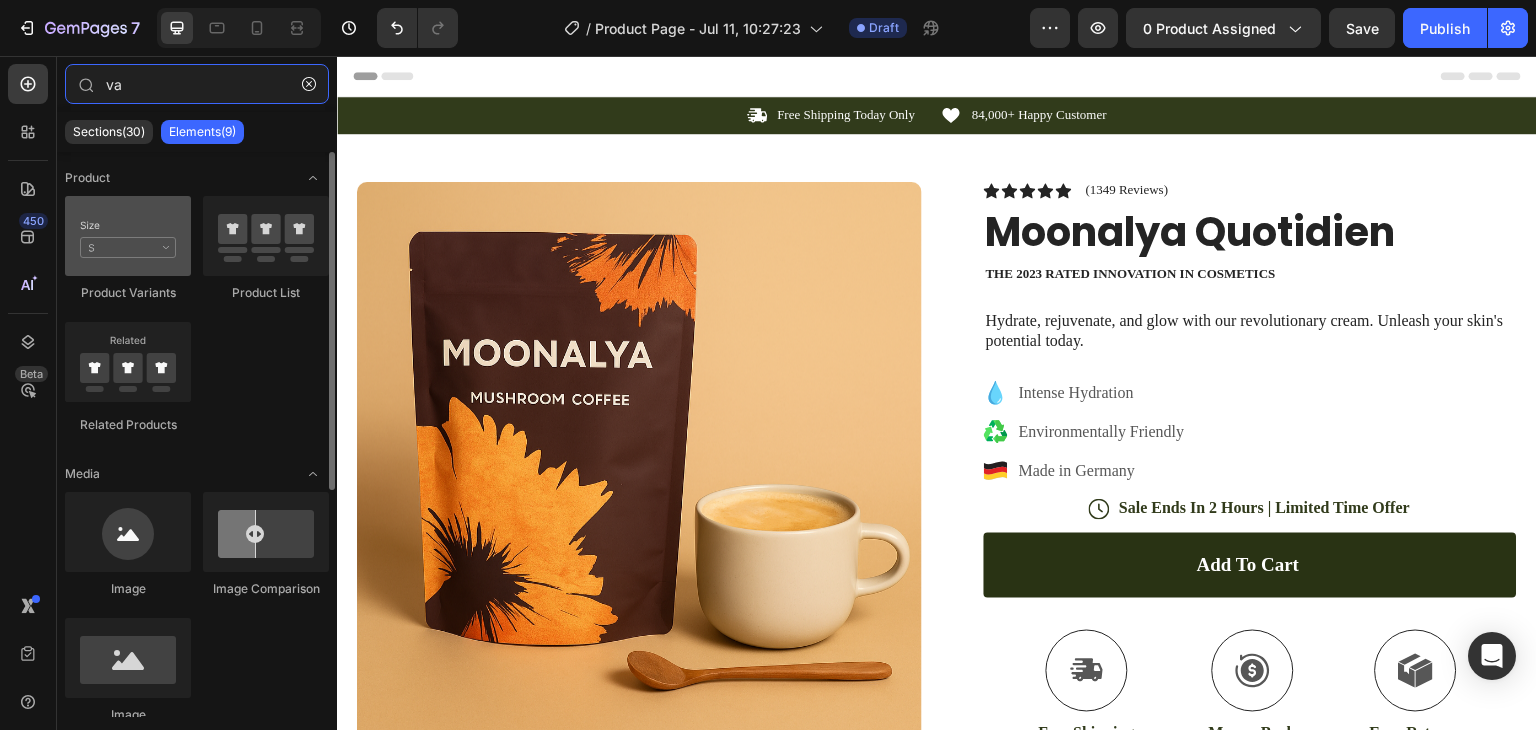 type on "va" 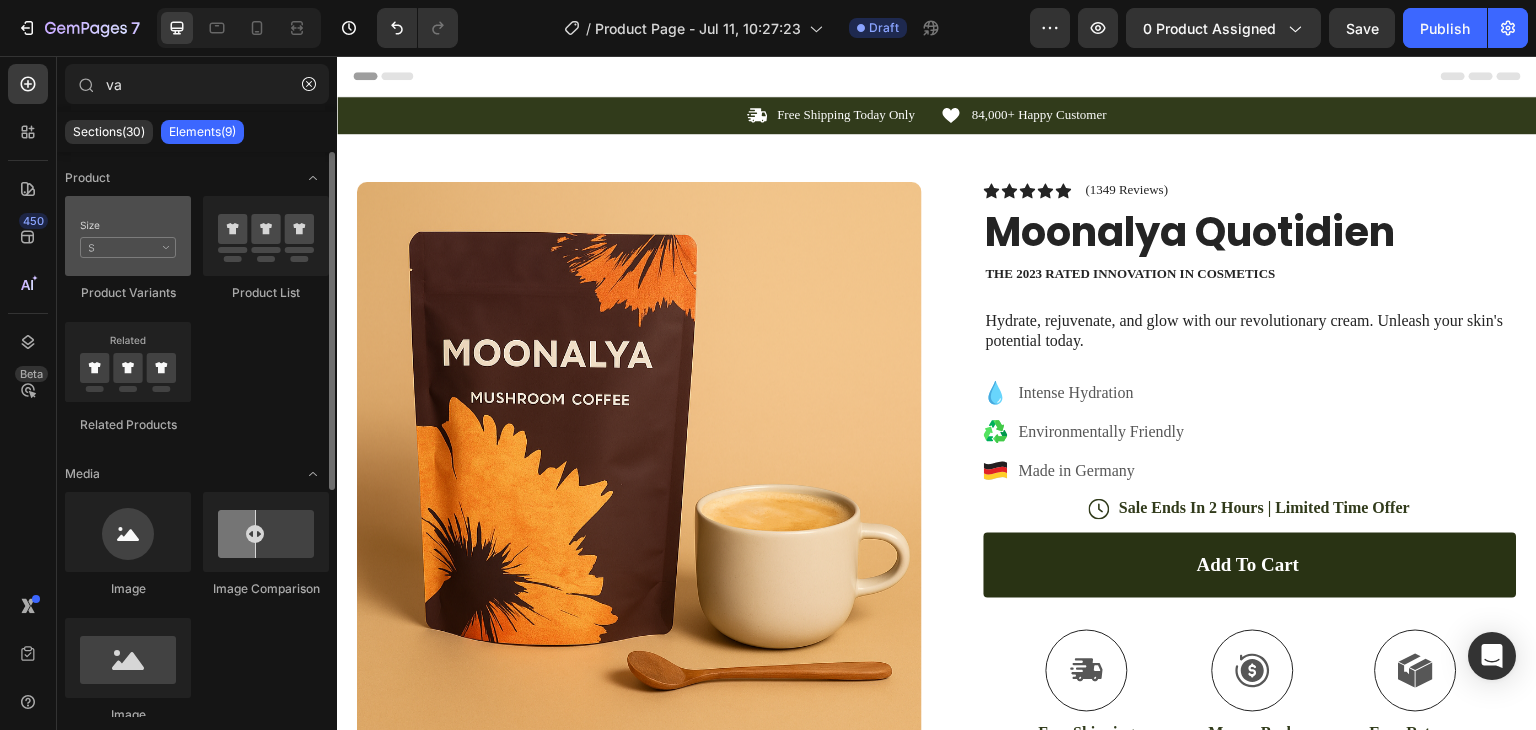 click at bounding box center [128, 236] 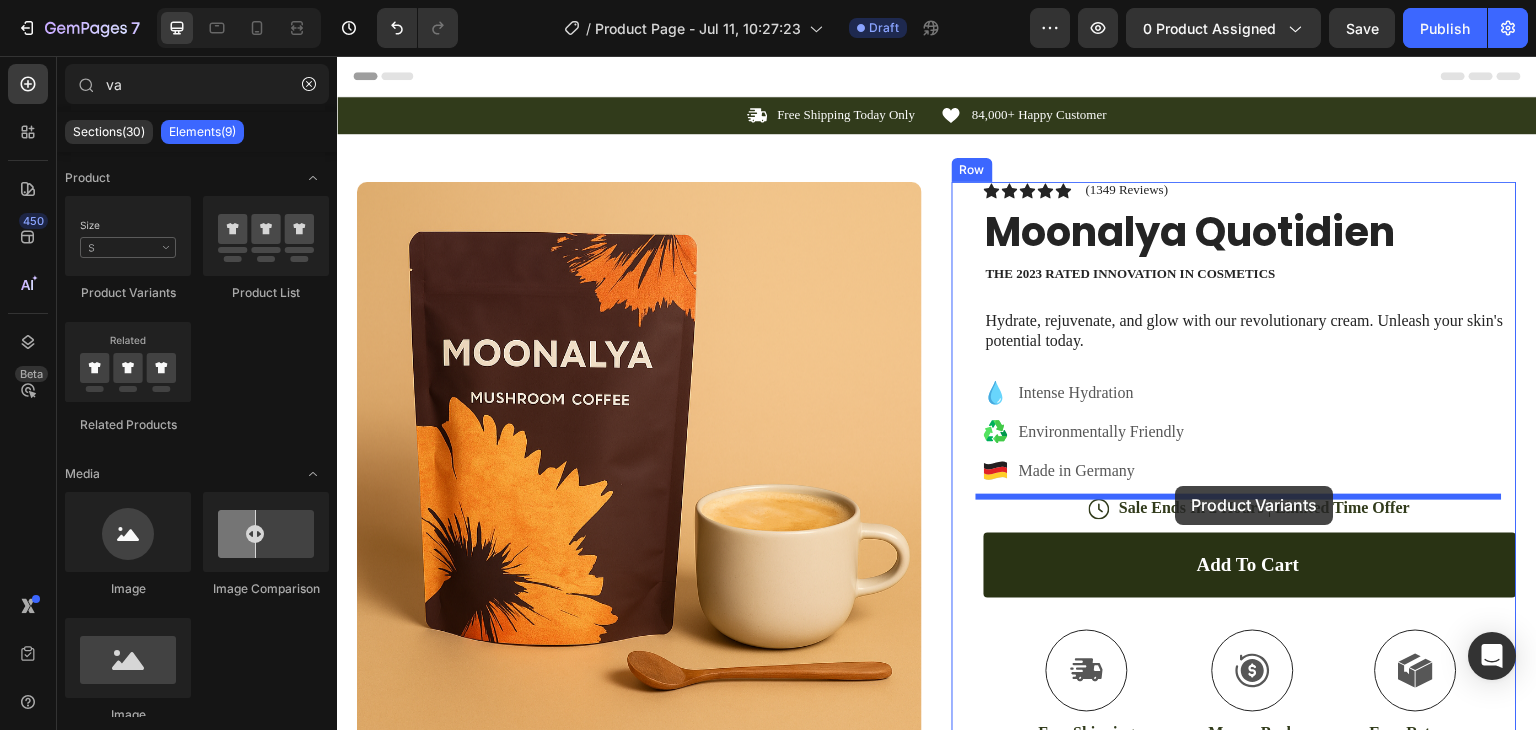 drag, startPoint x: 472, startPoint y: 299, endPoint x: 1176, endPoint y: 486, distance: 728.41266 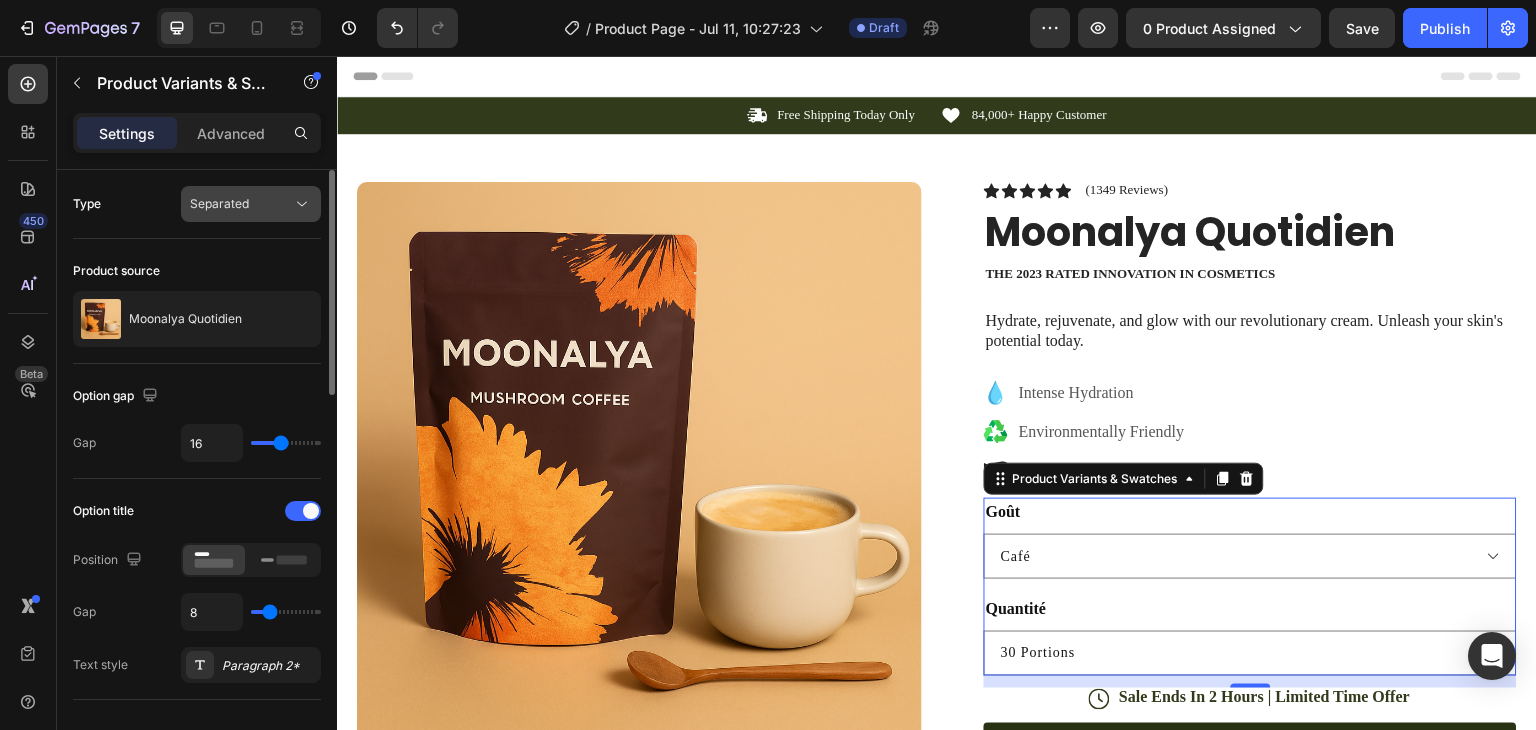click on "Separated" at bounding box center (219, 203) 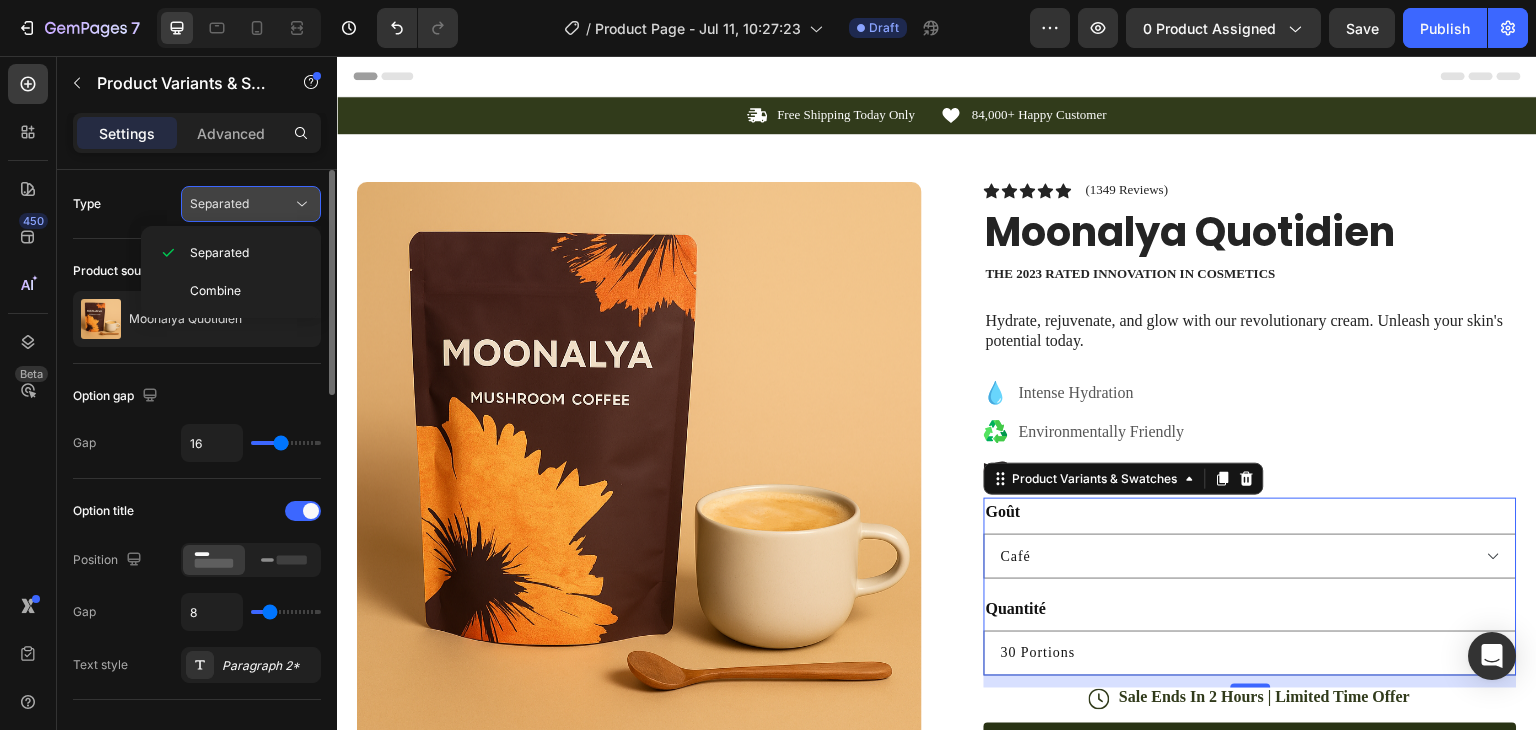 click on "Separated" at bounding box center [219, 203] 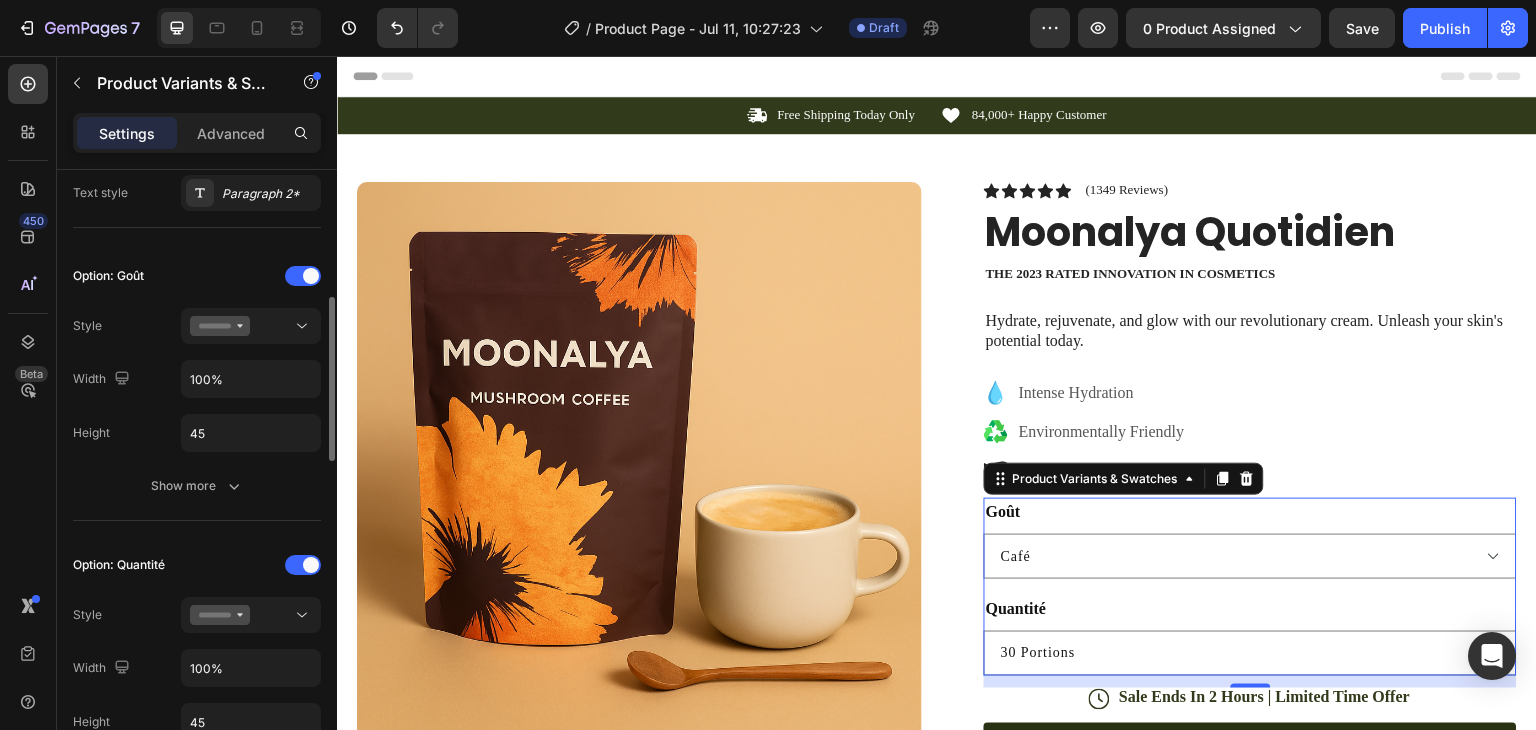 scroll, scrollTop: 469, scrollLeft: 0, axis: vertical 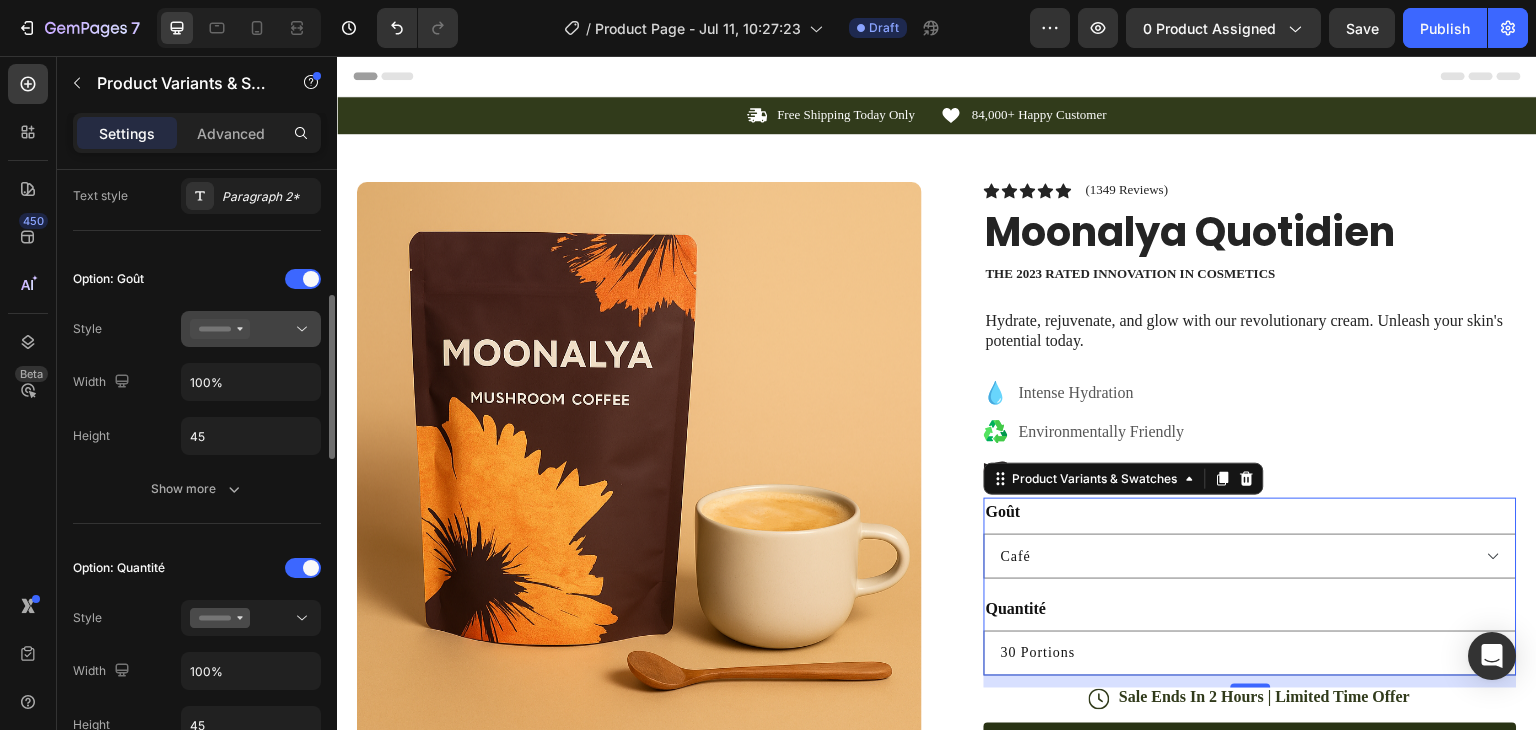 click 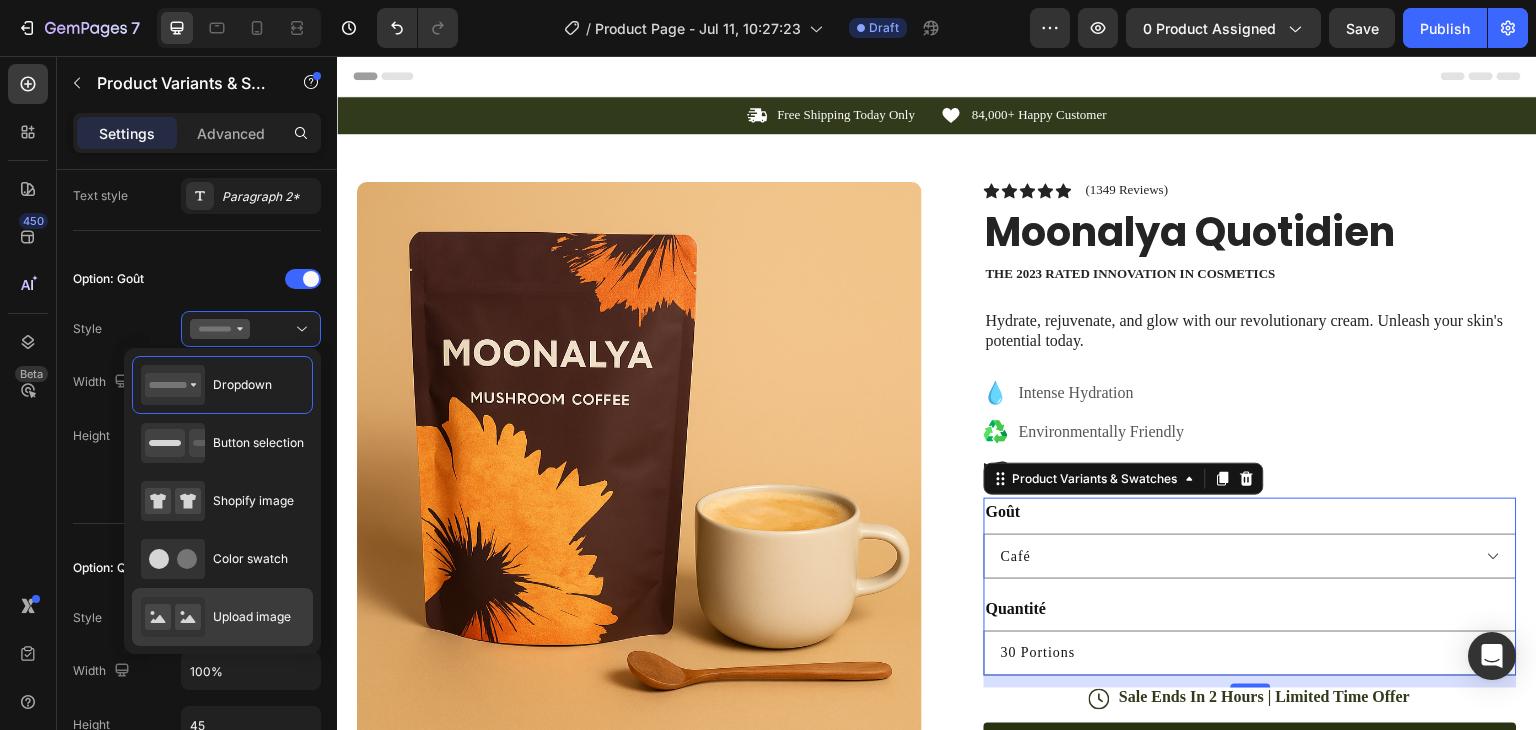 click on "Upload image" at bounding box center [216, 617] 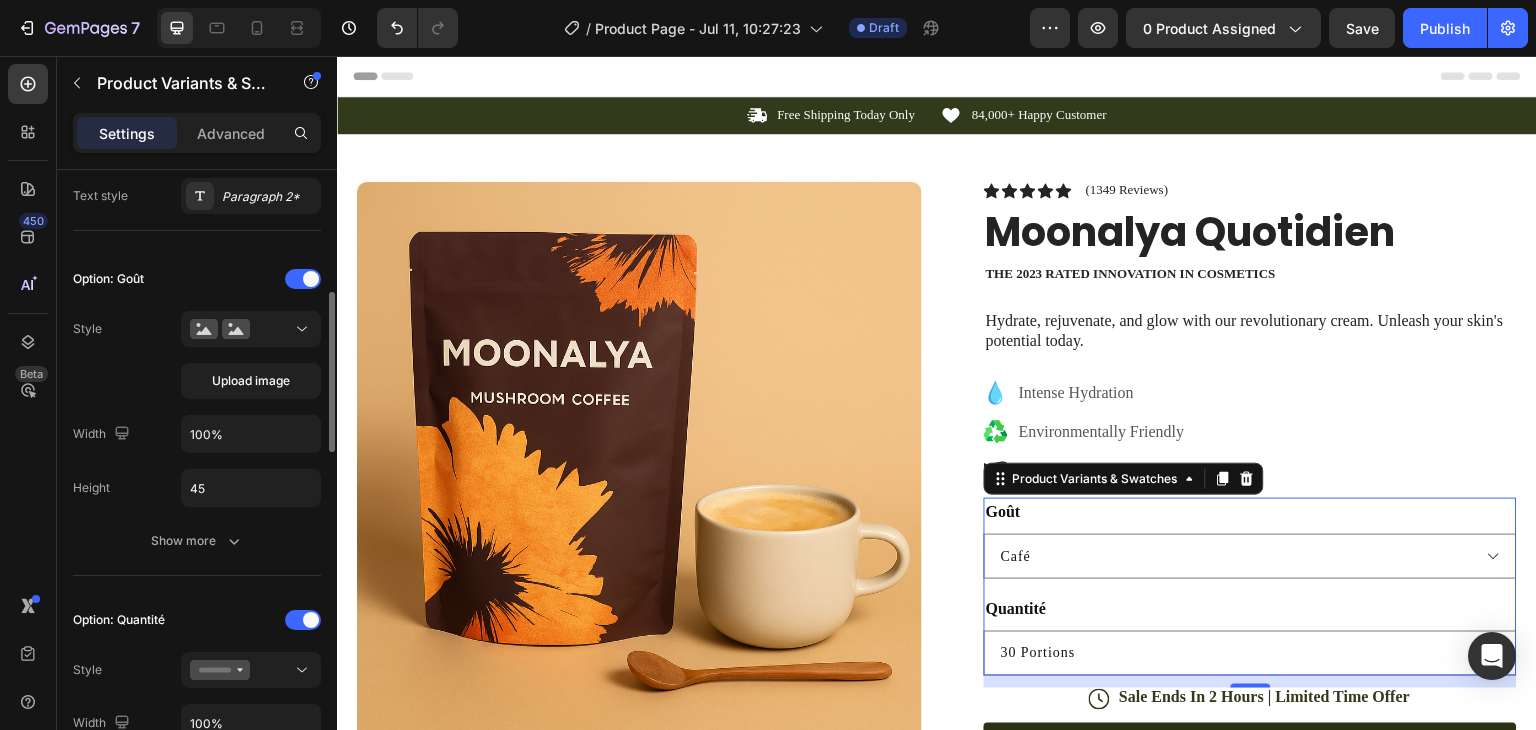 type on "64" 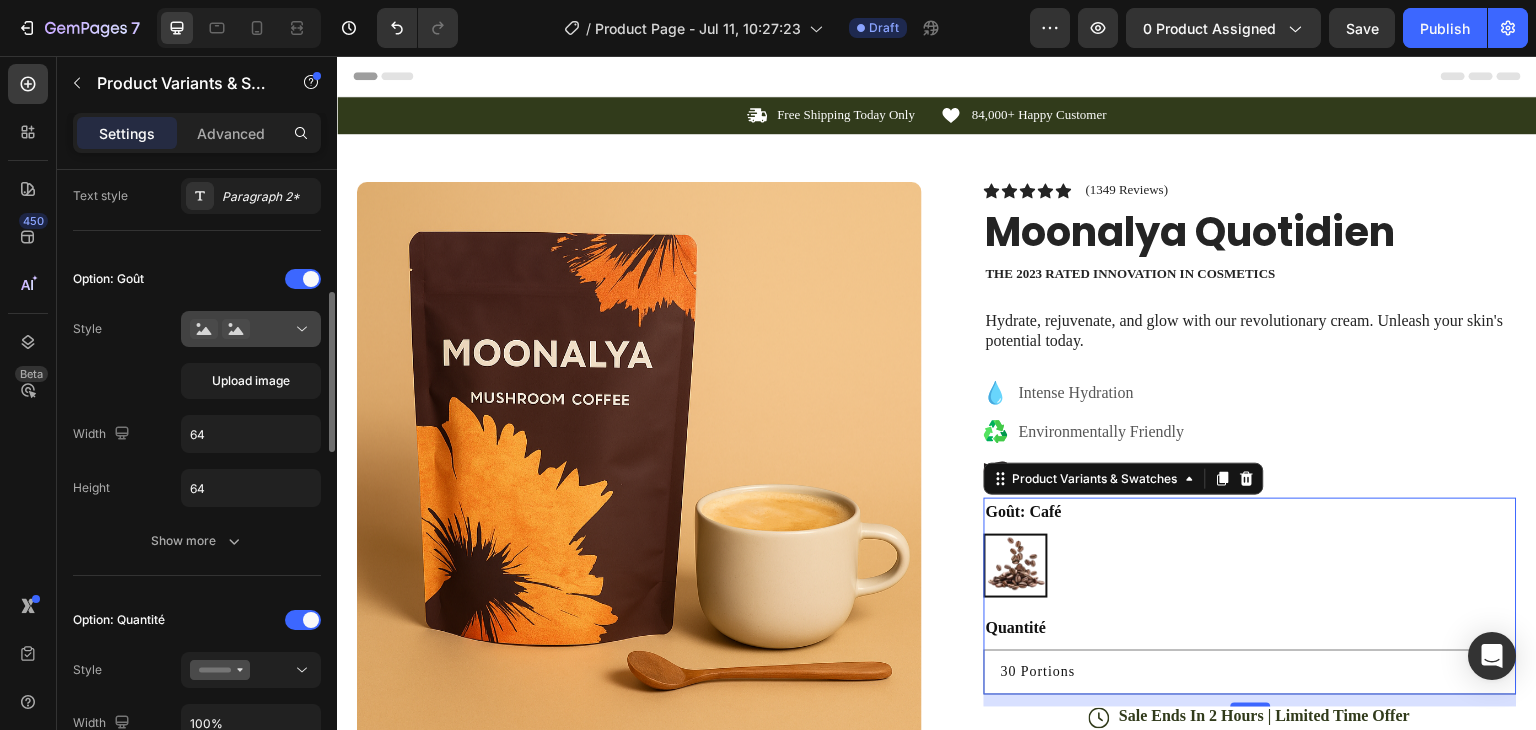 click 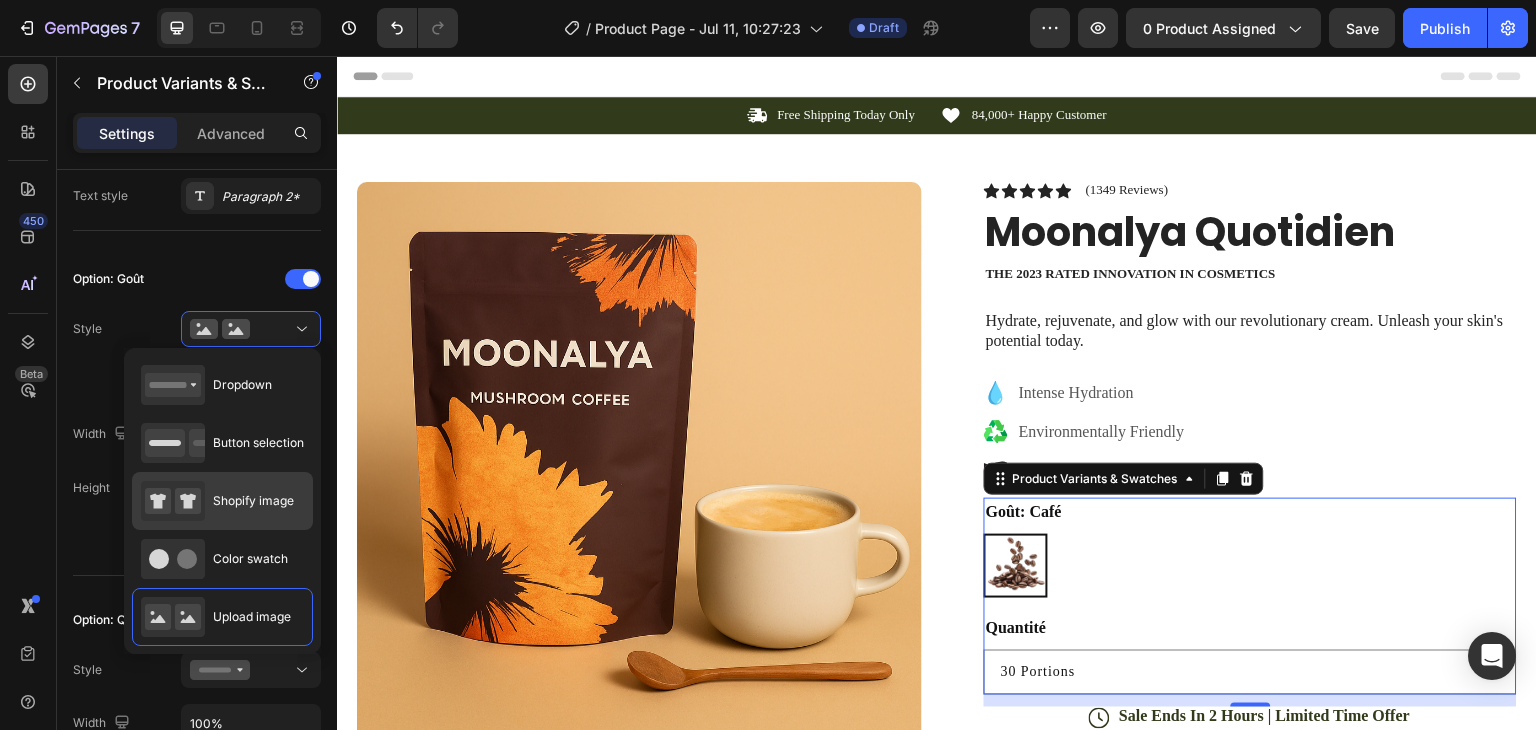 click on "Shopify image" at bounding box center (253, 501) 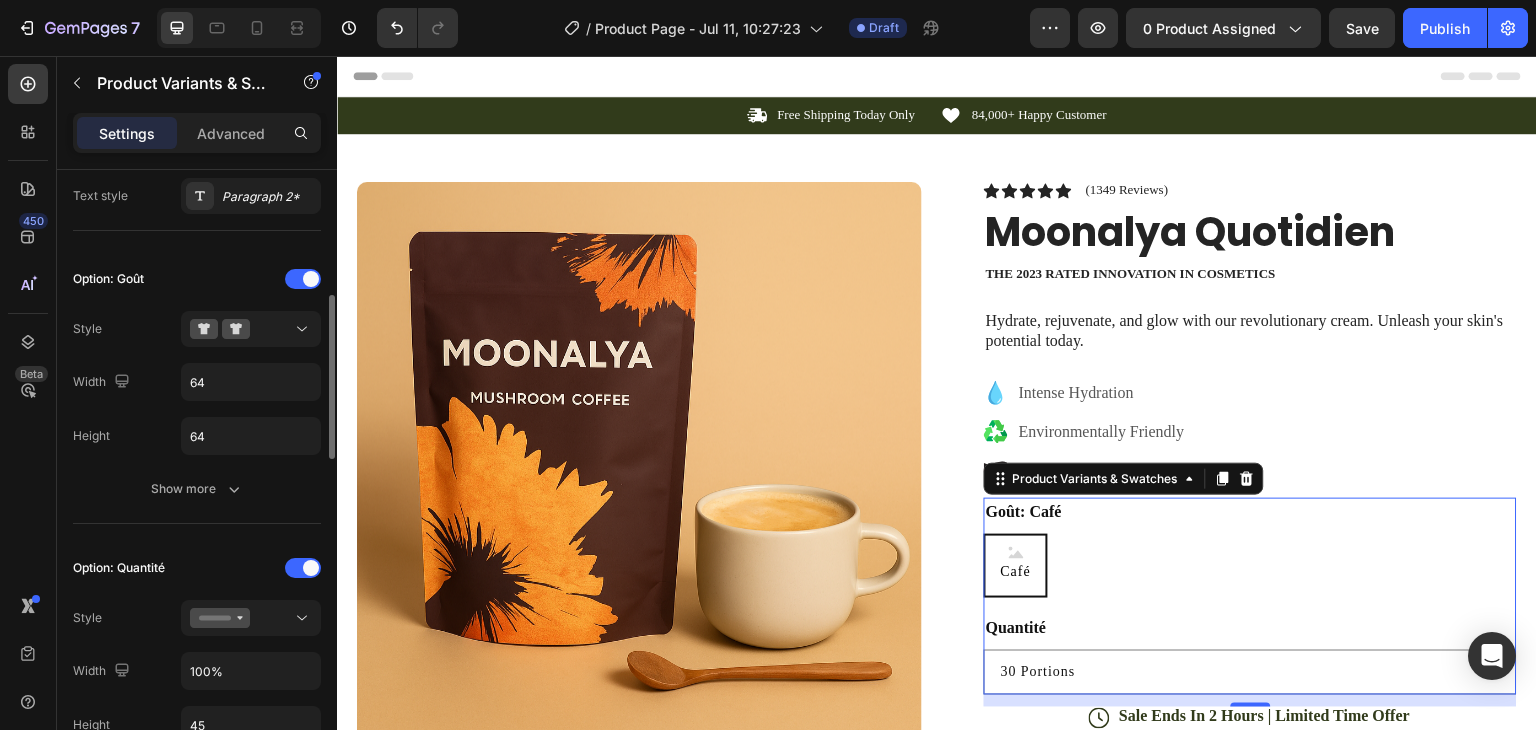 click on "Option: Goût Style Width 64 Height 64 Show more" at bounding box center (197, 385) 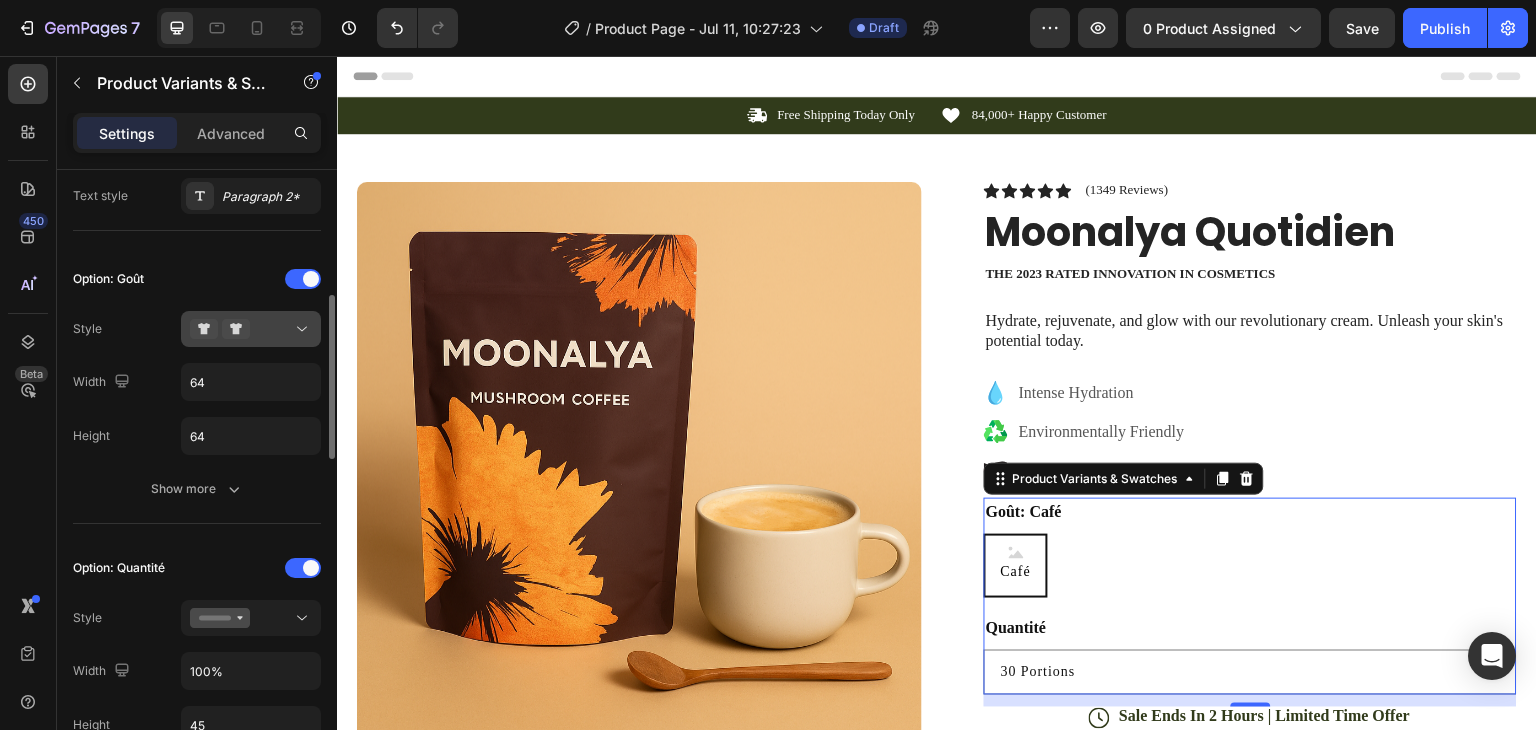 click 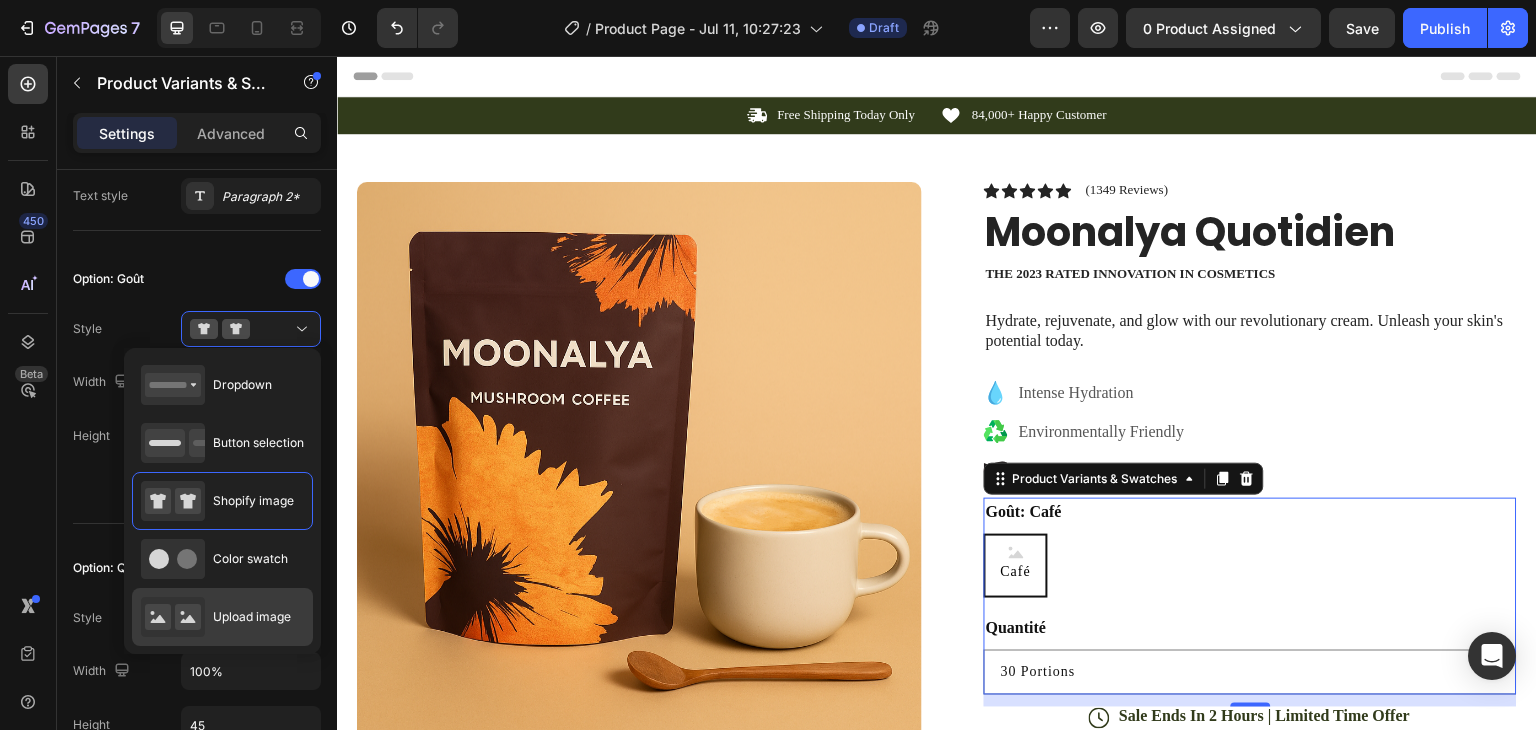 click on "Upload image" at bounding box center [252, 617] 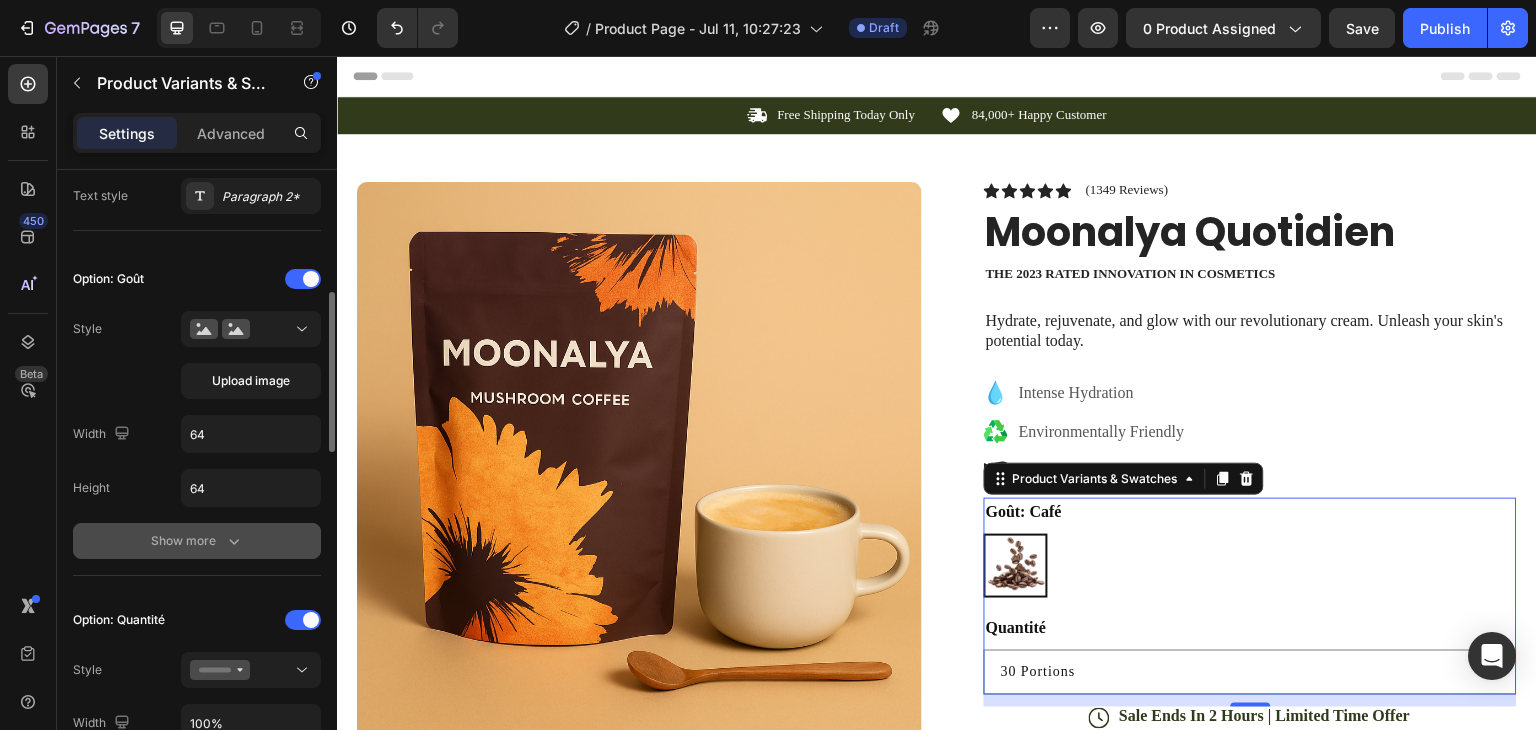 click on "Show more" at bounding box center (197, 541) 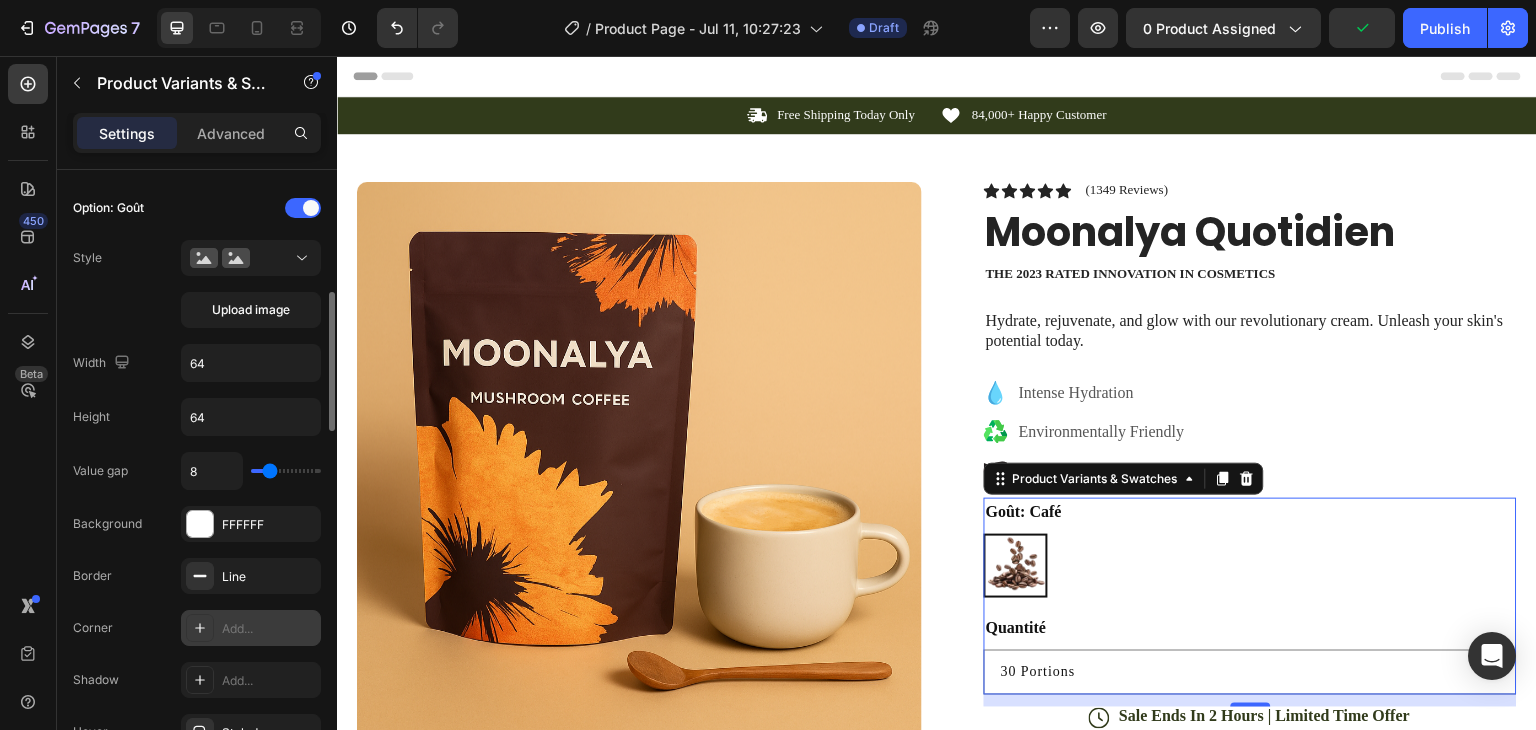 scroll, scrollTop: 540, scrollLeft: 0, axis: vertical 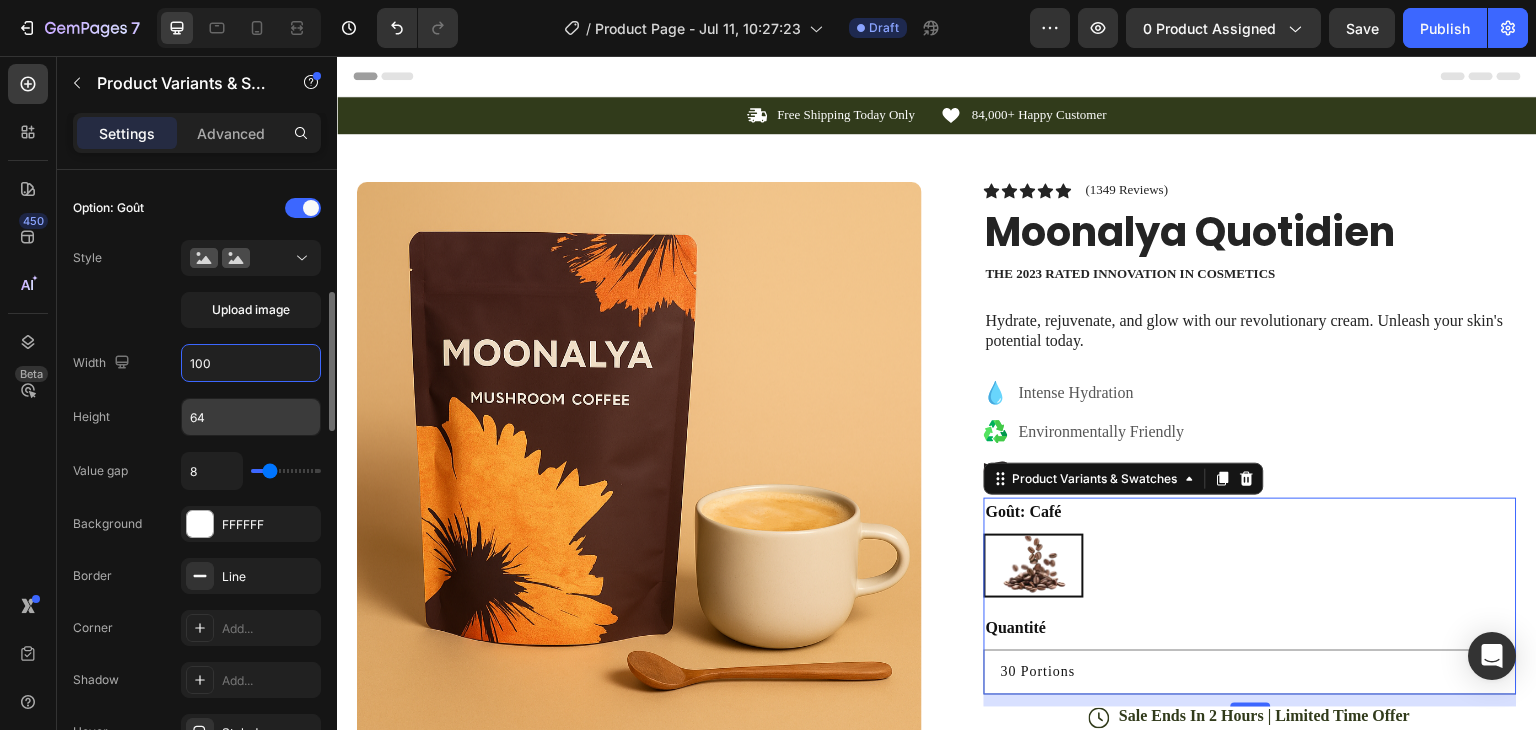 type on "100" 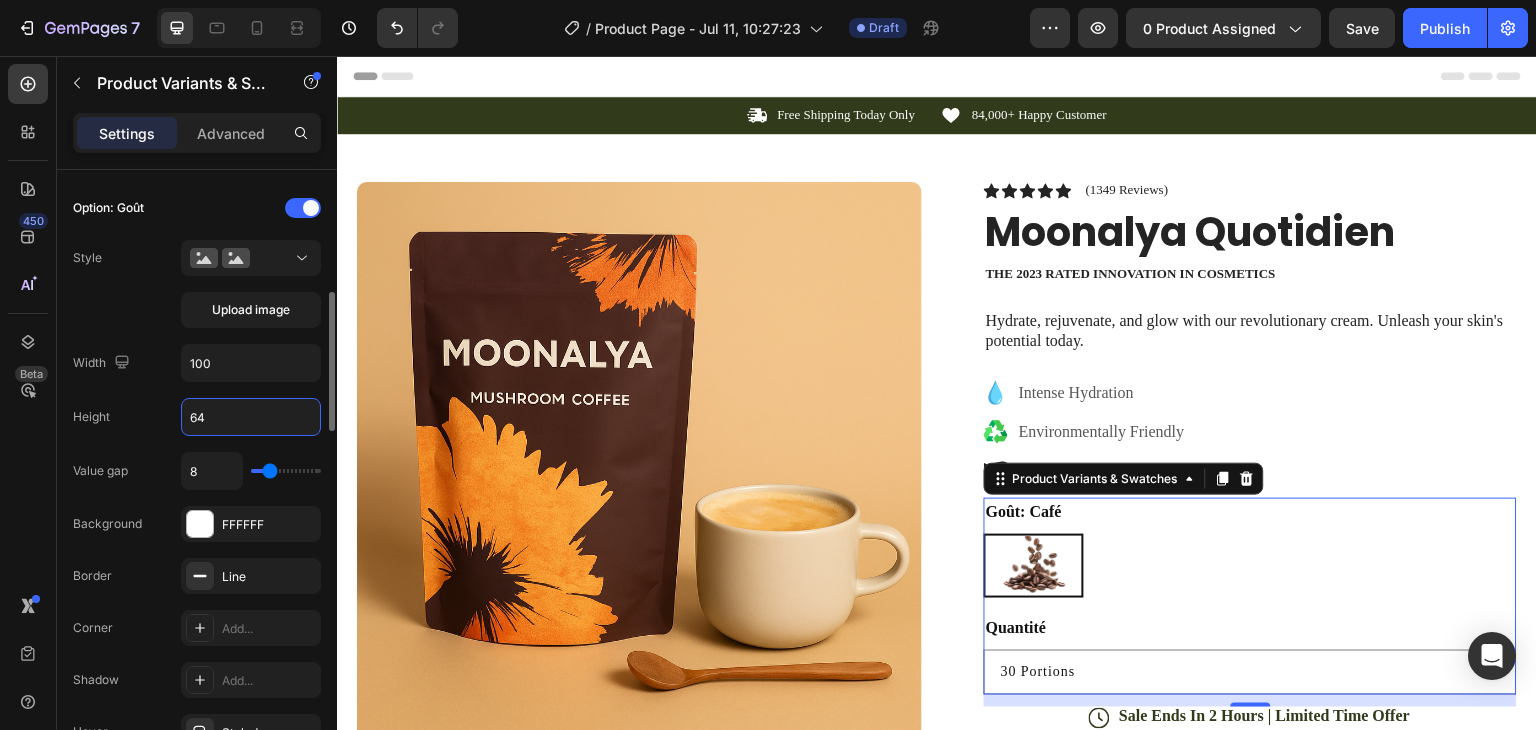click on "64" at bounding box center (251, 417) 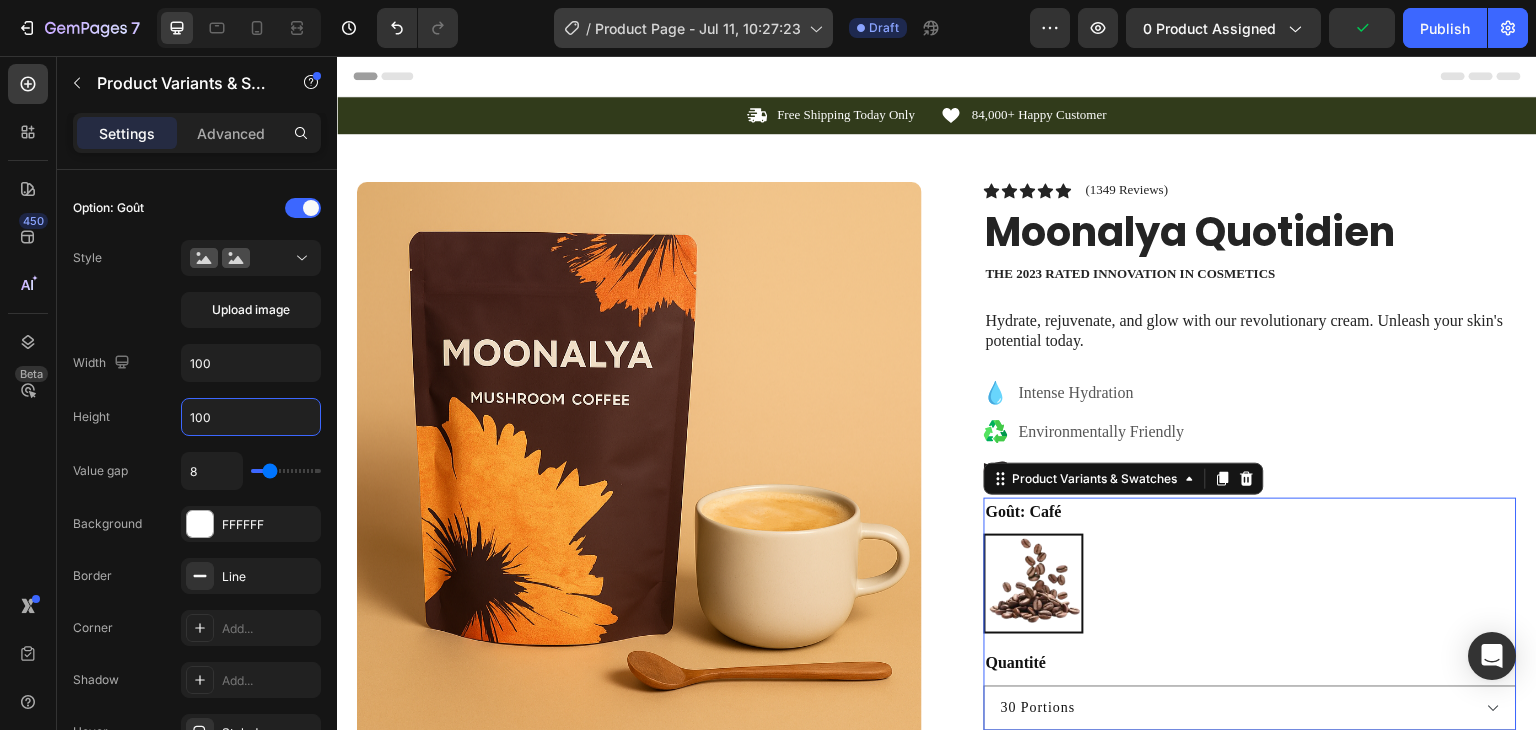 type on "100" 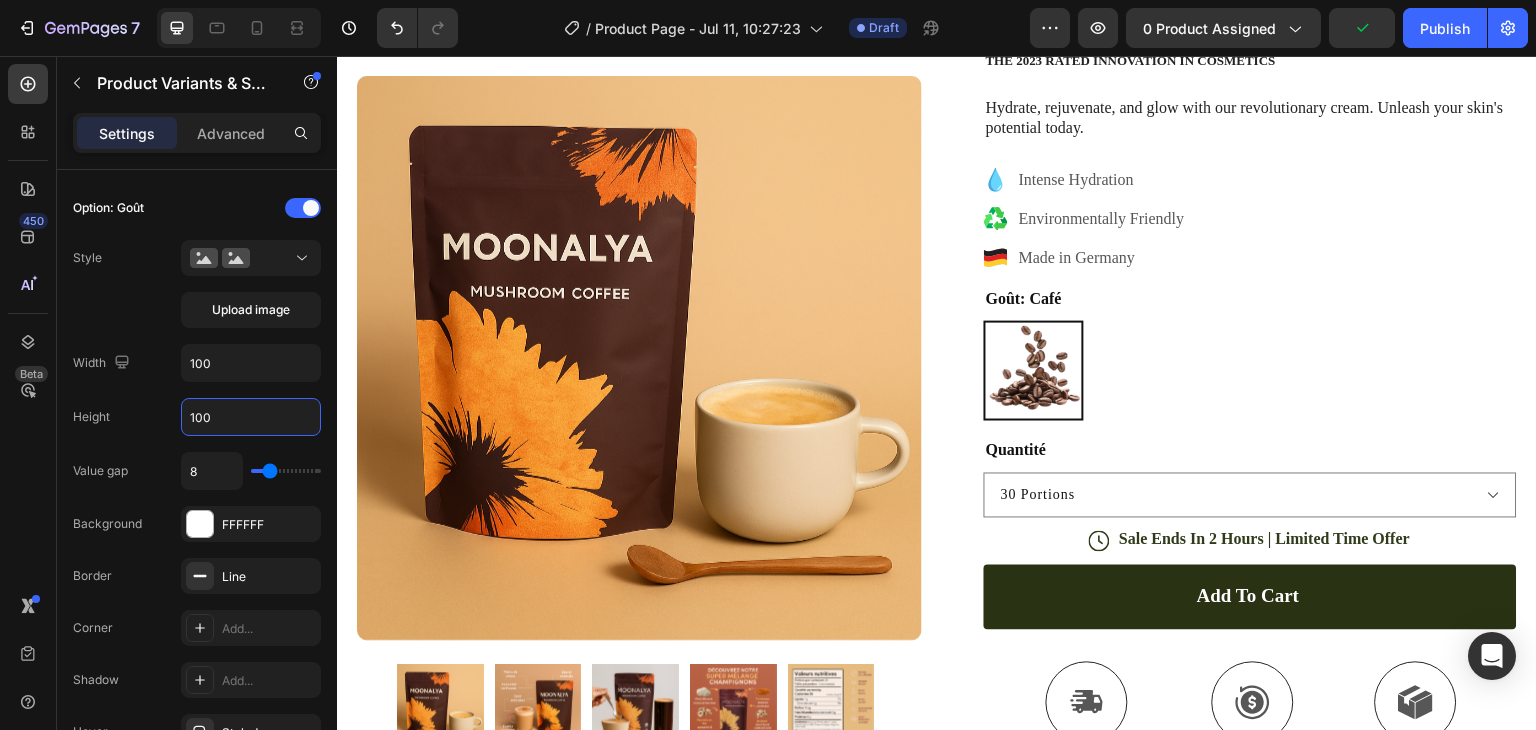 scroll, scrollTop: 214, scrollLeft: 0, axis: vertical 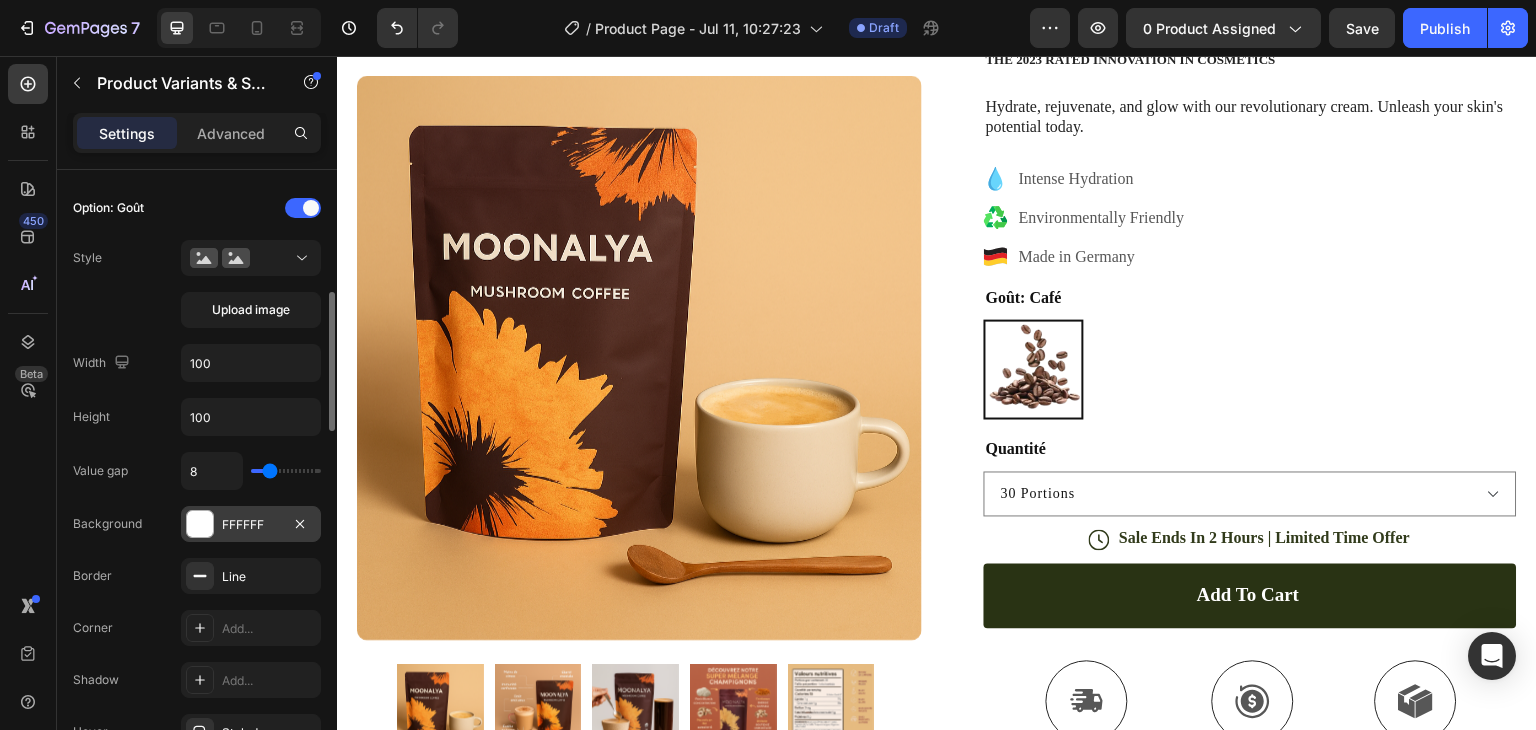 click at bounding box center (200, 524) 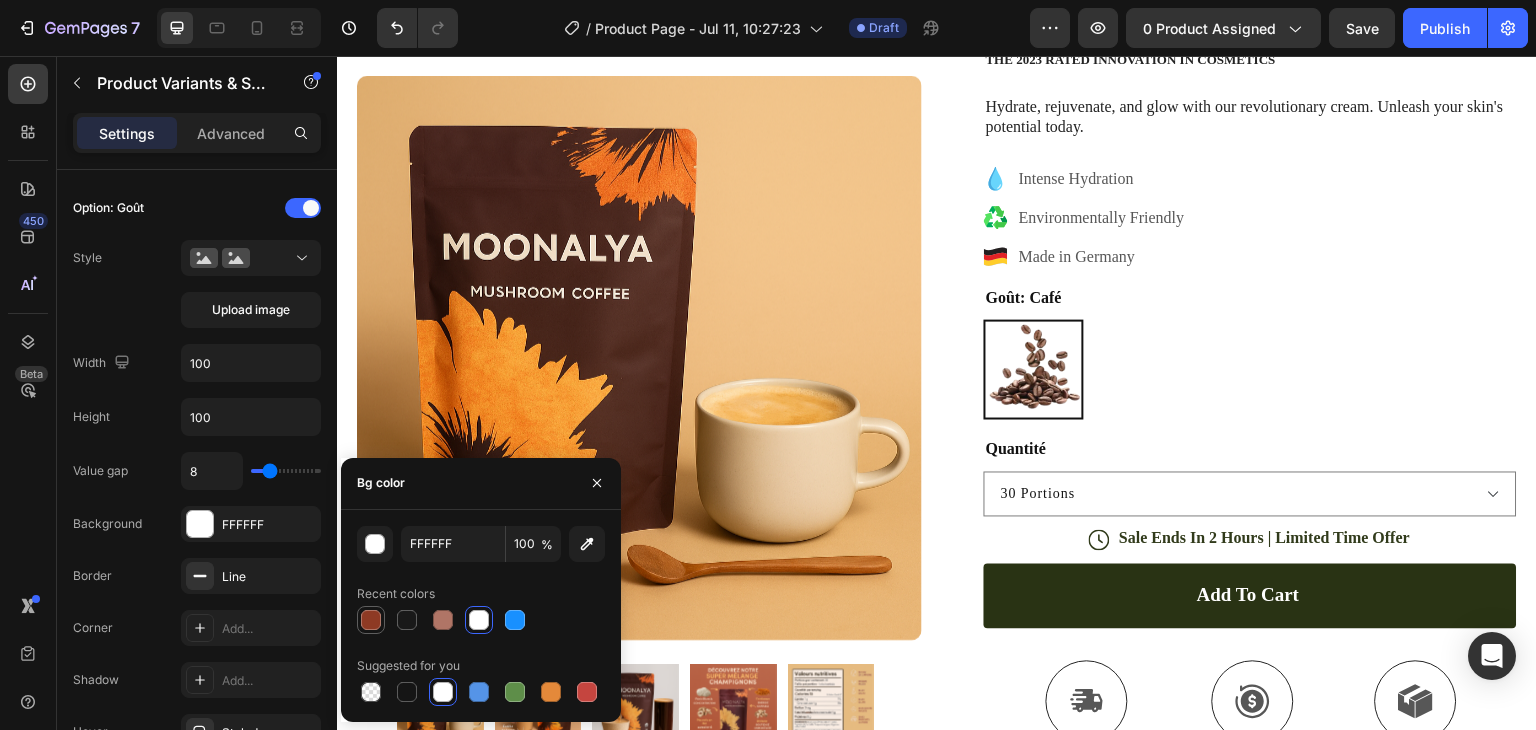 click at bounding box center (371, 620) 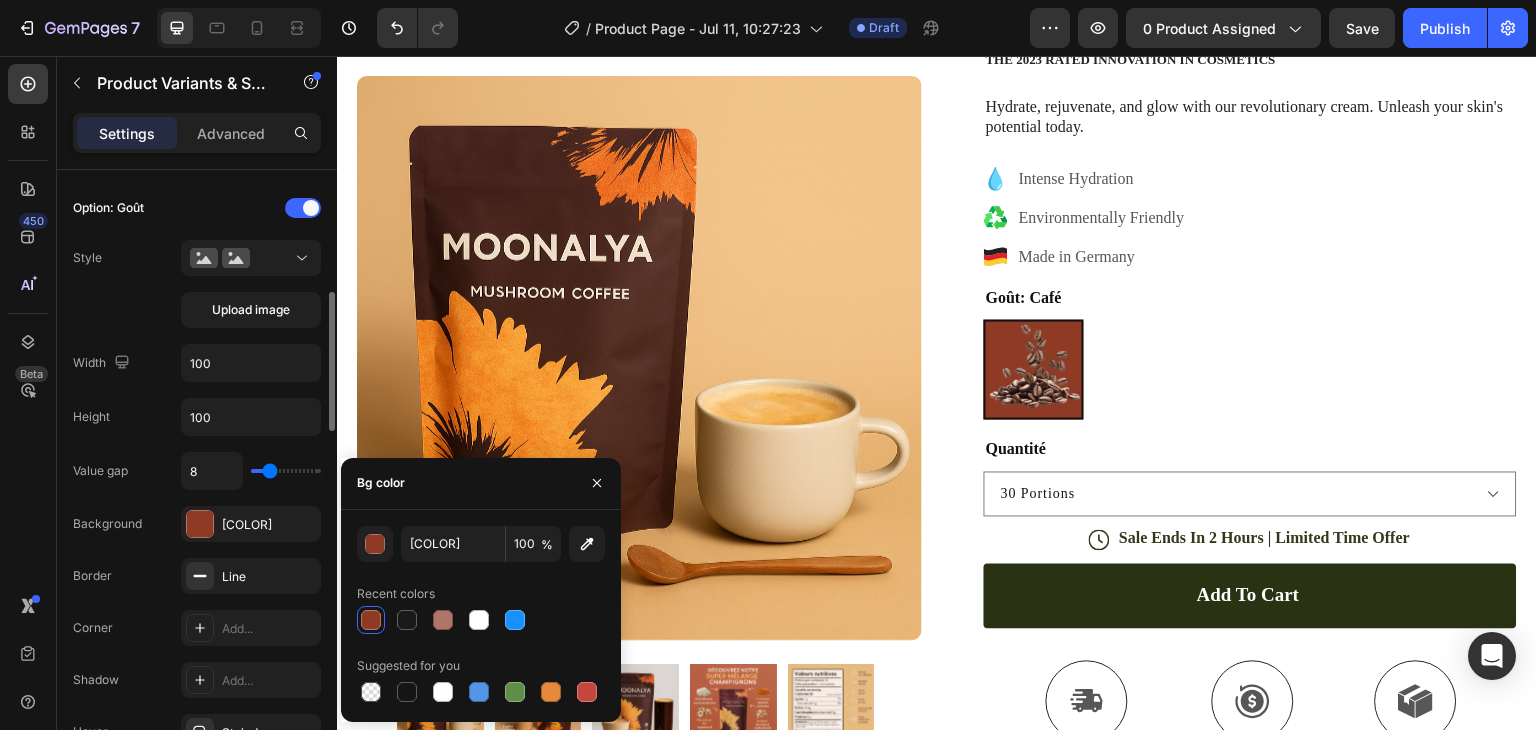 click on "Value gap 8 Background 8E3A24 Border Line Corner Add... Shadow Add... Hover Styled Active Styled Show less" 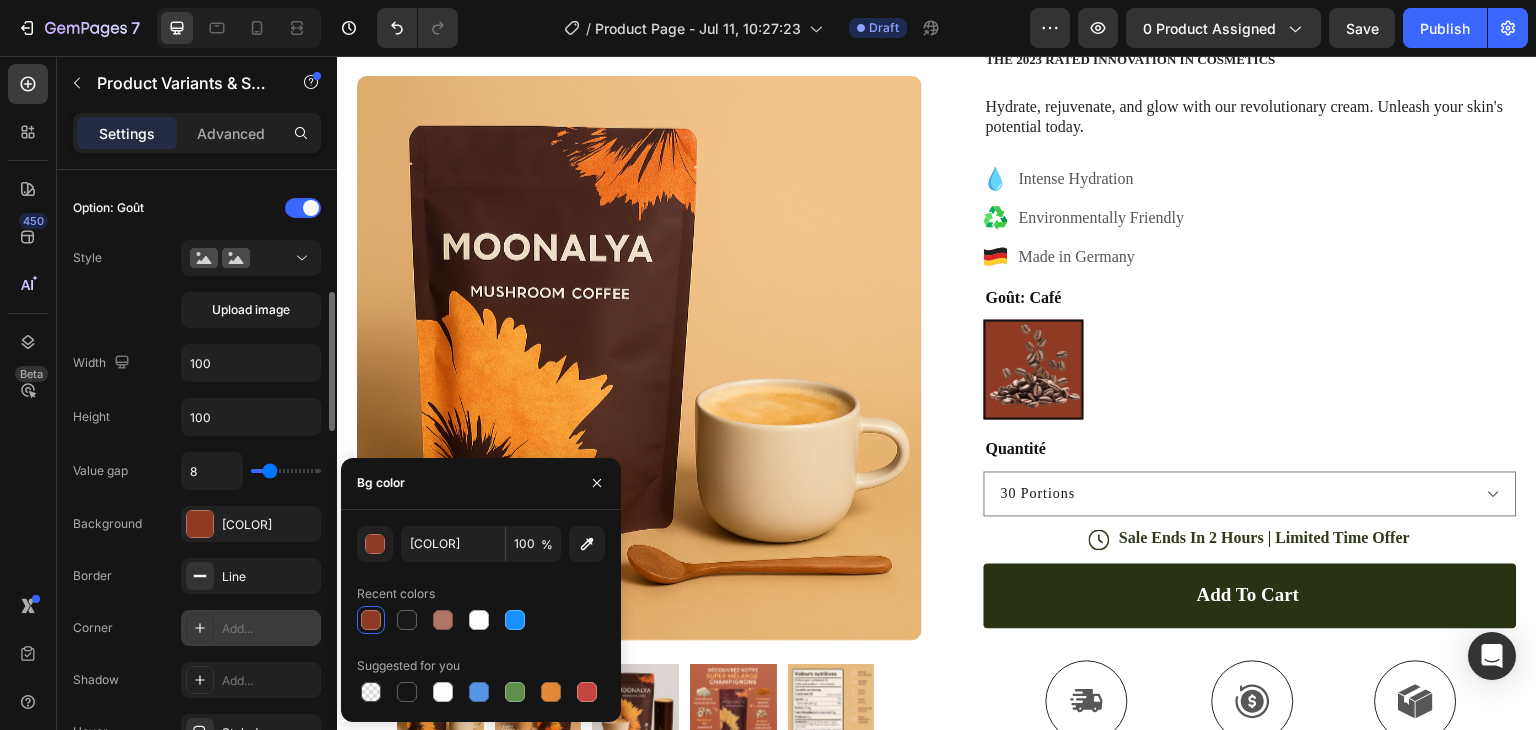 click 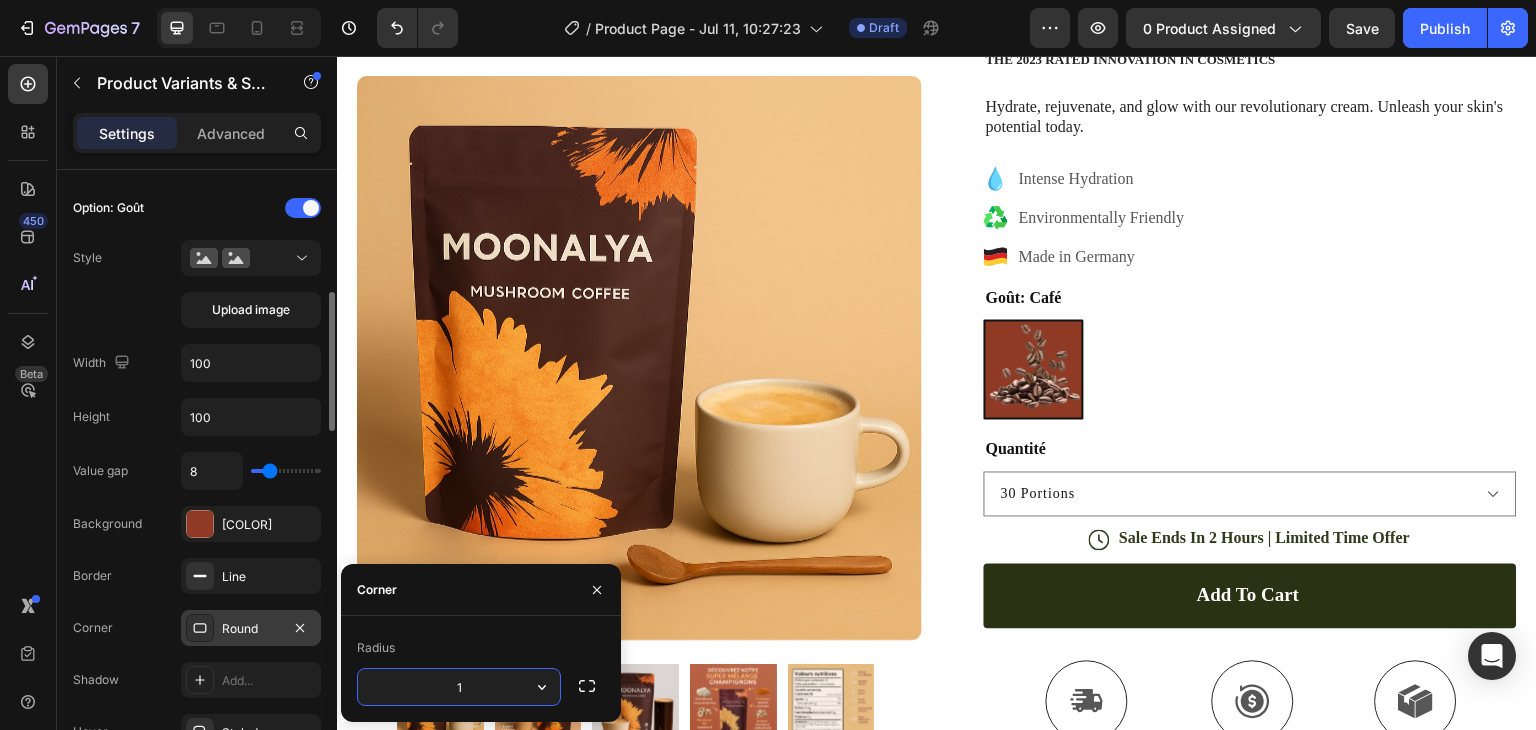 type on "15" 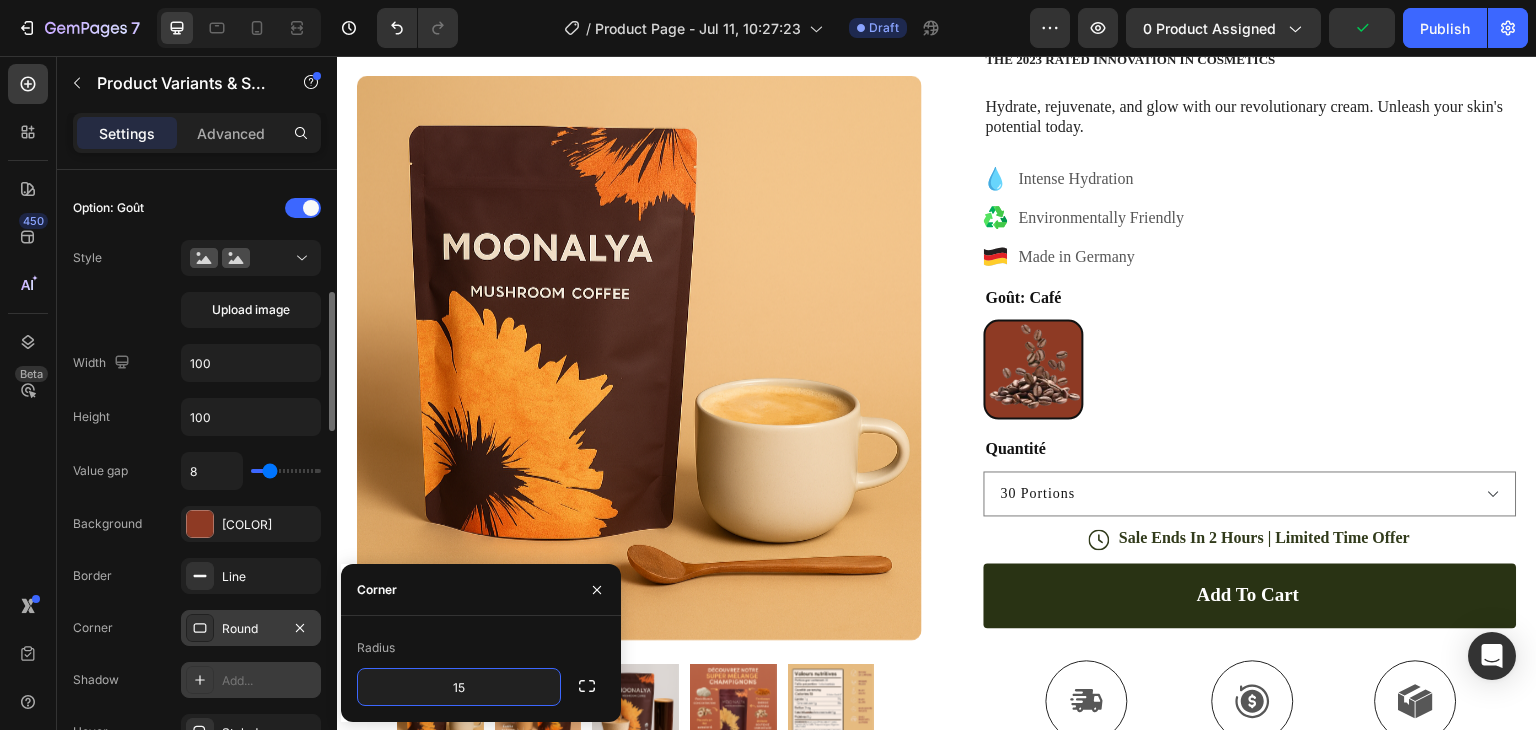 click at bounding box center (200, 680) 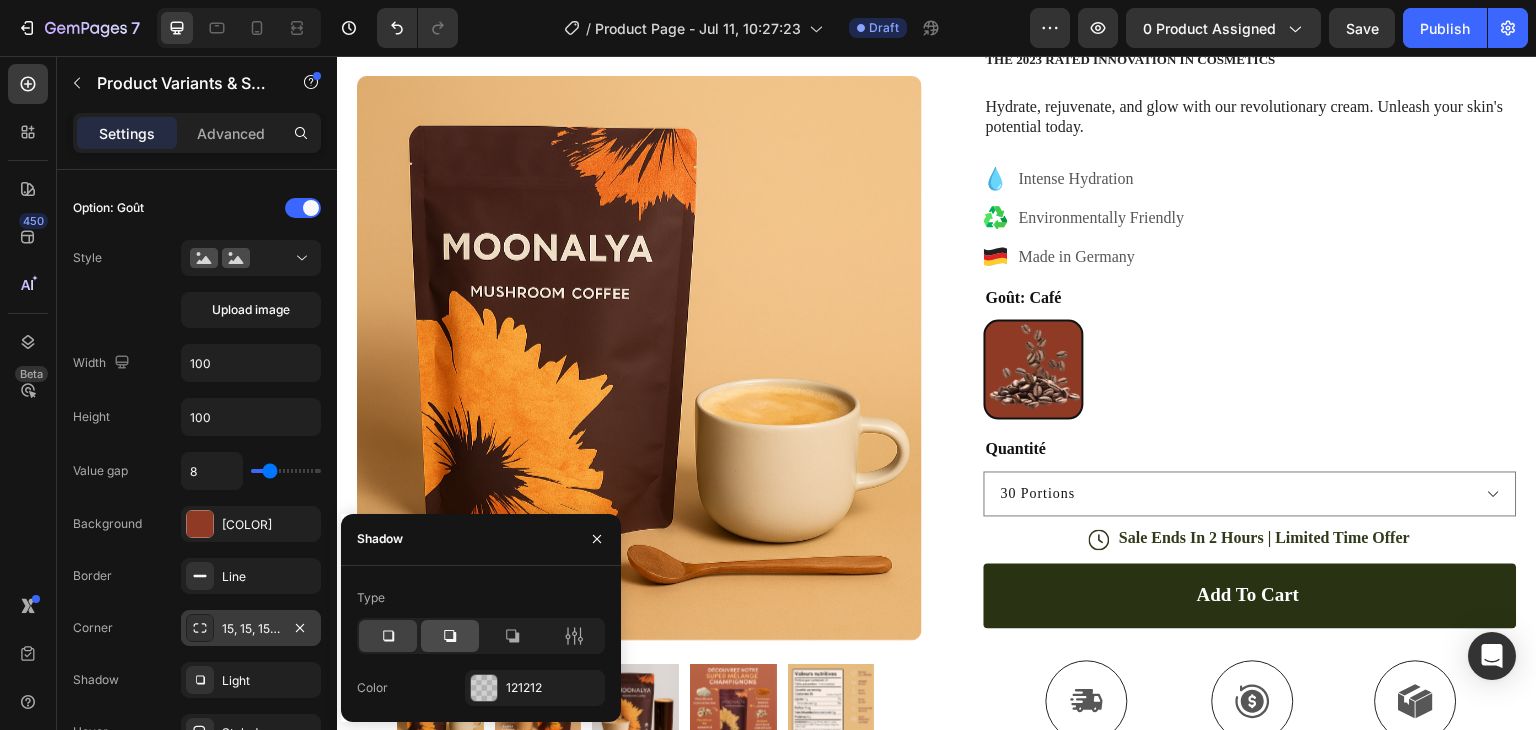 click 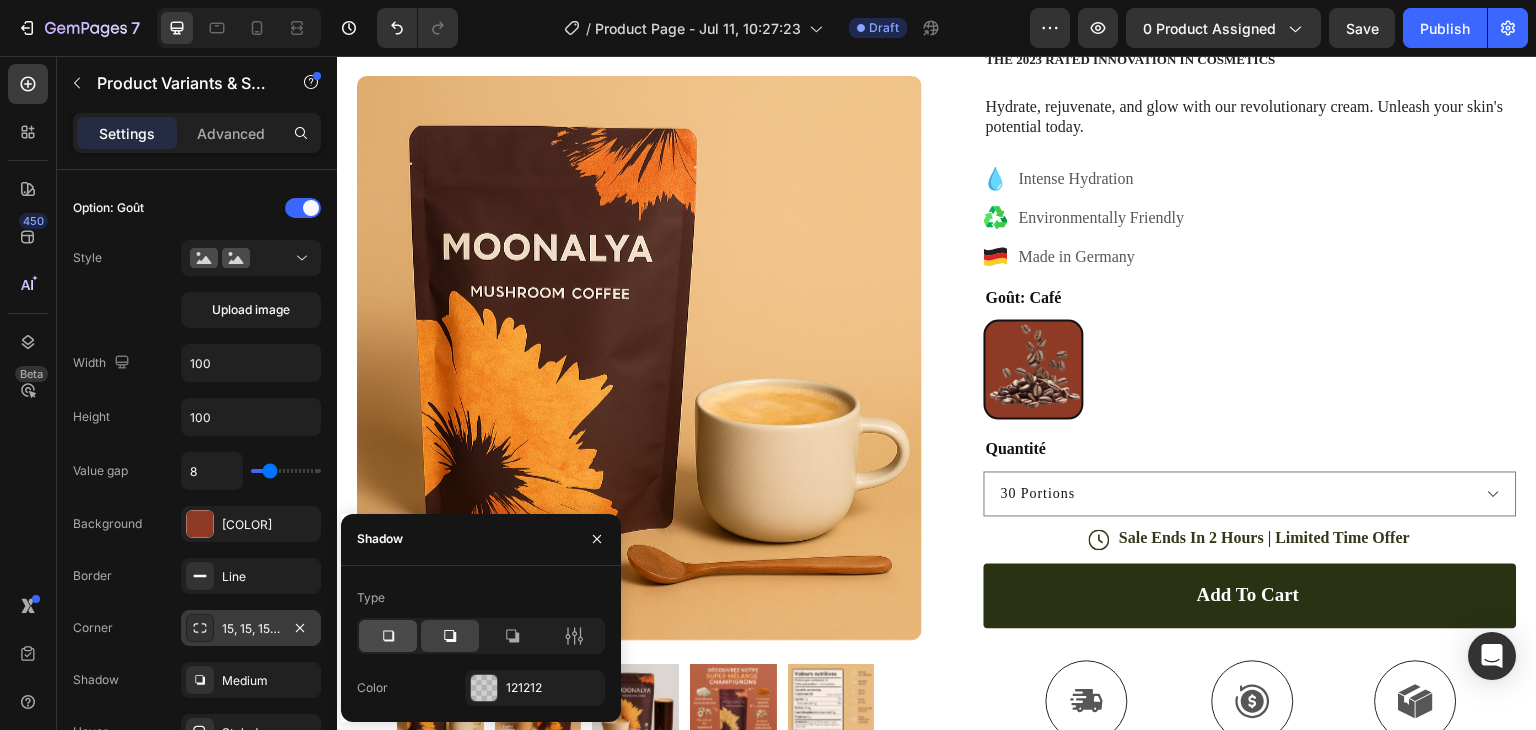 click 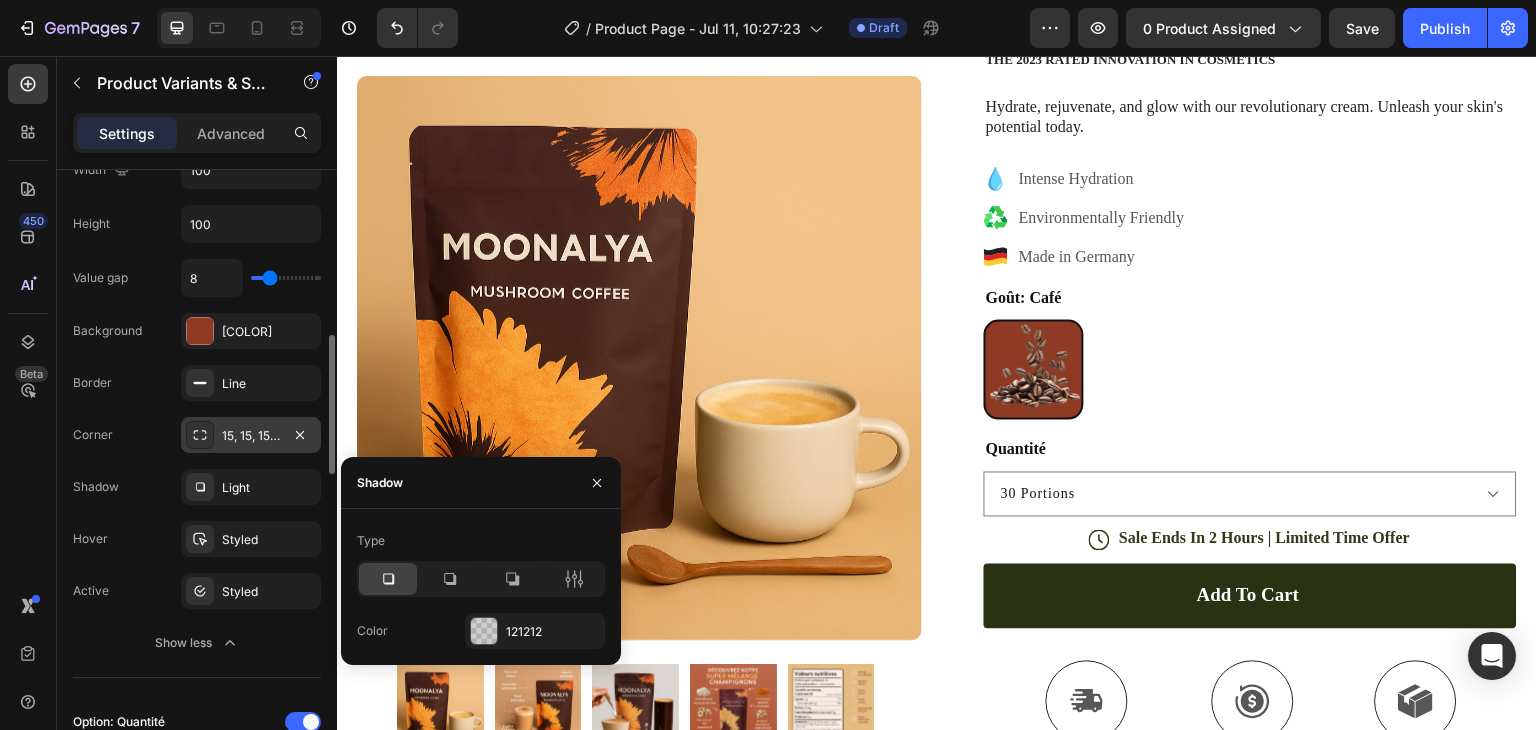 scroll, scrollTop: 757, scrollLeft: 0, axis: vertical 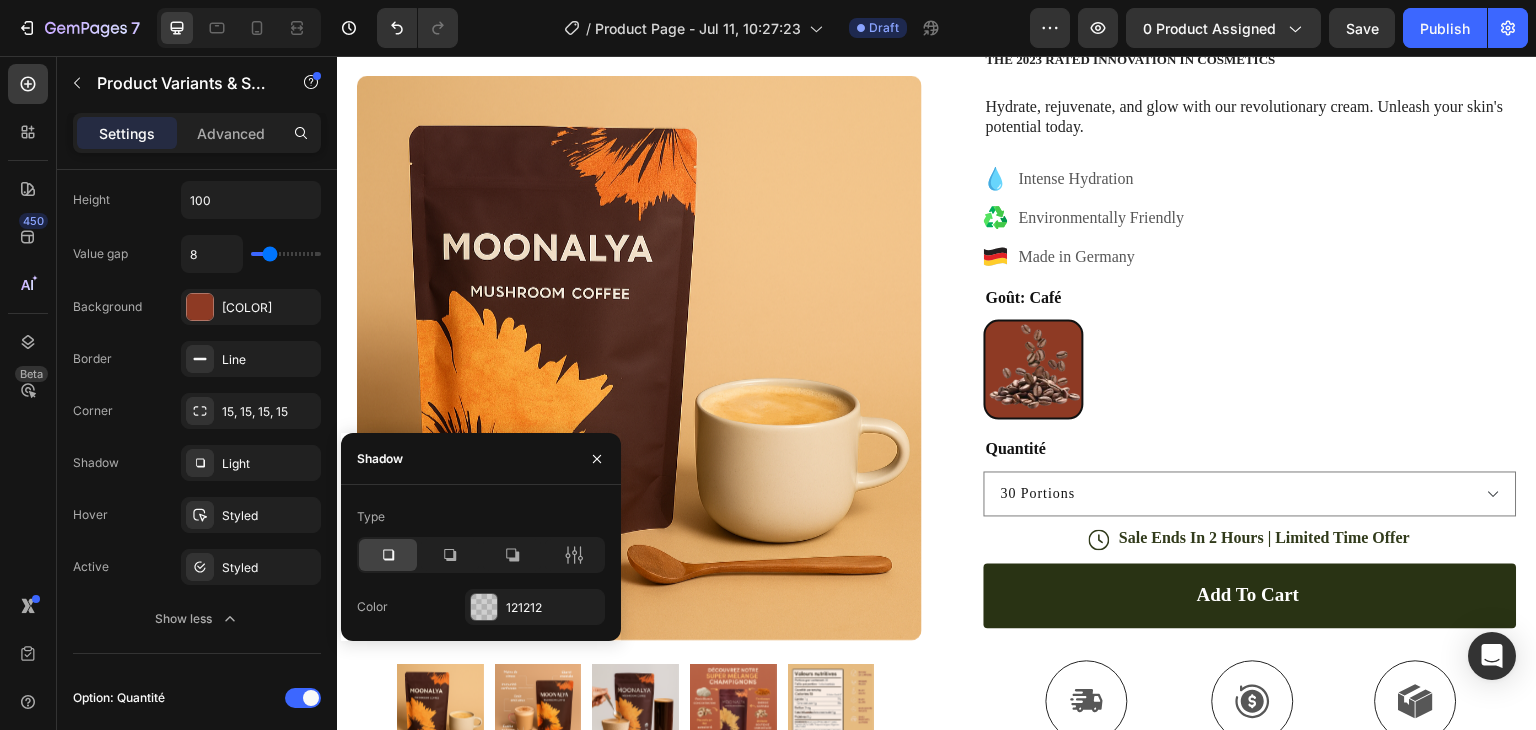 click on "Active Styled" 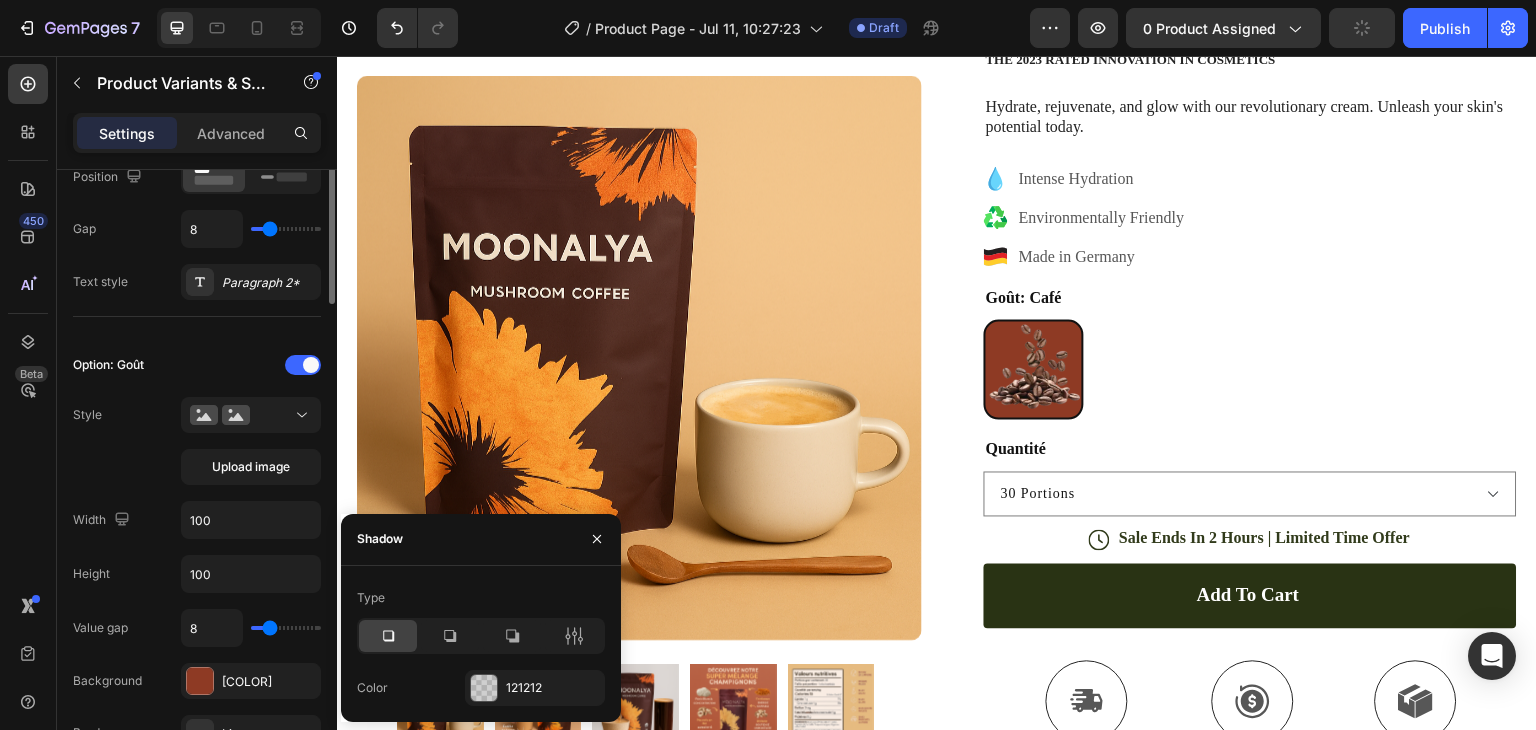 scroll, scrollTop: 301, scrollLeft: 0, axis: vertical 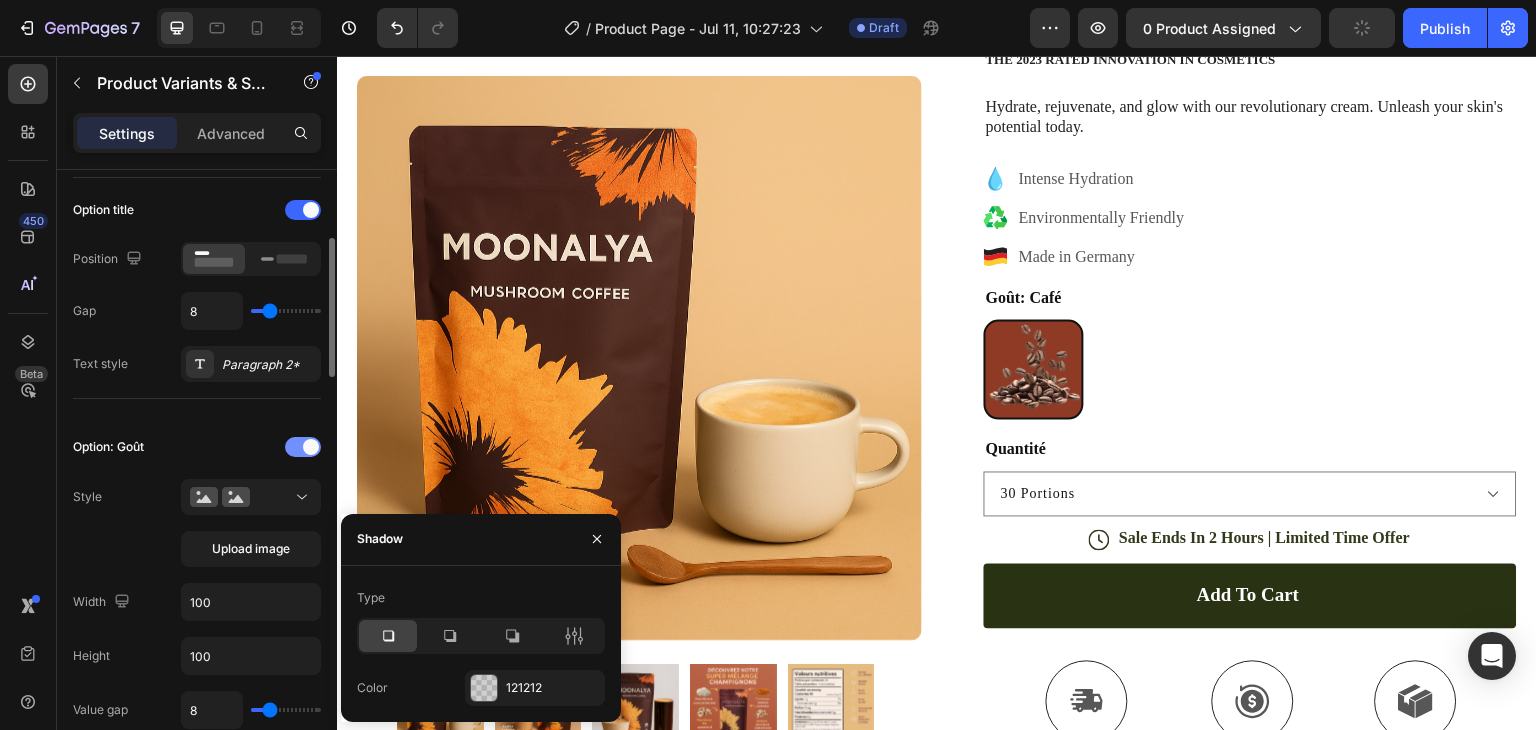 click at bounding box center (303, 447) 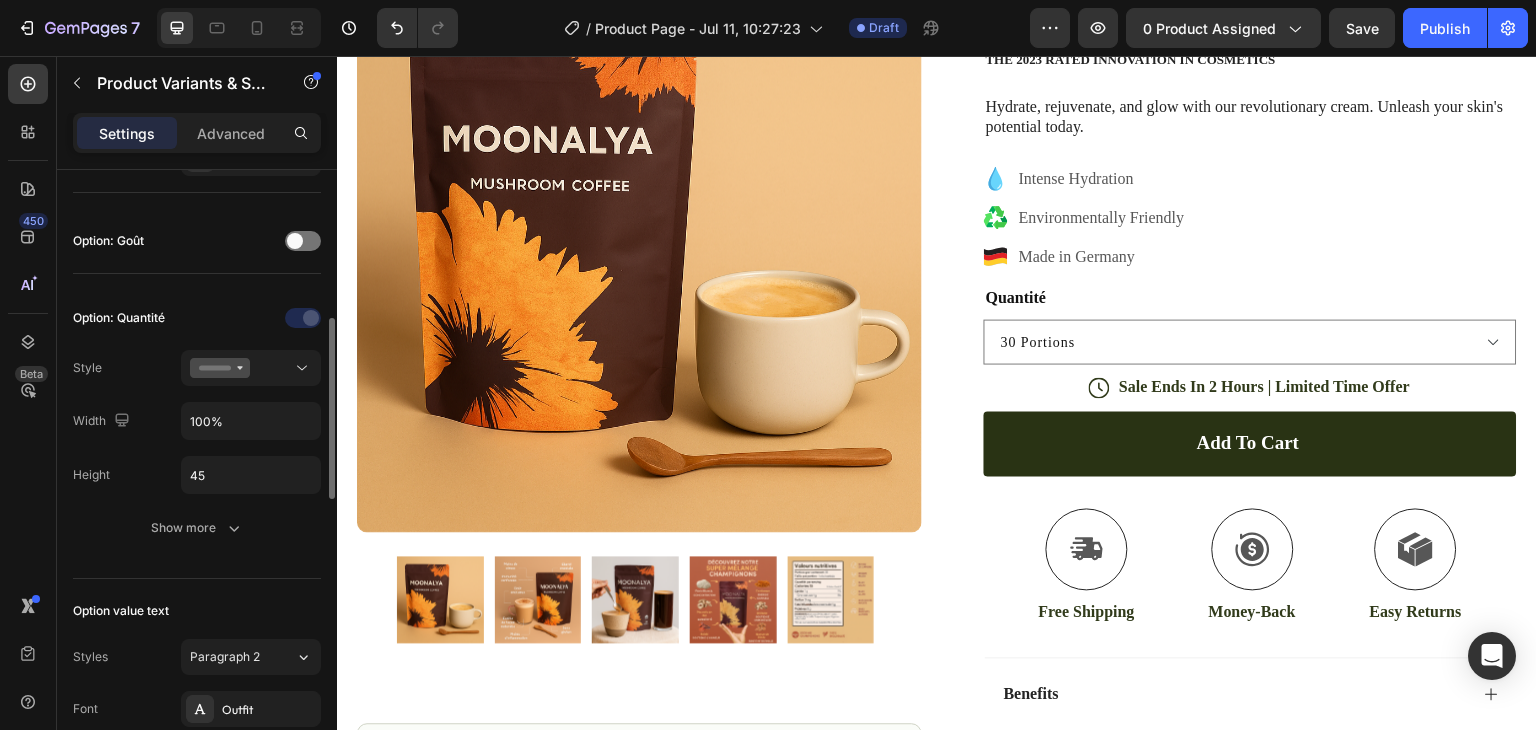 scroll, scrollTop: 507, scrollLeft: 0, axis: vertical 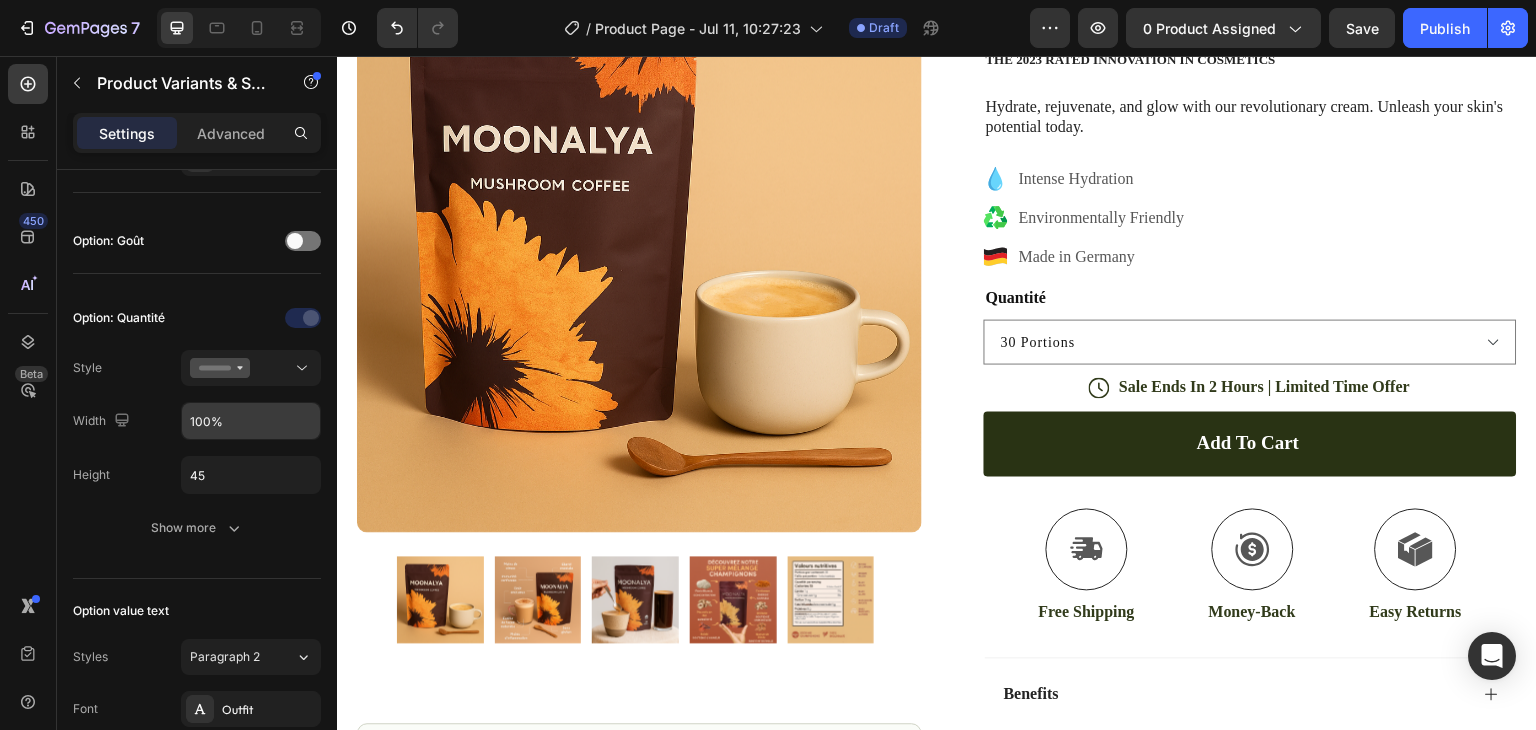 click on "100%" at bounding box center [251, 421] 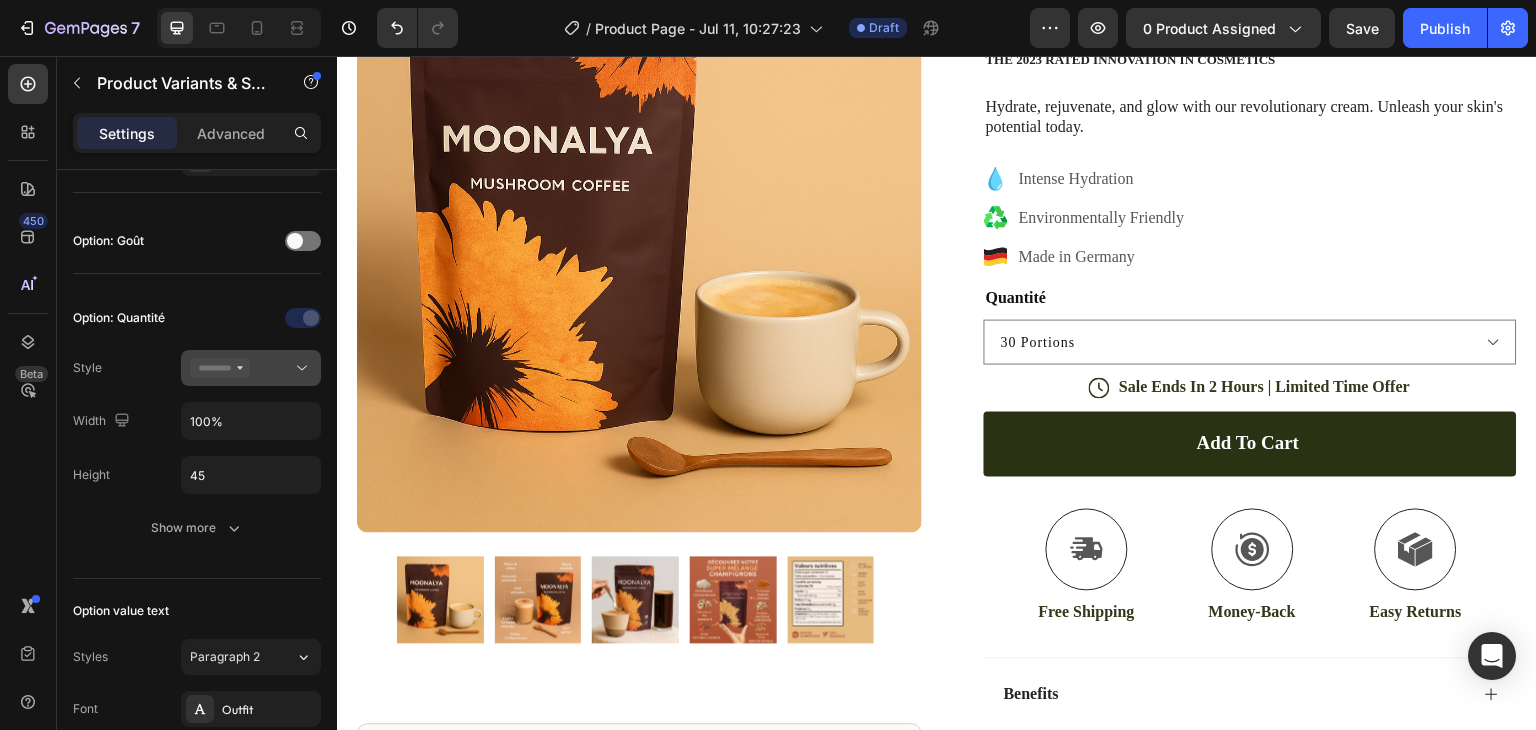 click 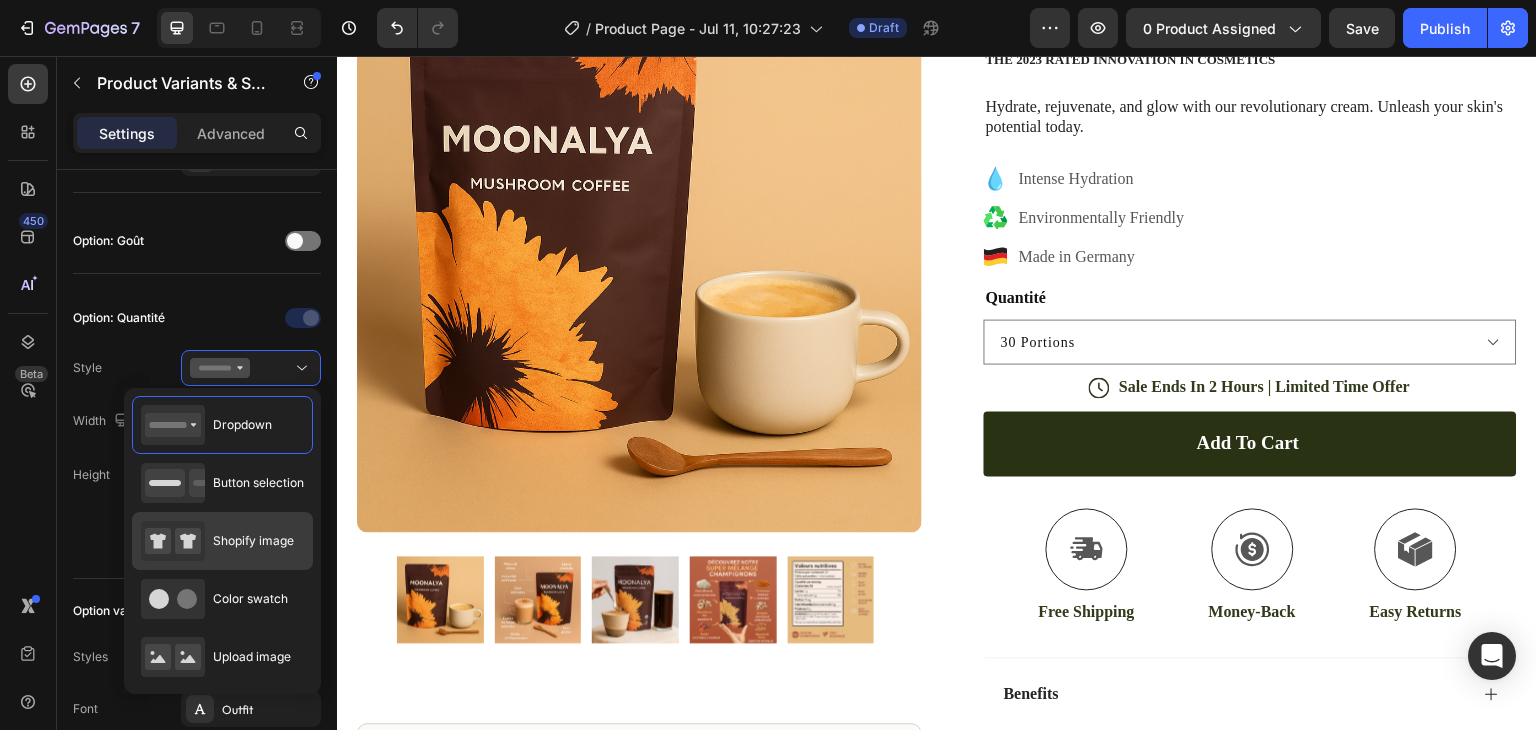 click on "Shopify image" at bounding box center [217, 541] 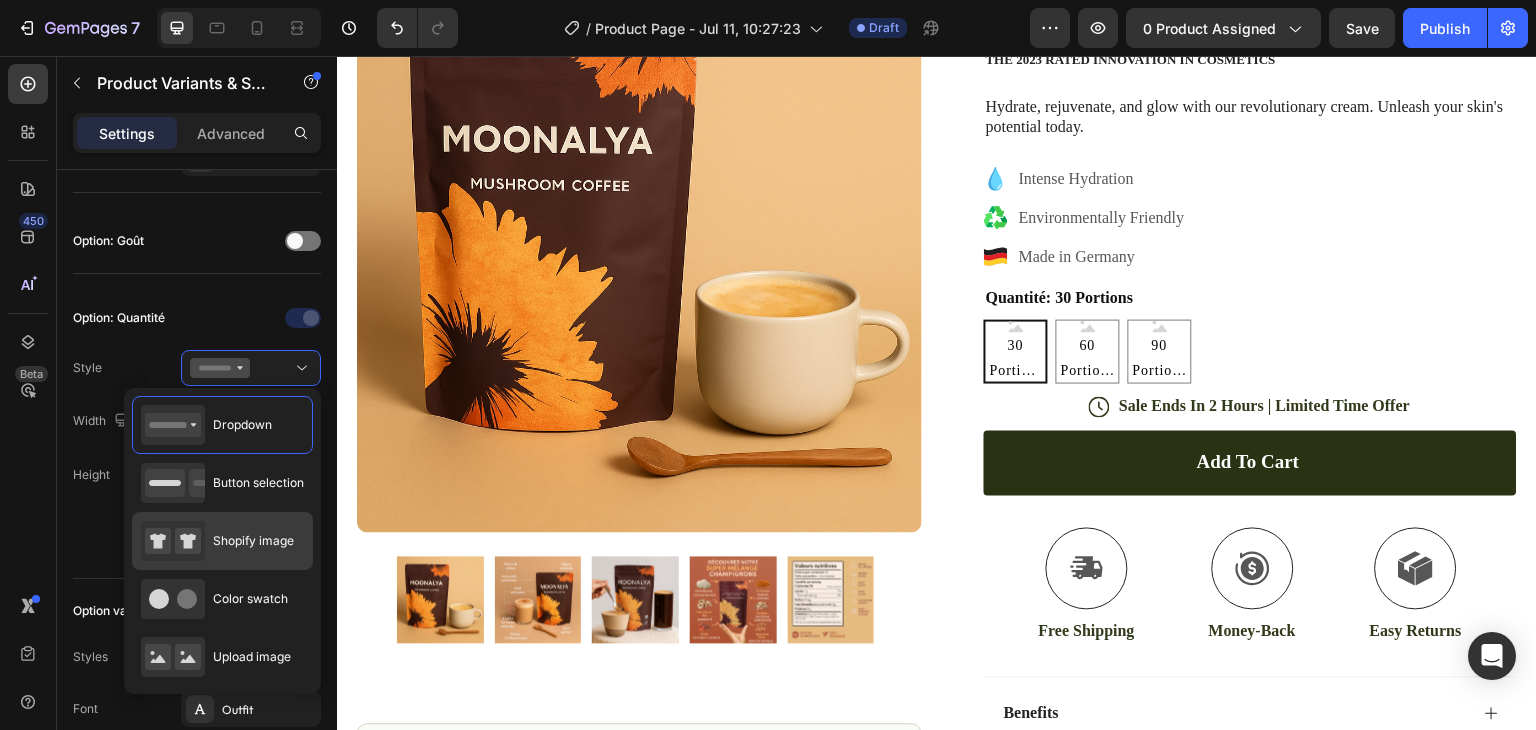 type on "64" 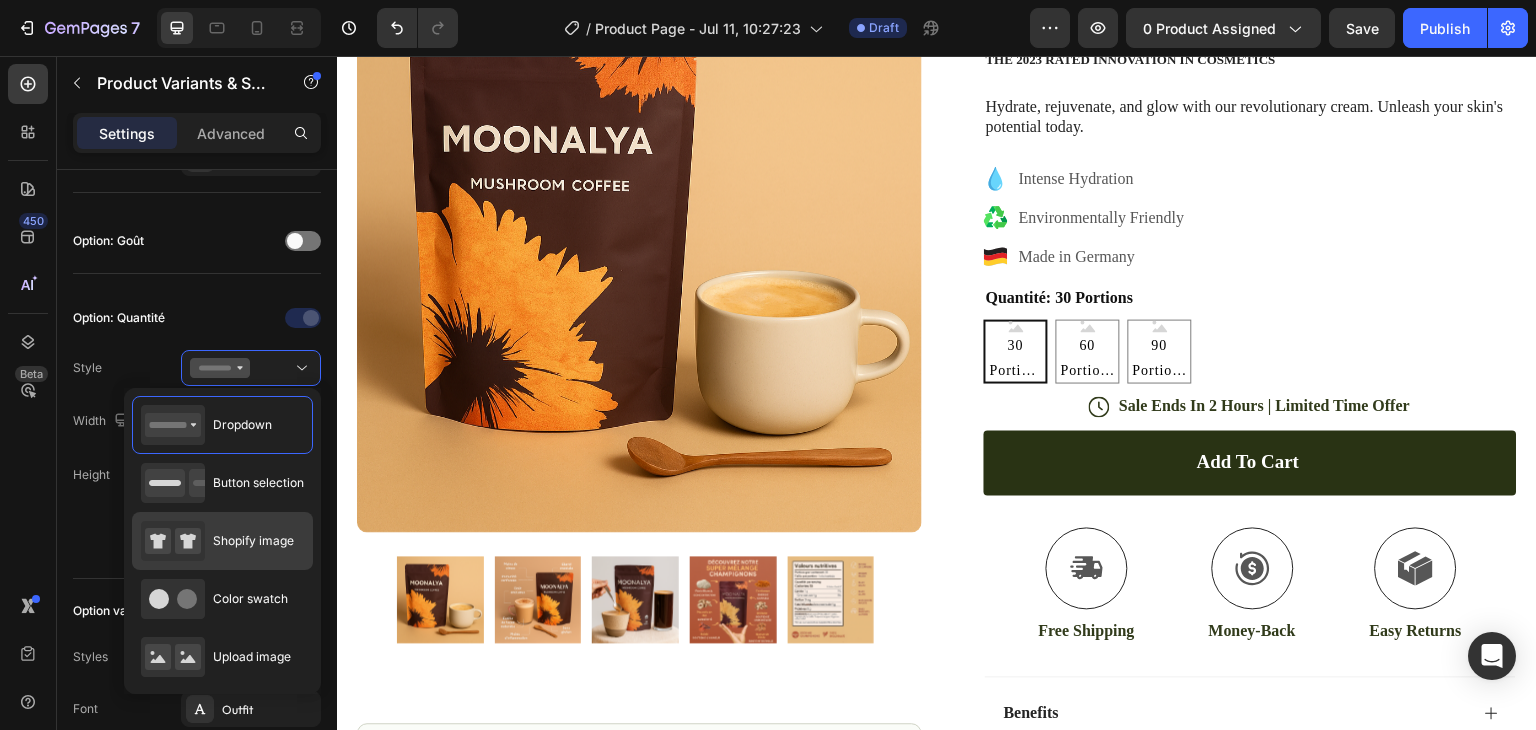 type on "64" 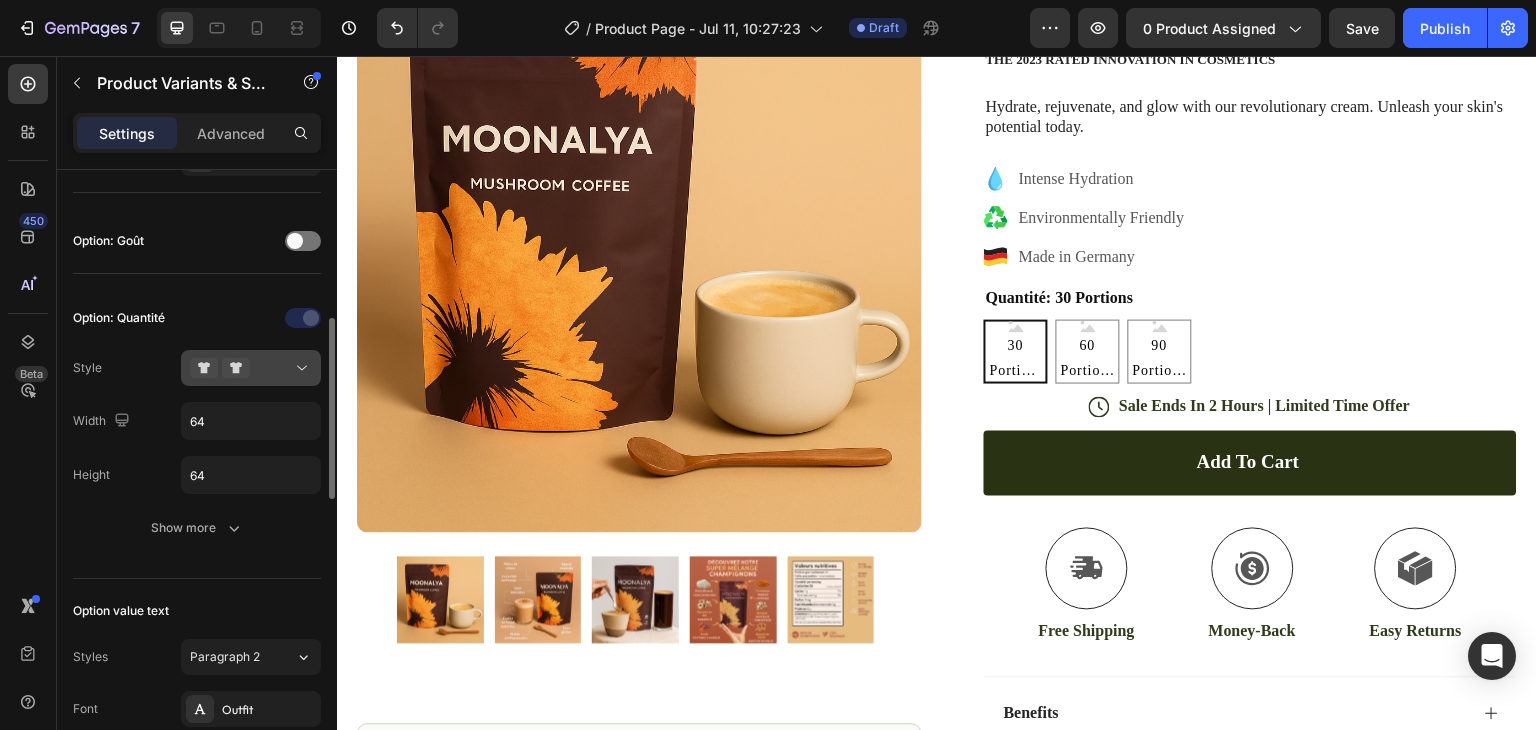 click 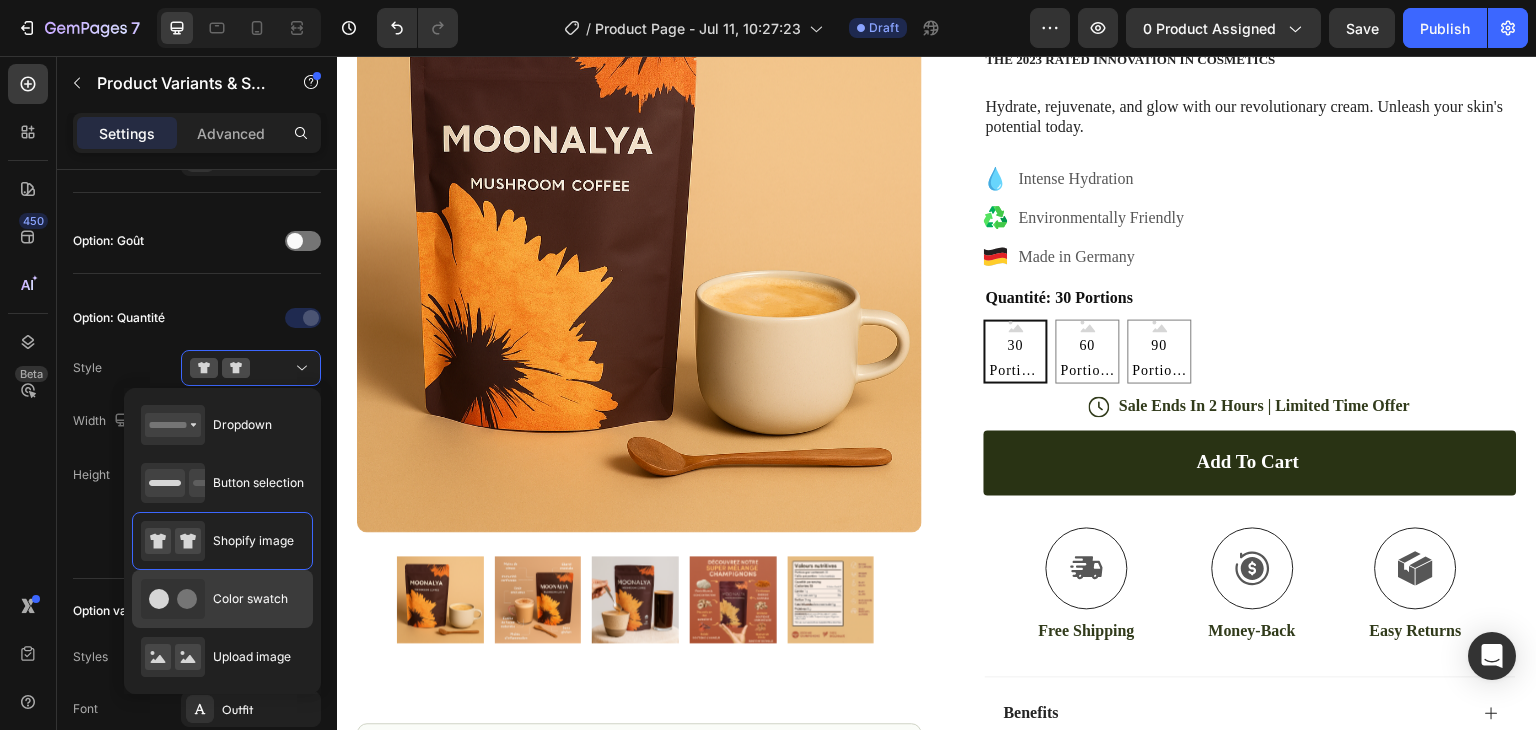 click on "Color swatch" at bounding box center (214, 599) 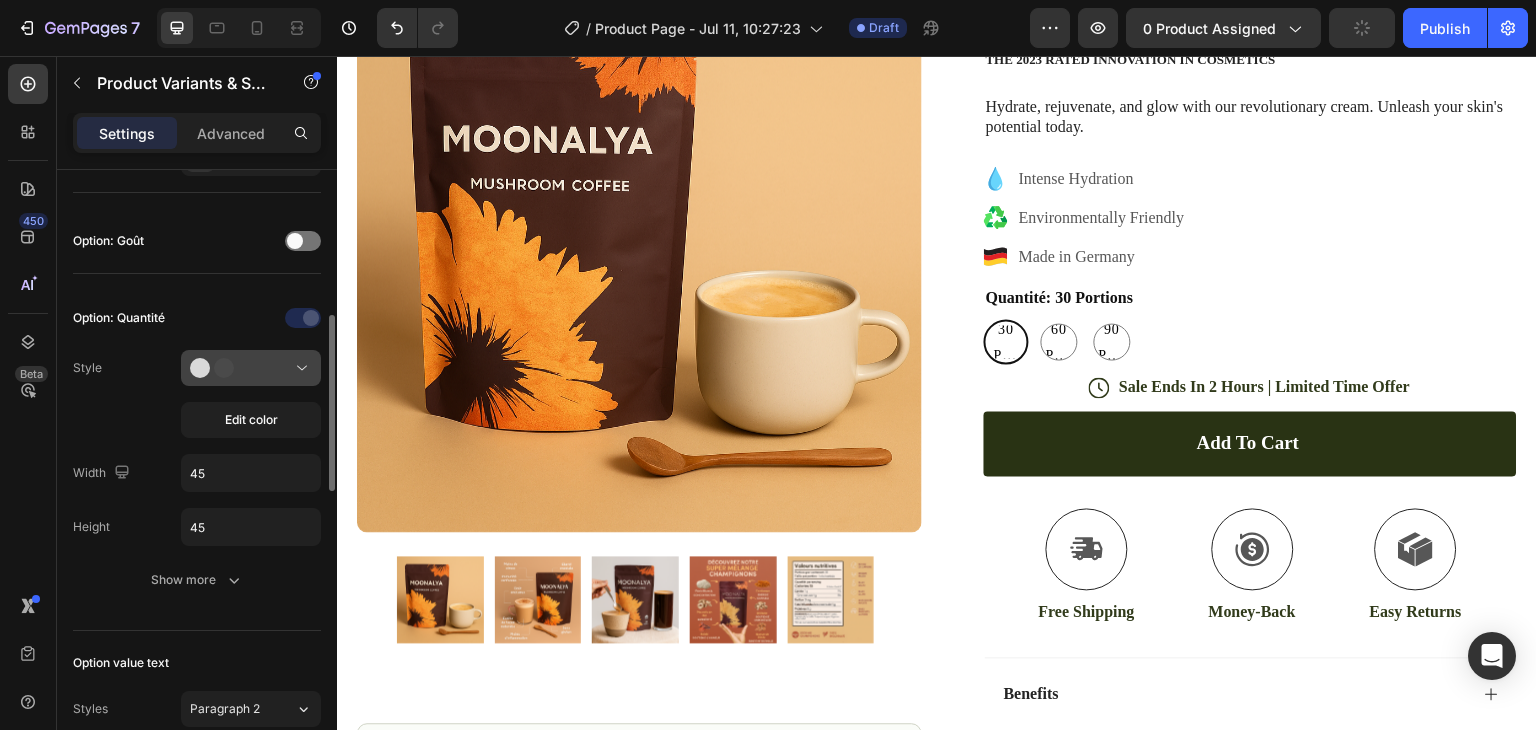 click at bounding box center (251, 368) 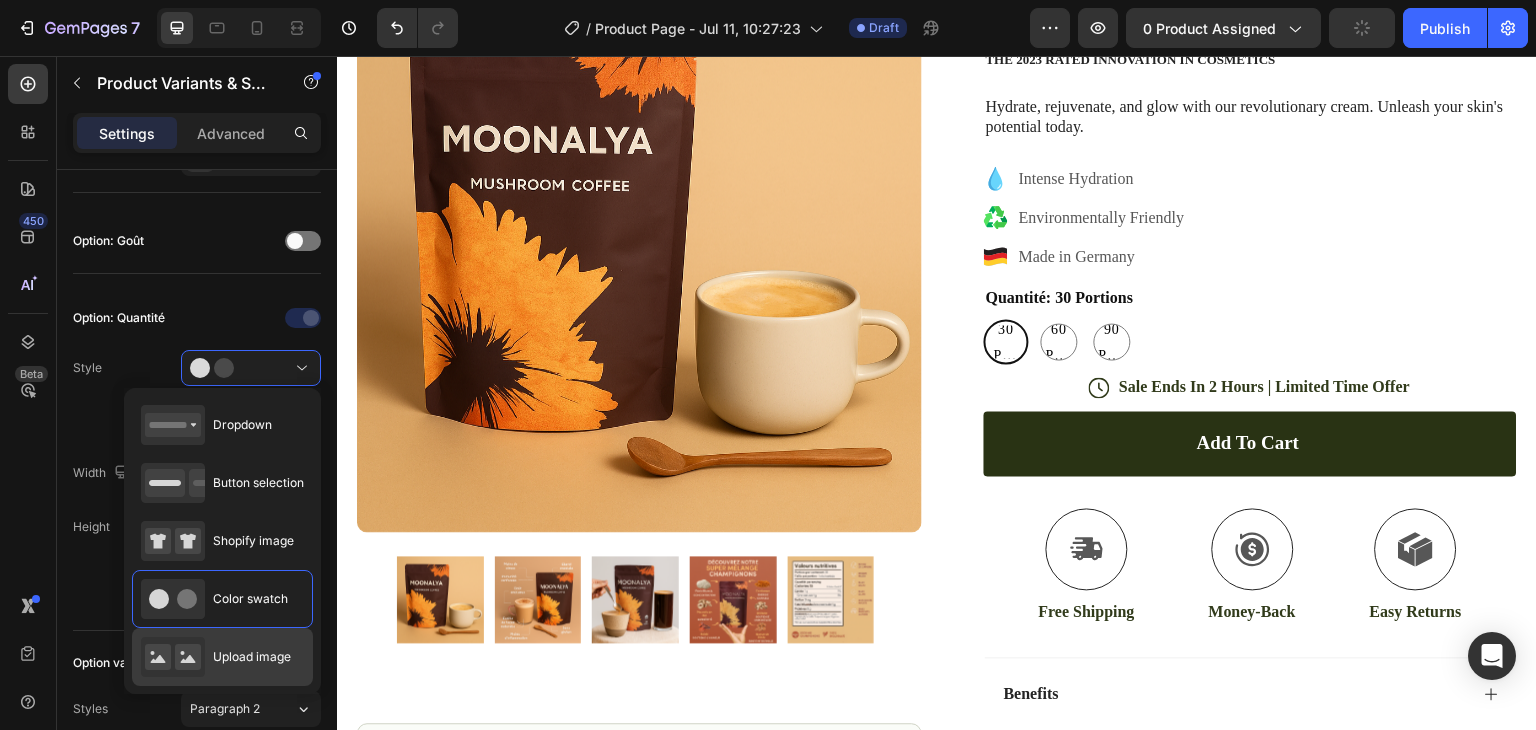 click on "Upload image" at bounding box center [216, 657] 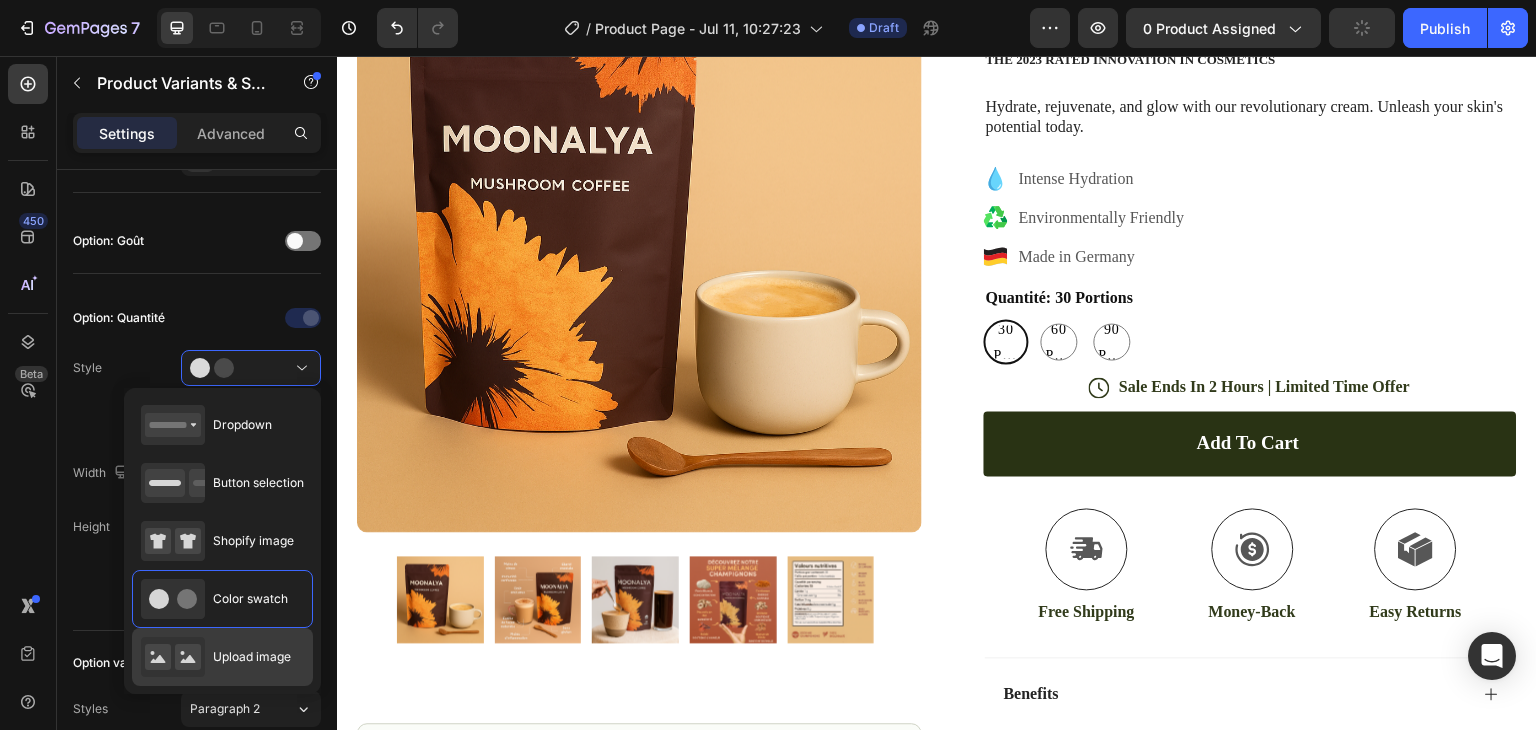 type on "64" 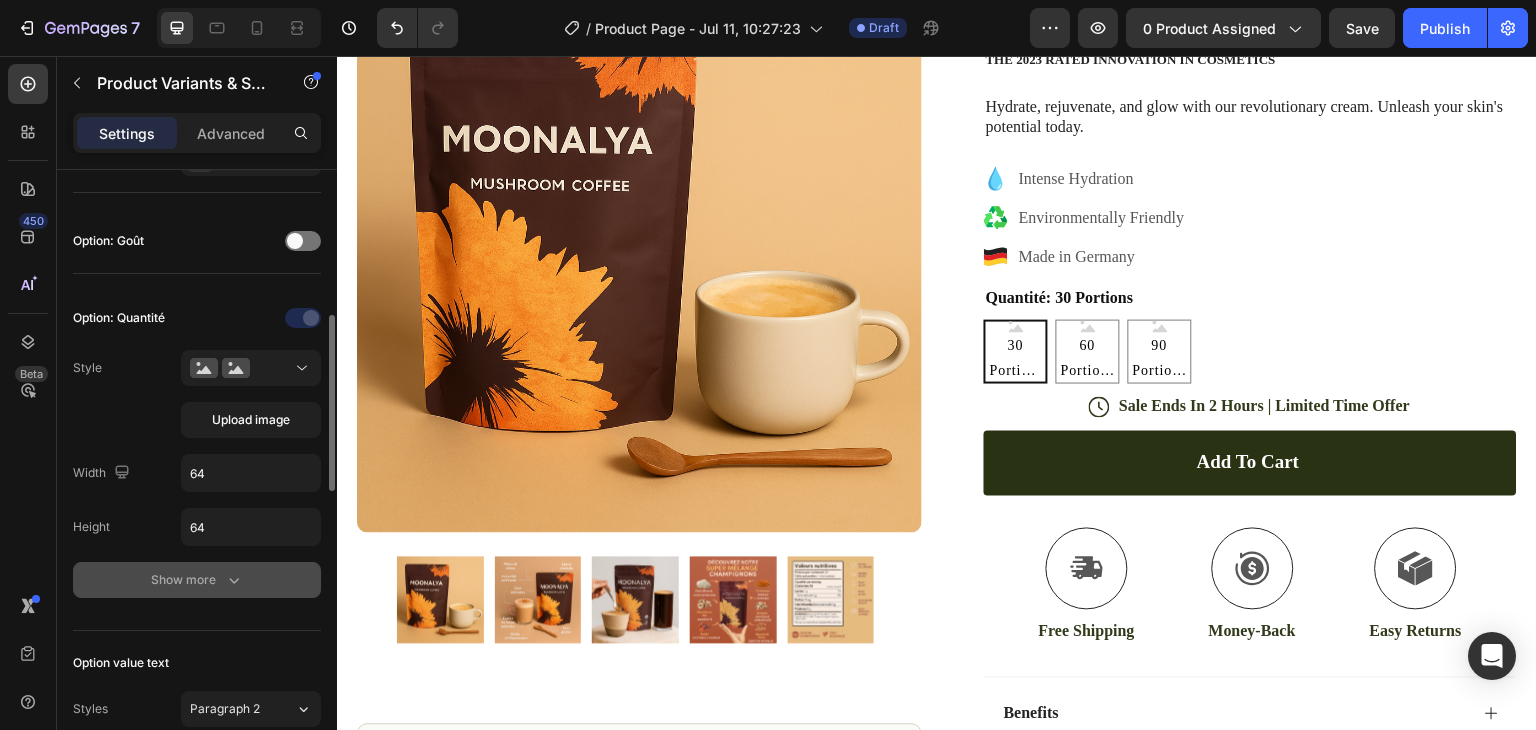 click on "Show more" at bounding box center (197, 580) 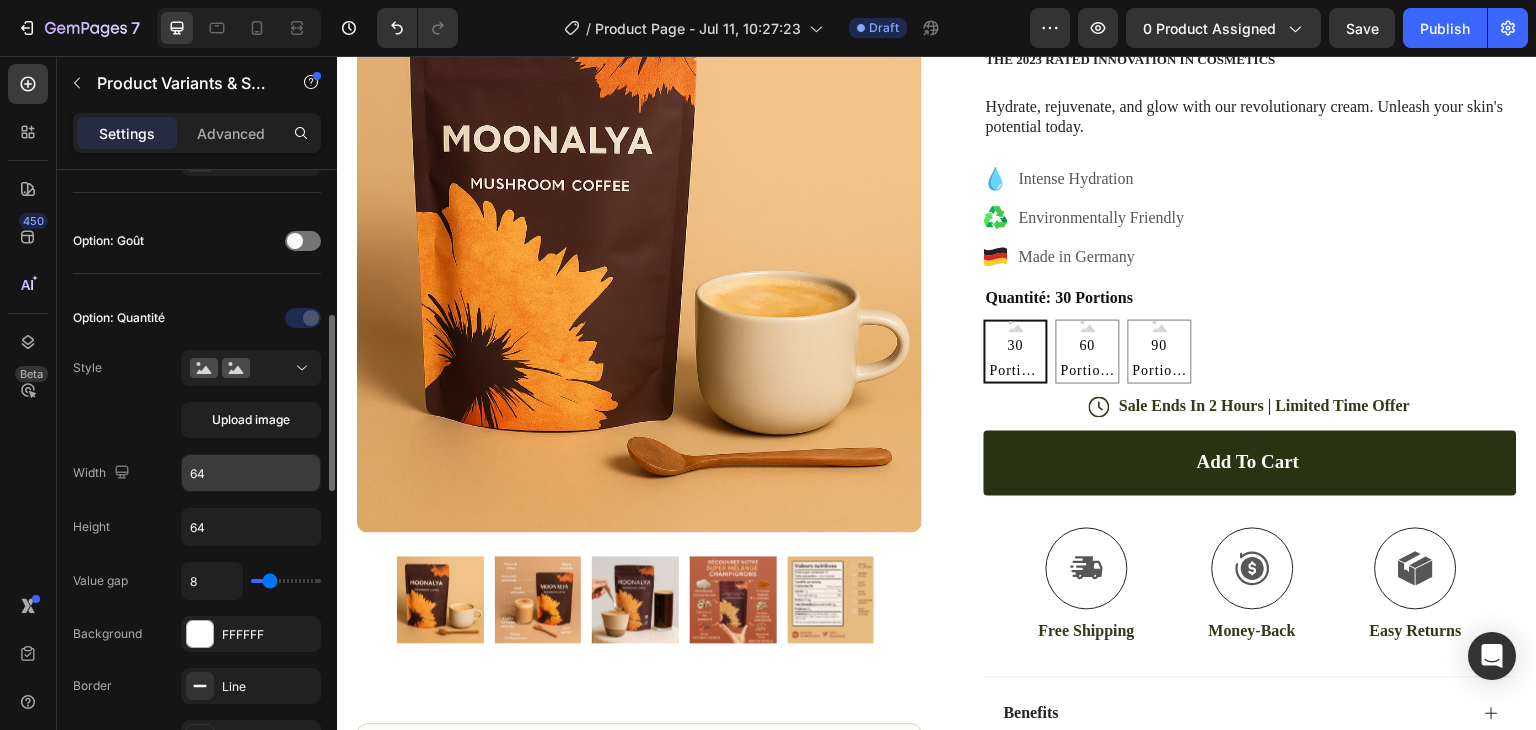 click on "64" at bounding box center (251, 473) 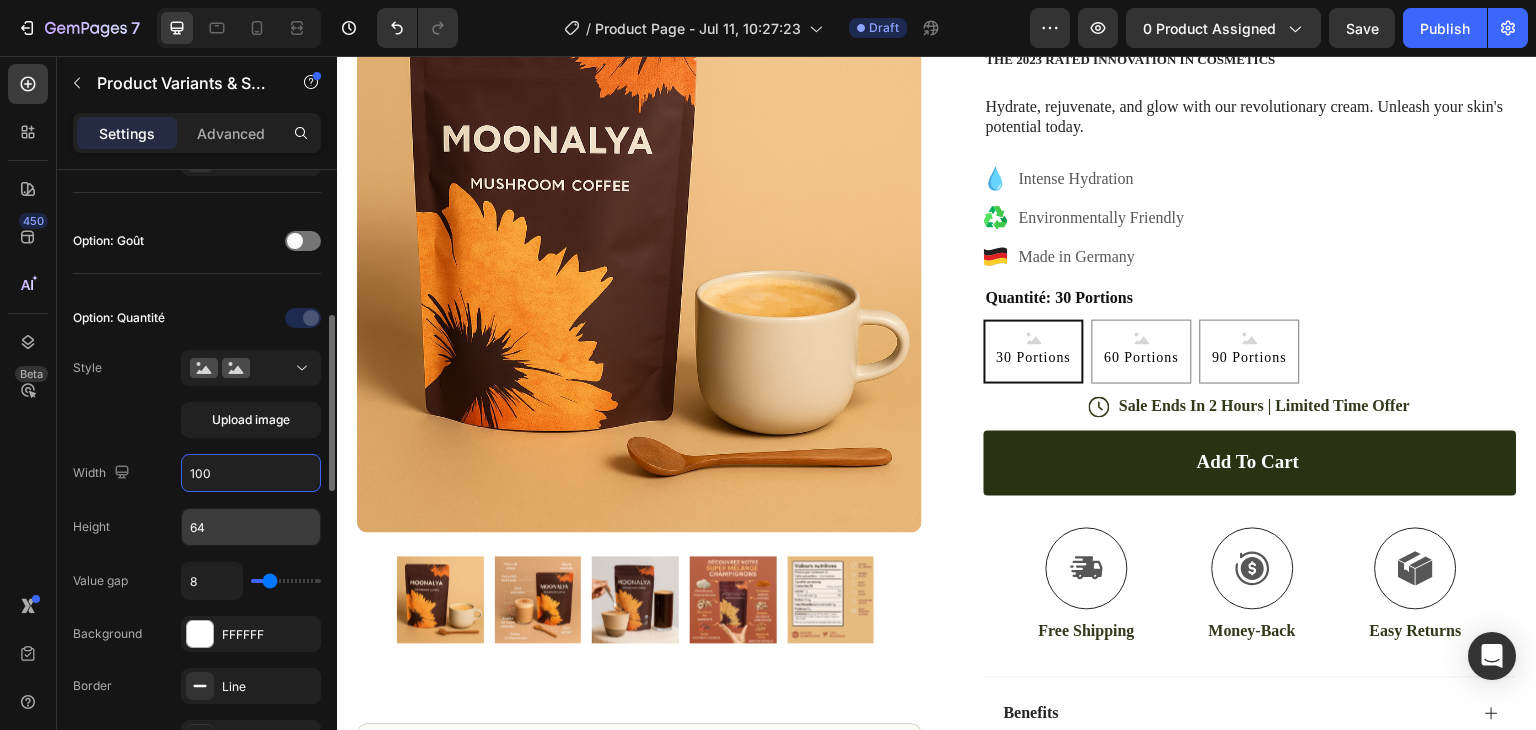 type on "100" 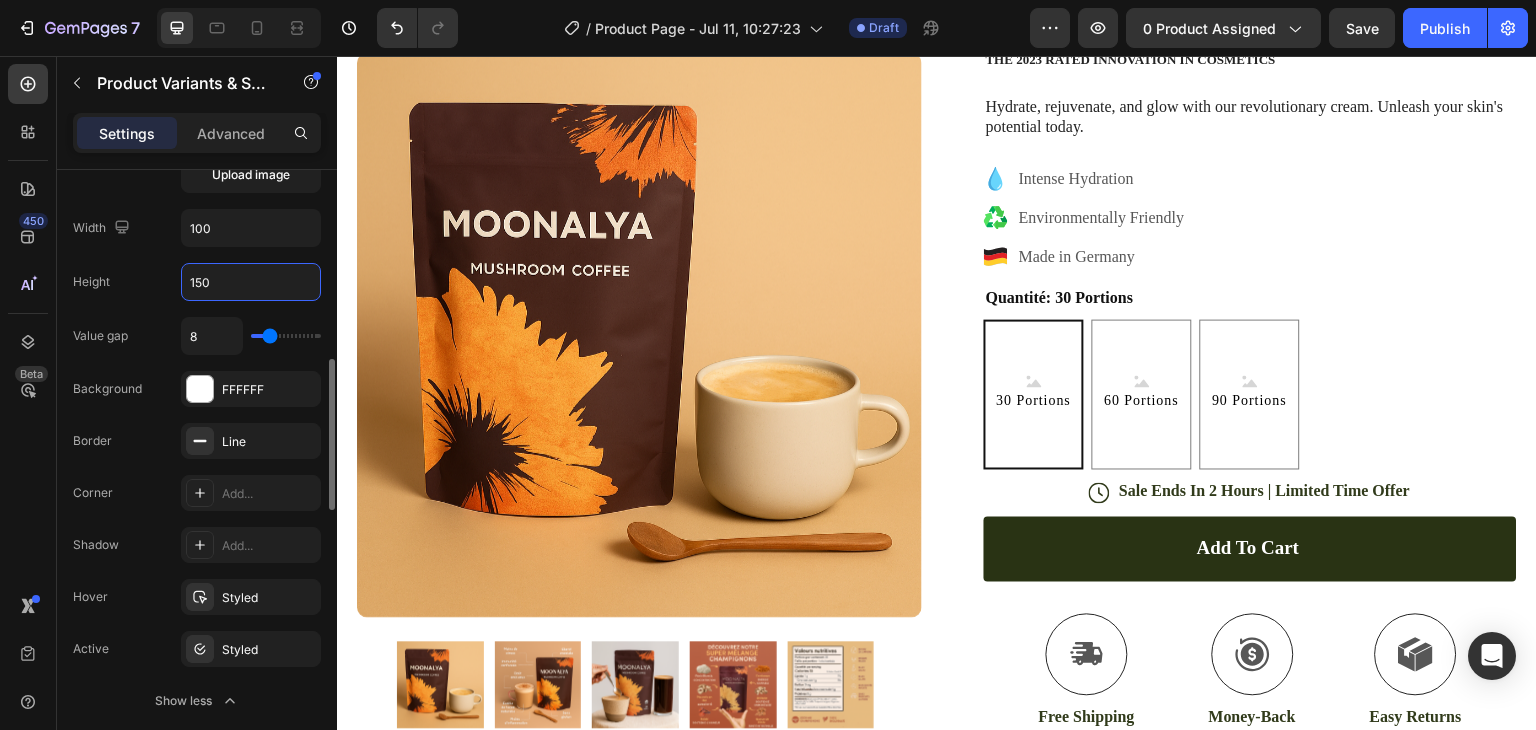 scroll, scrollTop: 797, scrollLeft: 0, axis: vertical 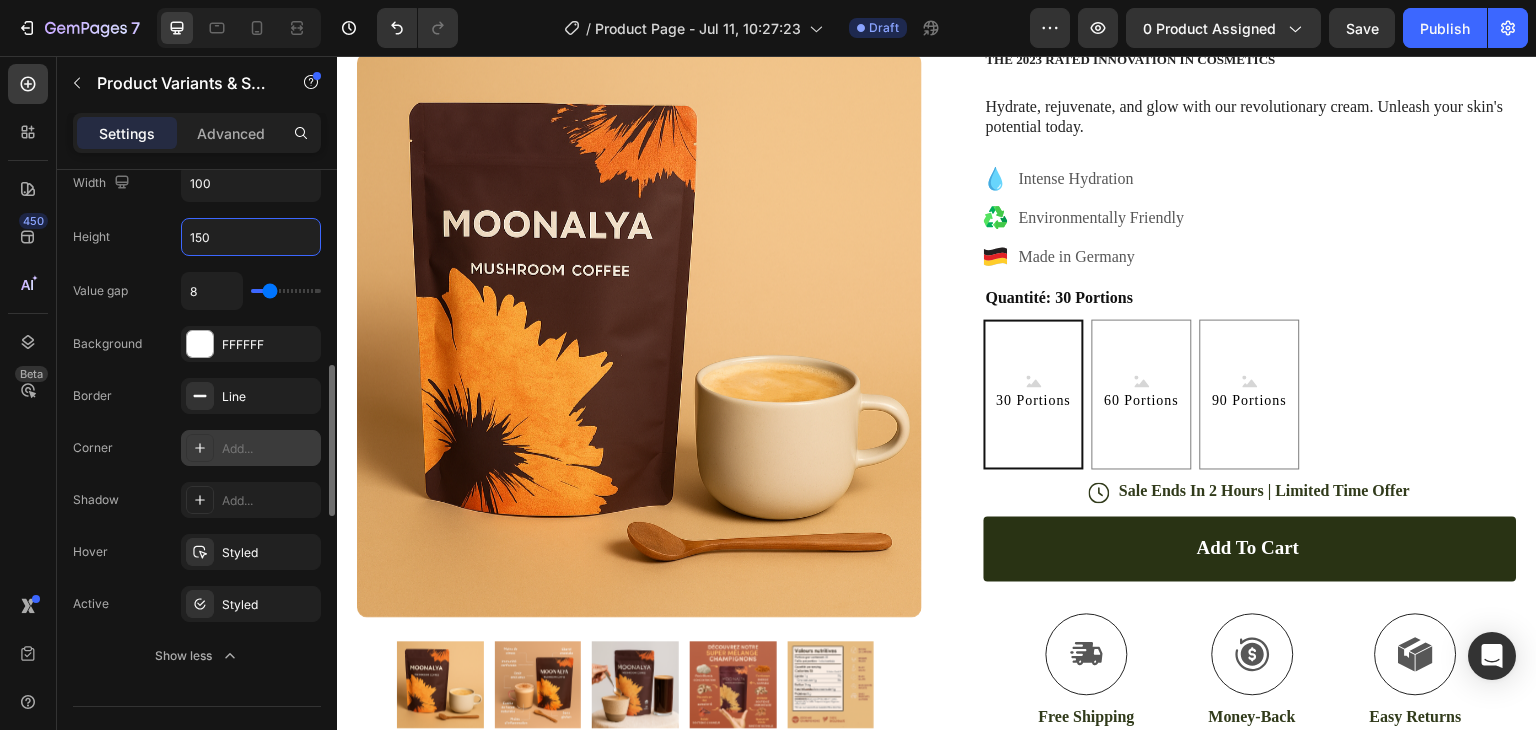 type on "150" 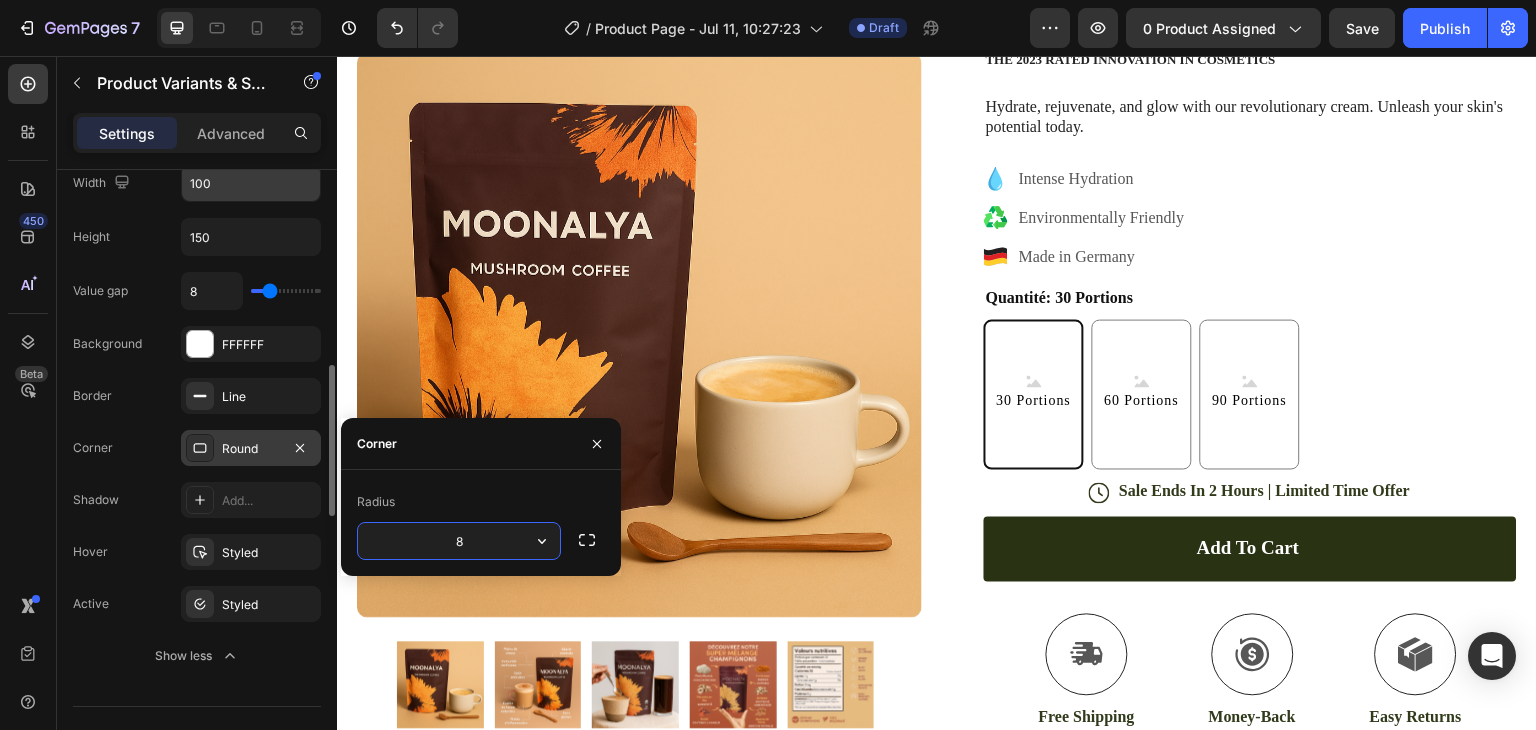 click on "100" at bounding box center [251, 183] 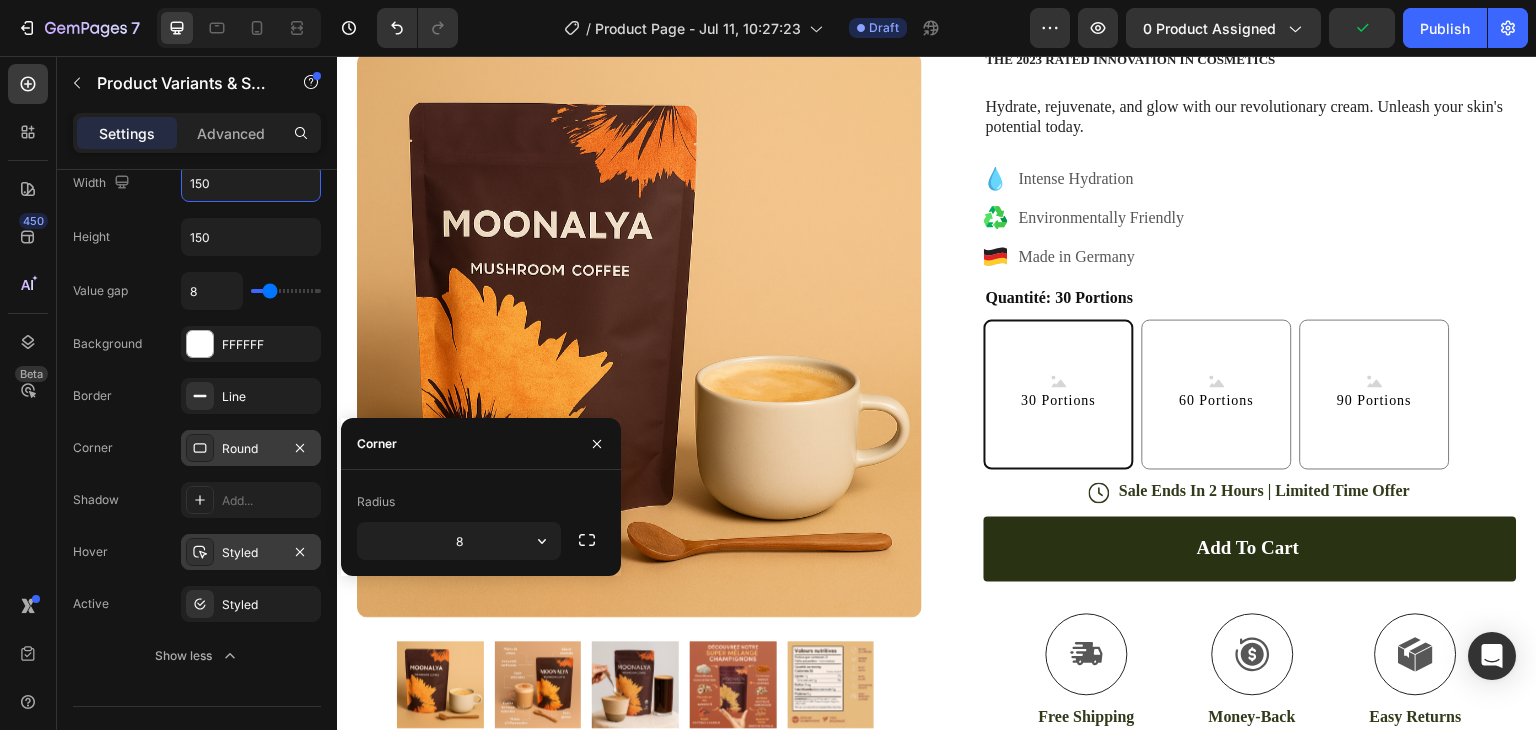 type on "150" 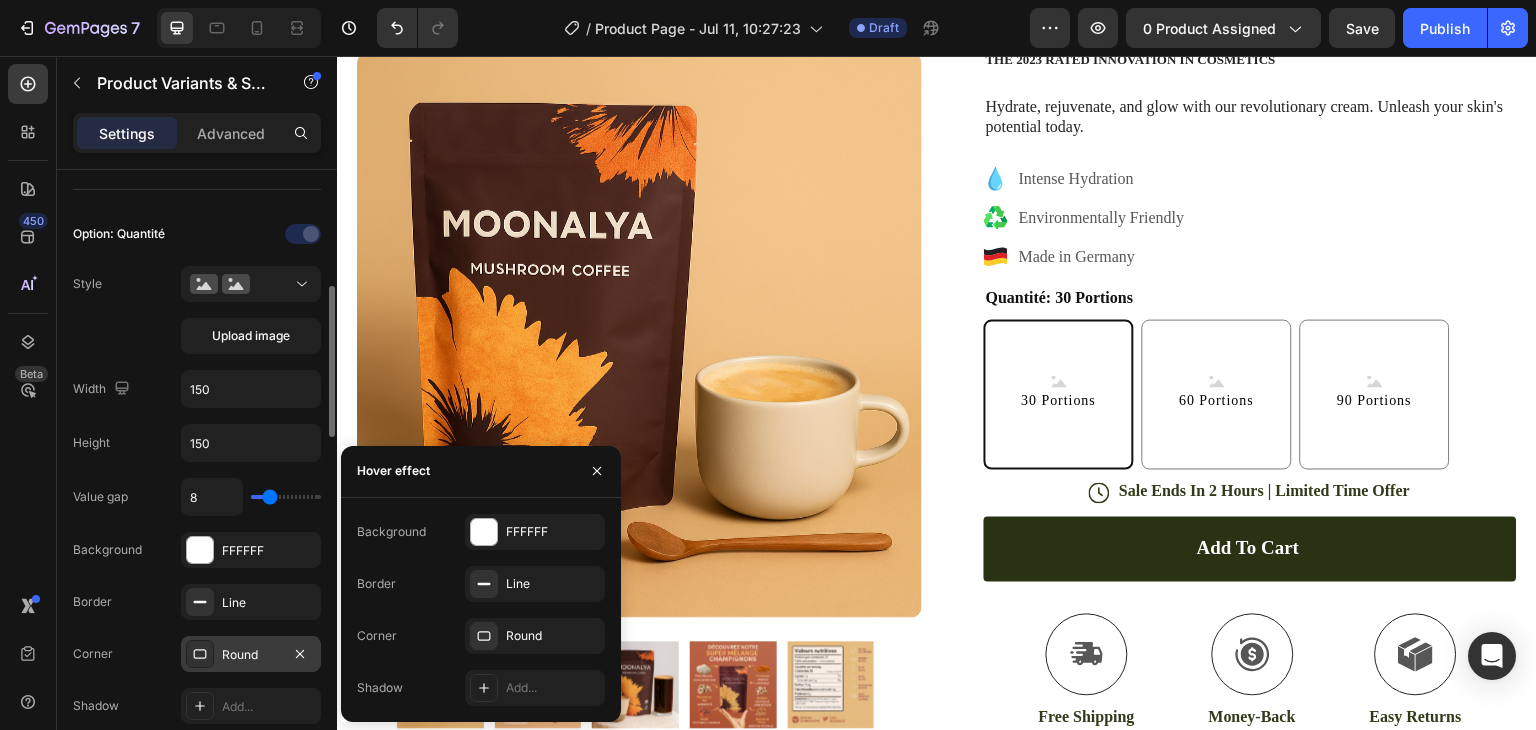 scroll, scrollTop: 521, scrollLeft: 0, axis: vertical 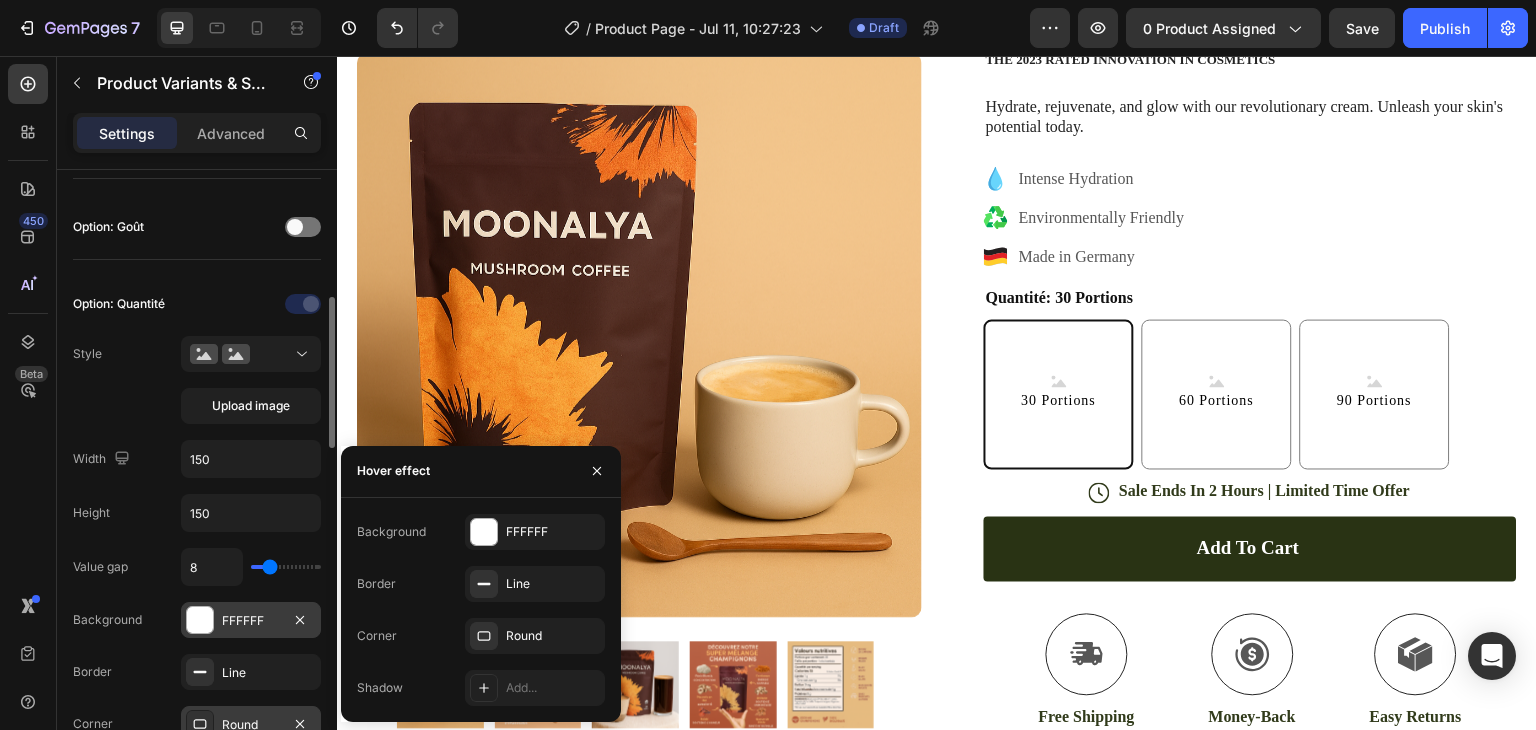 click at bounding box center [200, 620] 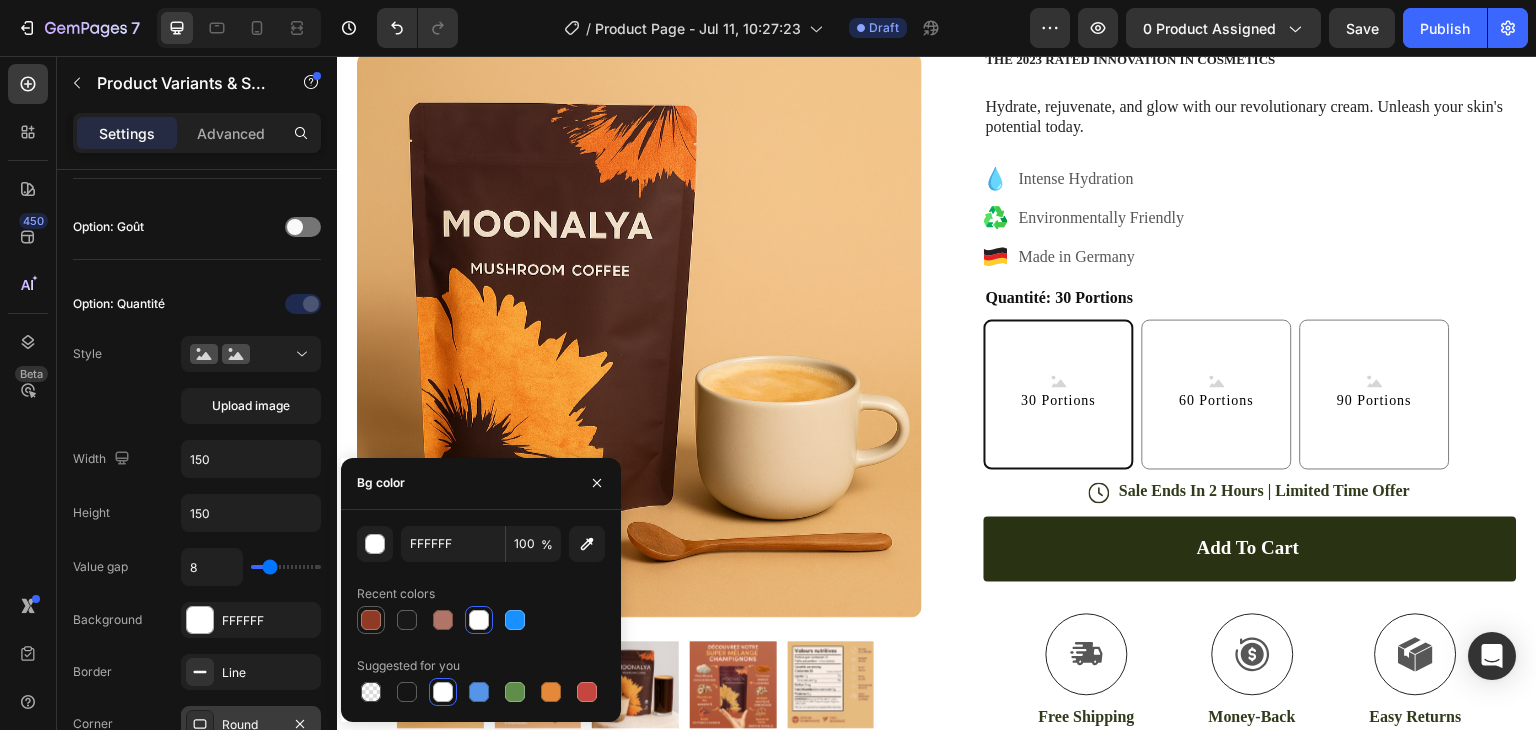 click at bounding box center (371, 620) 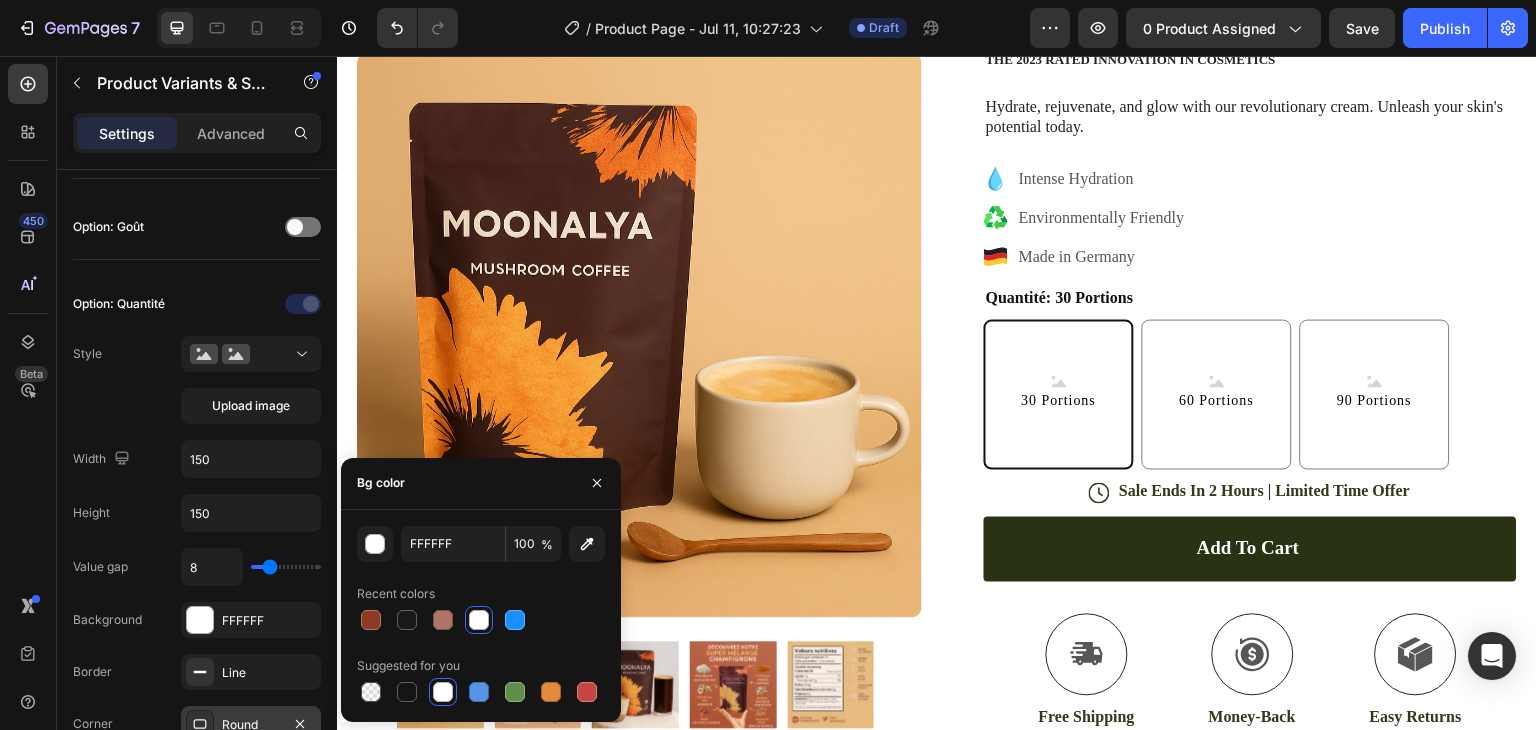 type on "[COLOR]" 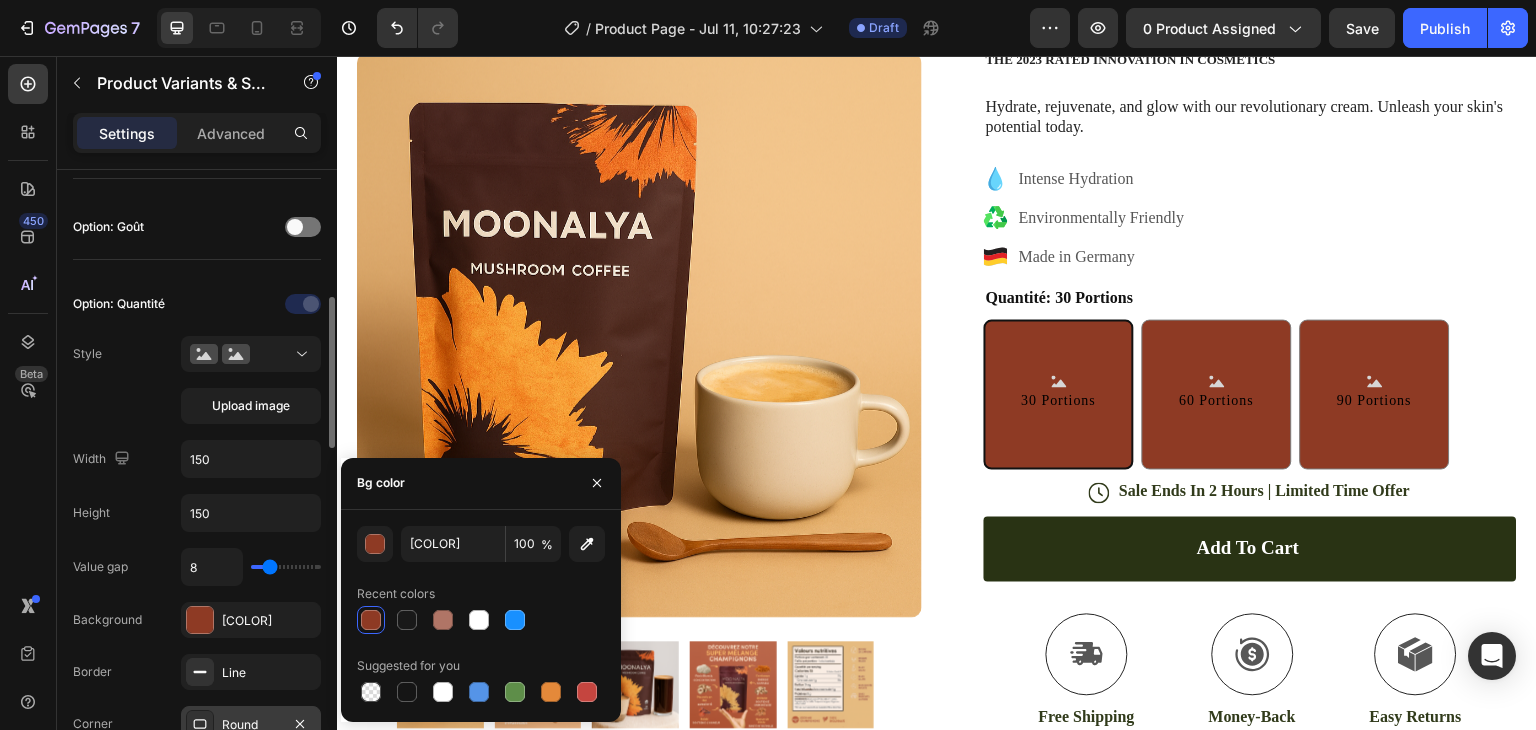 click on "Style Upload image" 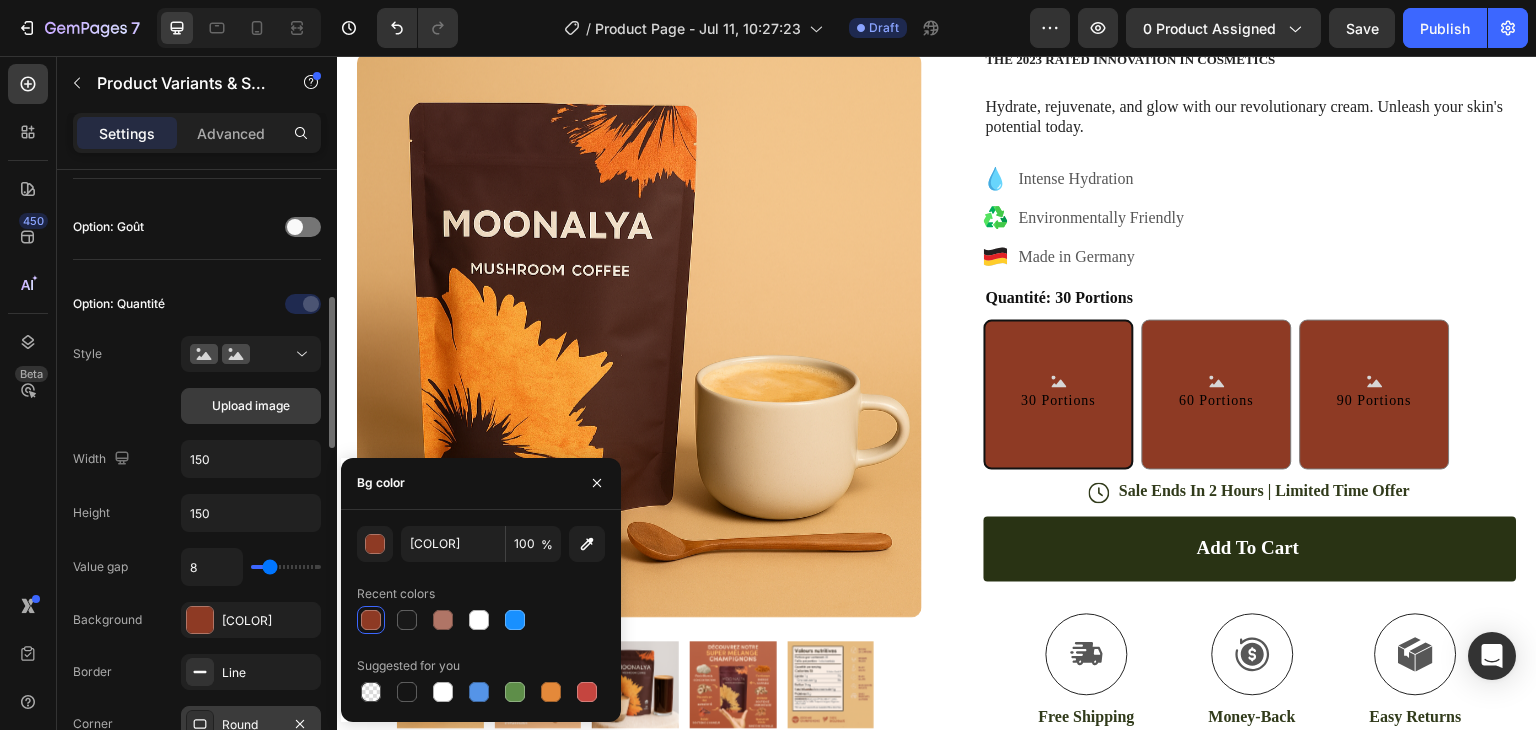 click on "Upload image" 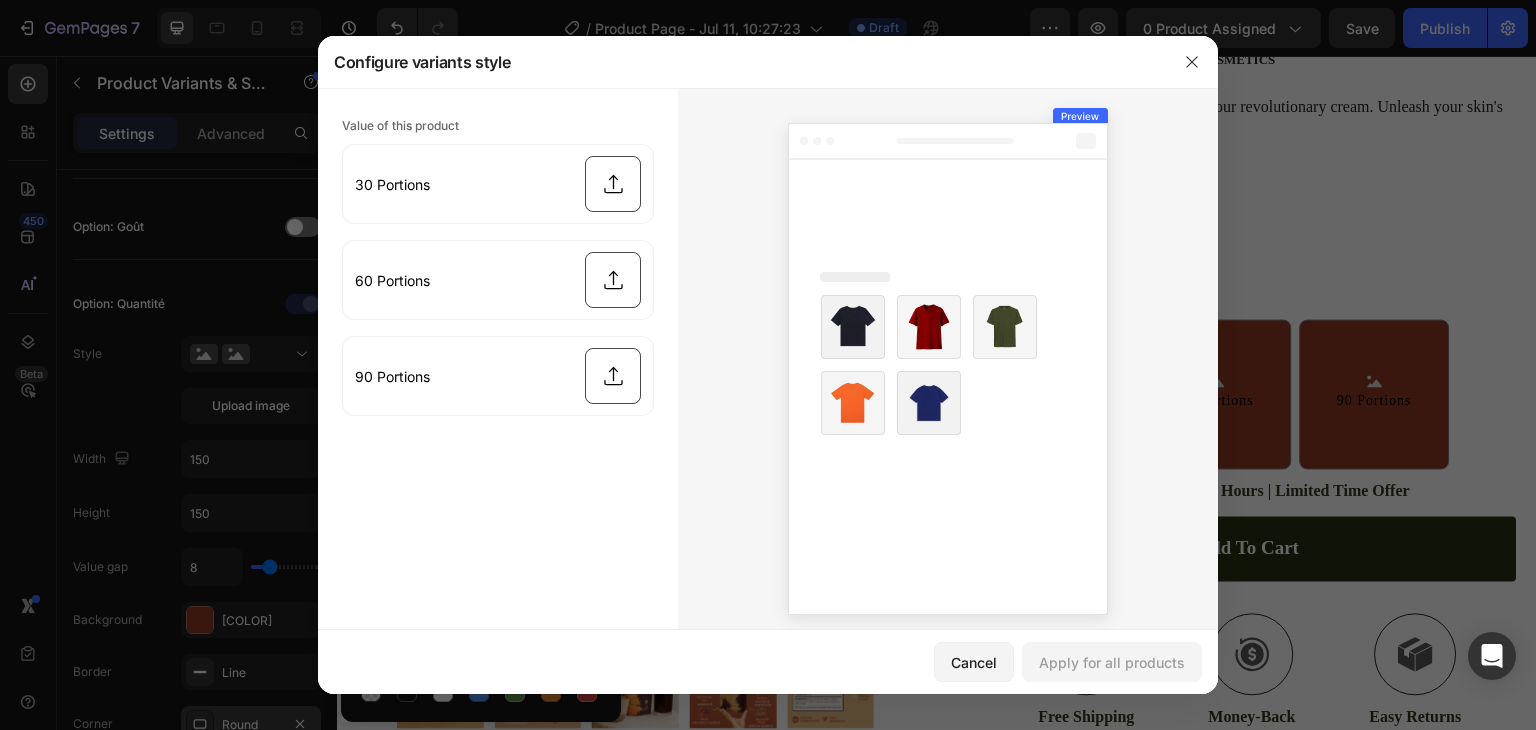 type on "C:\fakepath\[FILENAME].avif" 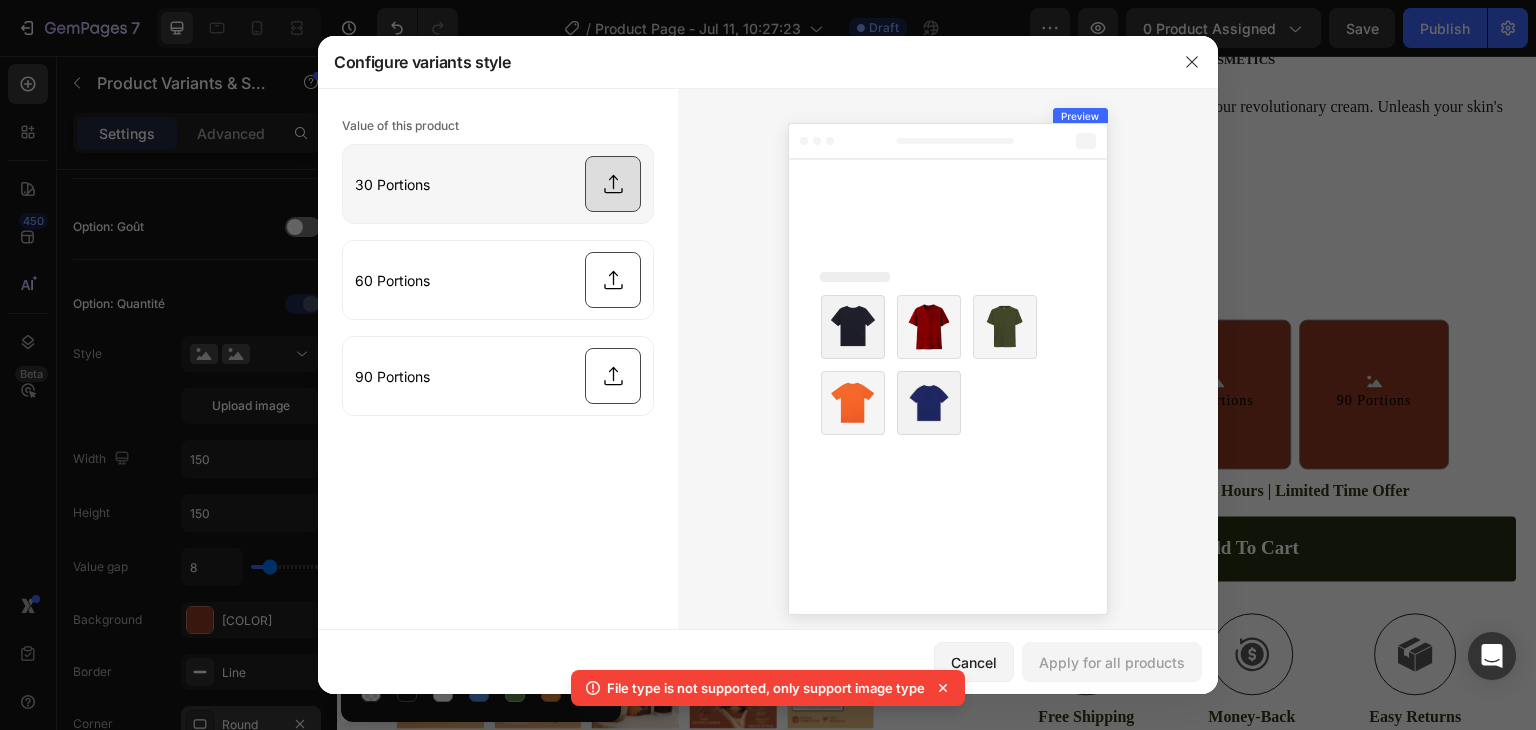 click at bounding box center [498, 184] 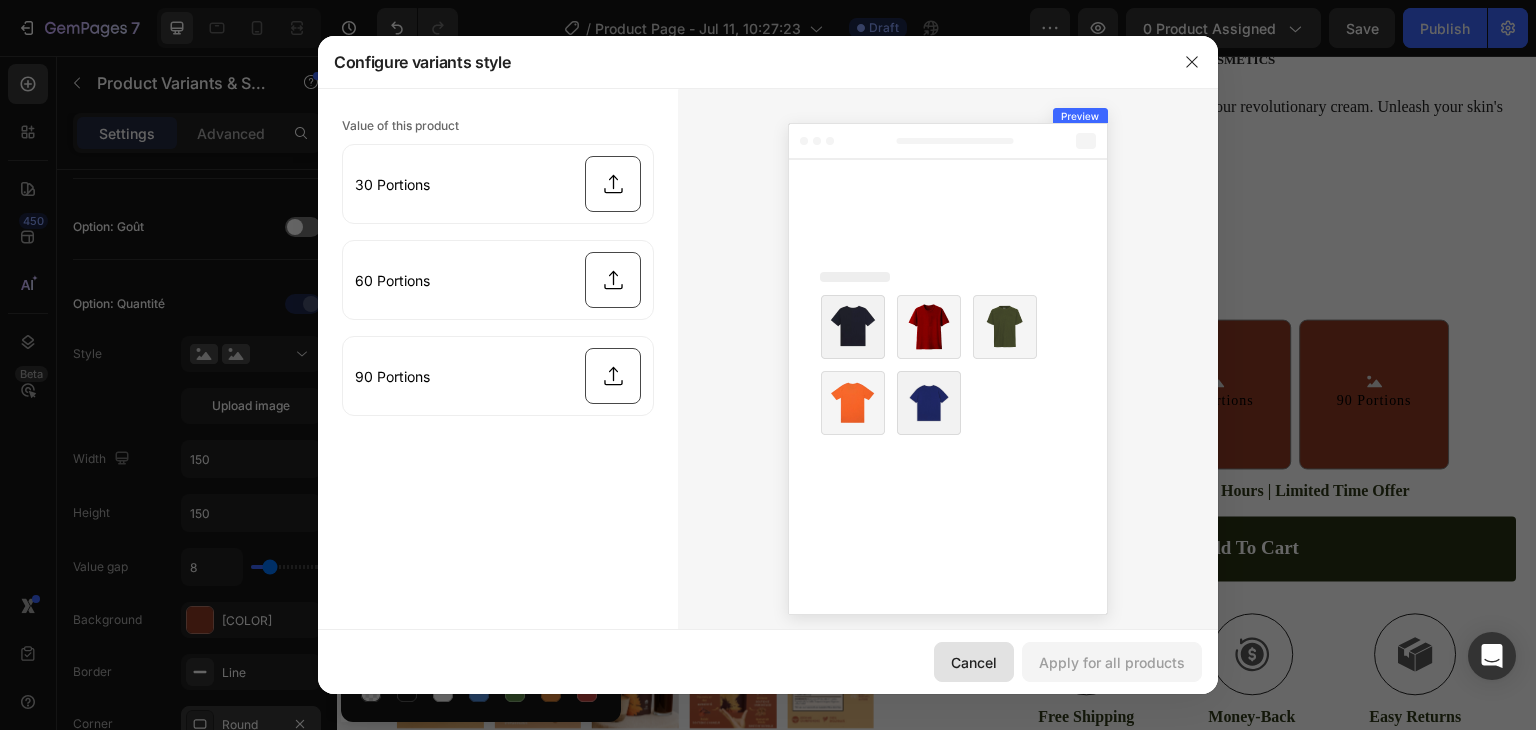 click on "Cancel" at bounding box center [974, 662] 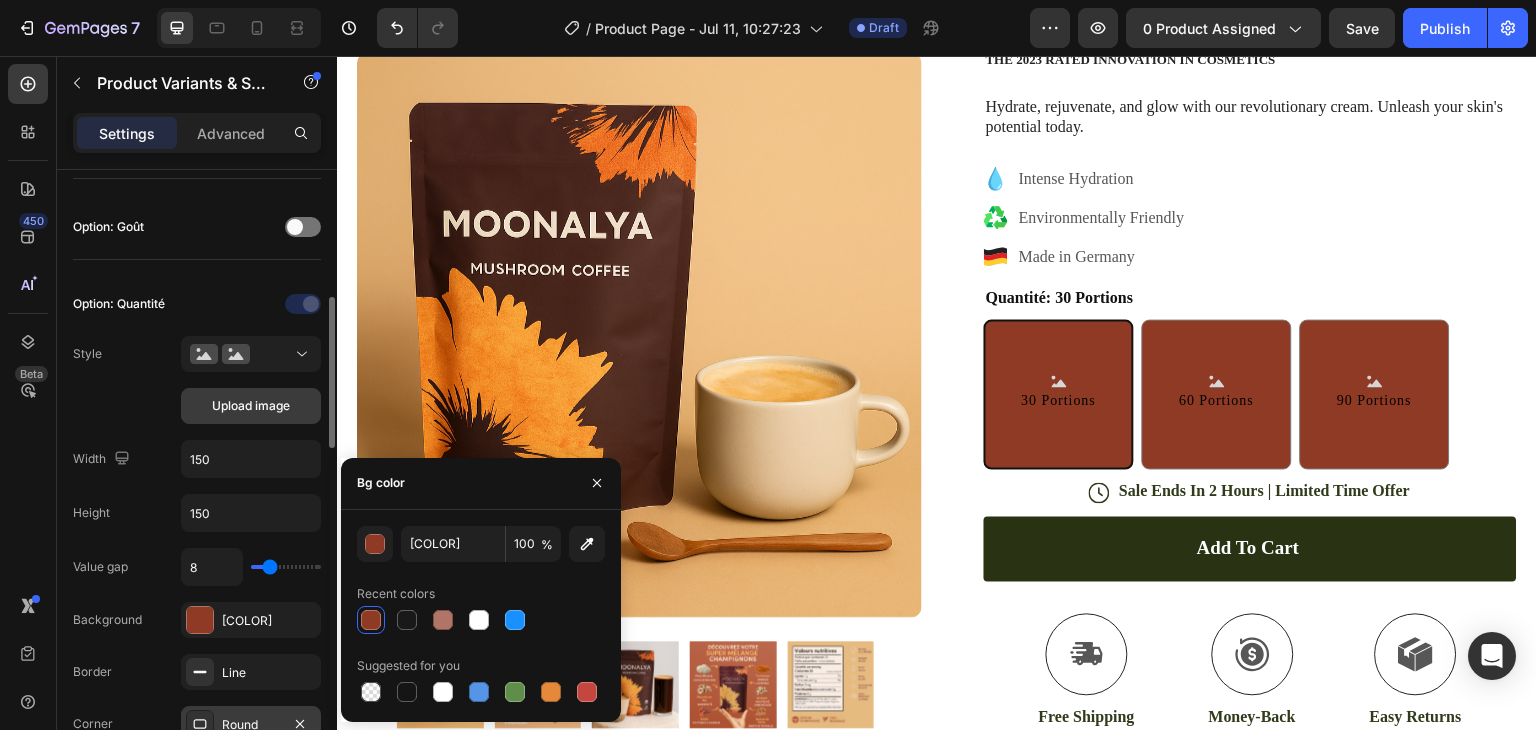 click on "Upload image" 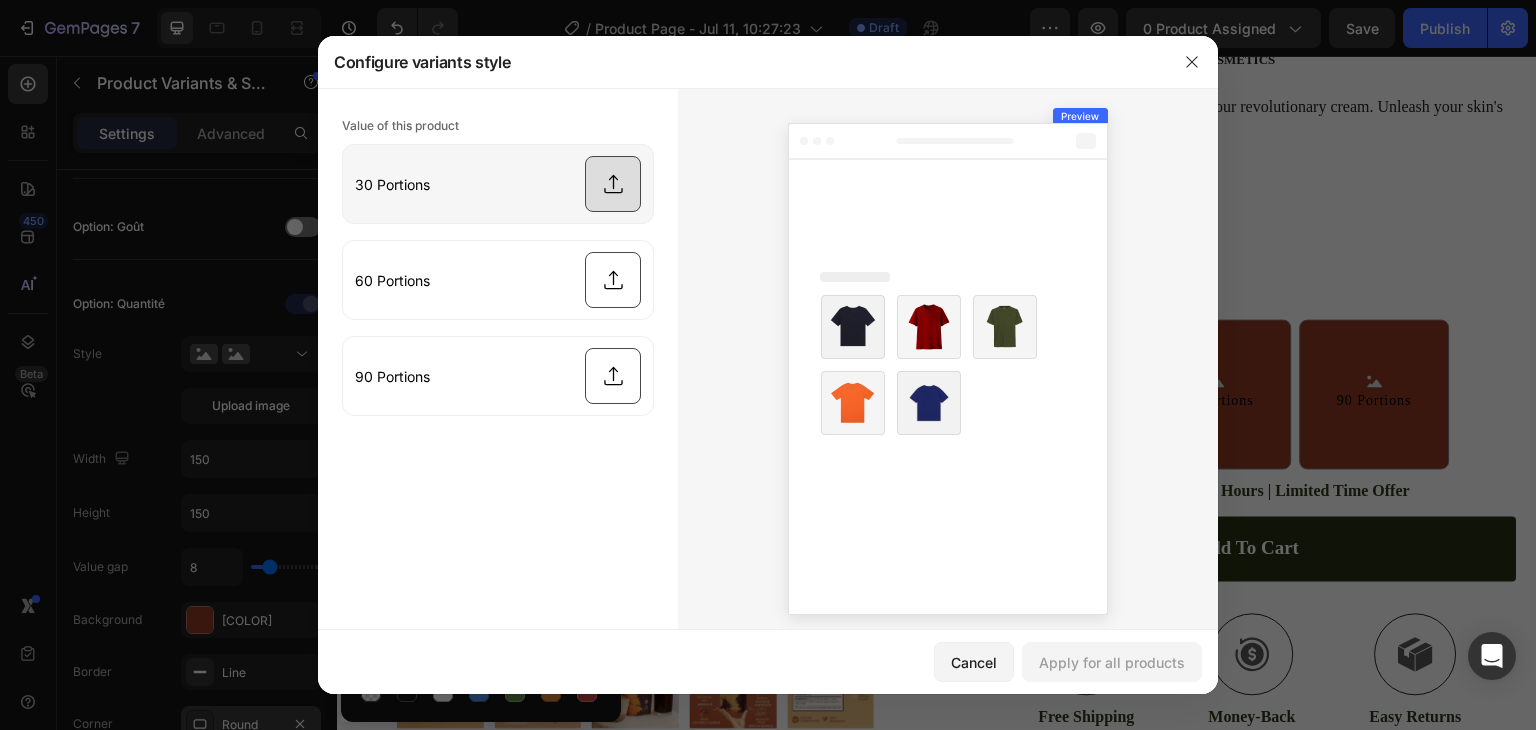 click at bounding box center (498, 184) 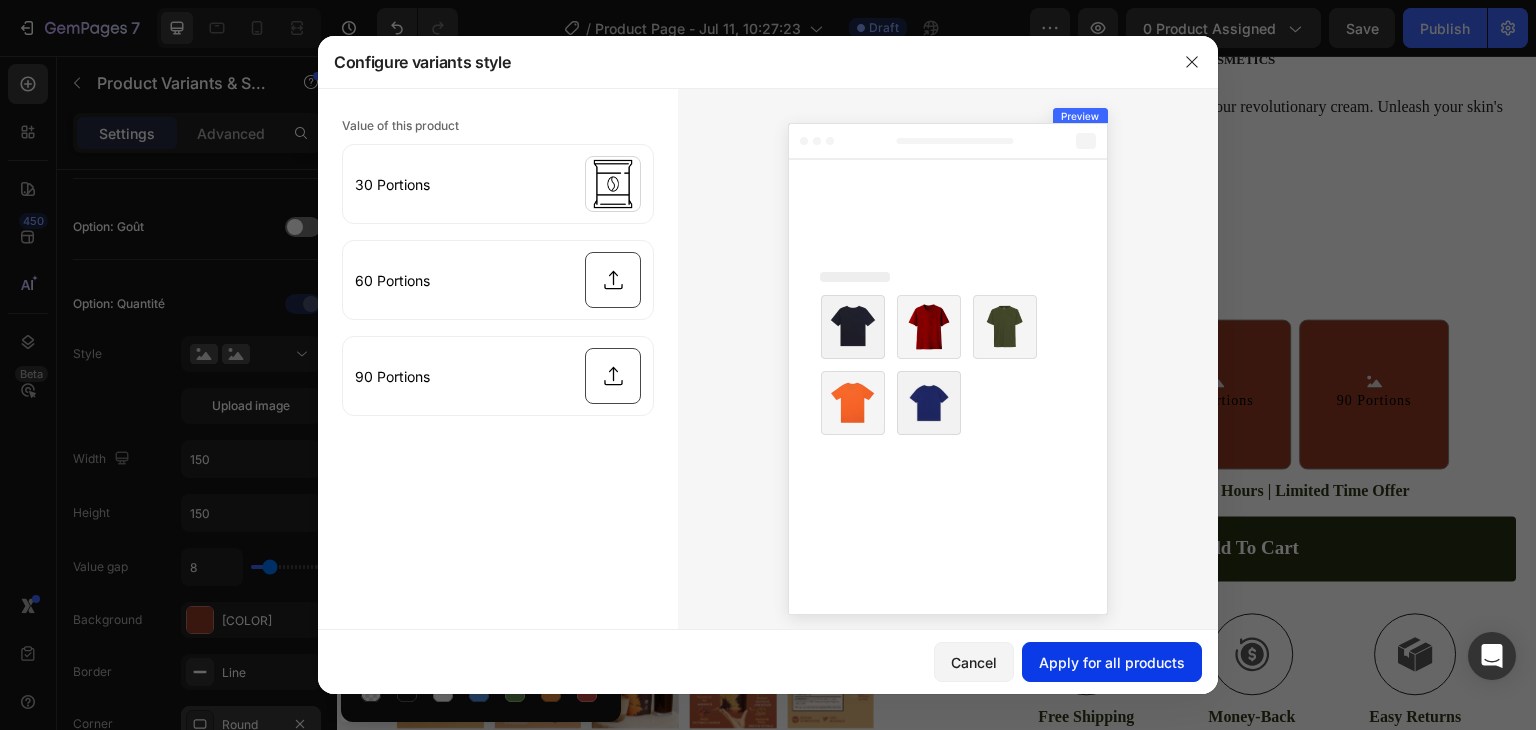 click on "Apply for all products" at bounding box center (1112, 662) 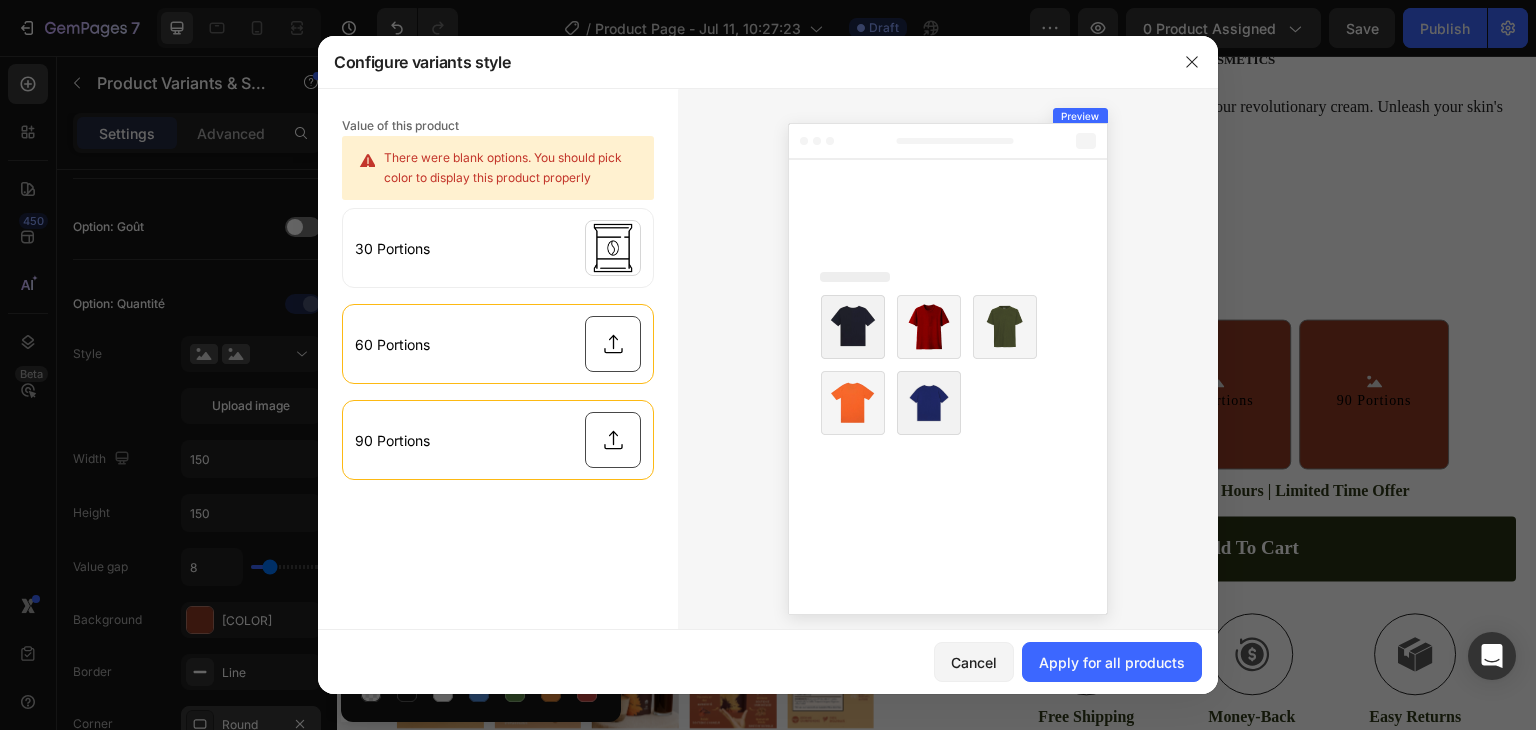 type on "C:\fakepath\[FILENAME].png" 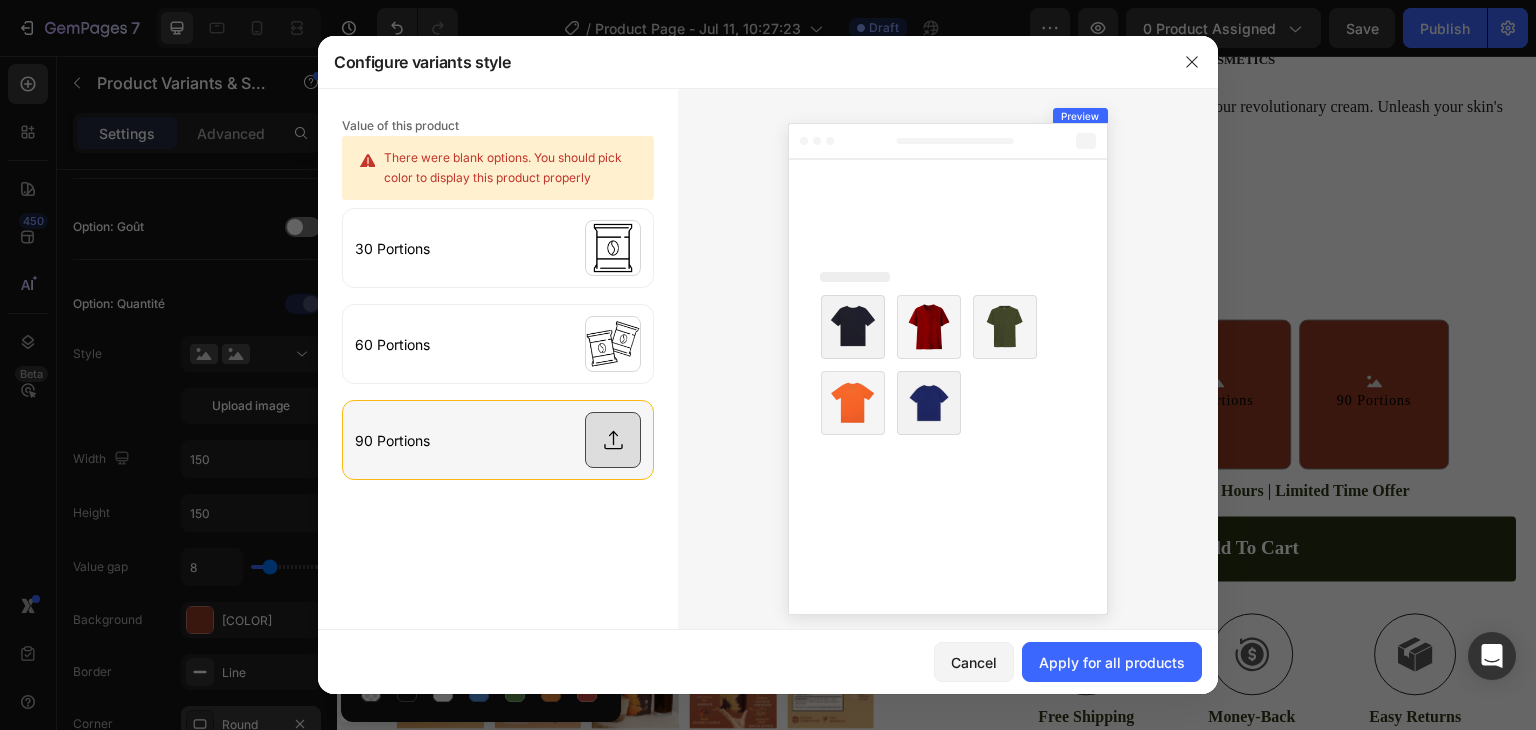 click at bounding box center (498, 440) 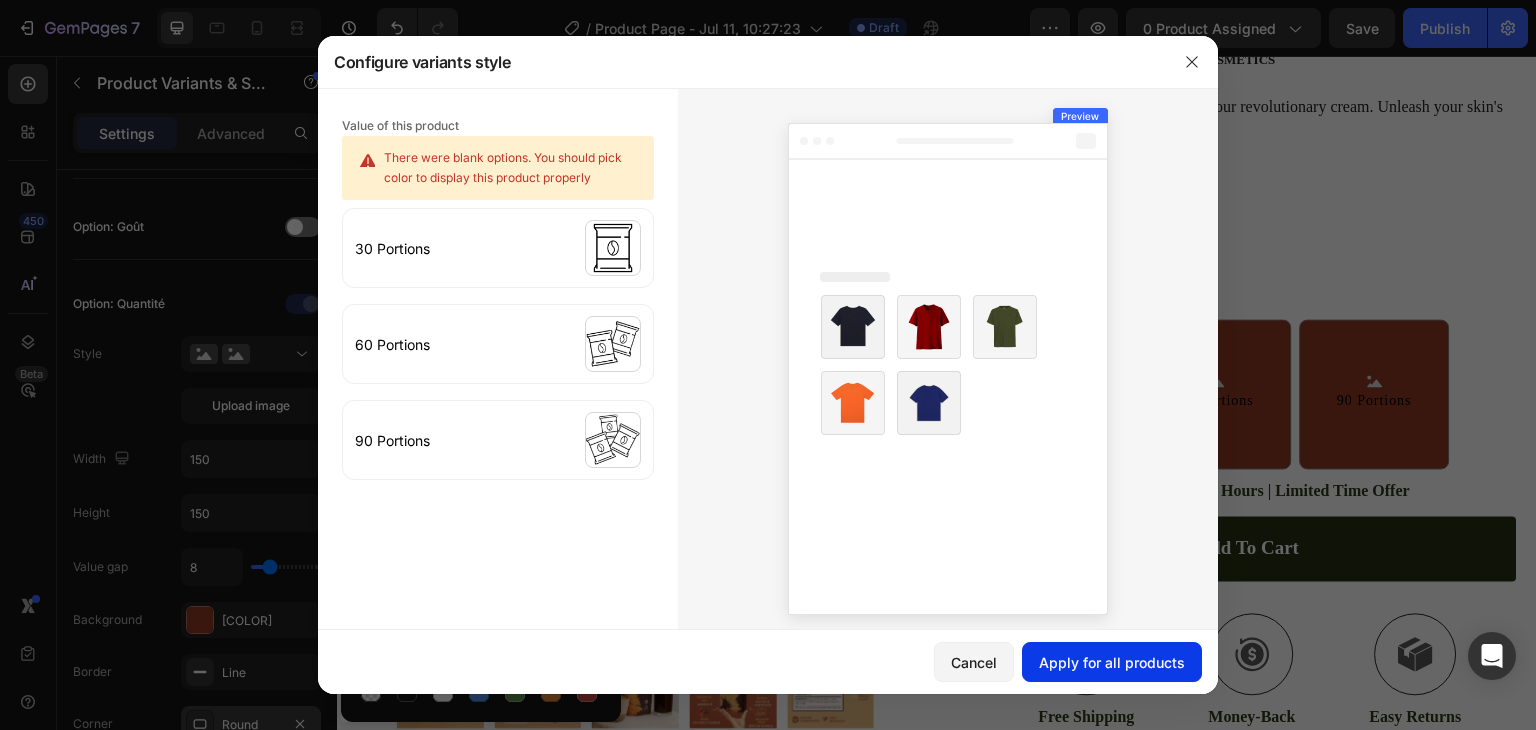 click on "Apply for all products" at bounding box center [1112, 662] 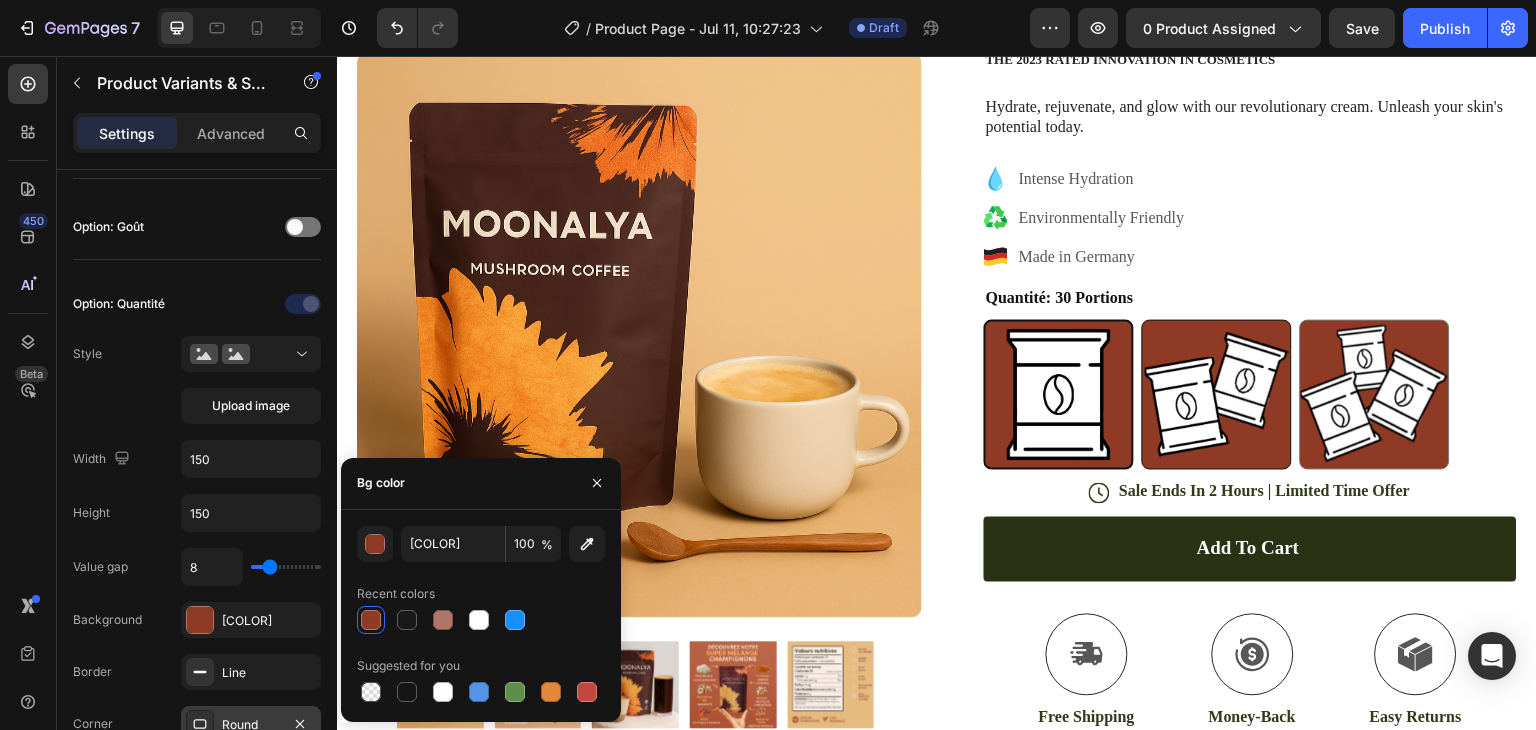 click at bounding box center [1217, 395] 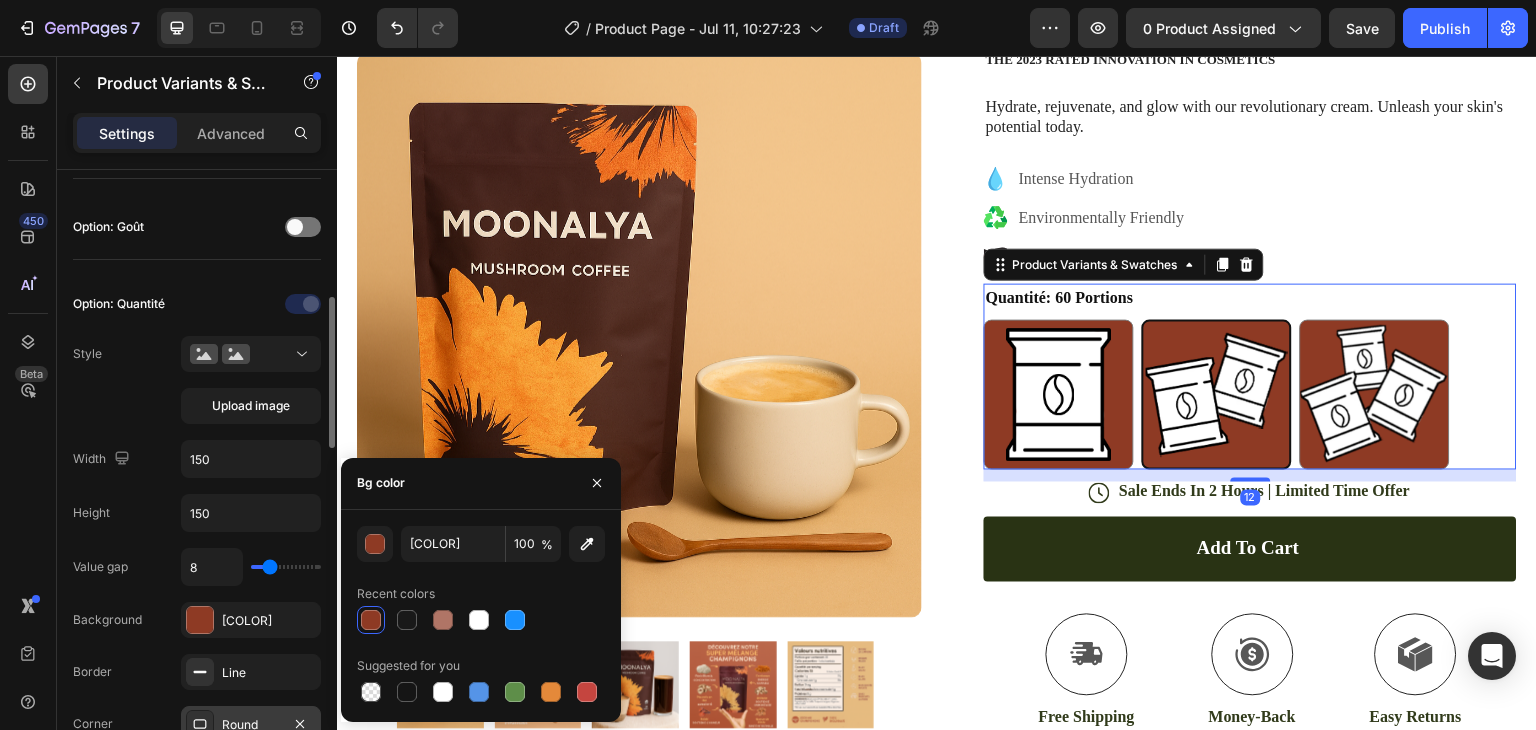 click on "Height" at bounding box center [91, 513] 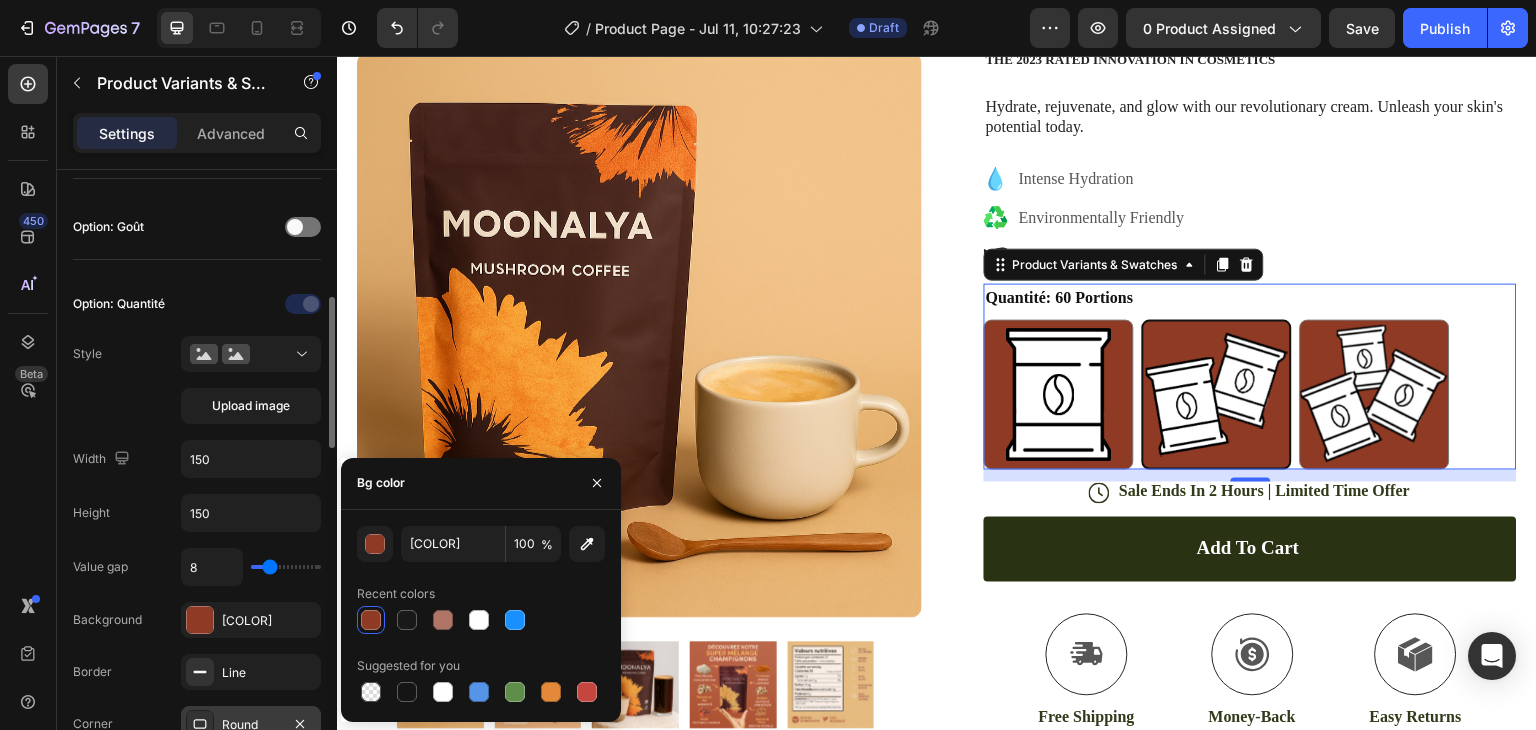 click on "Style Upload image" 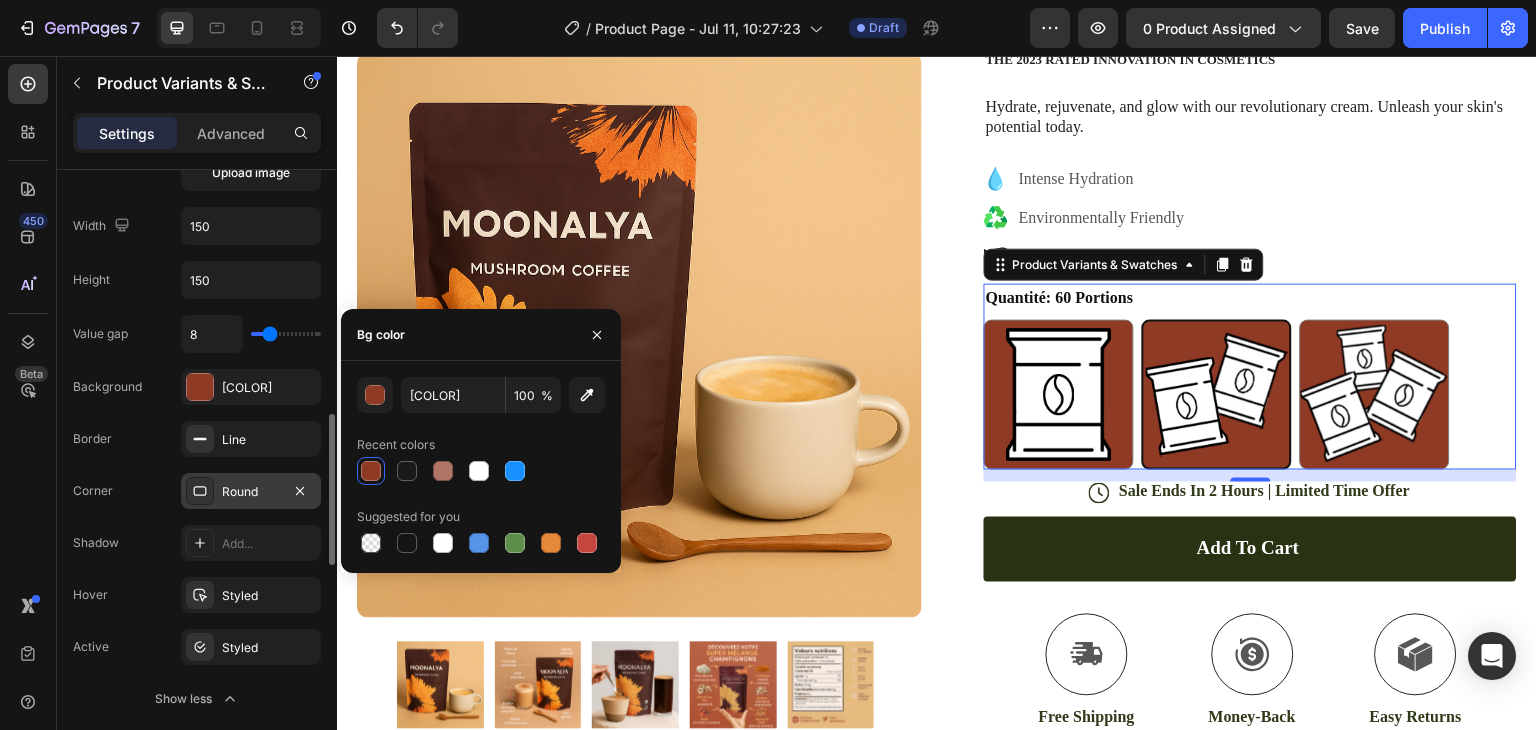 scroll, scrollTop: 802, scrollLeft: 0, axis: vertical 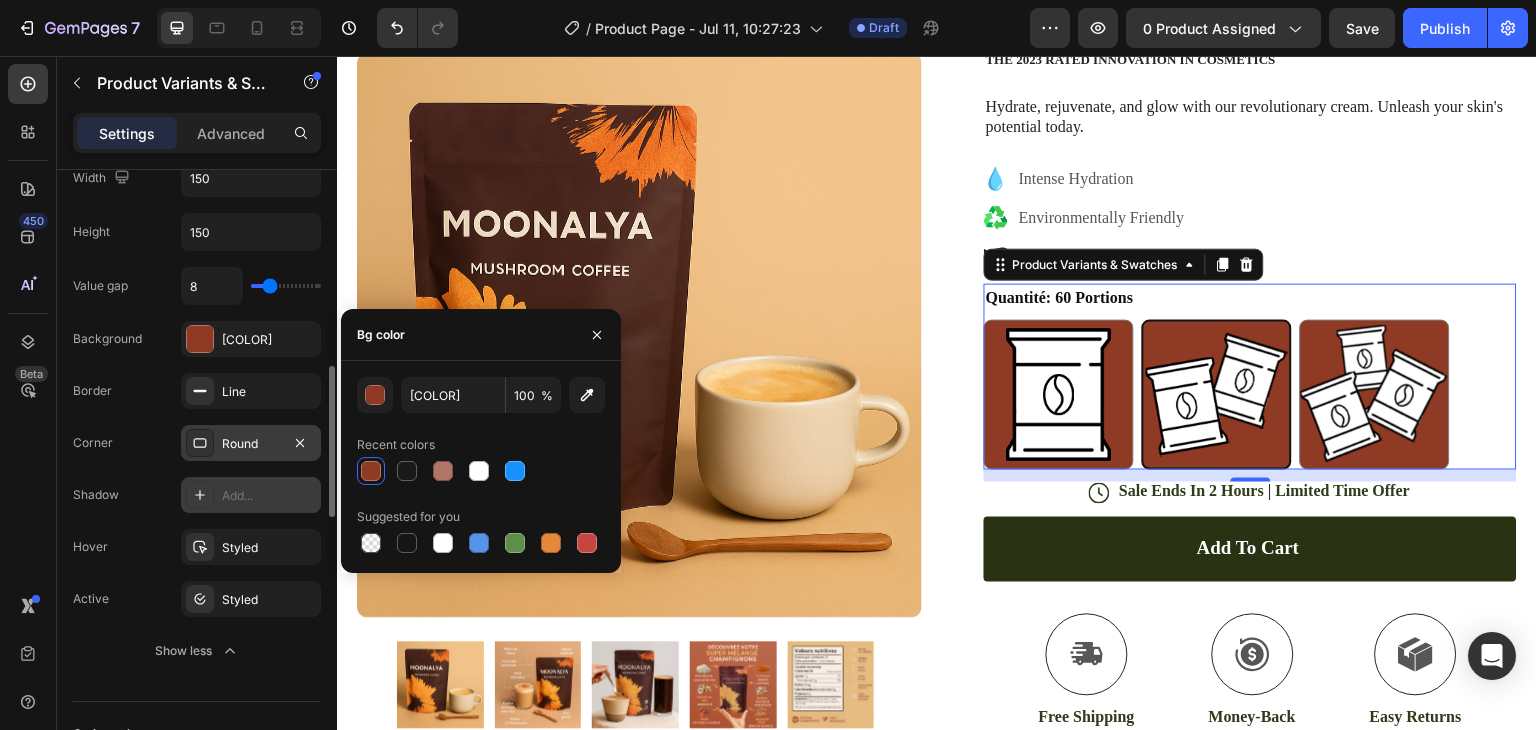 click at bounding box center (200, 495) 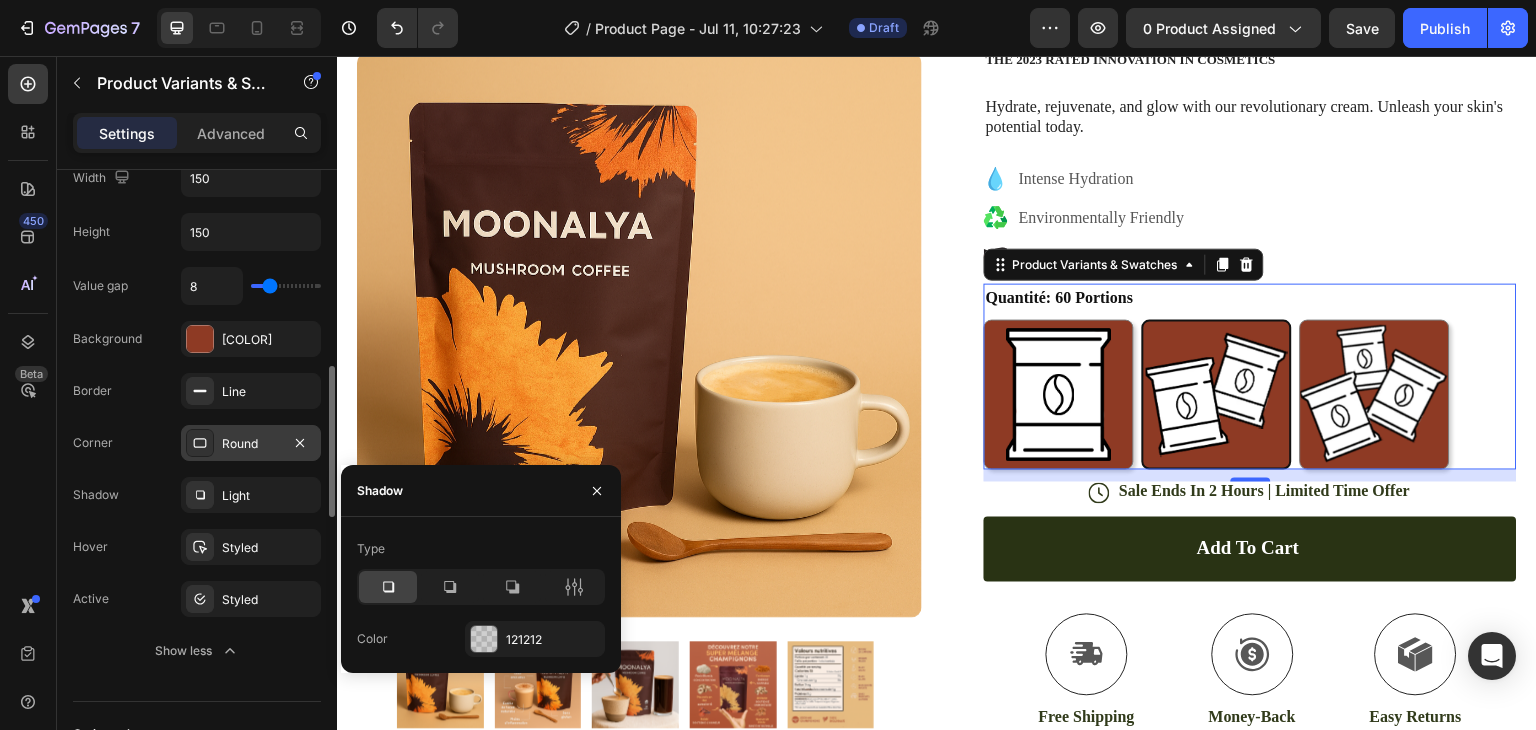 click on "Shadow Light" 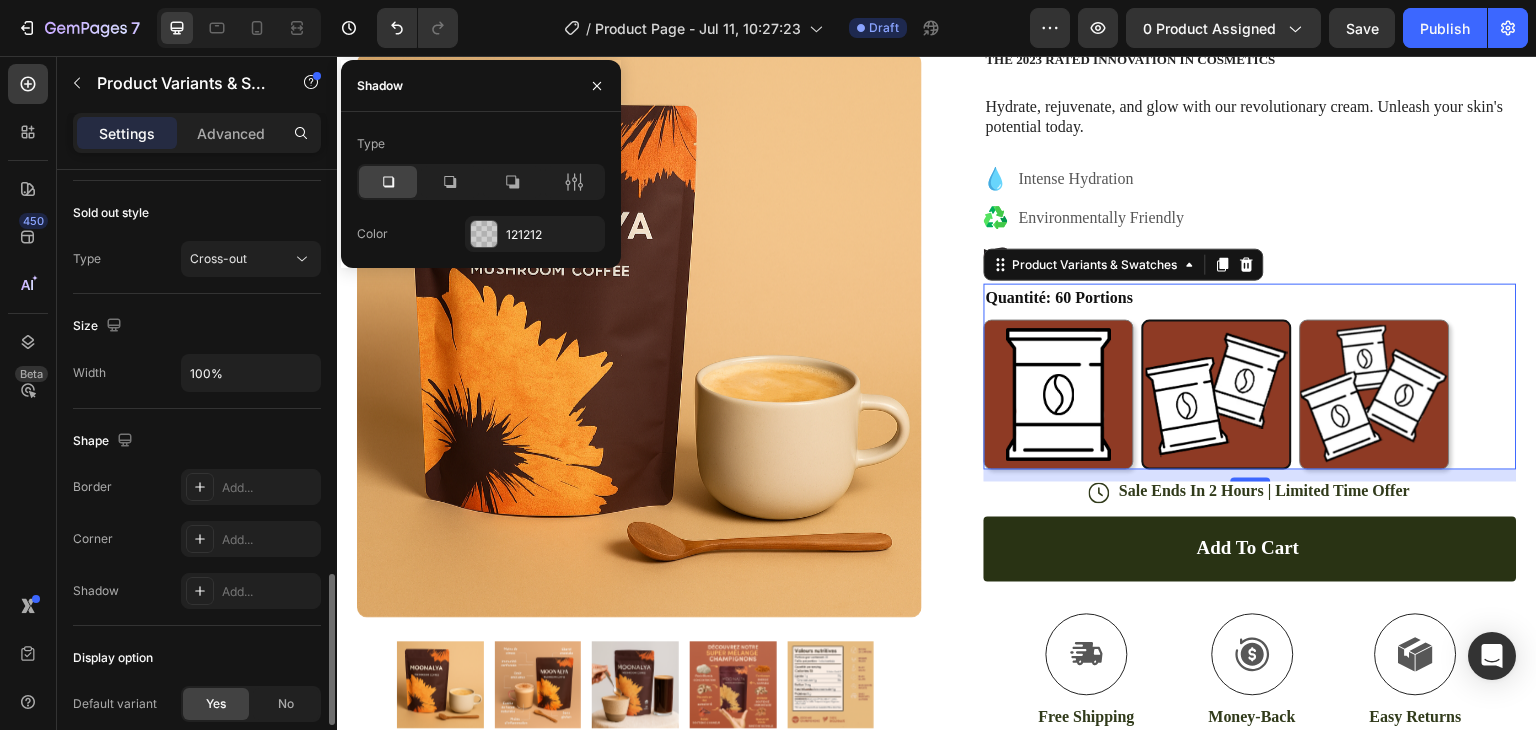 scroll, scrollTop: 1647, scrollLeft: 0, axis: vertical 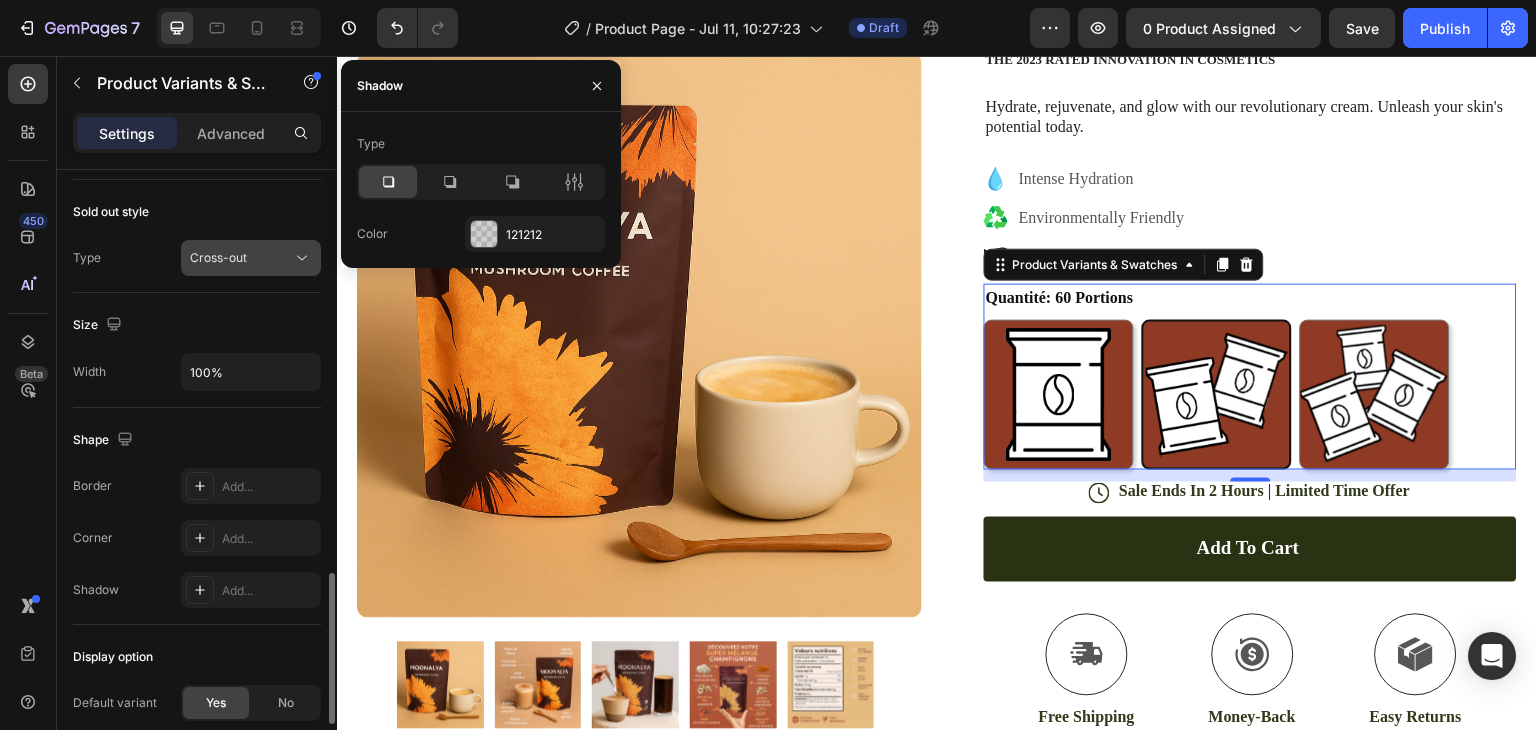 click on "Cross-out" at bounding box center [241, 258] 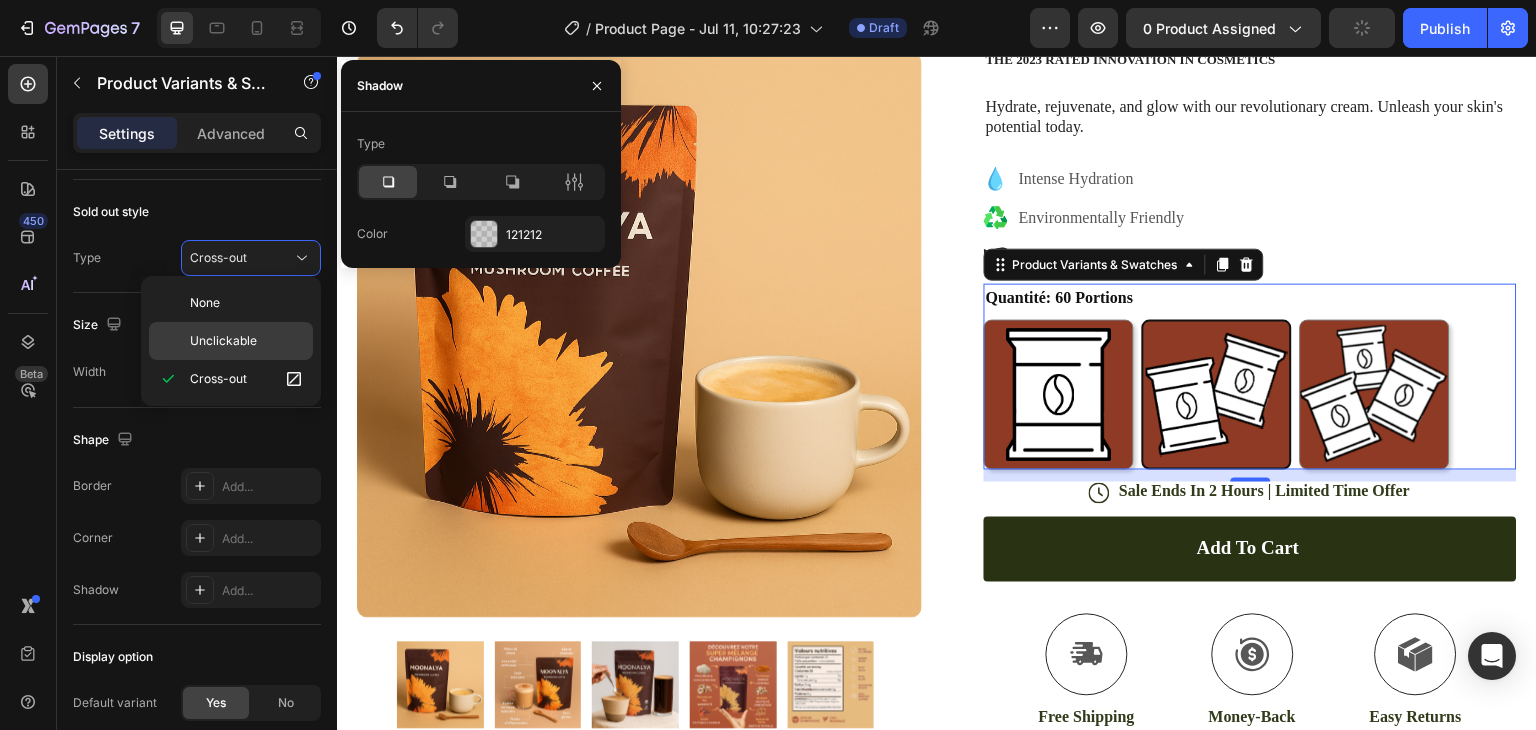 click on "Unclickable" at bounding box center [247, 341] 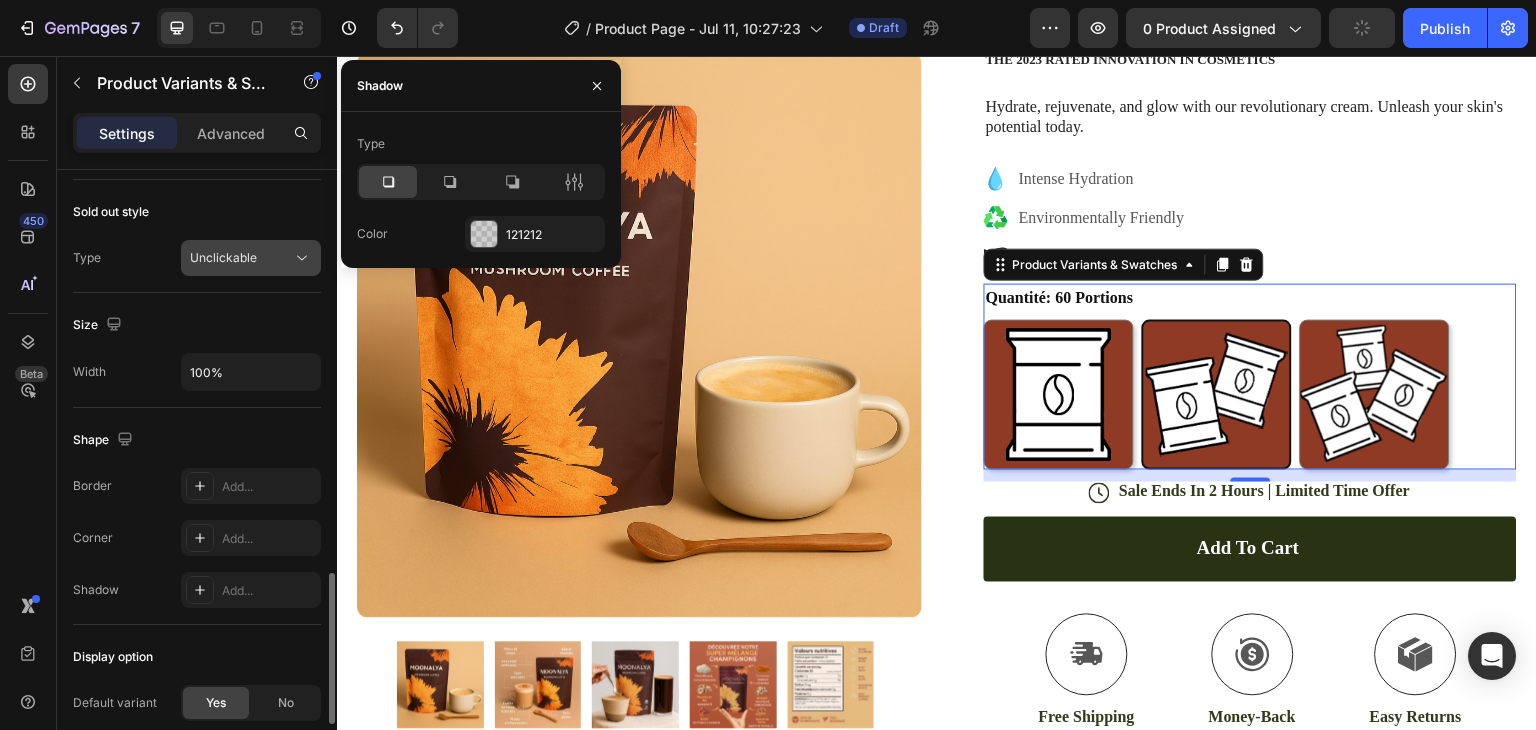 click on "Unclickable" at bounding box center (223, 257) 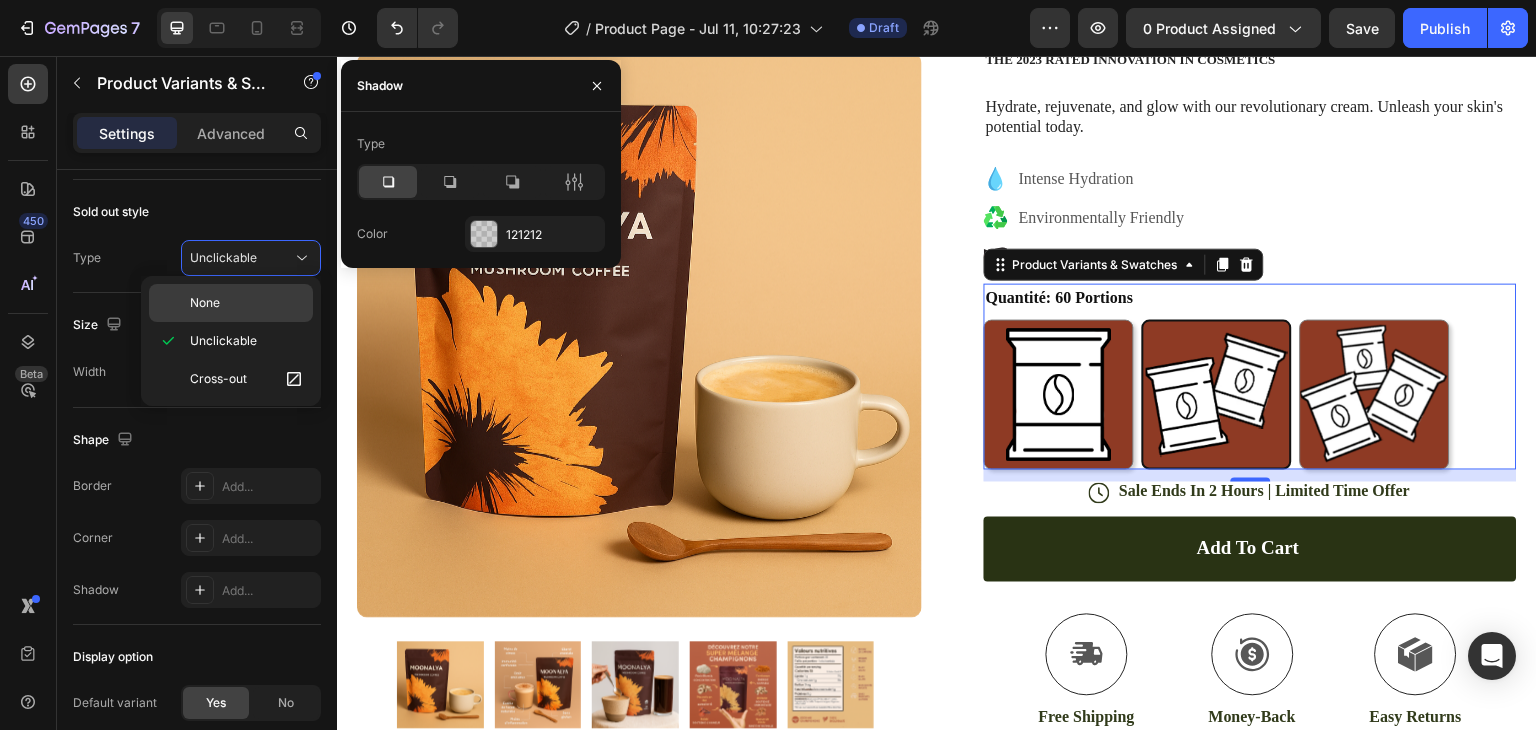 click on "None" at bounding box center (247, 303) 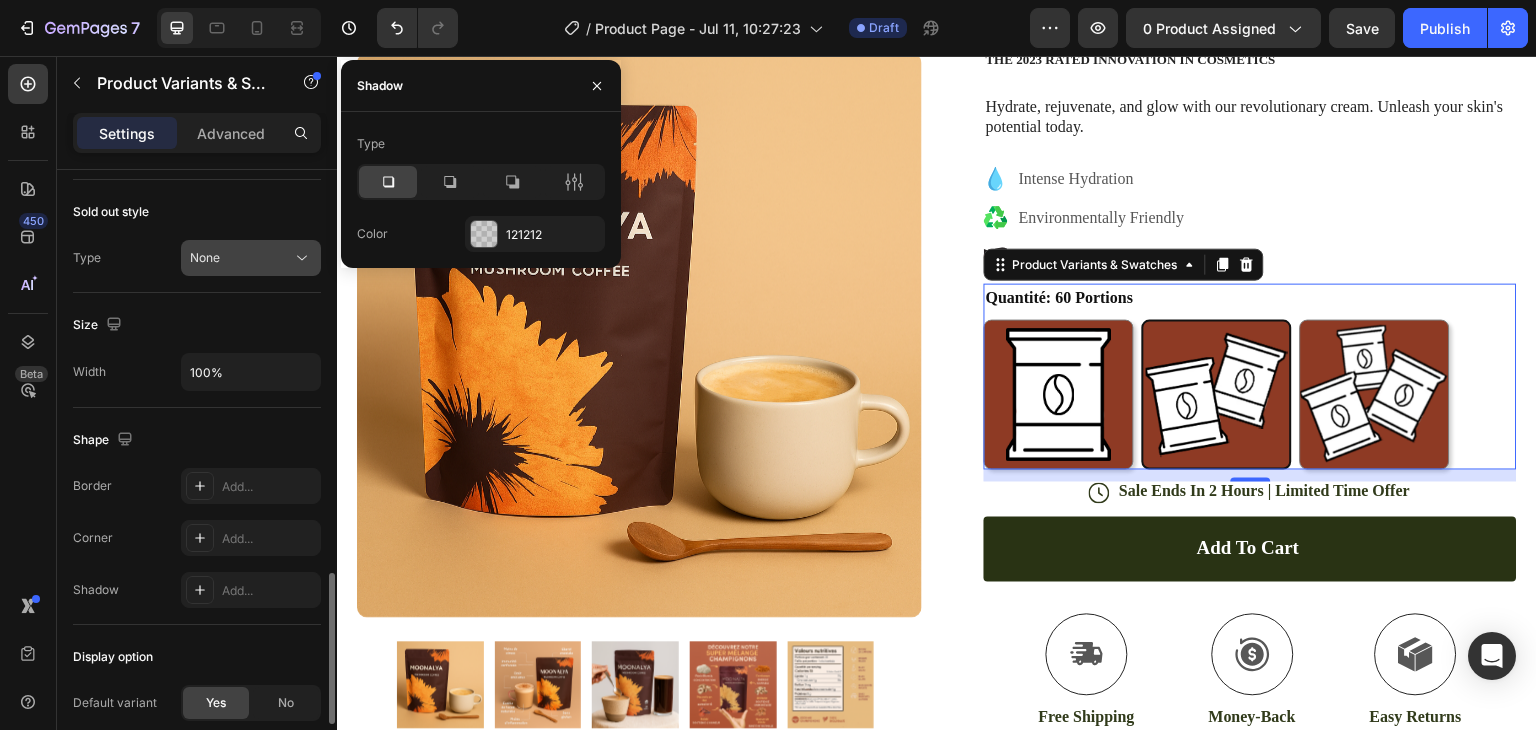 click on "None" at bounding box center (241, 258) 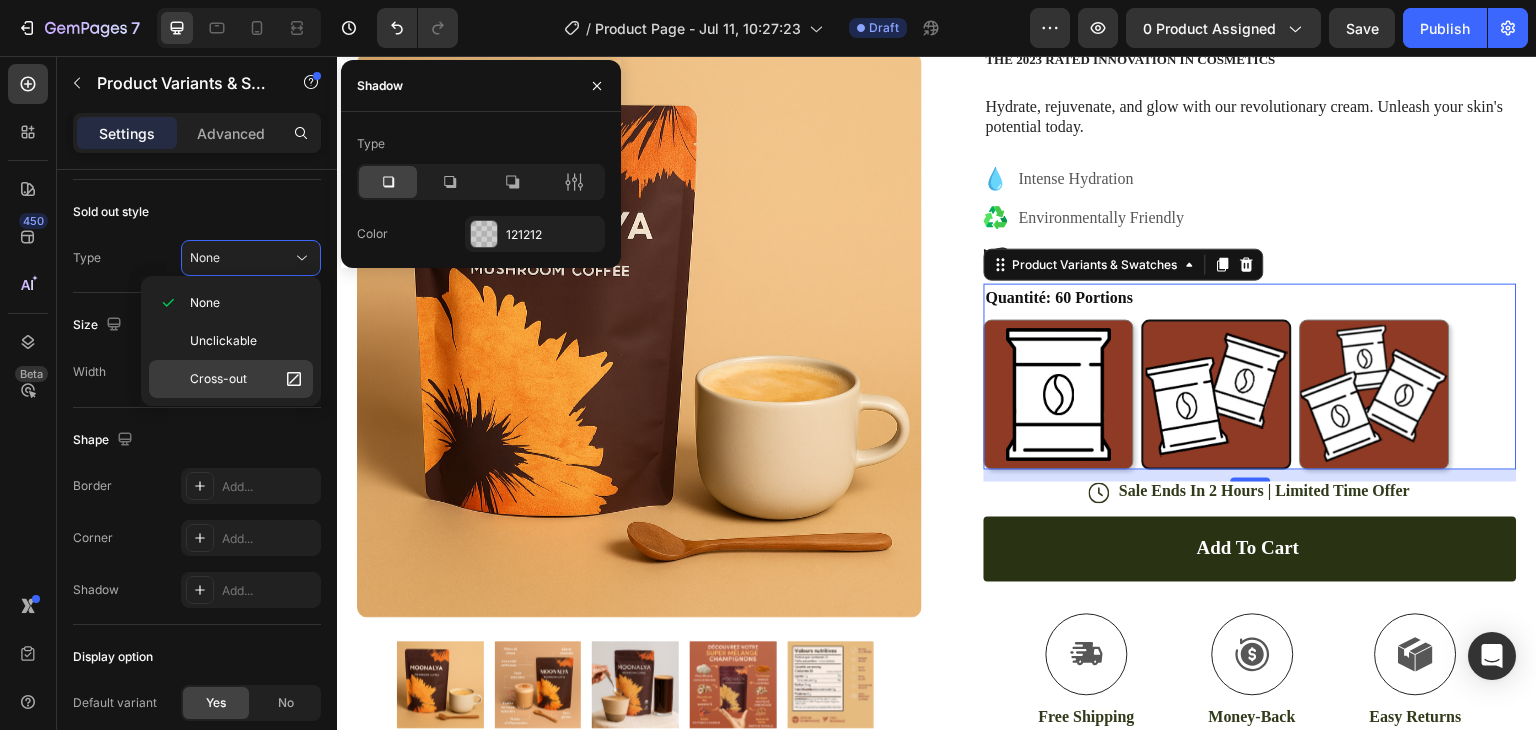 click on "Cross-out" at bounding box center [218, 379] 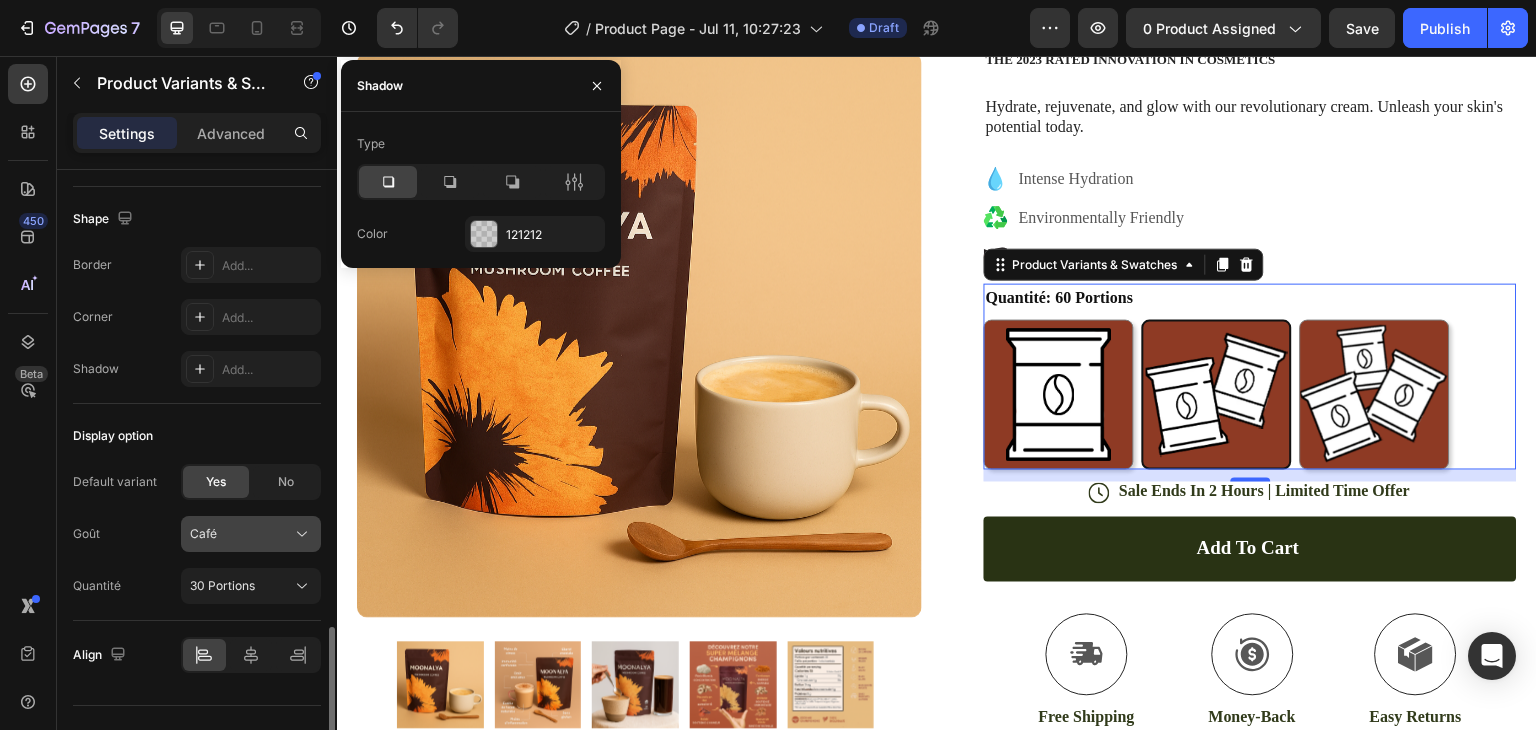 scroll, scrollTop: 1902, scrollLeft: 0, axis: vertical 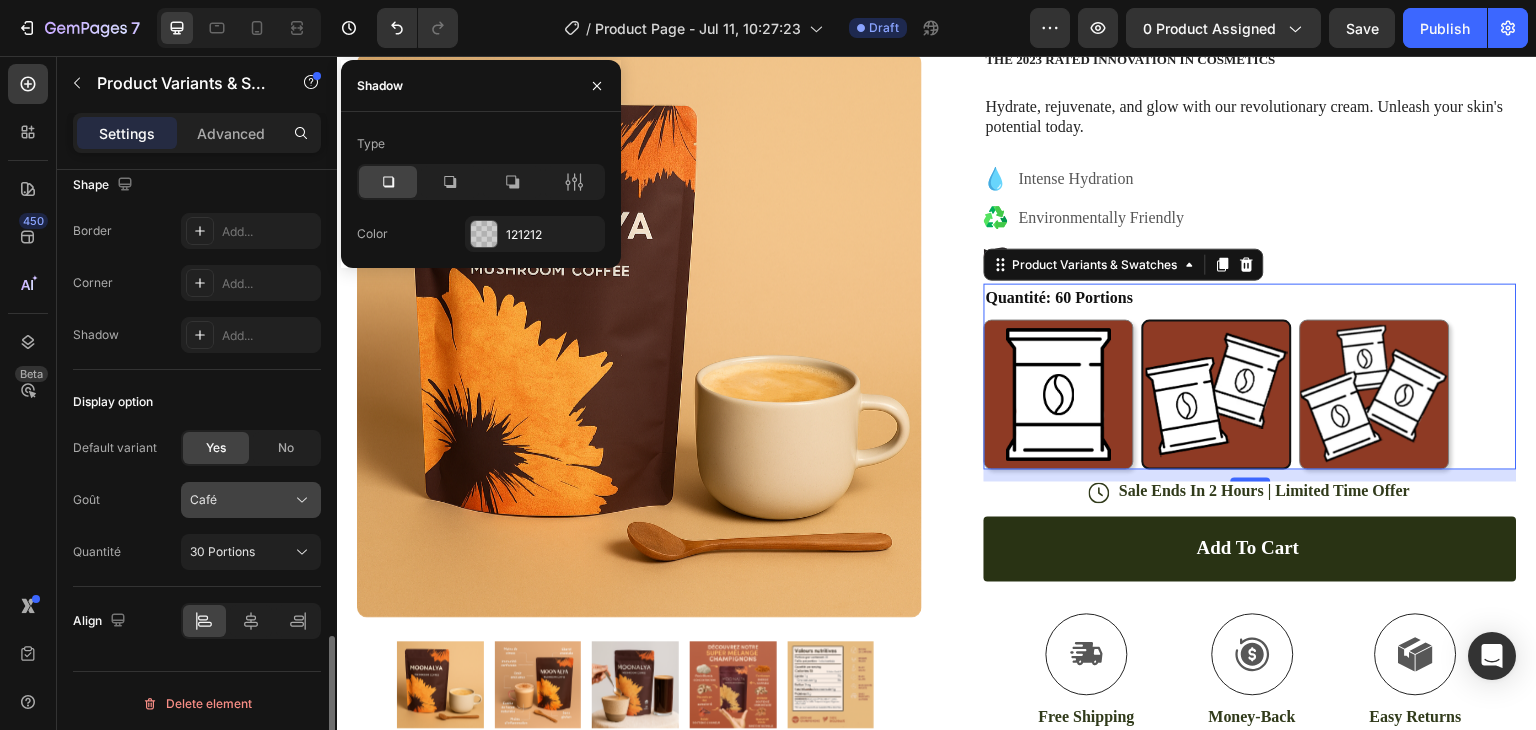 click on "Café" 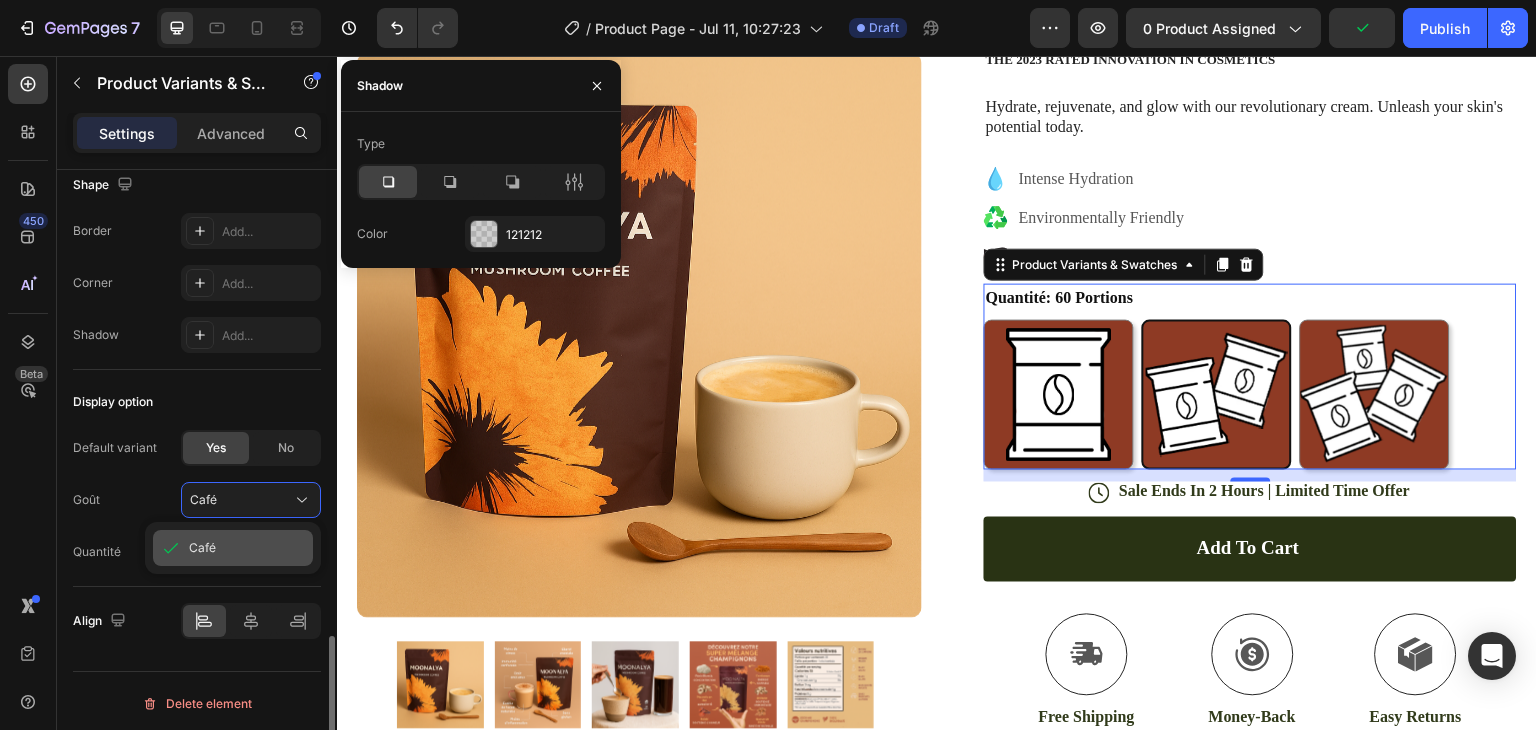 click on "Café" at bounding box center (247, 548) 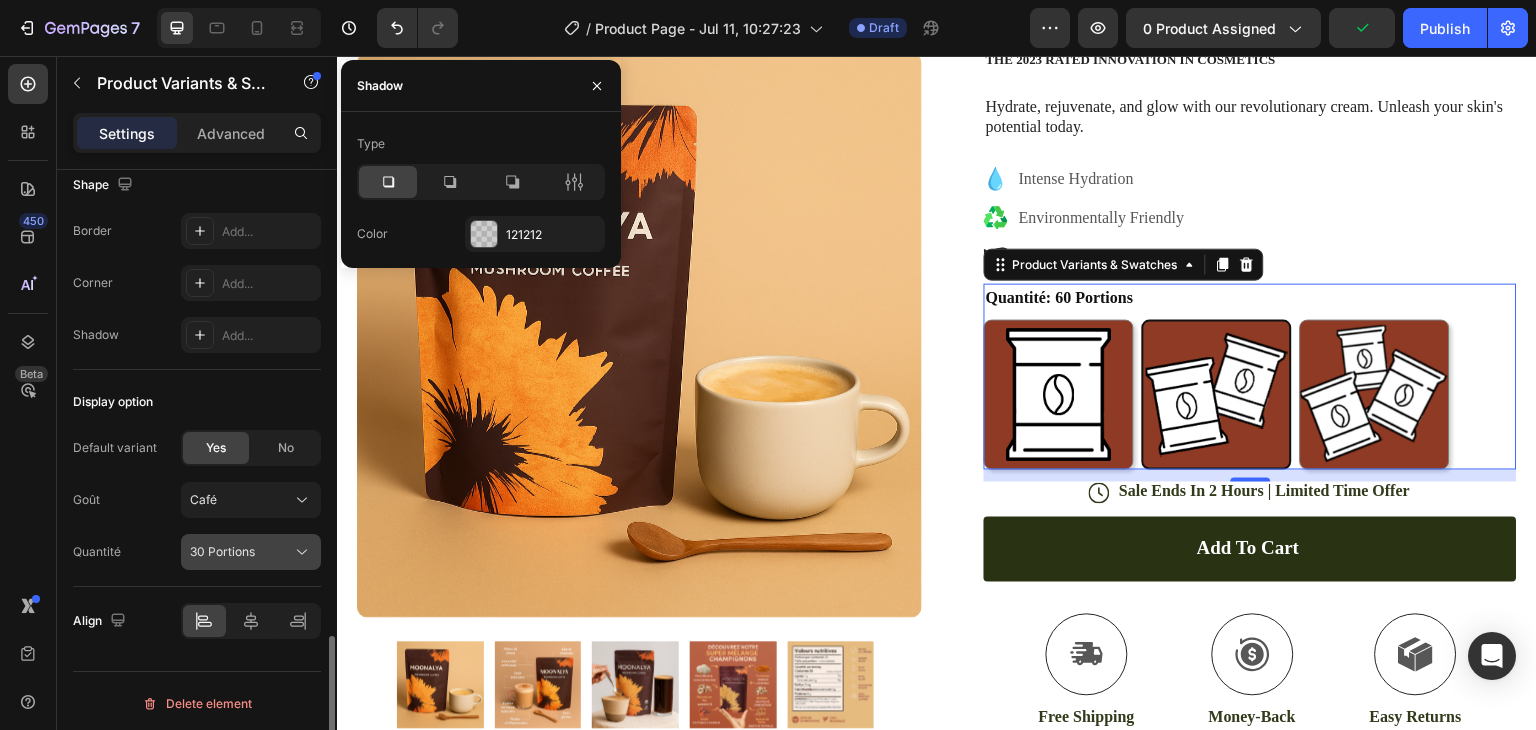 click on "30 Portions" at bounding box center [222, 552] 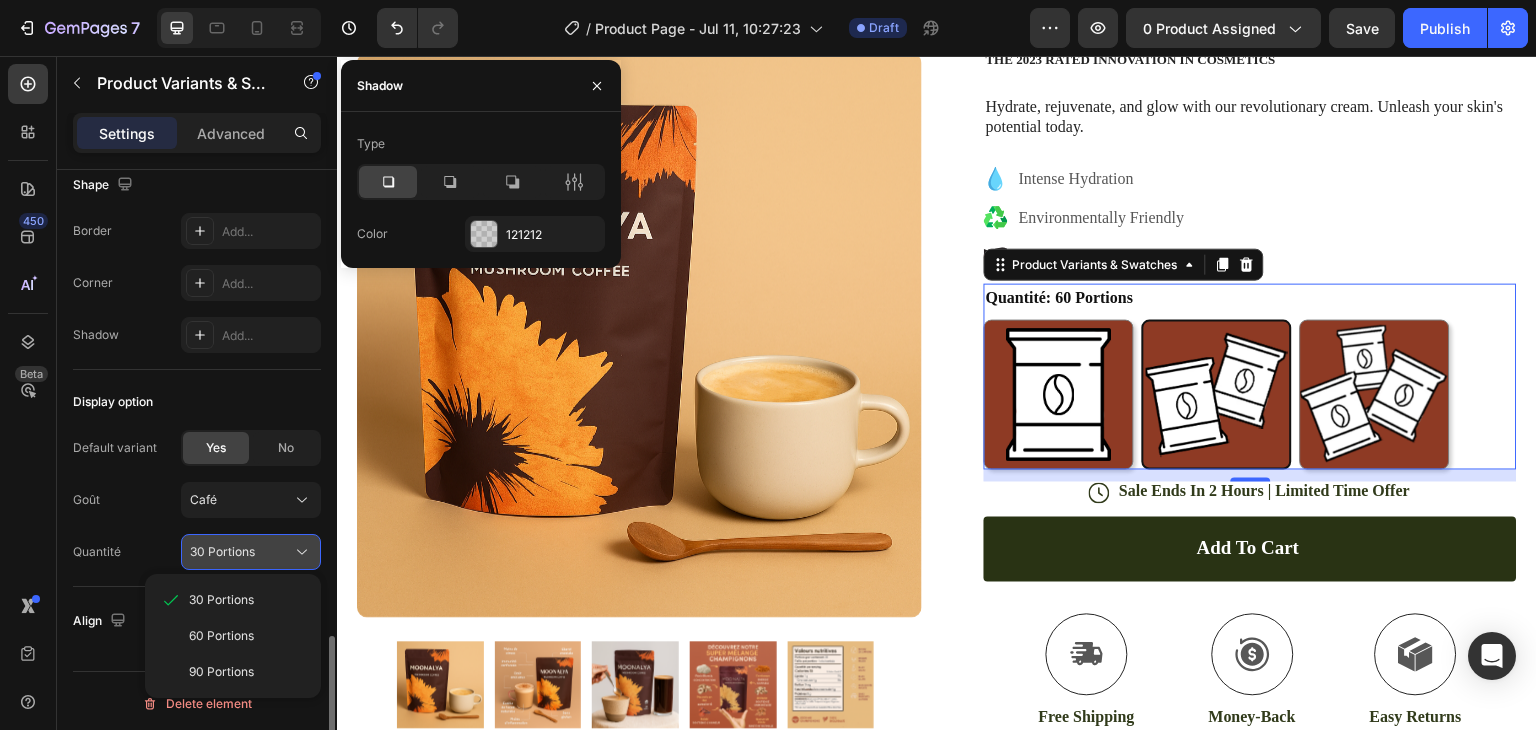 click on "30 Portions" at bounding box center (222, 552) 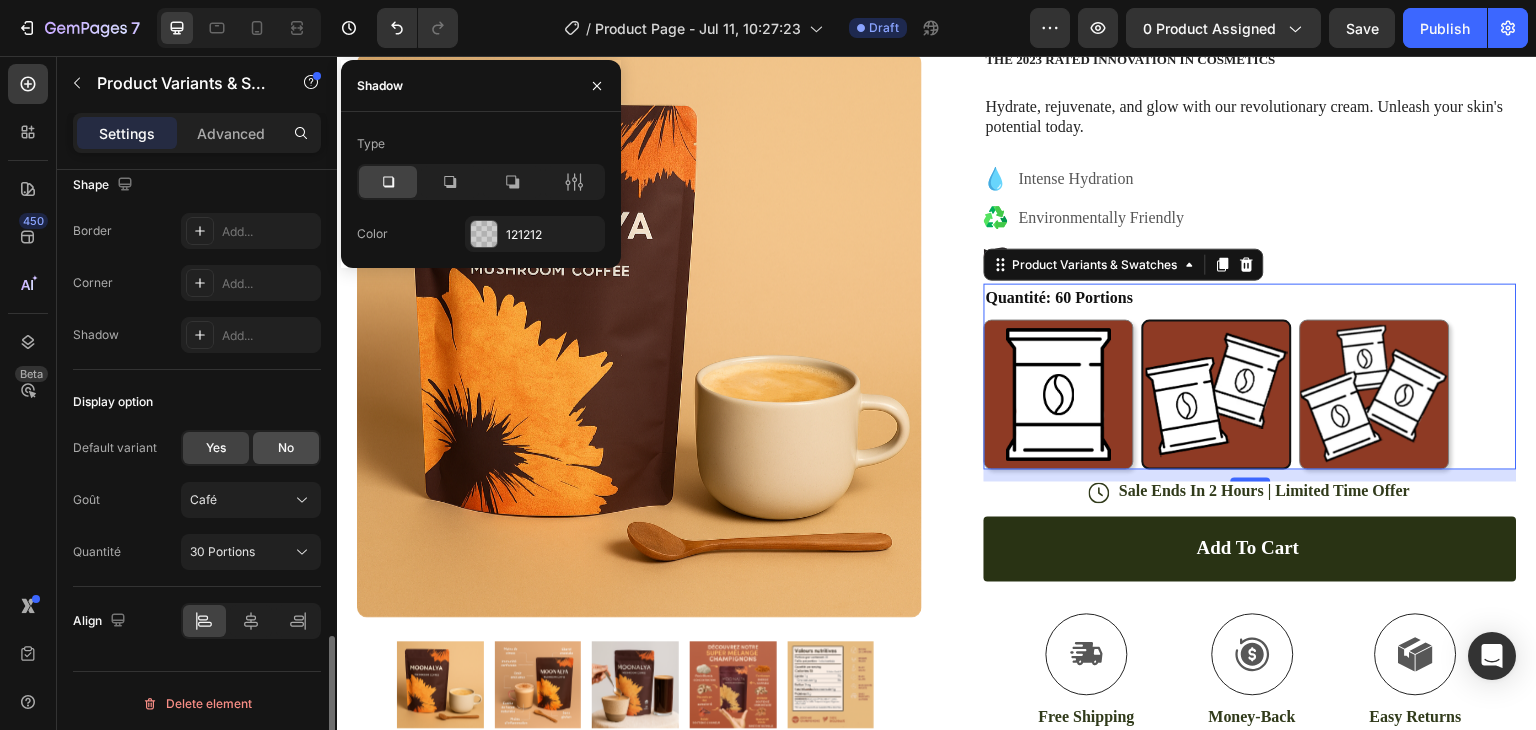 click on "No" 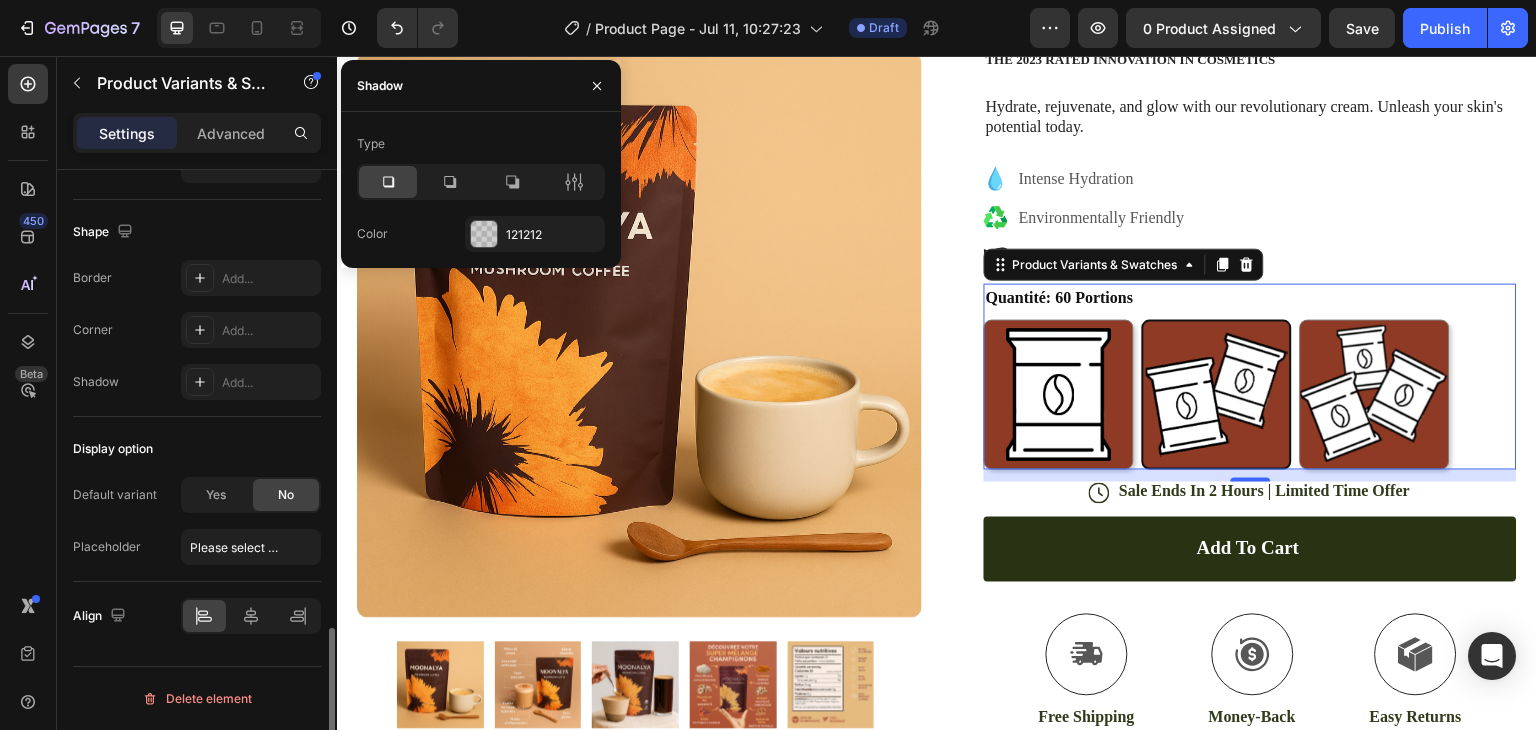 radio on "true" 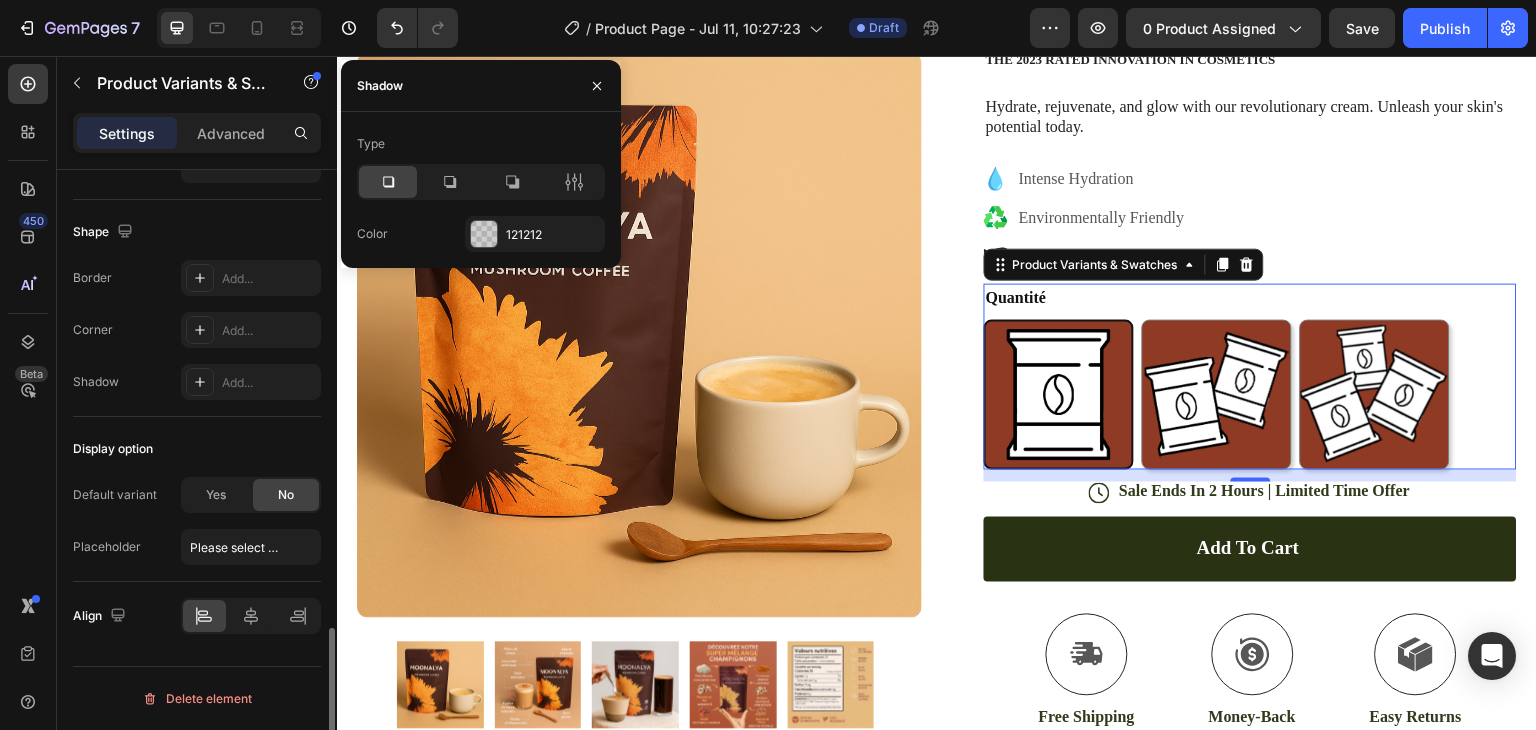 scroll, scrollTop: 1850, scrollLeft: 0, axis: vertical 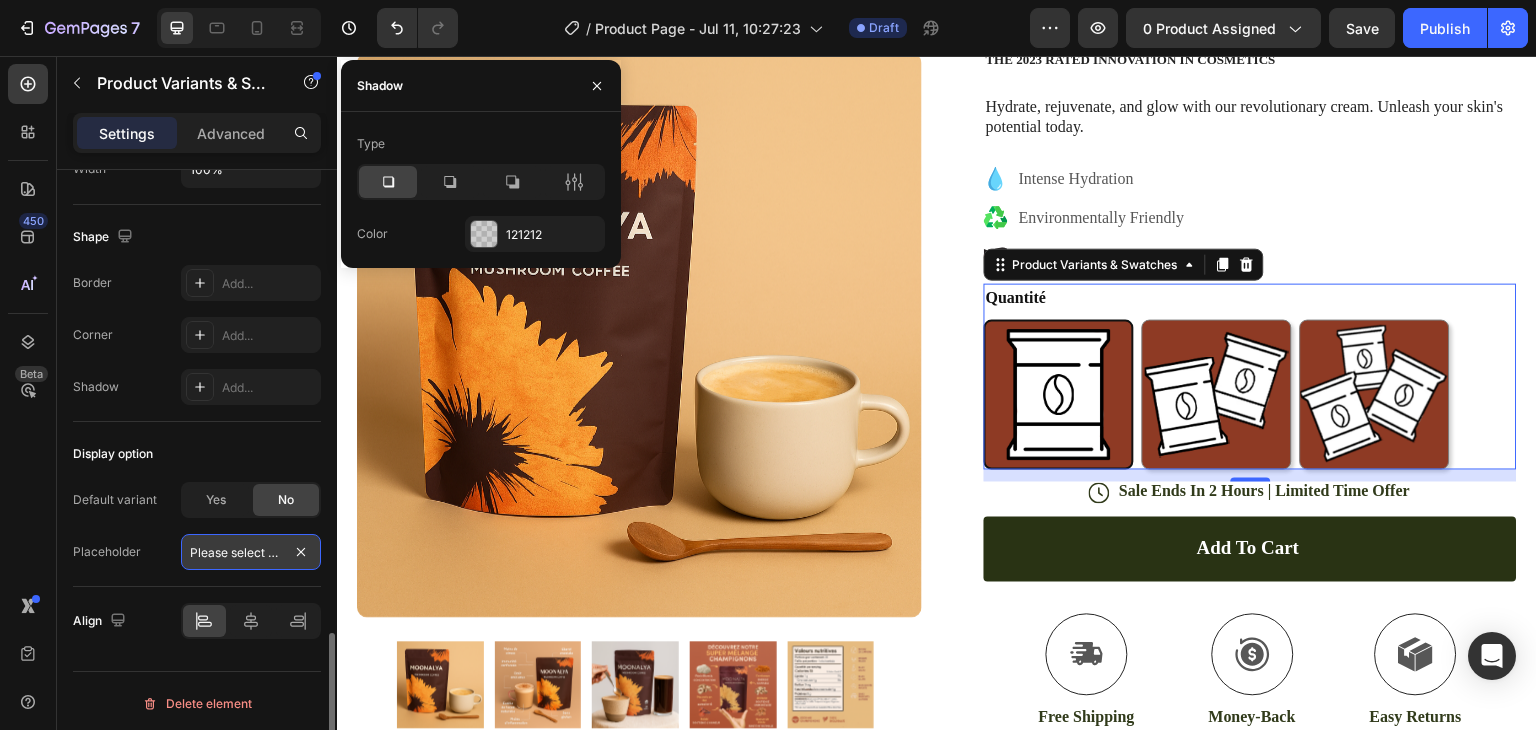 click on "Please select an option" at bounding box center [251, 552] 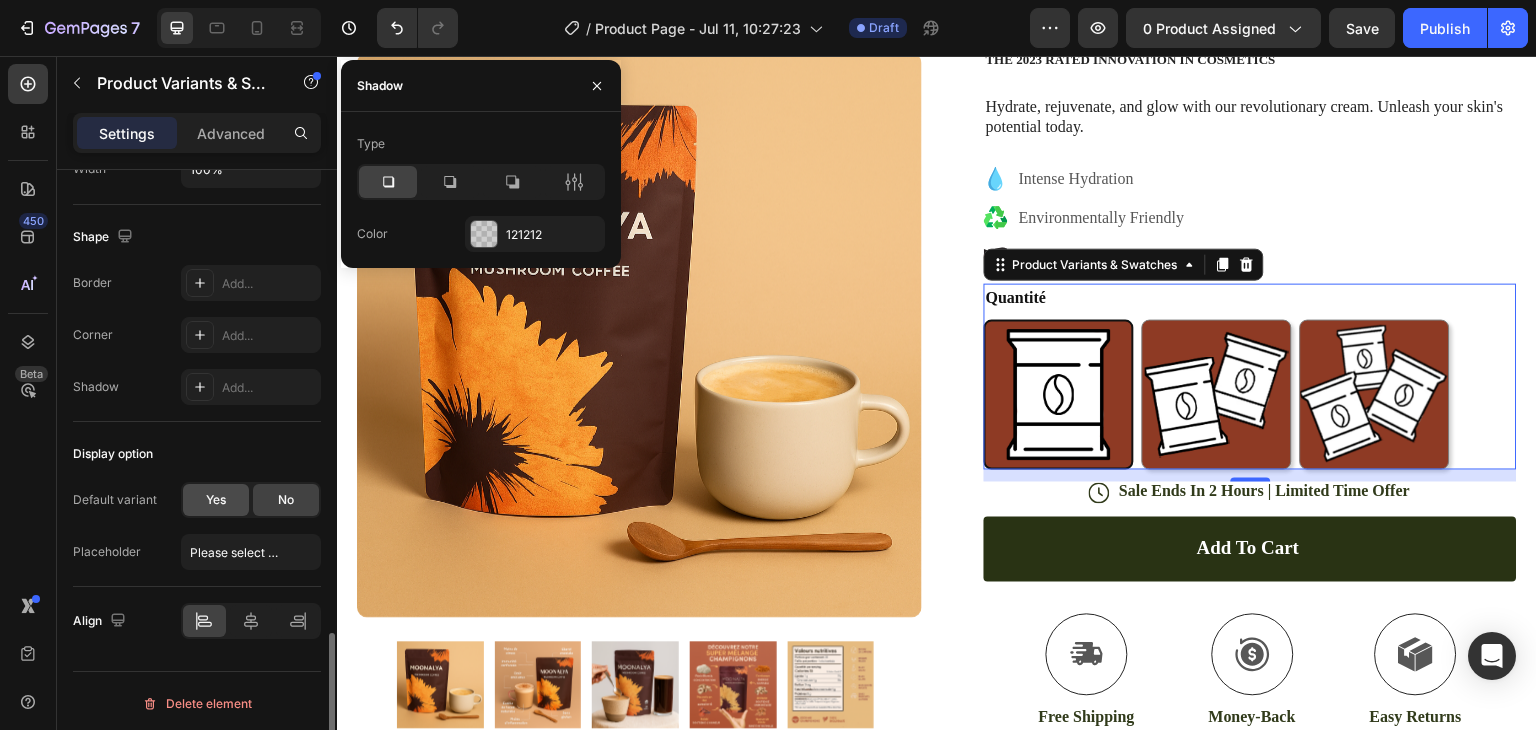 click on "Yes" 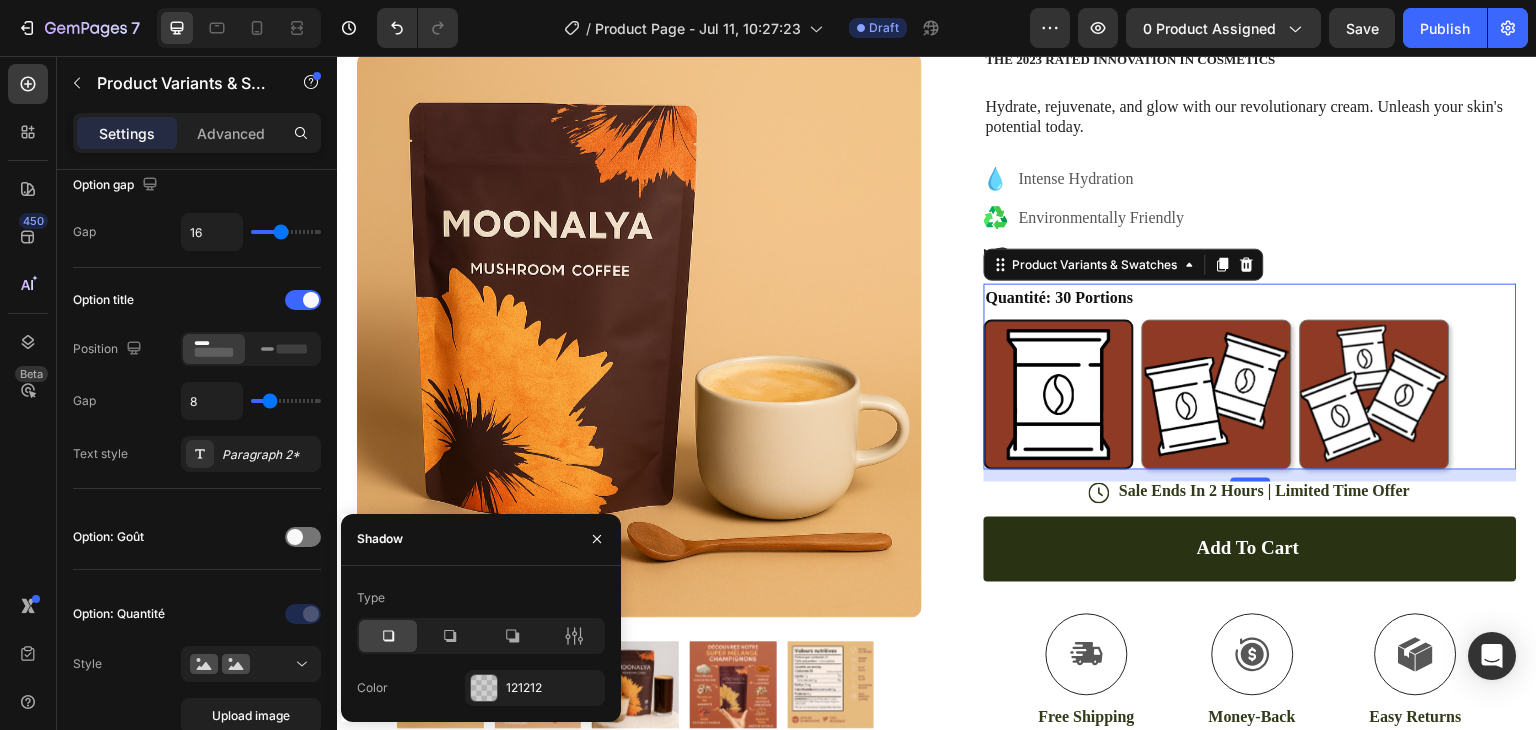 scroll, scrollTop: 0, scrollLeft: 0, axis: both 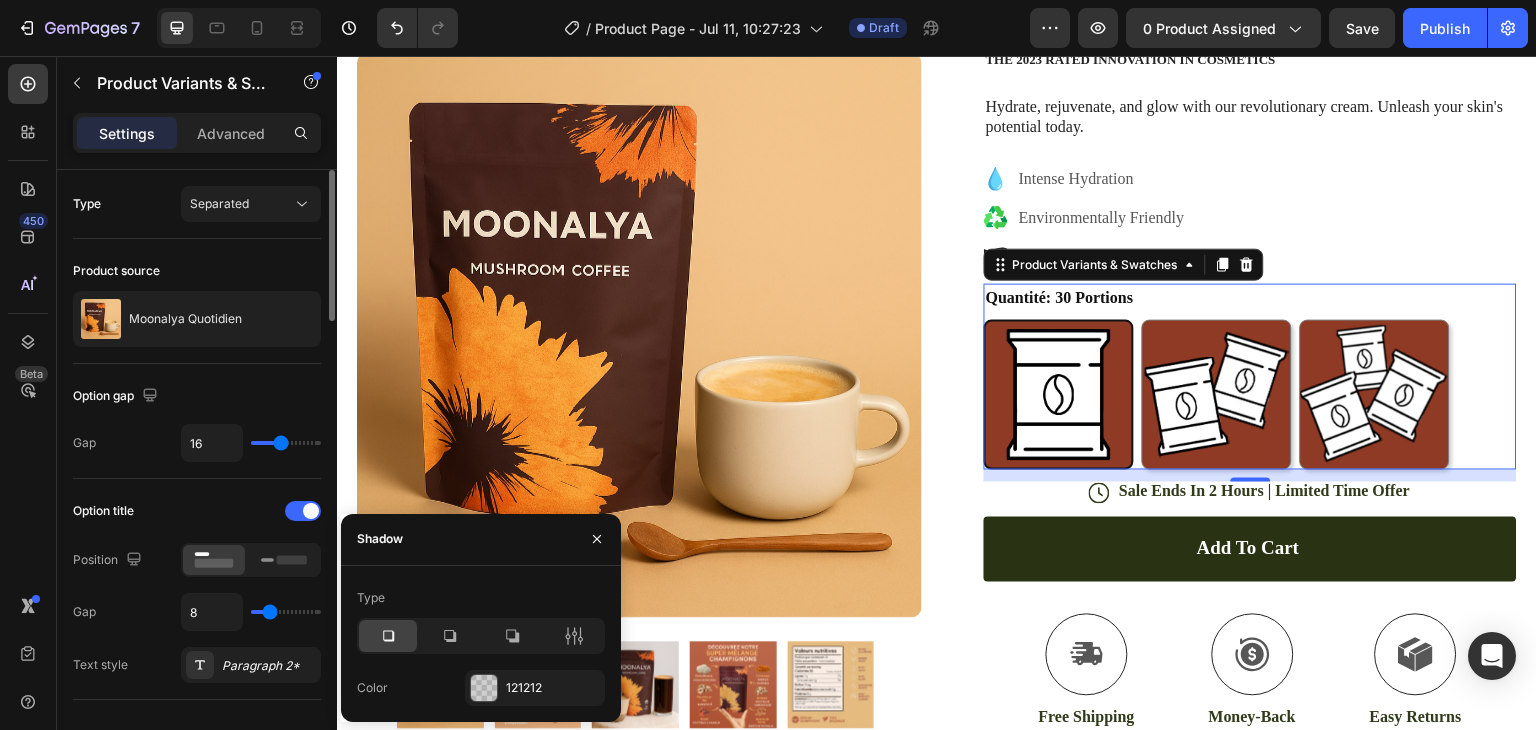 click on "Option title" at bounding box center (197, 511) 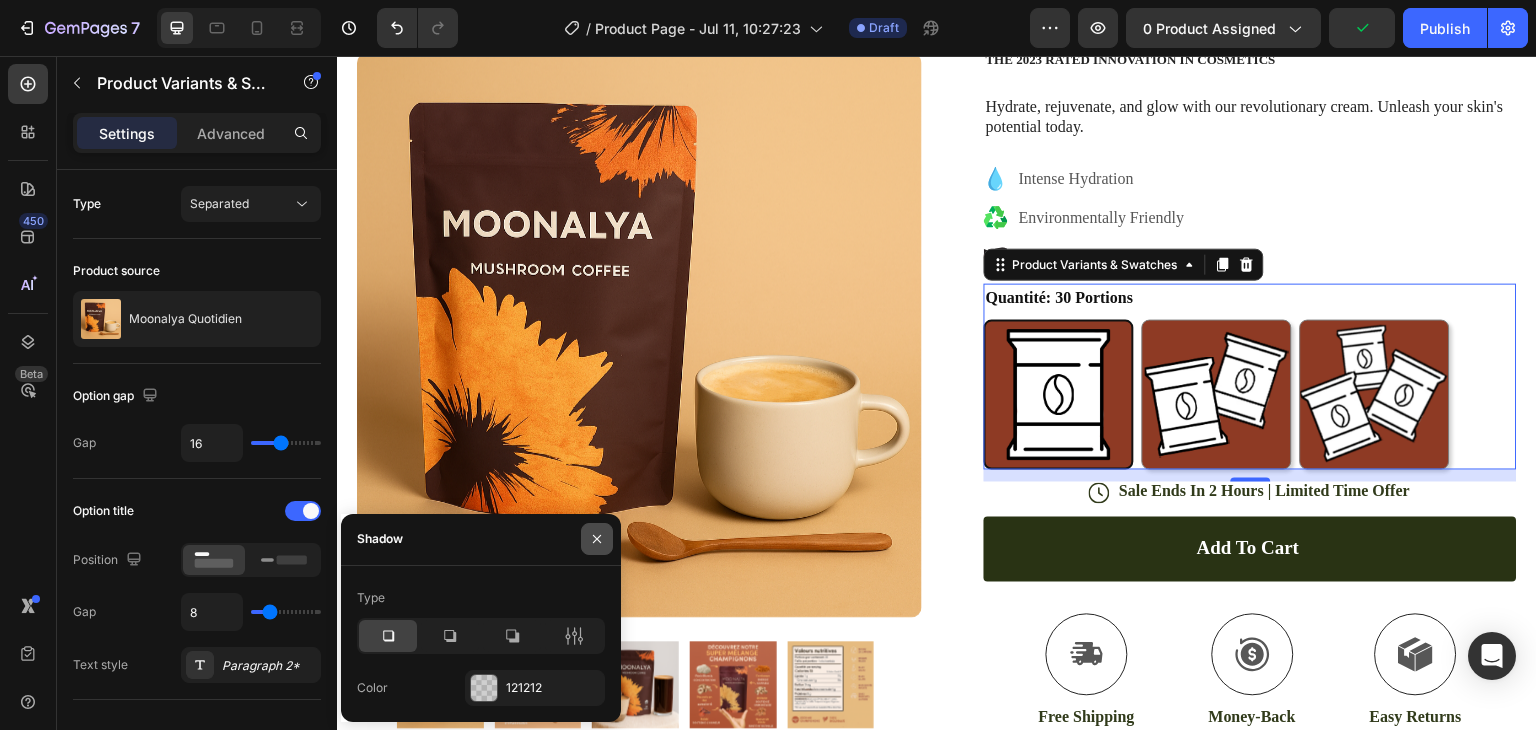 click 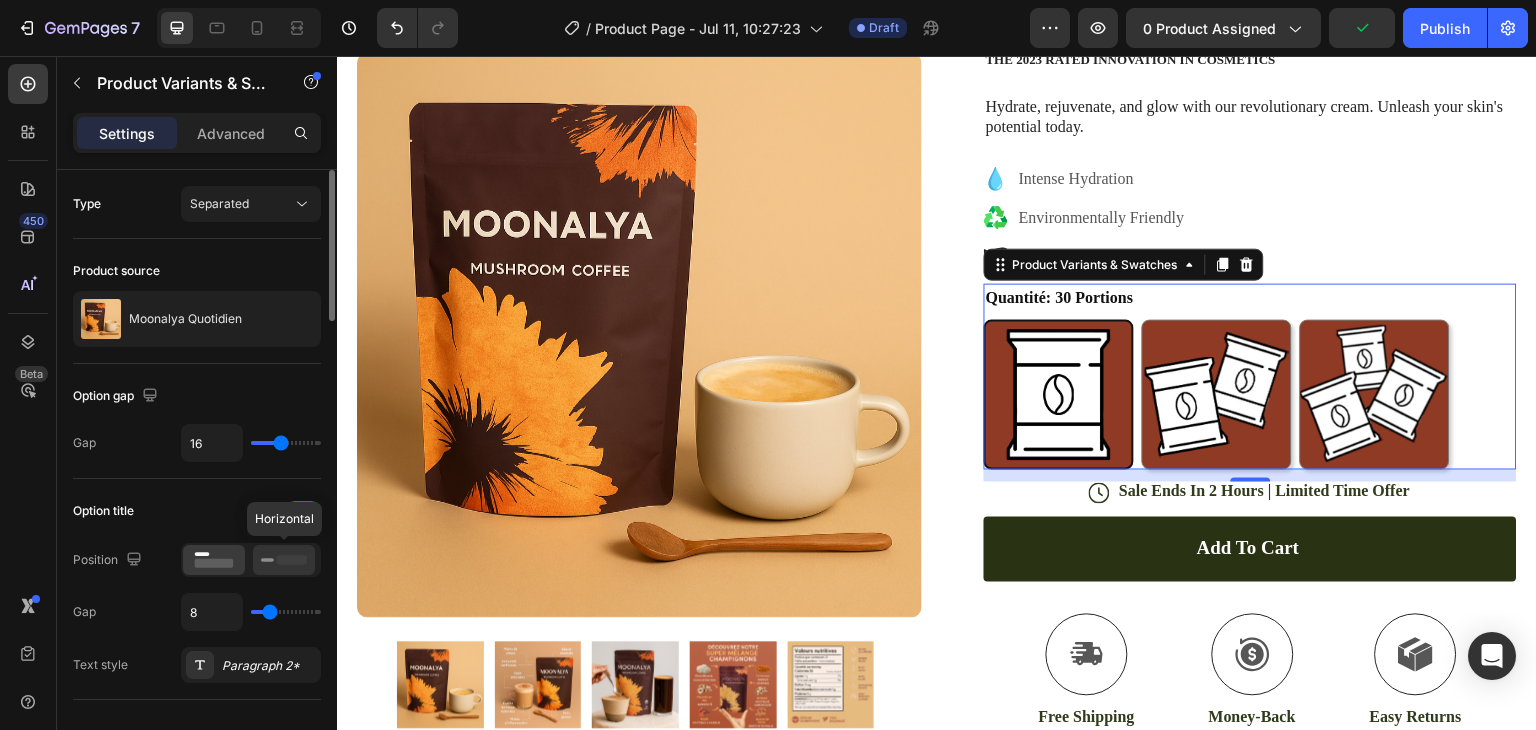 click 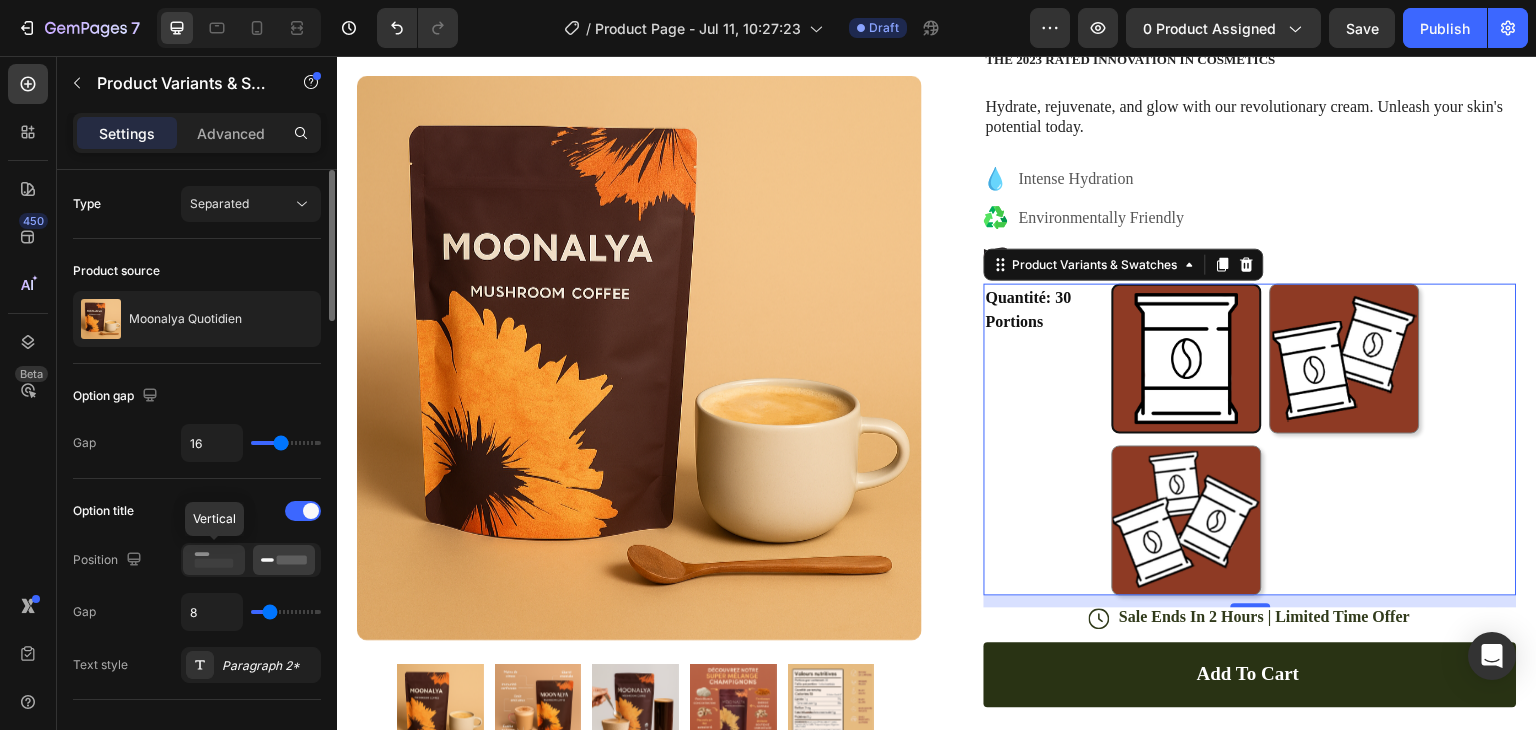 click 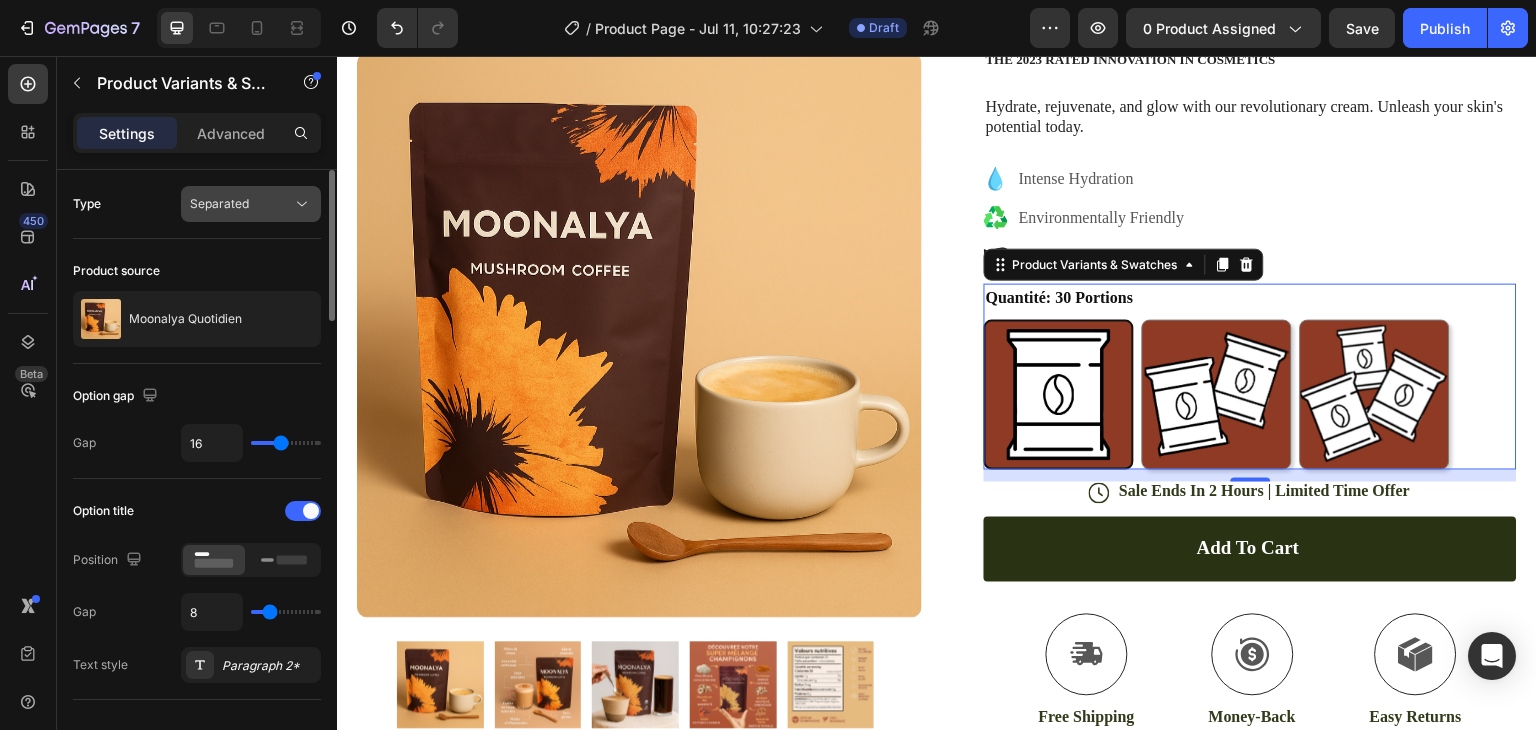 click on "Separated" at bounding box center (219, 203) 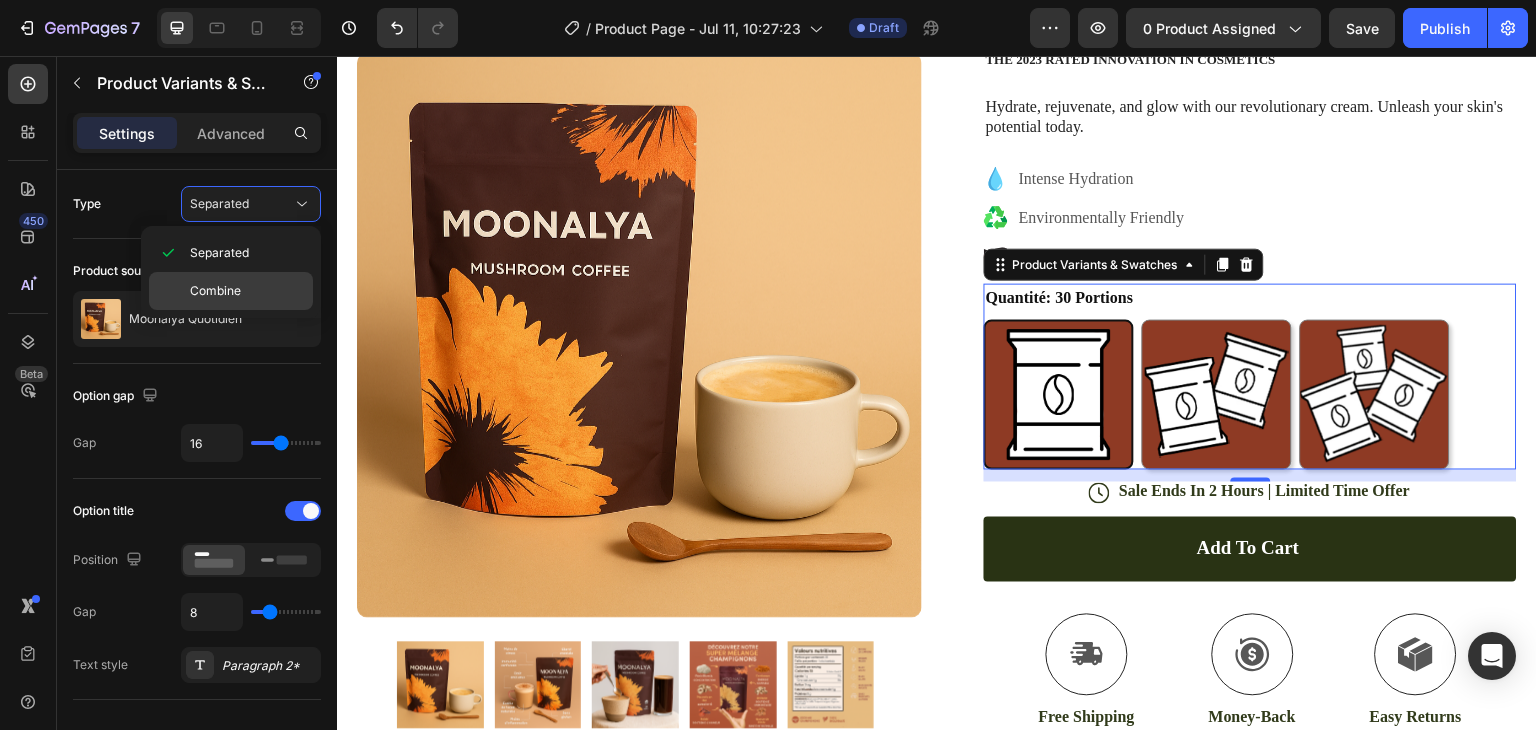 click on "Combine" at bounding box center (215, 291) 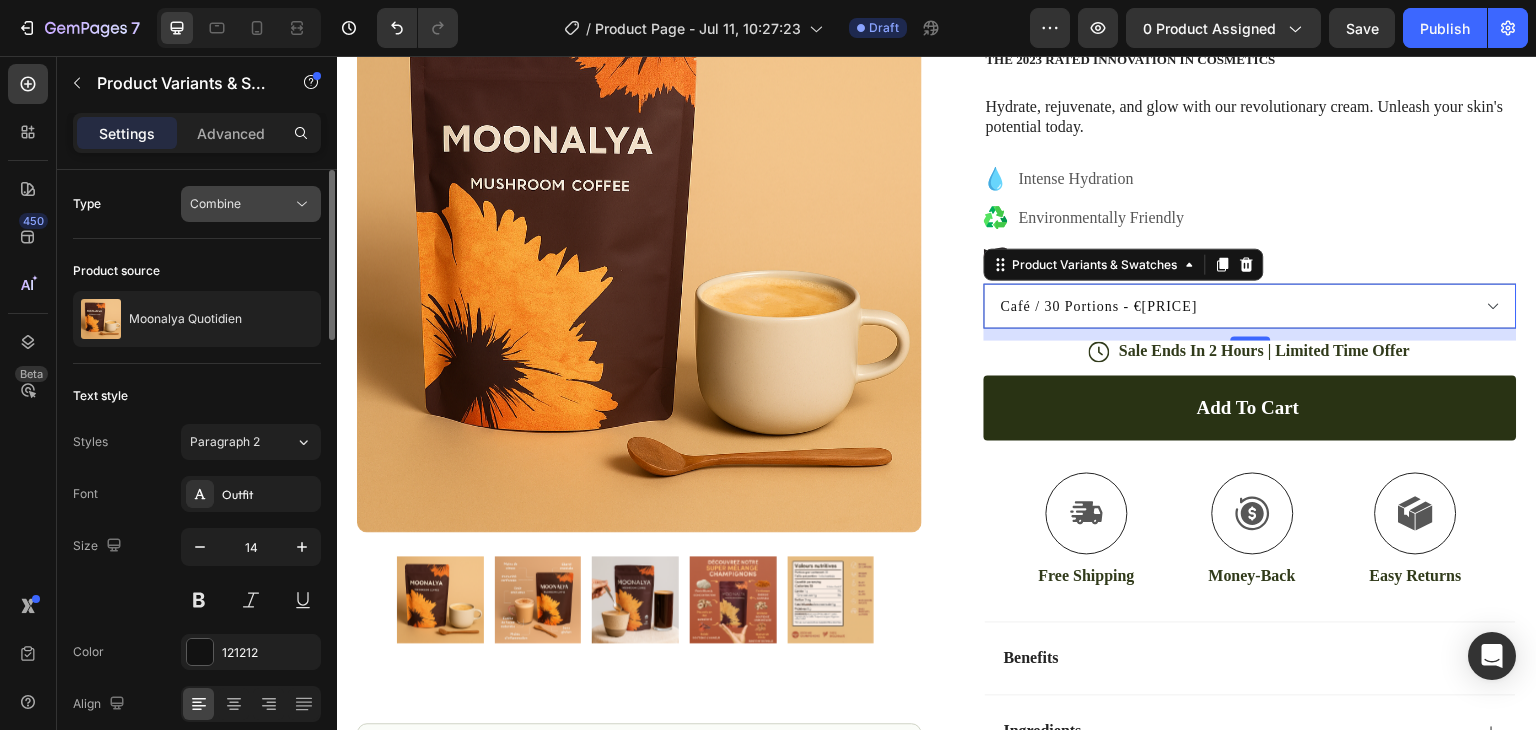 click on "Combine" at bounding box center [241, 204] 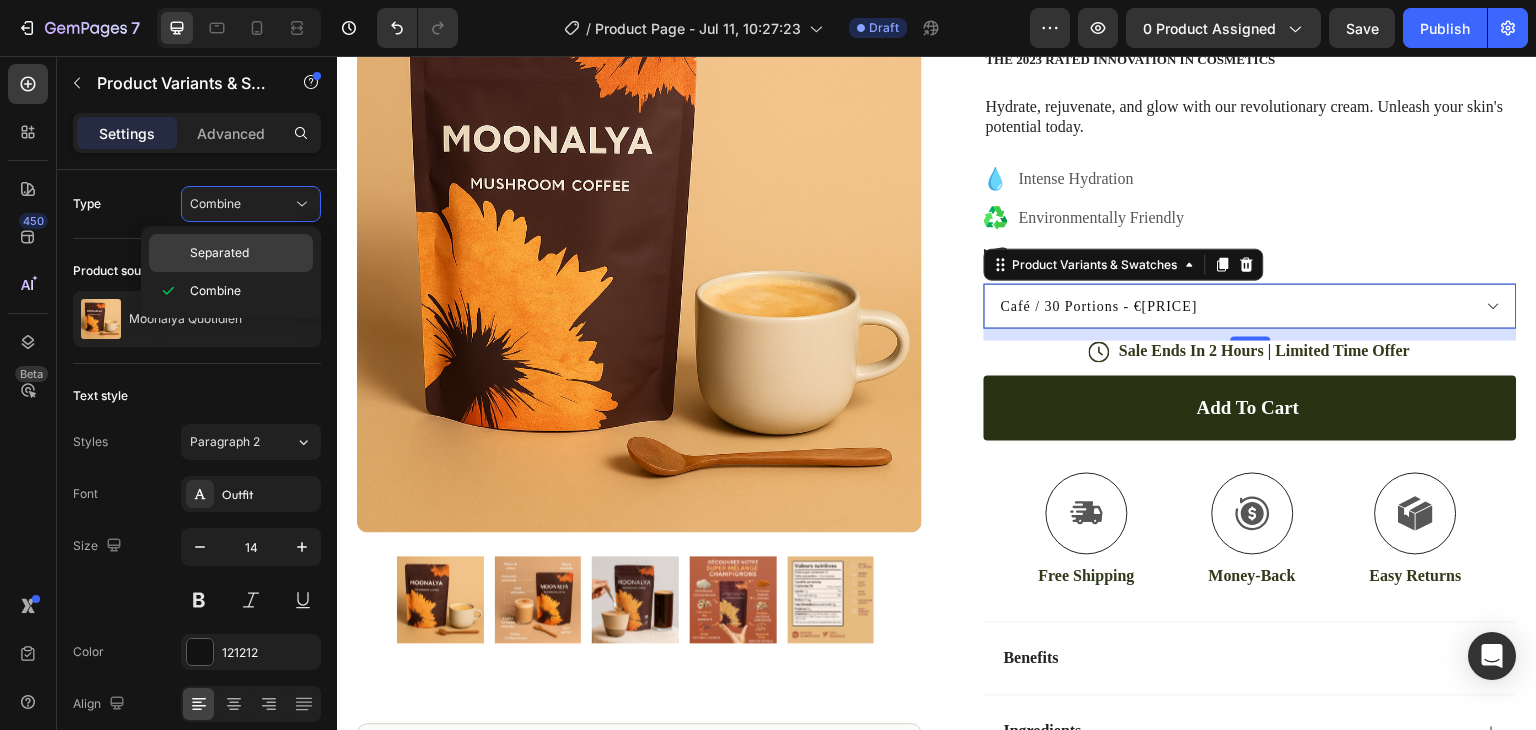 click on "Separated" at bounding box center [219, 253] 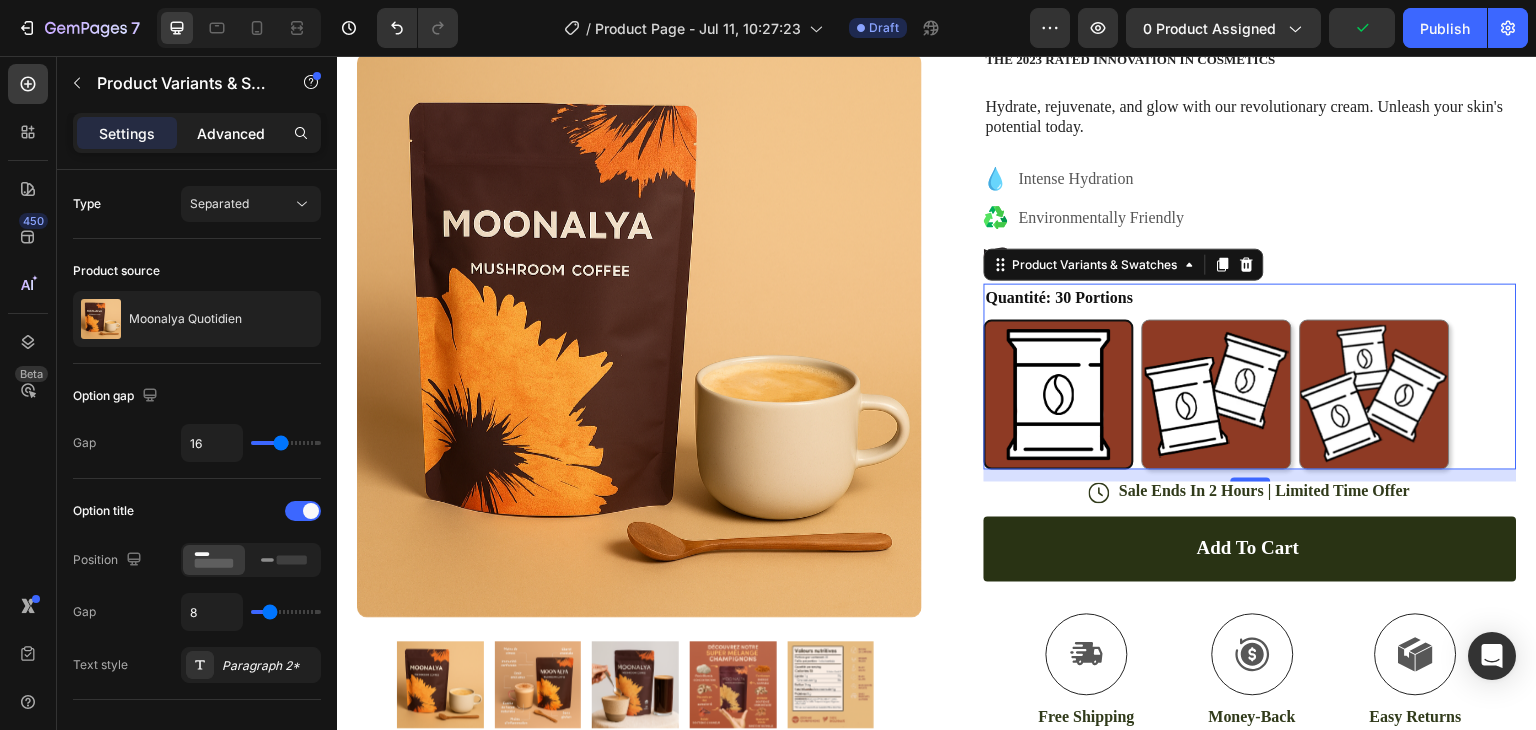 click on "Advanced" at bounding box center [231, 133] 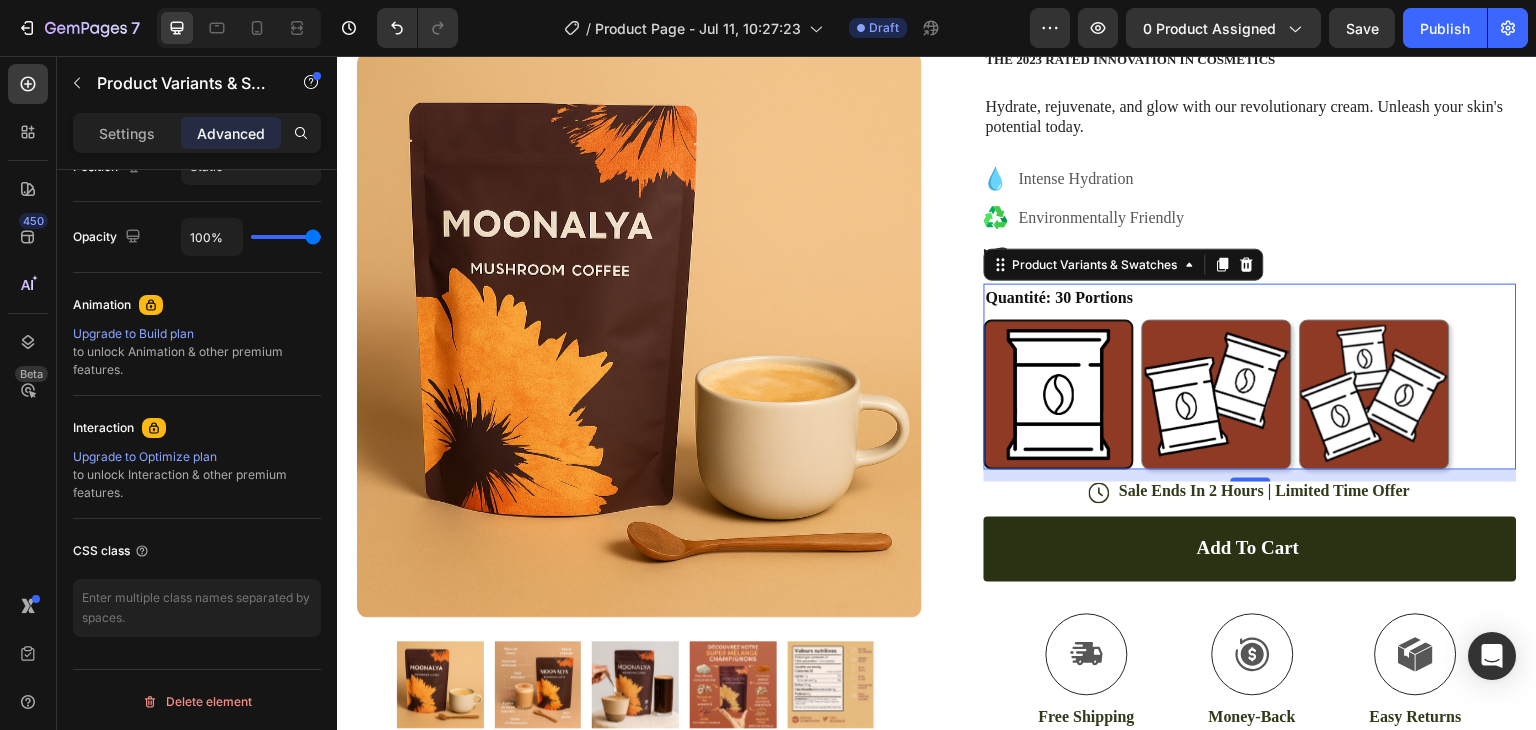 scroll, scrollTop: 0, scrollLeft: 0, axis: both 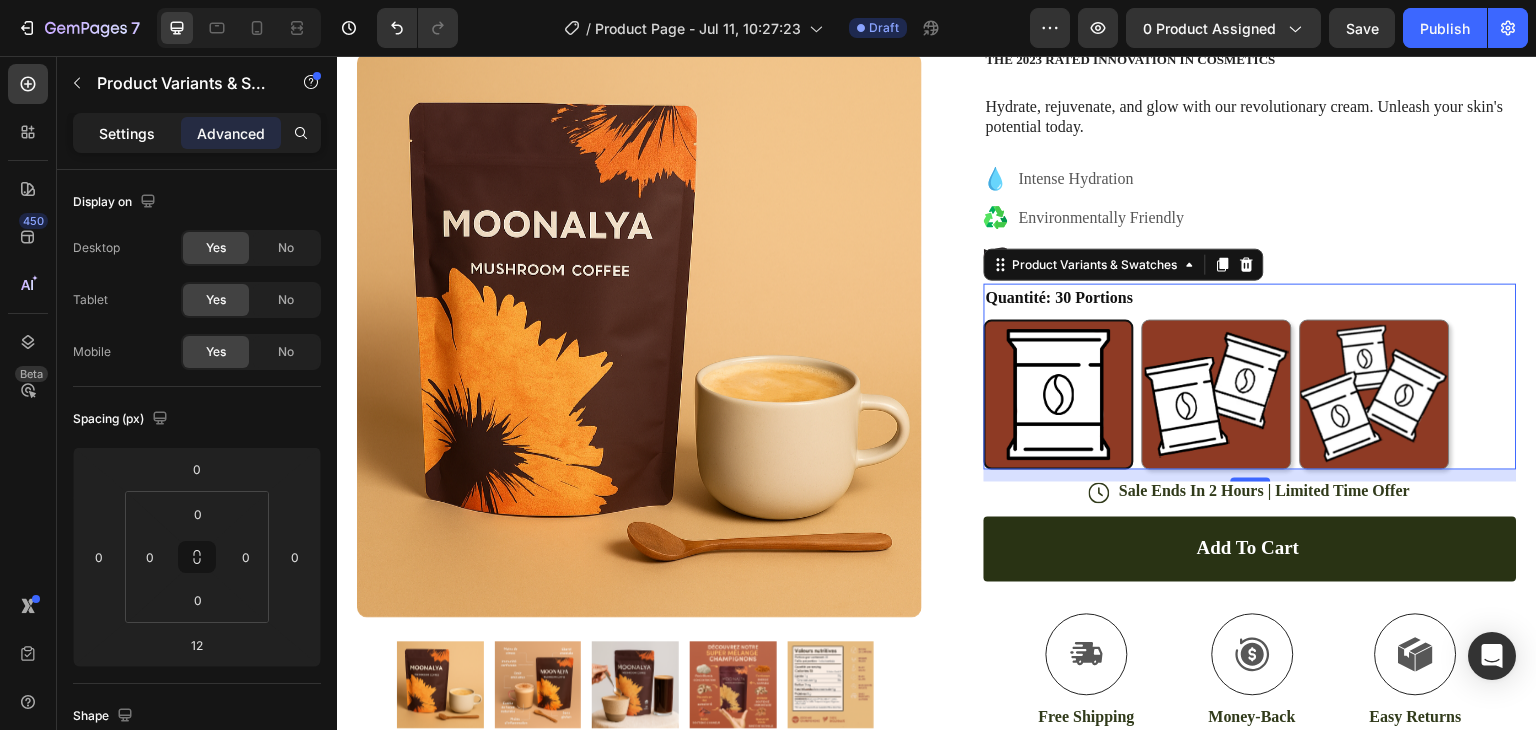 click on "Settings" at bounding box center [127, 133] 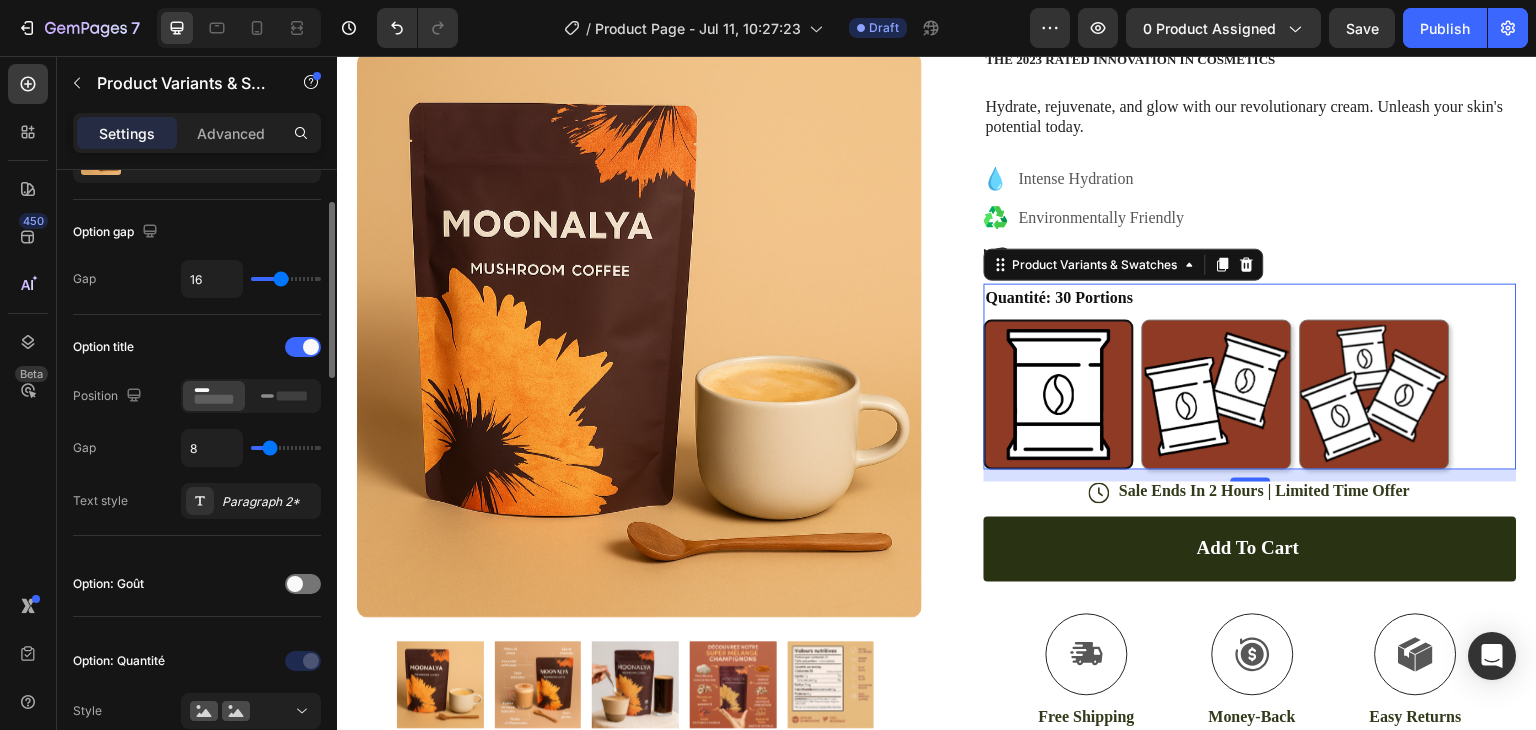 scroll, scrollTop: 166, scrollLeft: 0, axis: vertical 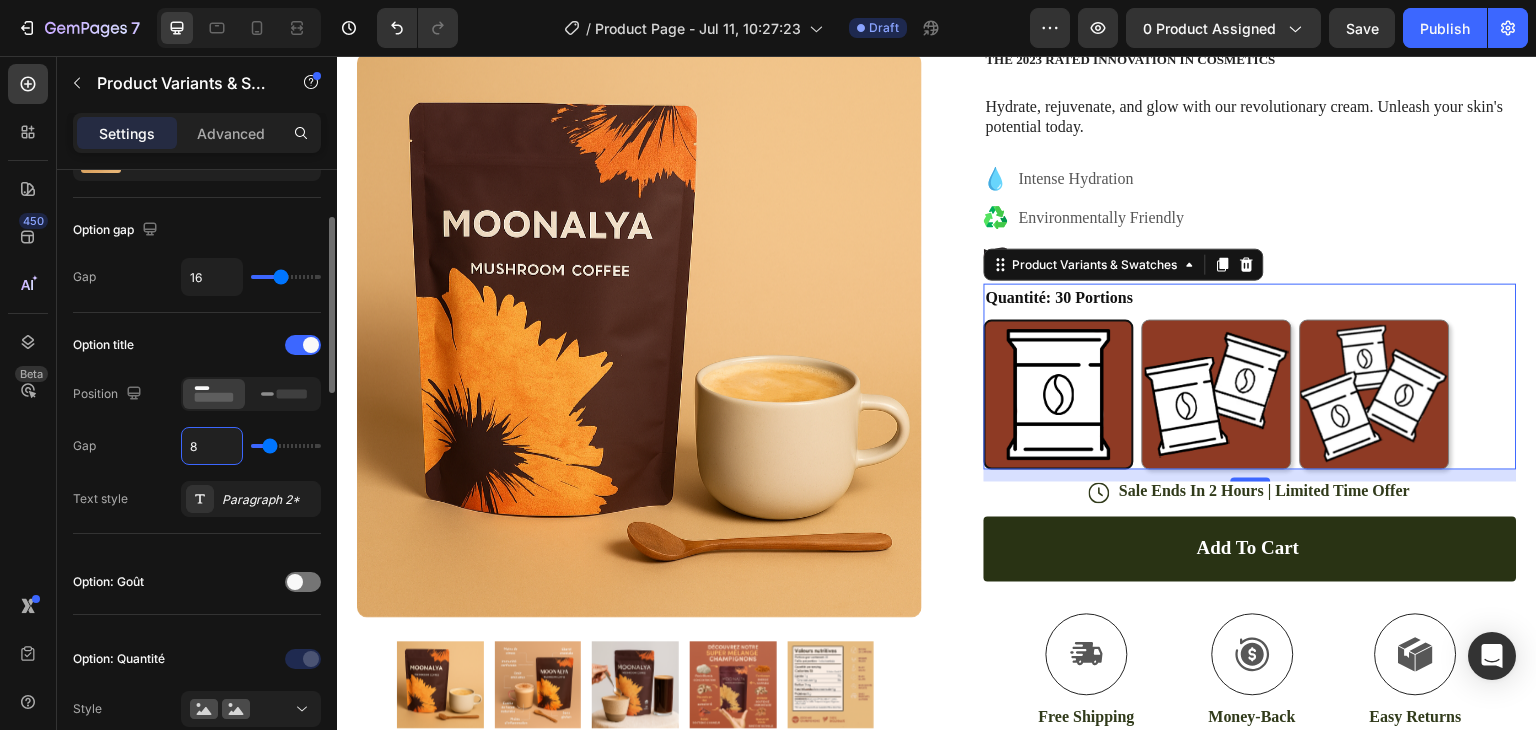 click on "8" at bounding box center (212, 446) 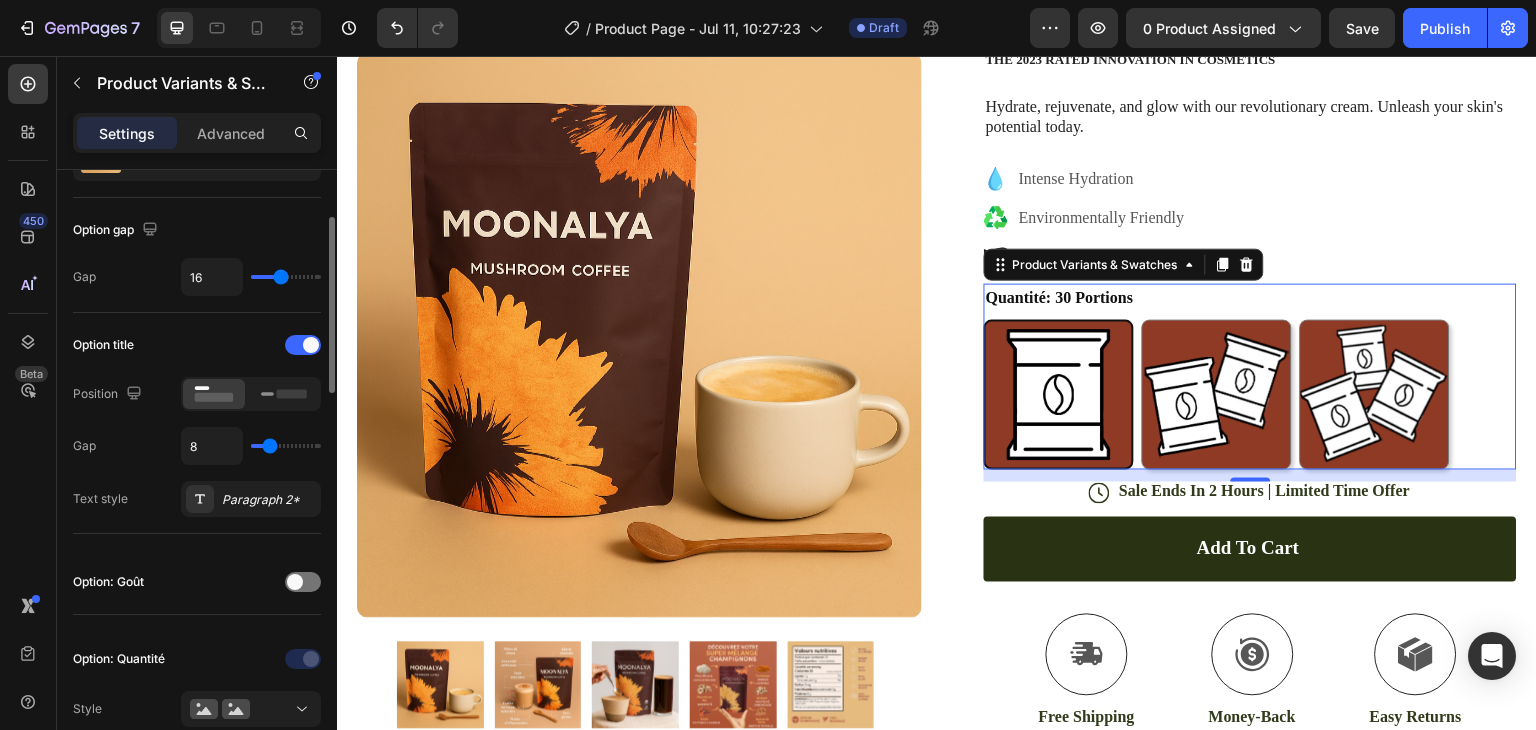 type on "14" 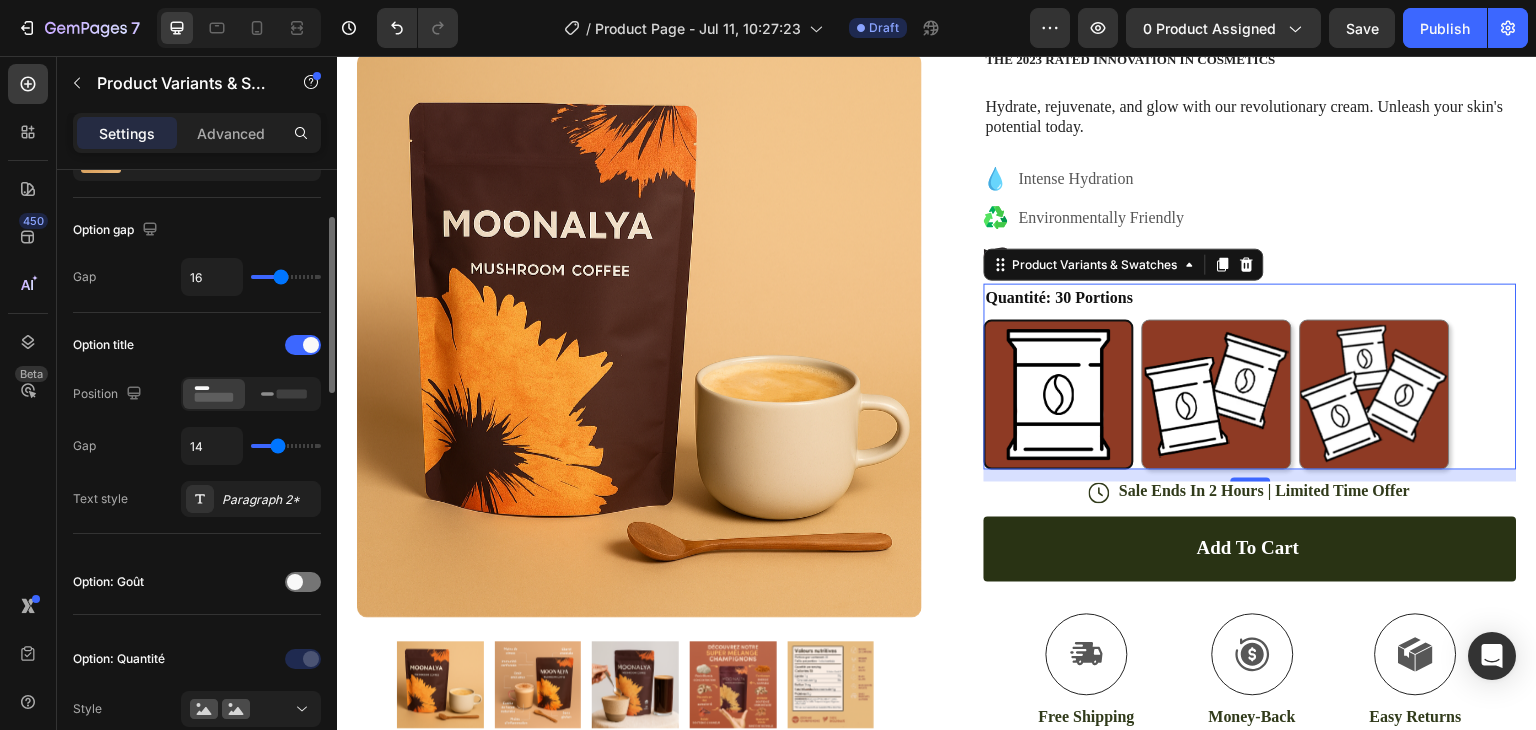type on "17" 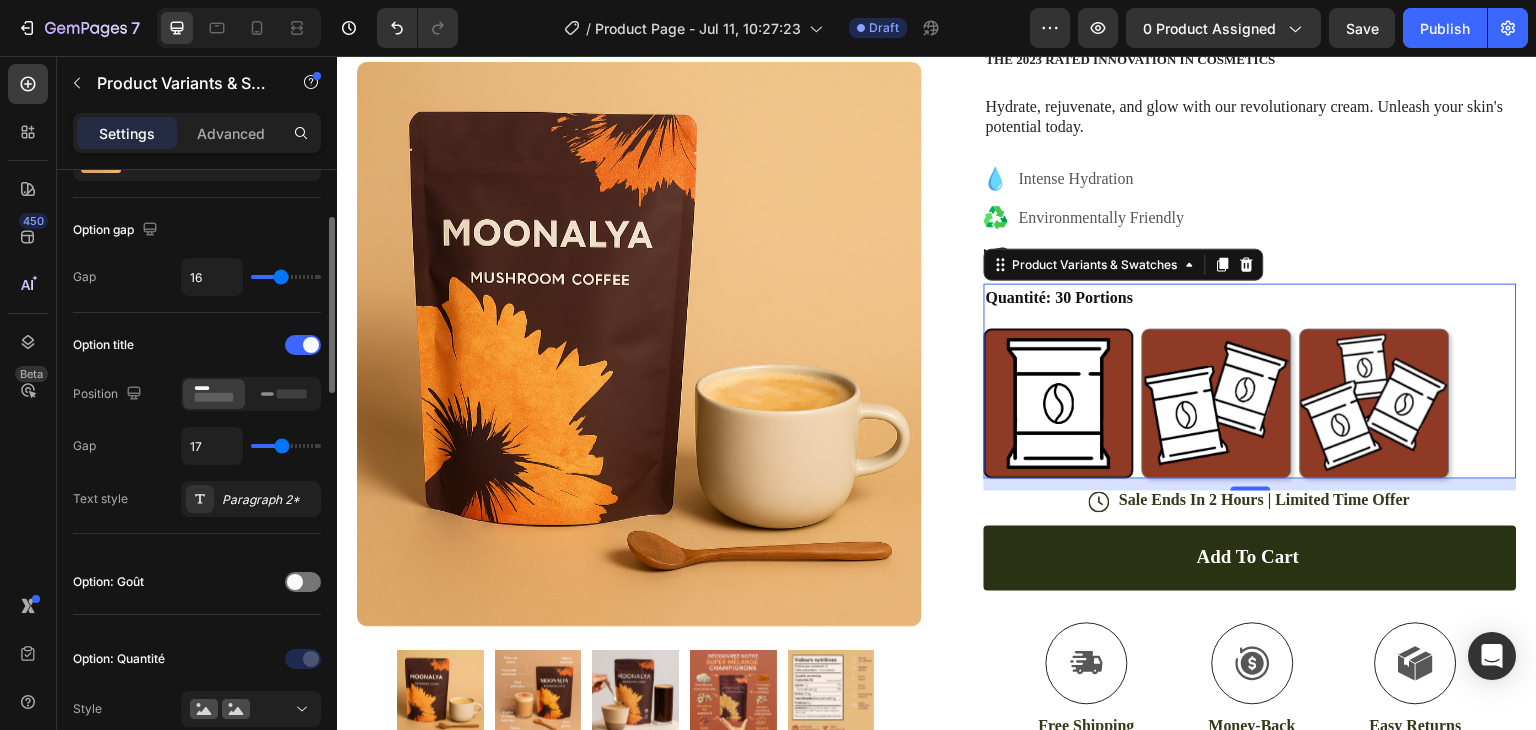 type on "18" 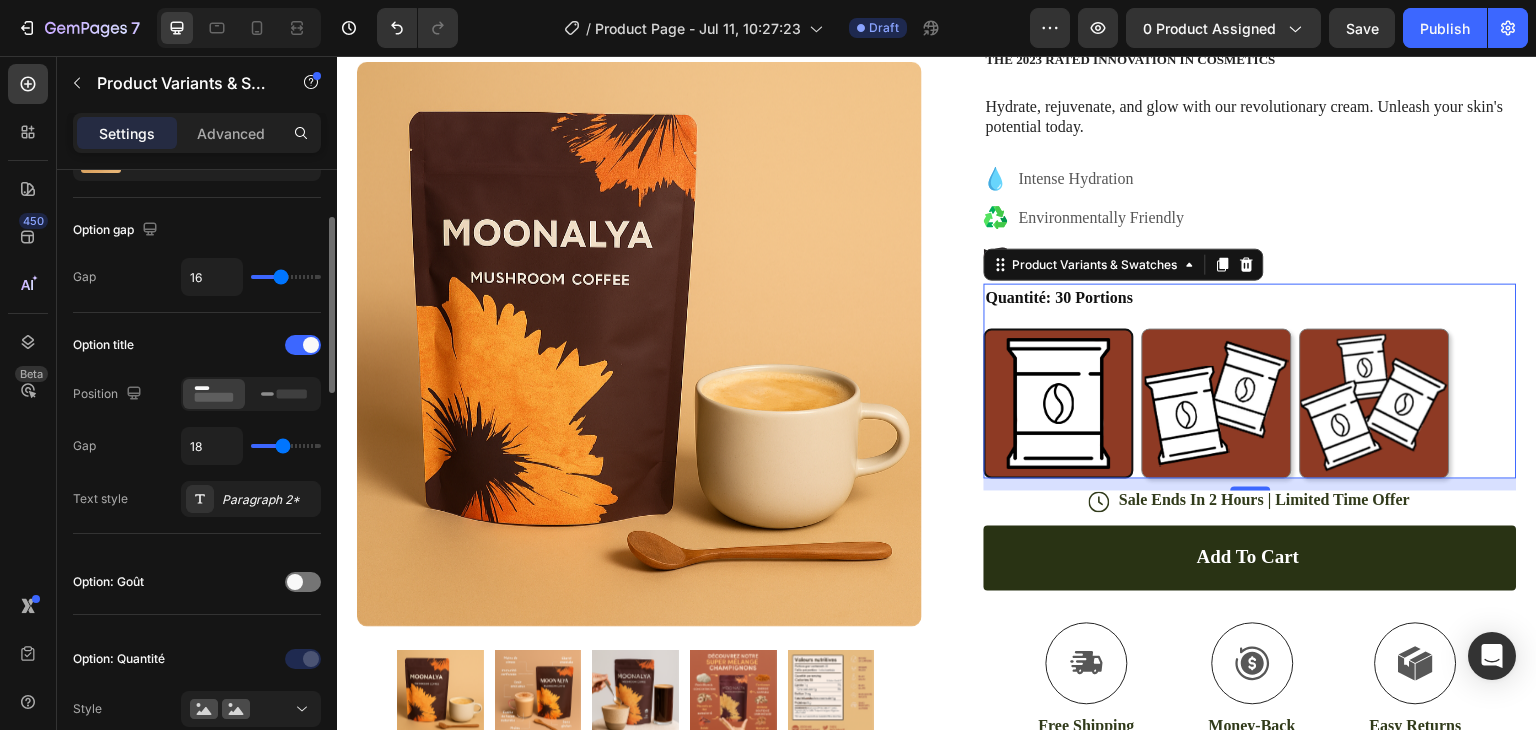 type on "19" 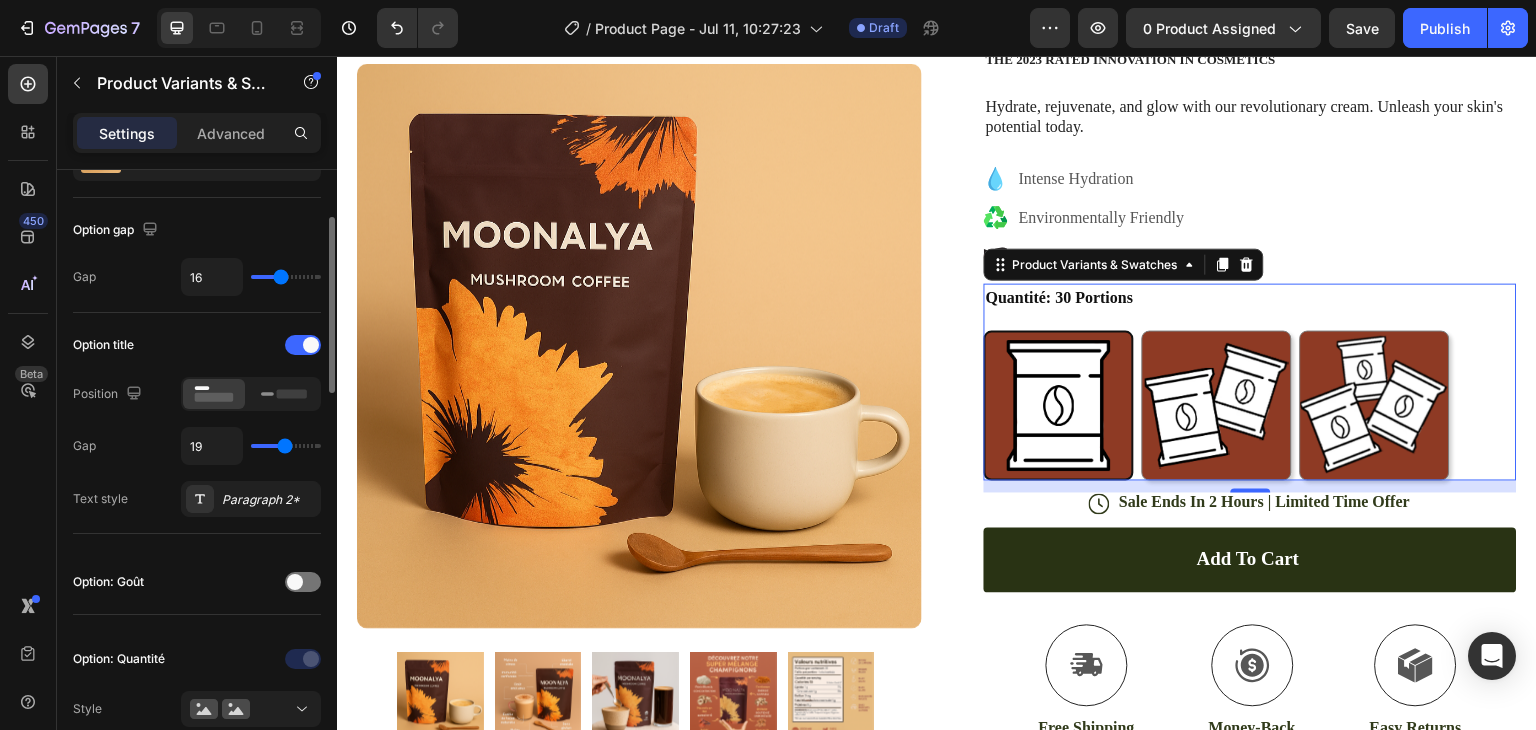 type on "20" 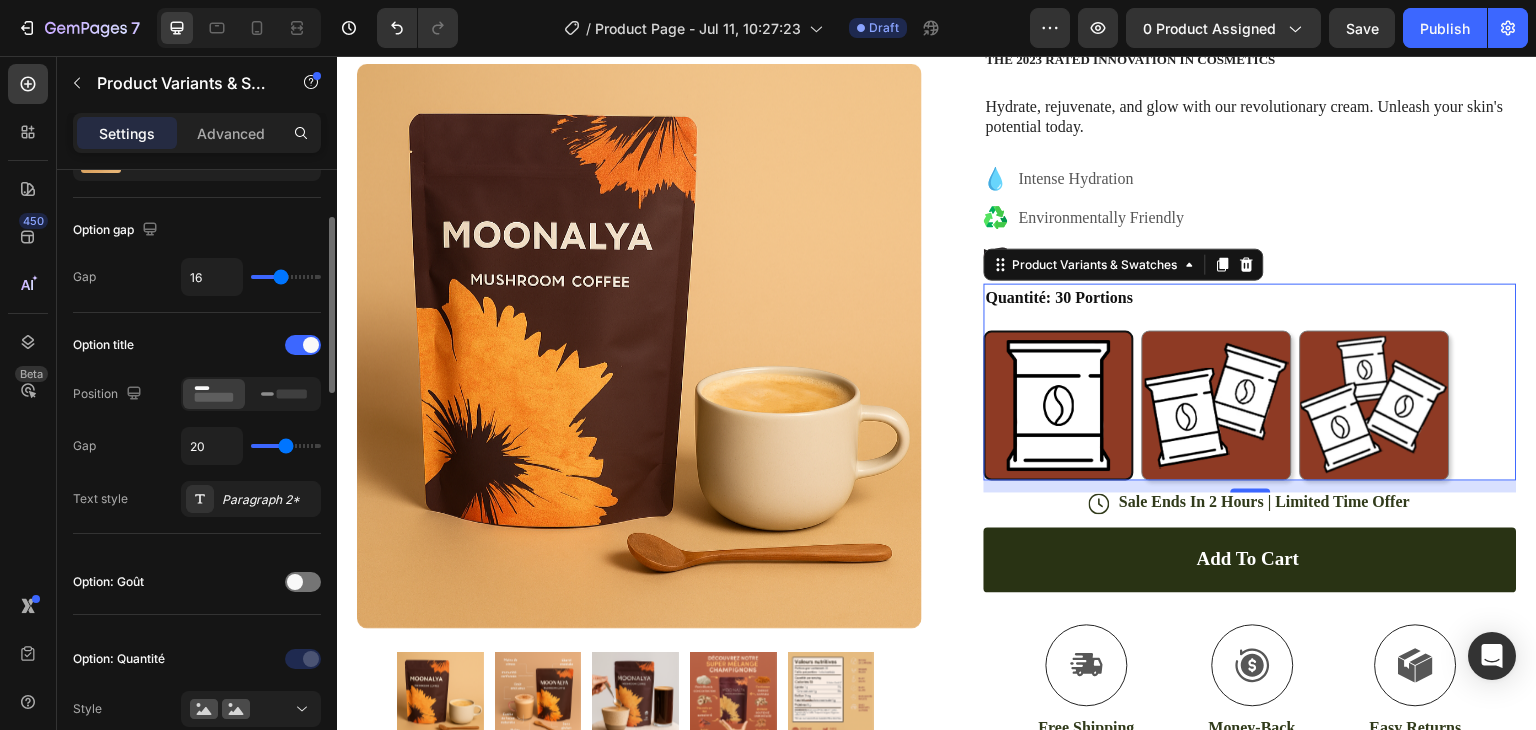 type on "21" 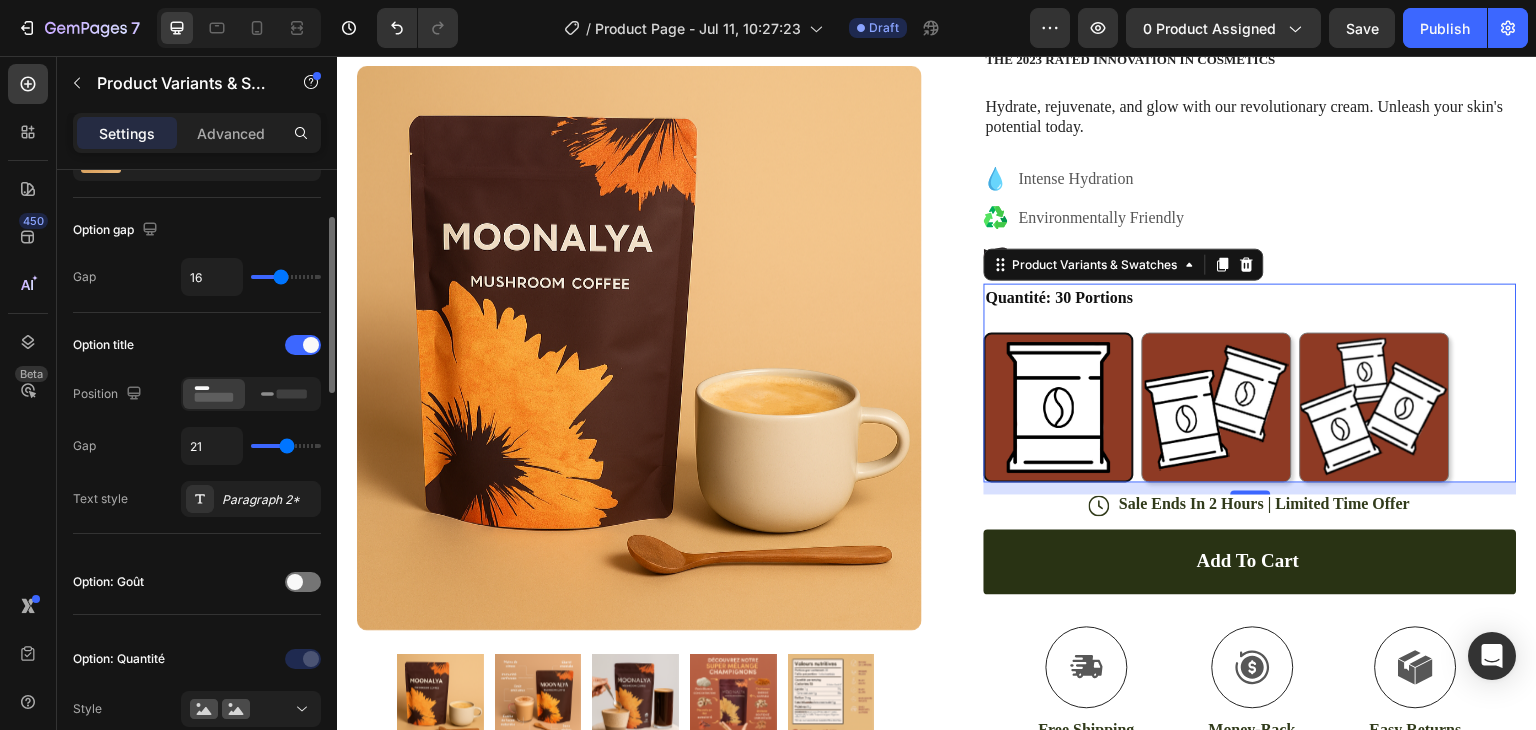 type on "13" 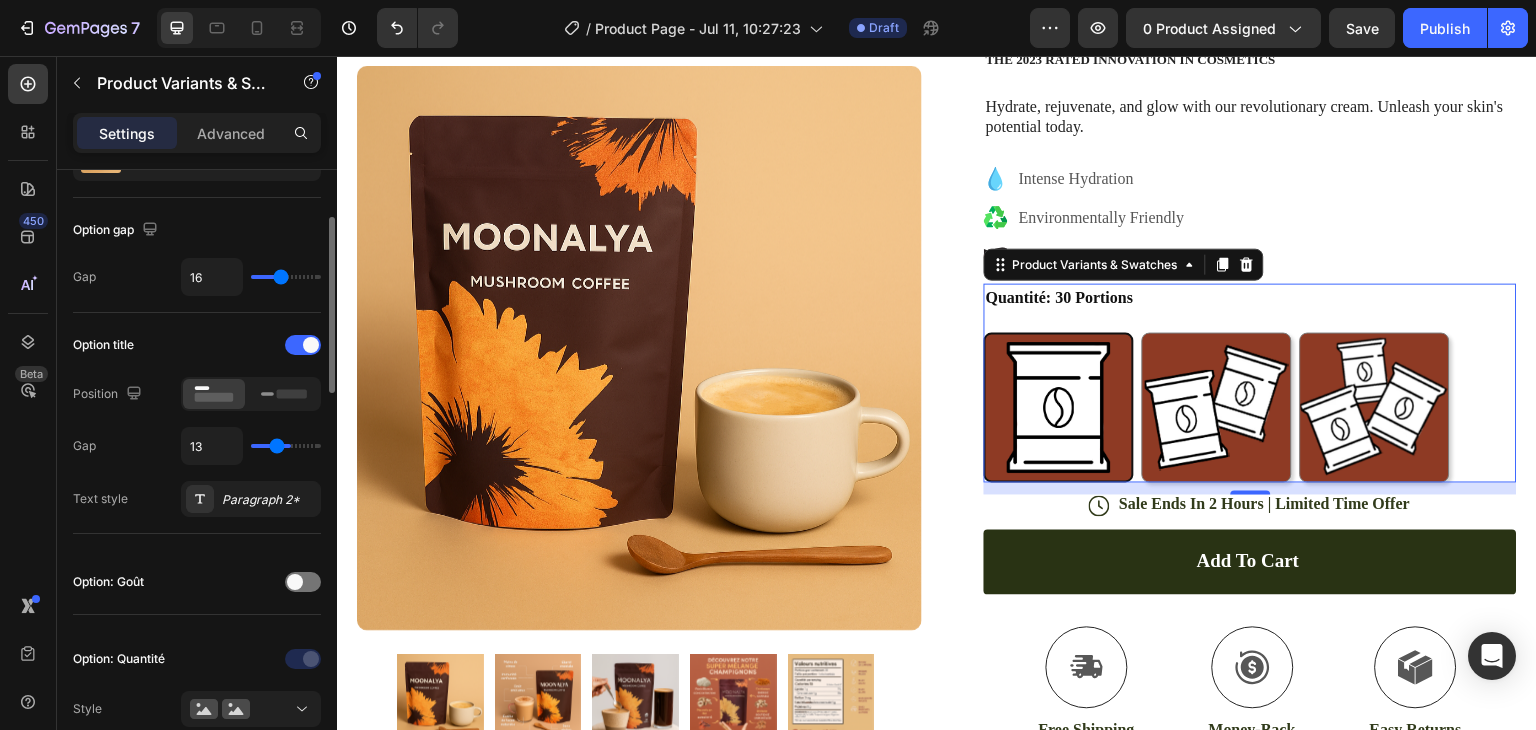 type on "11" 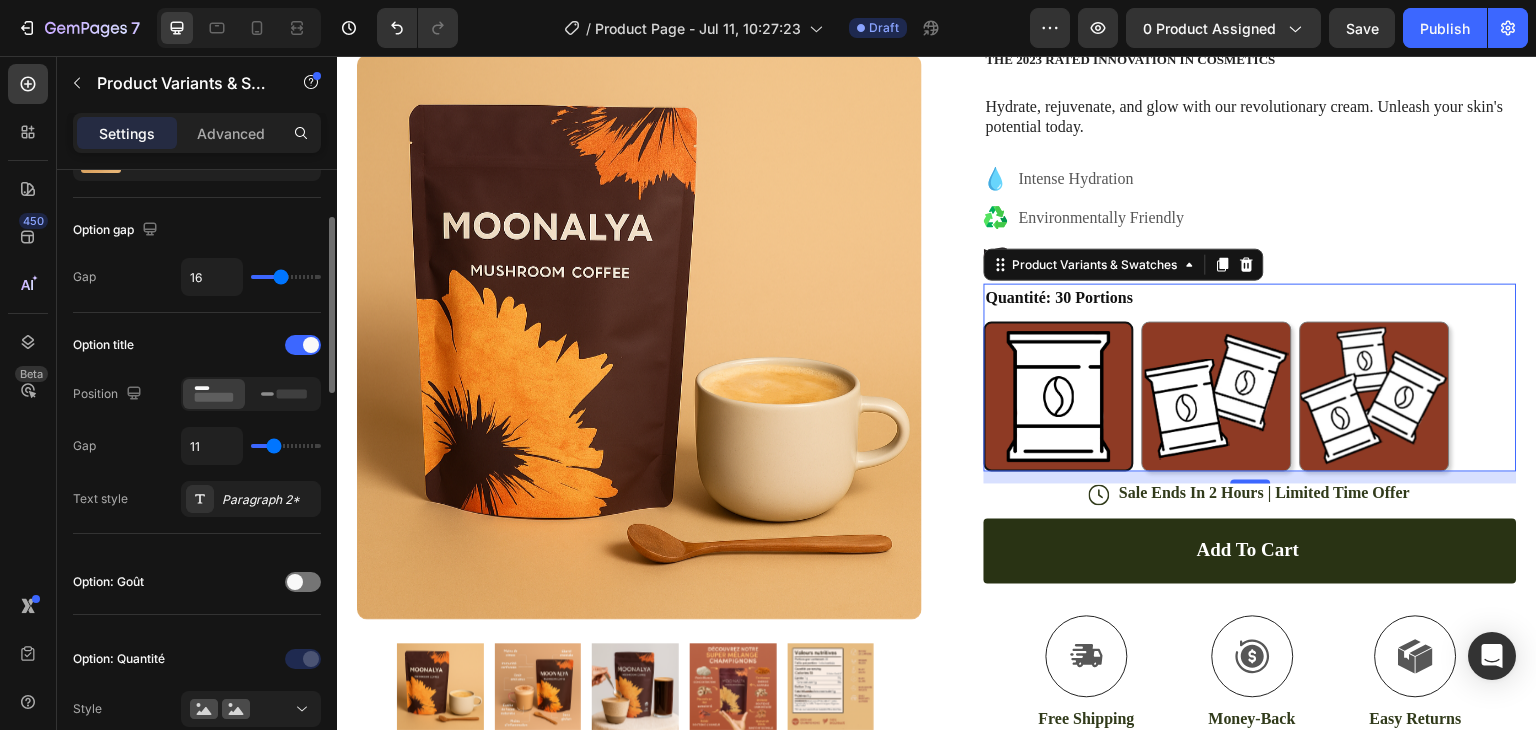 type on "10" 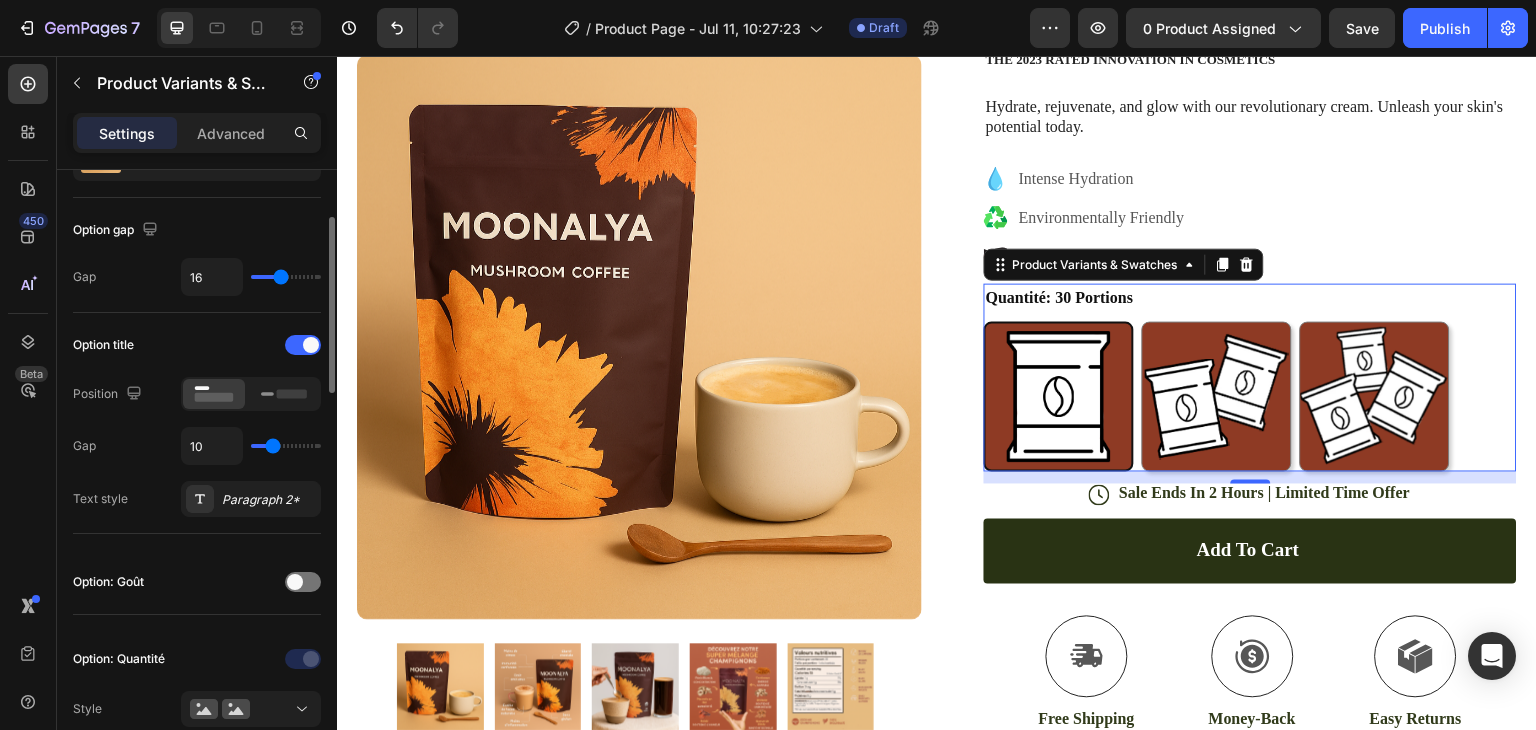 type on "8" 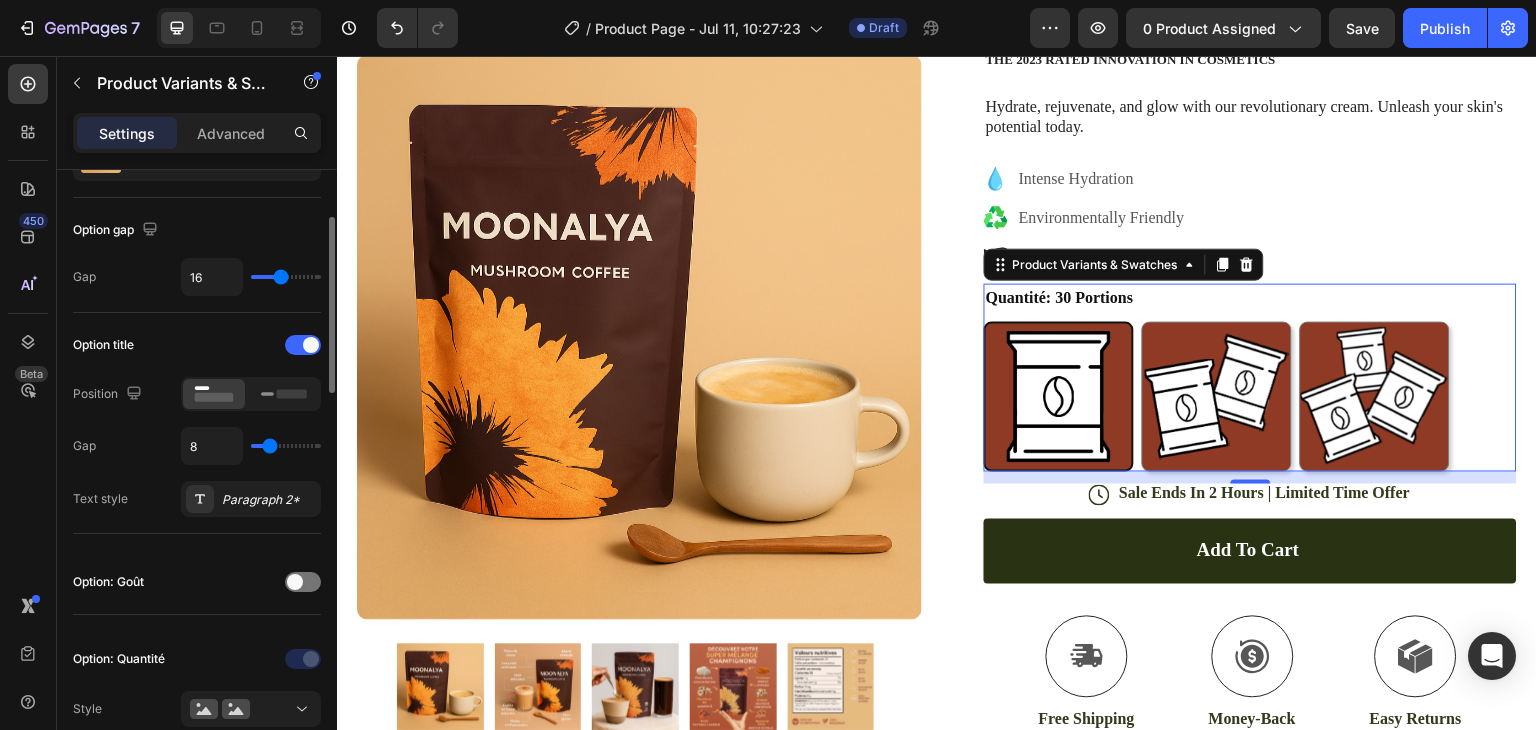 type on "7" 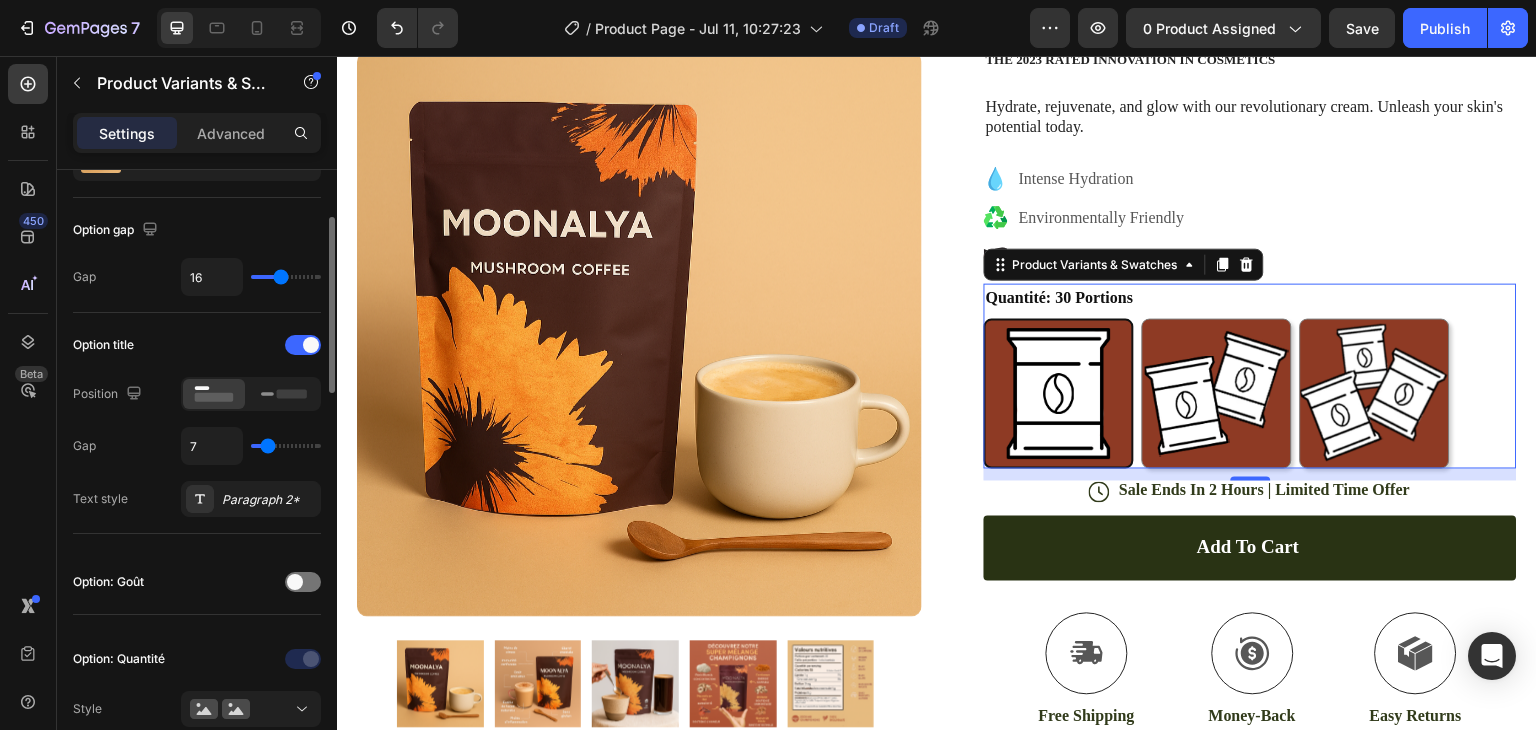 type on "5" 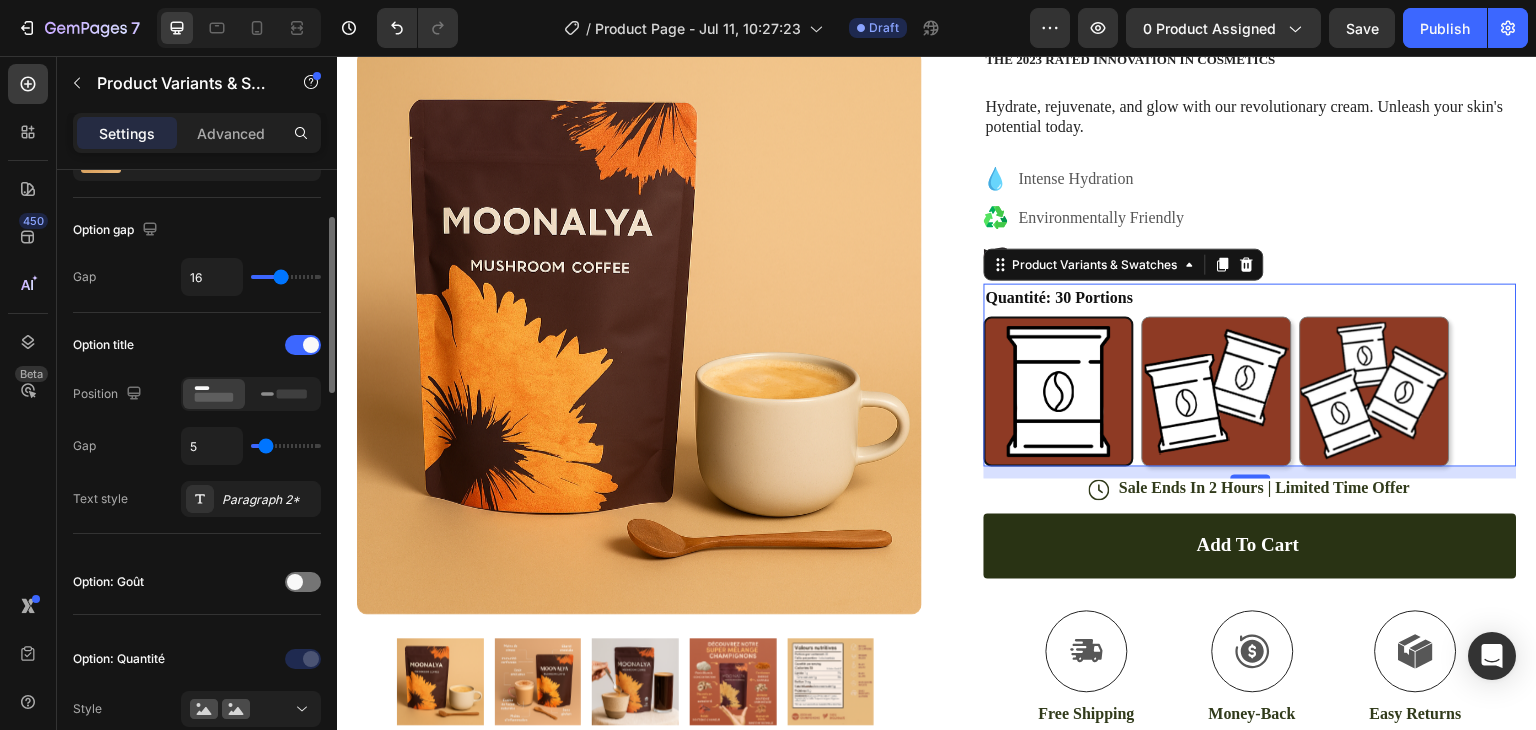 type on "5" 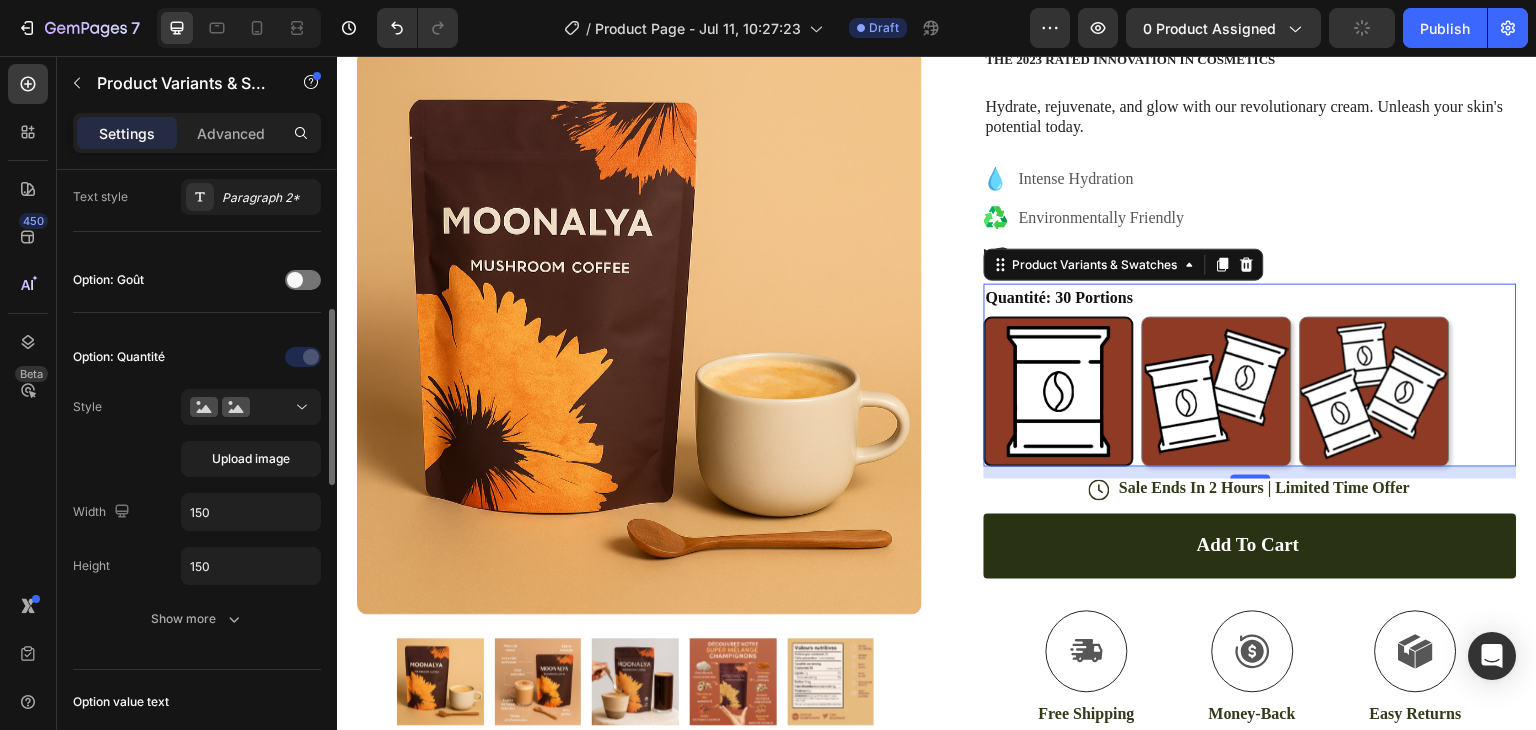 scroll, scrollTop: 472, scrollLeft: 0, axis: vertical 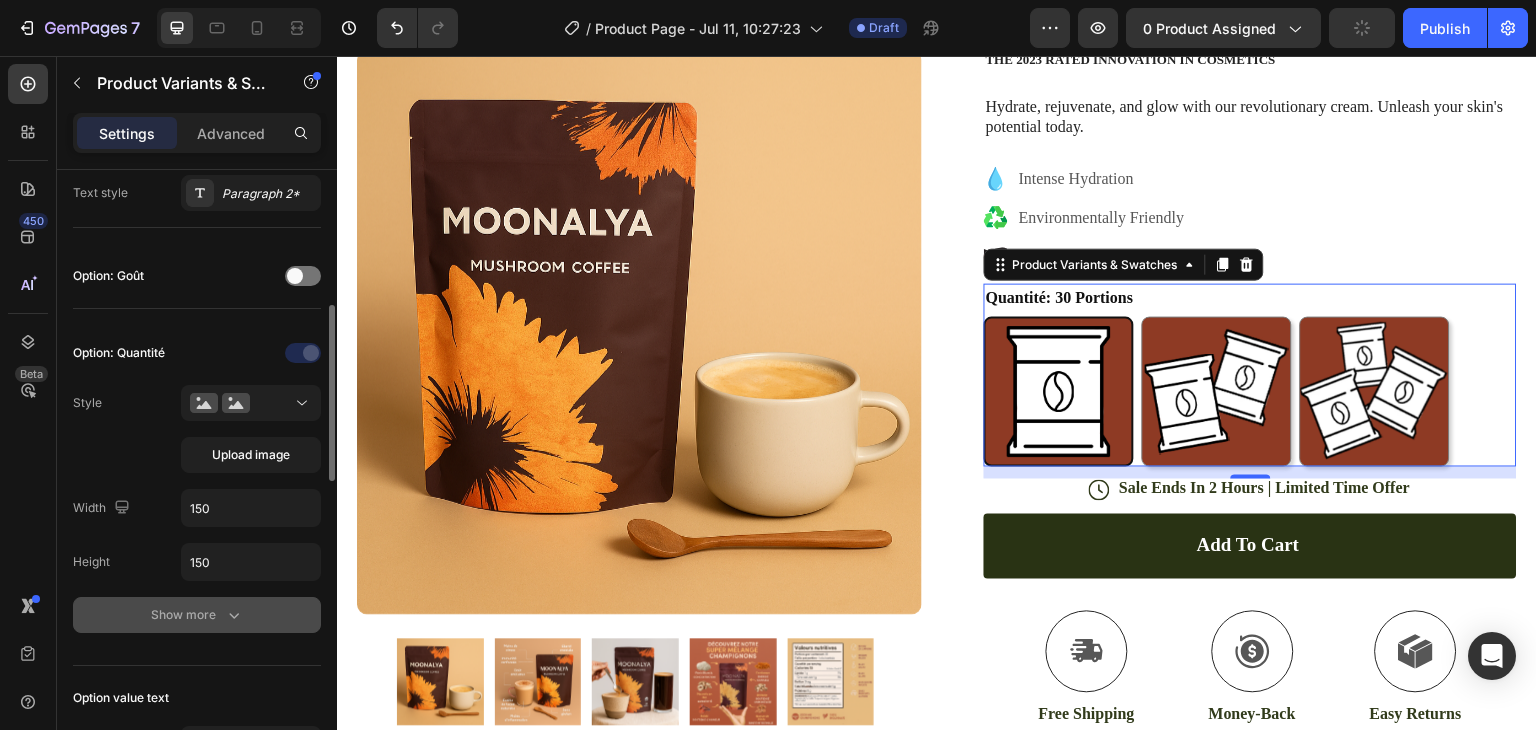 click 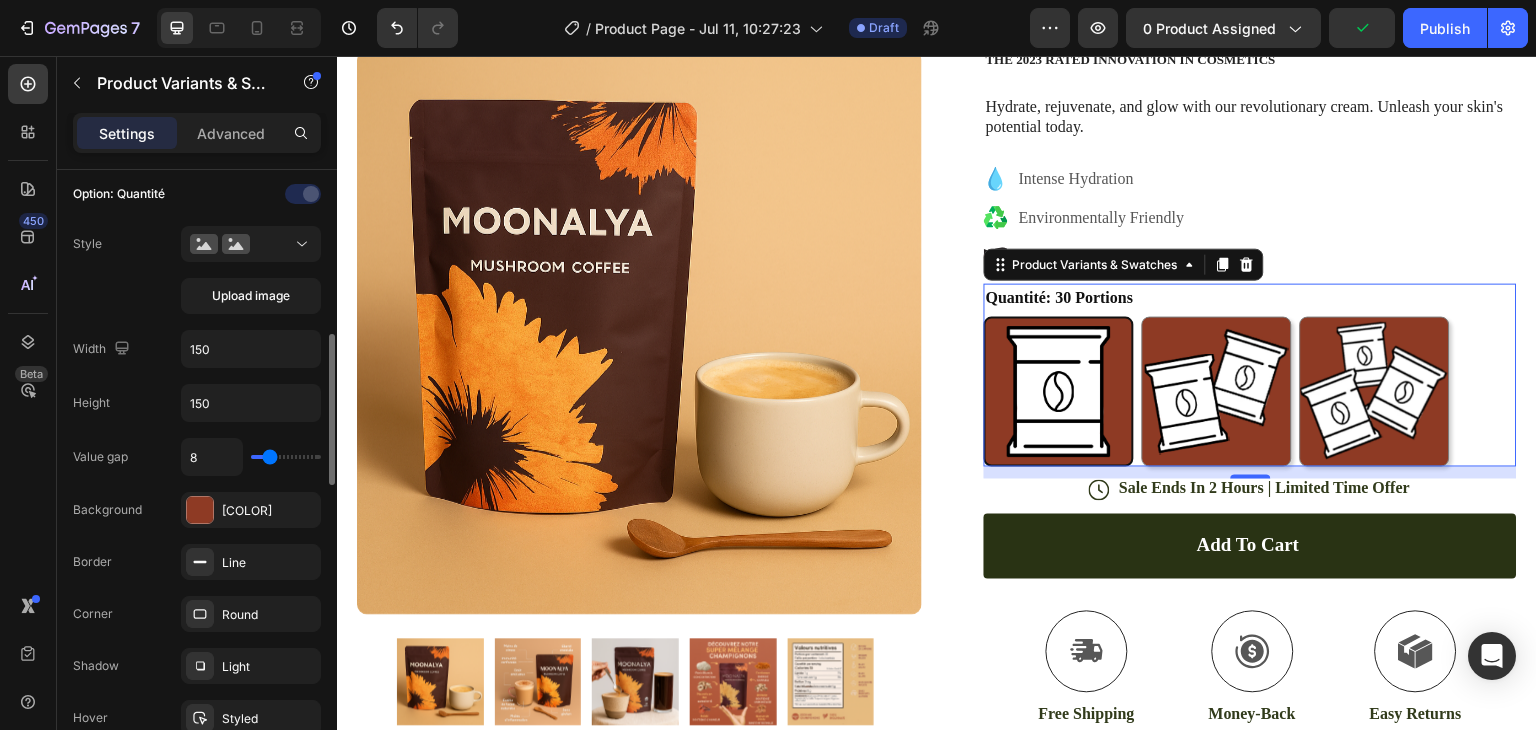 scroll, scrollTop: 648, scrollLeft: 0, axis: vertical 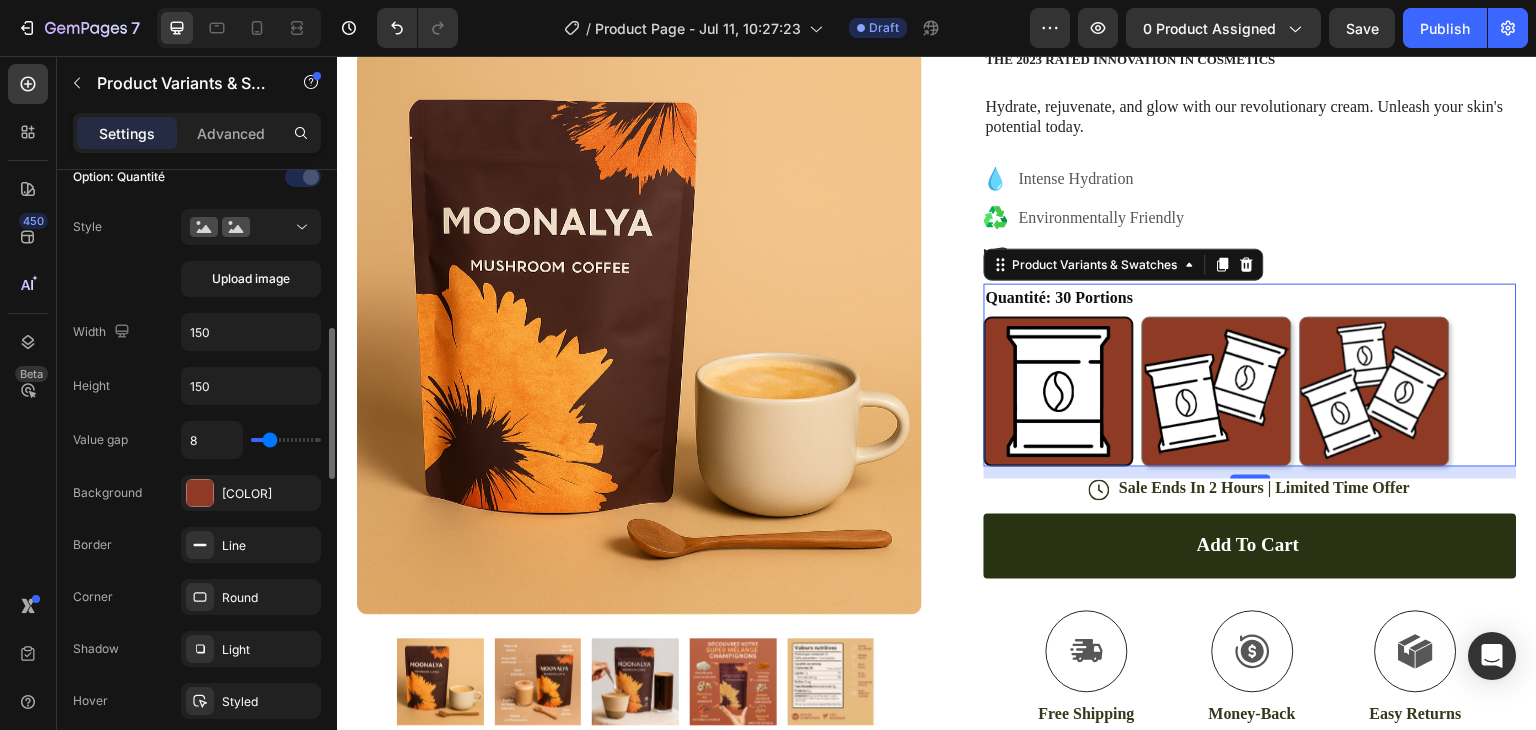 type on "13" 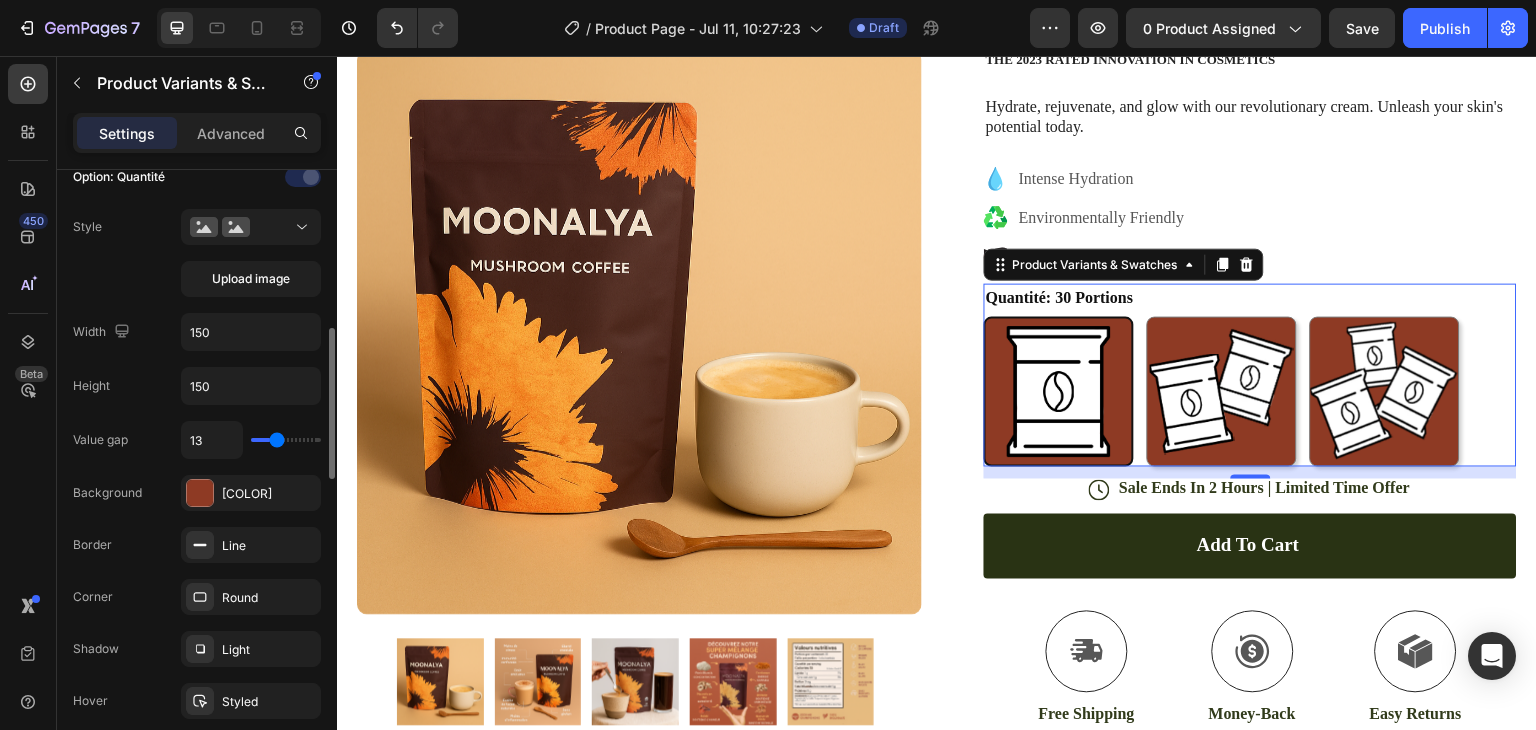 type on "17" 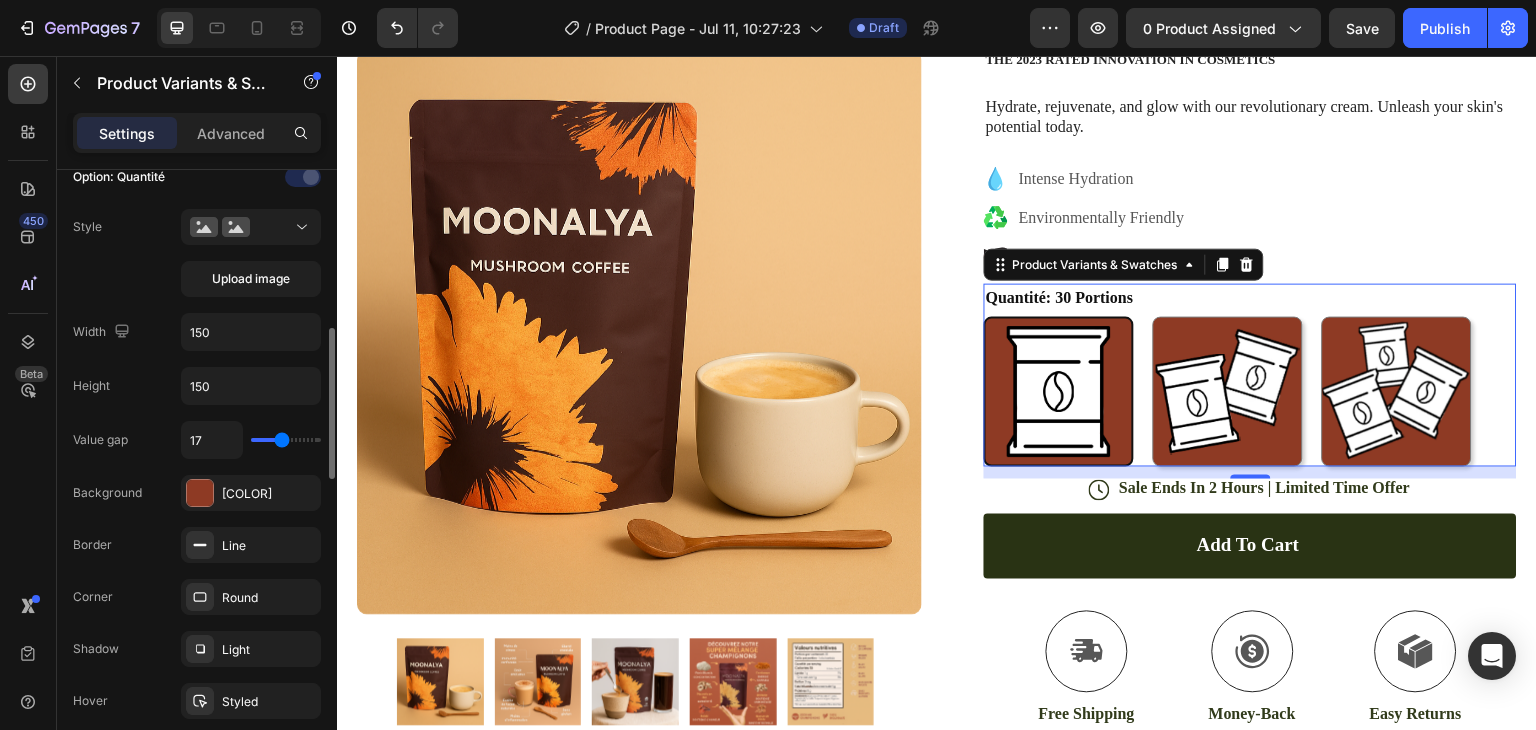 type on "19" 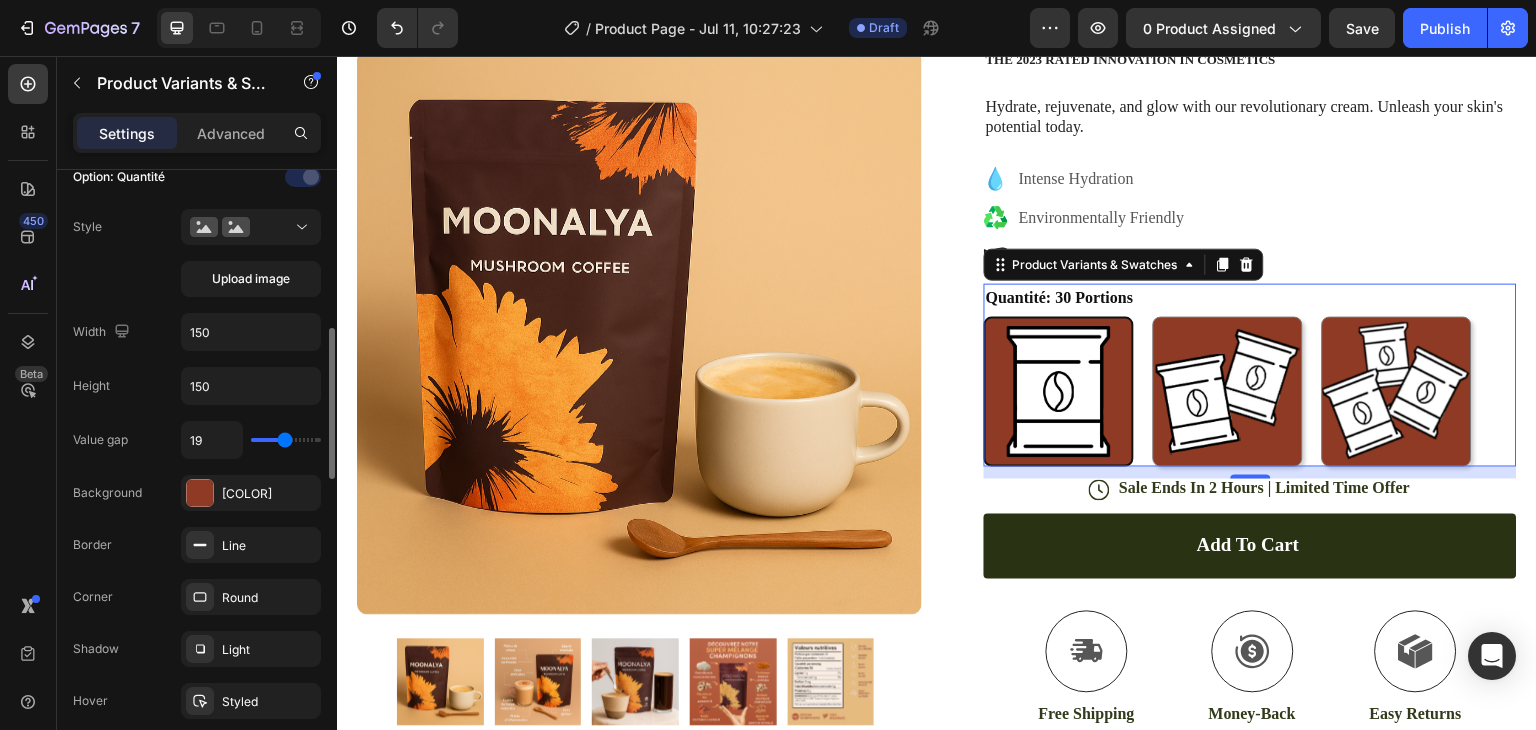 type on "20" 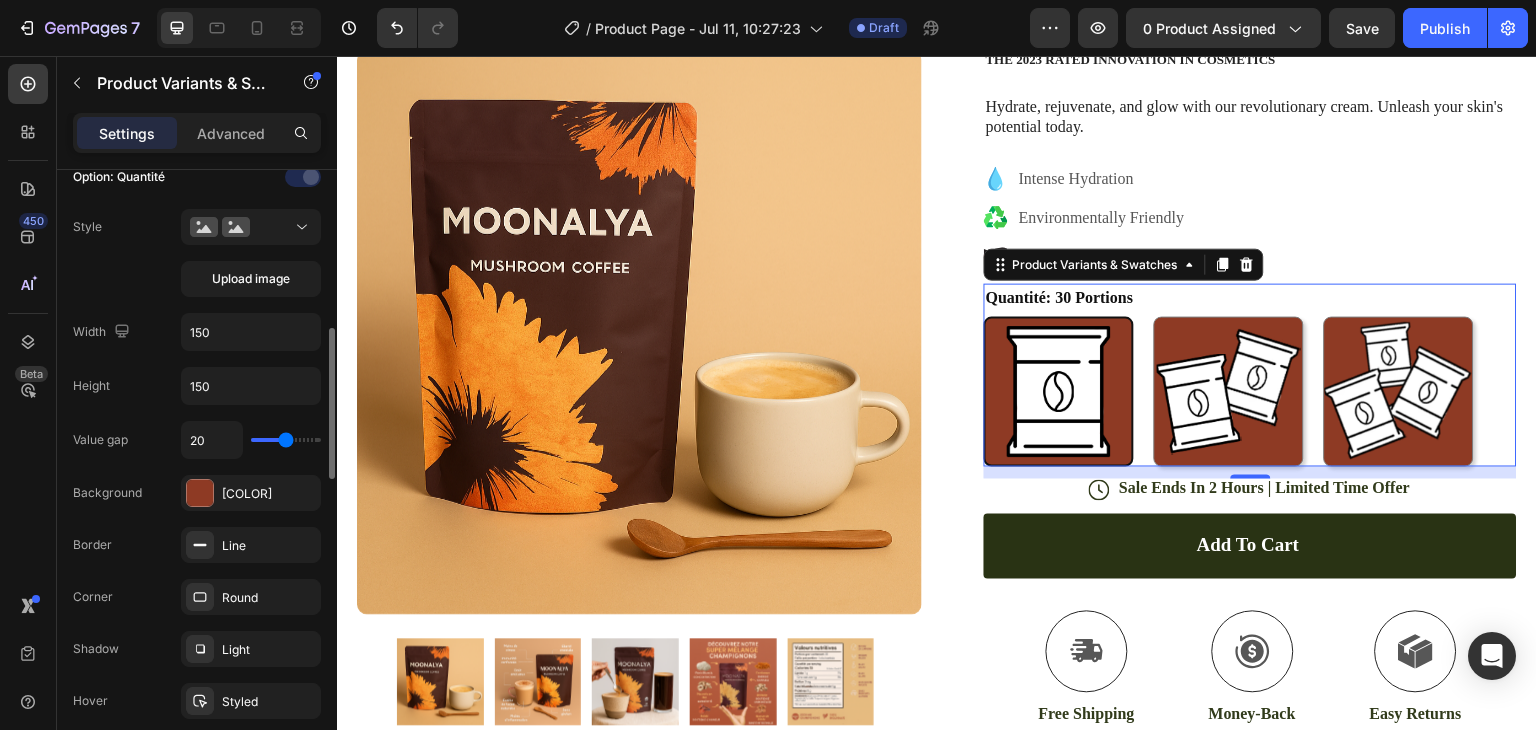 drag, startPoint x: 268, startPoint y: 441, endPoint x: 286, endPoint y: 441, distance: 18 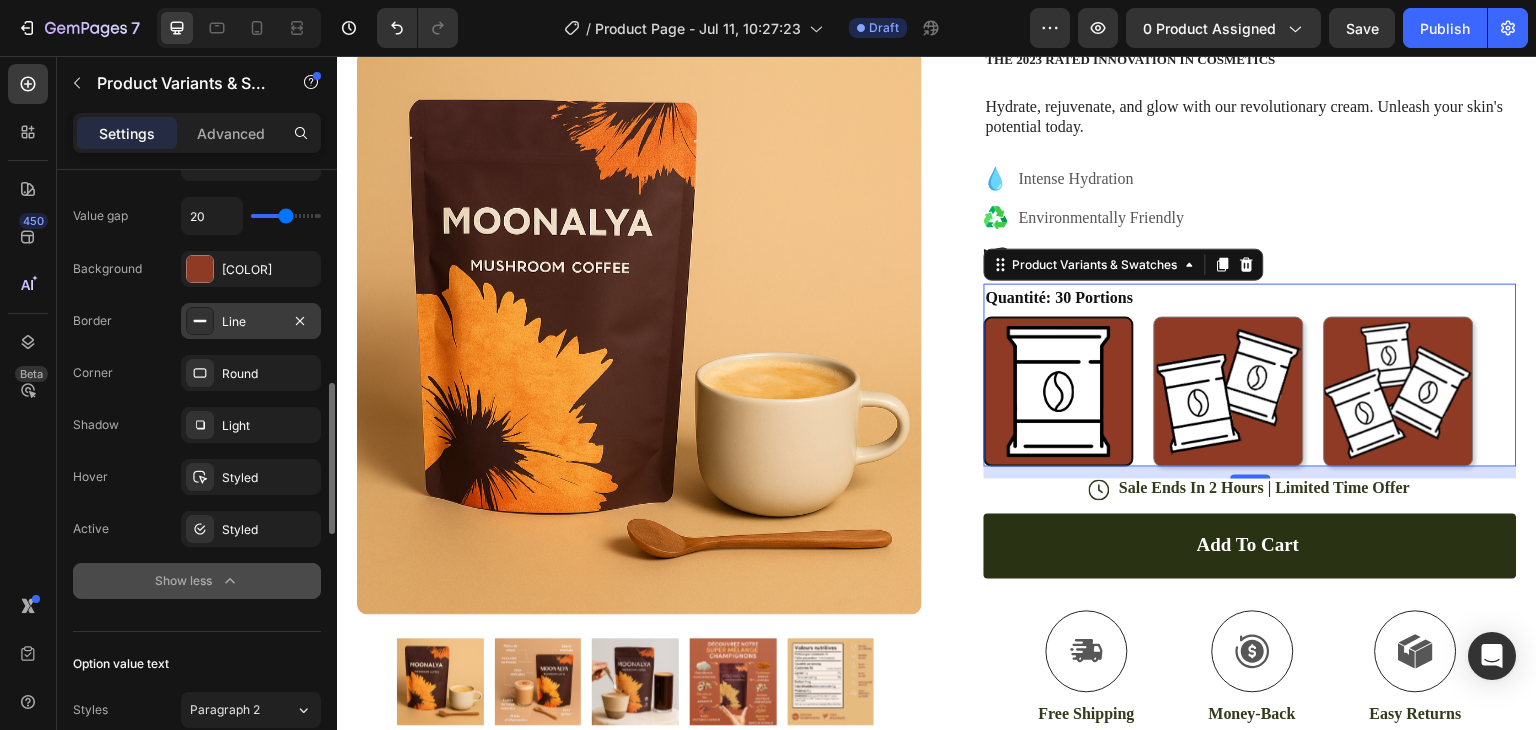 scroll, scrollTop: 874, scrollLeft: 0, axis: vertical 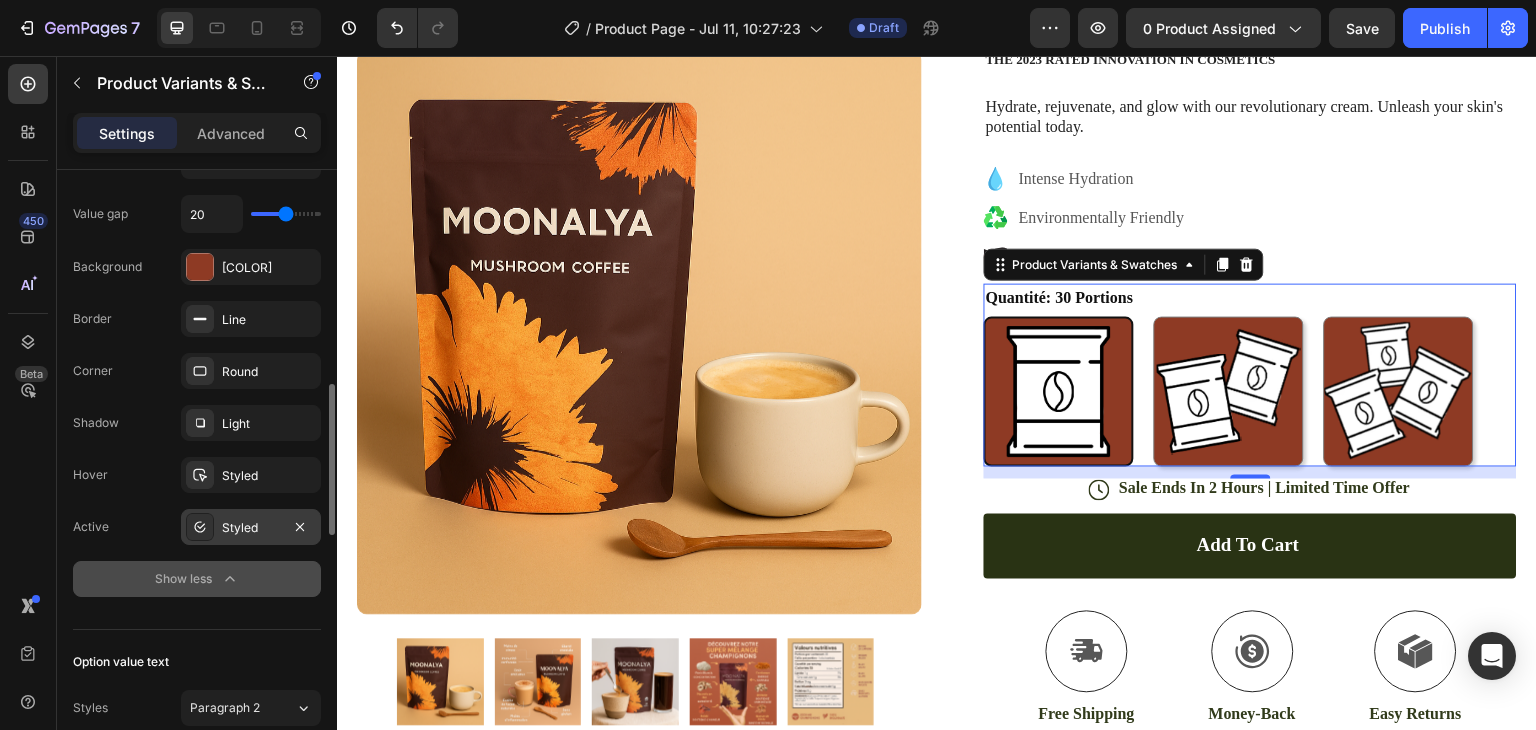 click on "Styled" at bounding box center [251, 528] 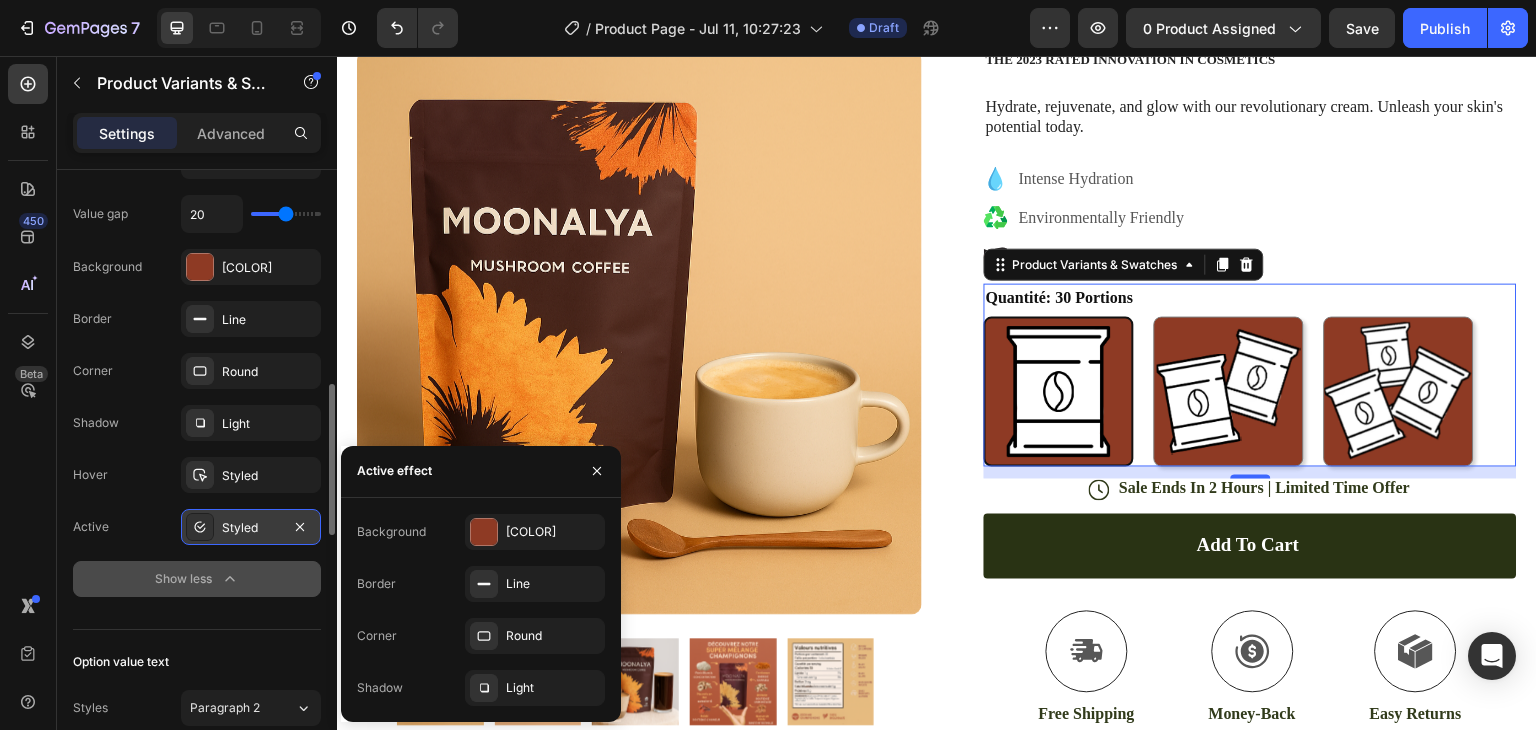 click on "Styled" at bounding box center [251, 528] 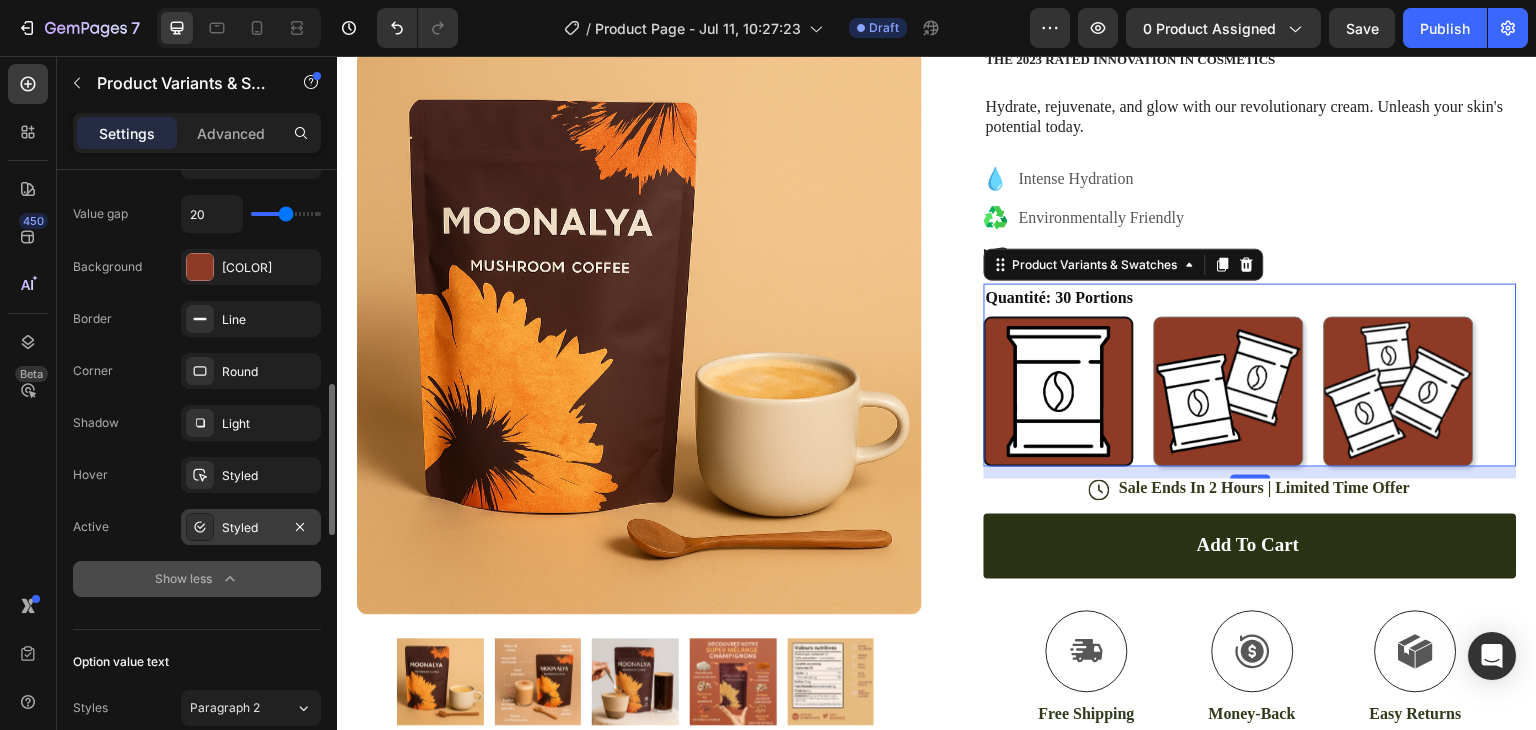 click on "Styled" at bounding box center (251, 528) 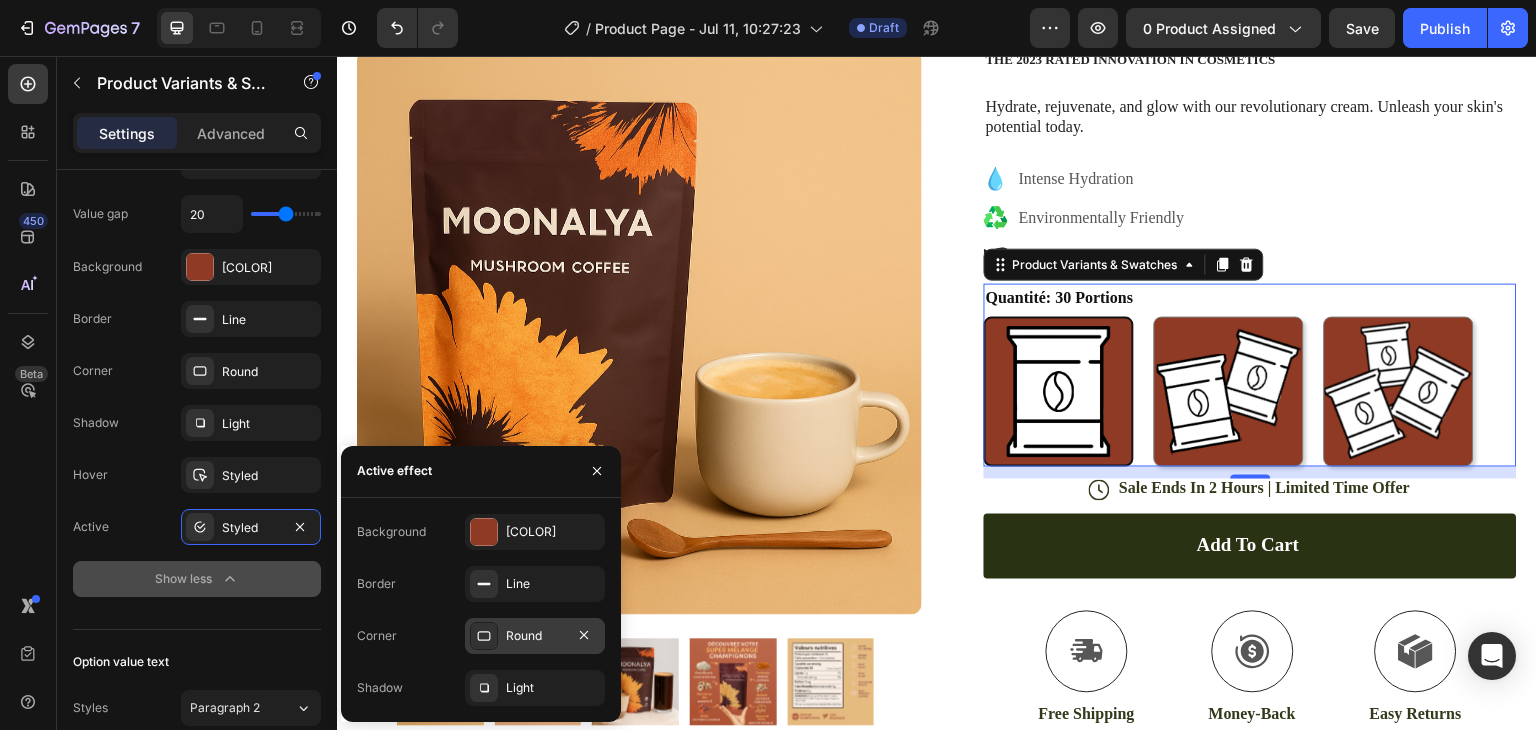 click 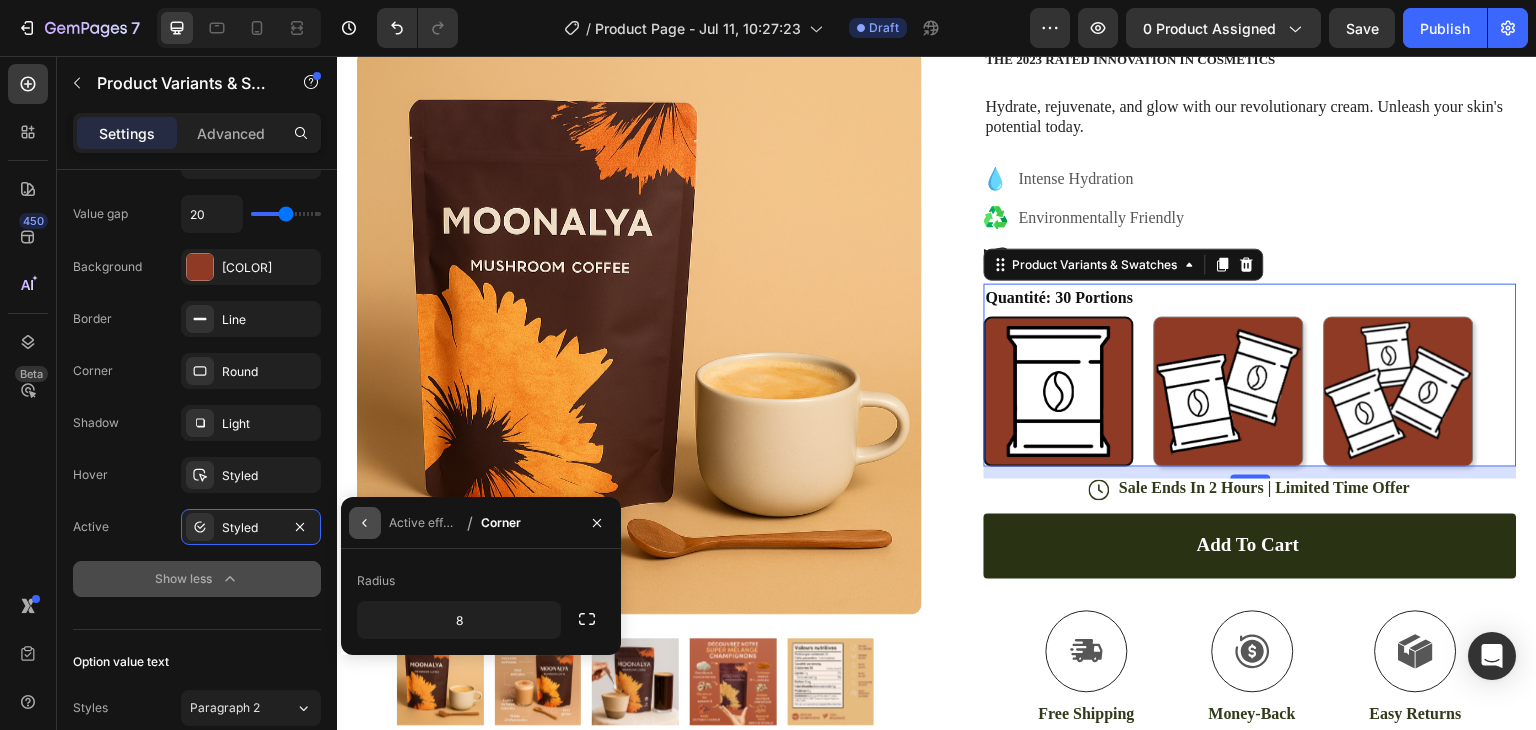click at bounding box center (365, 523) 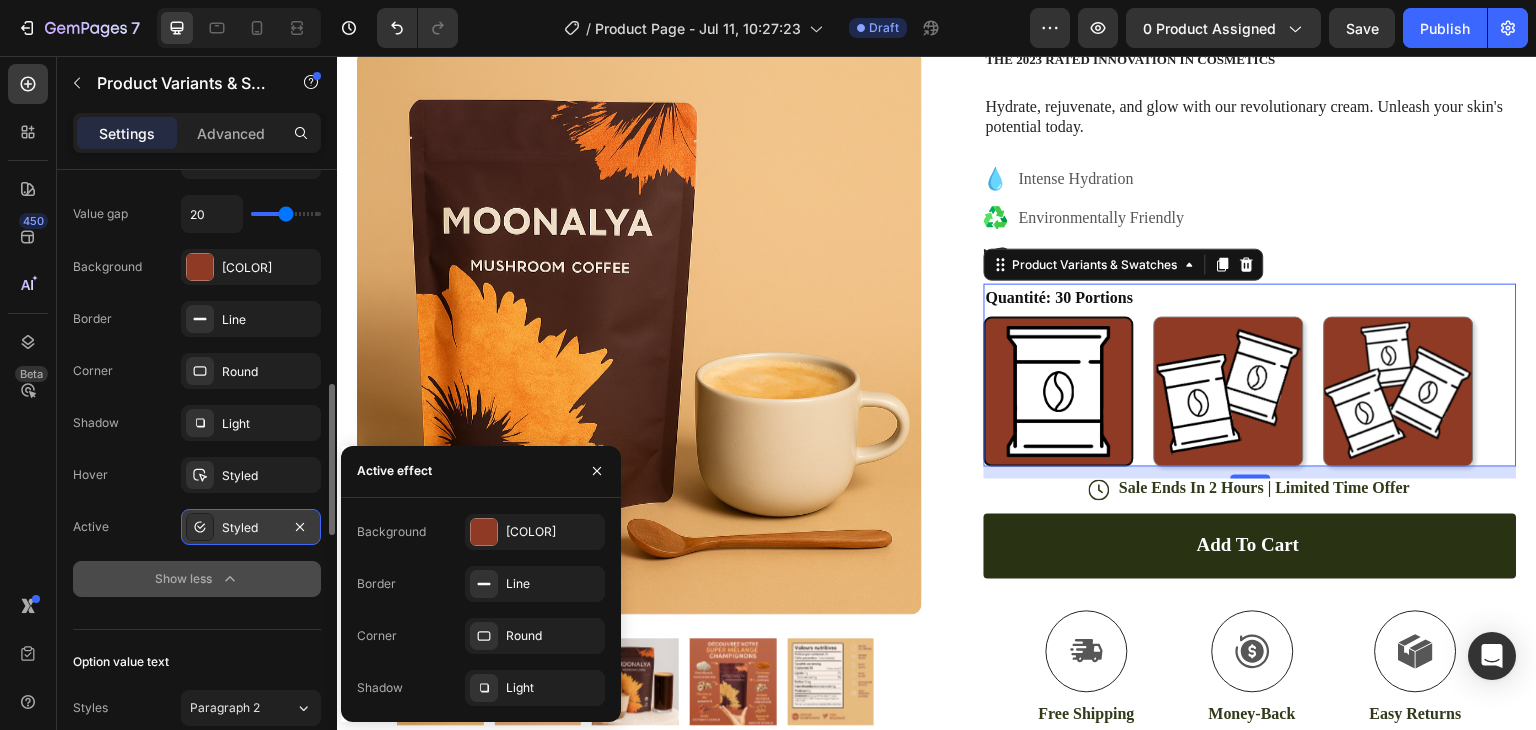 click on "Styled" at bounding box center [251, 528] 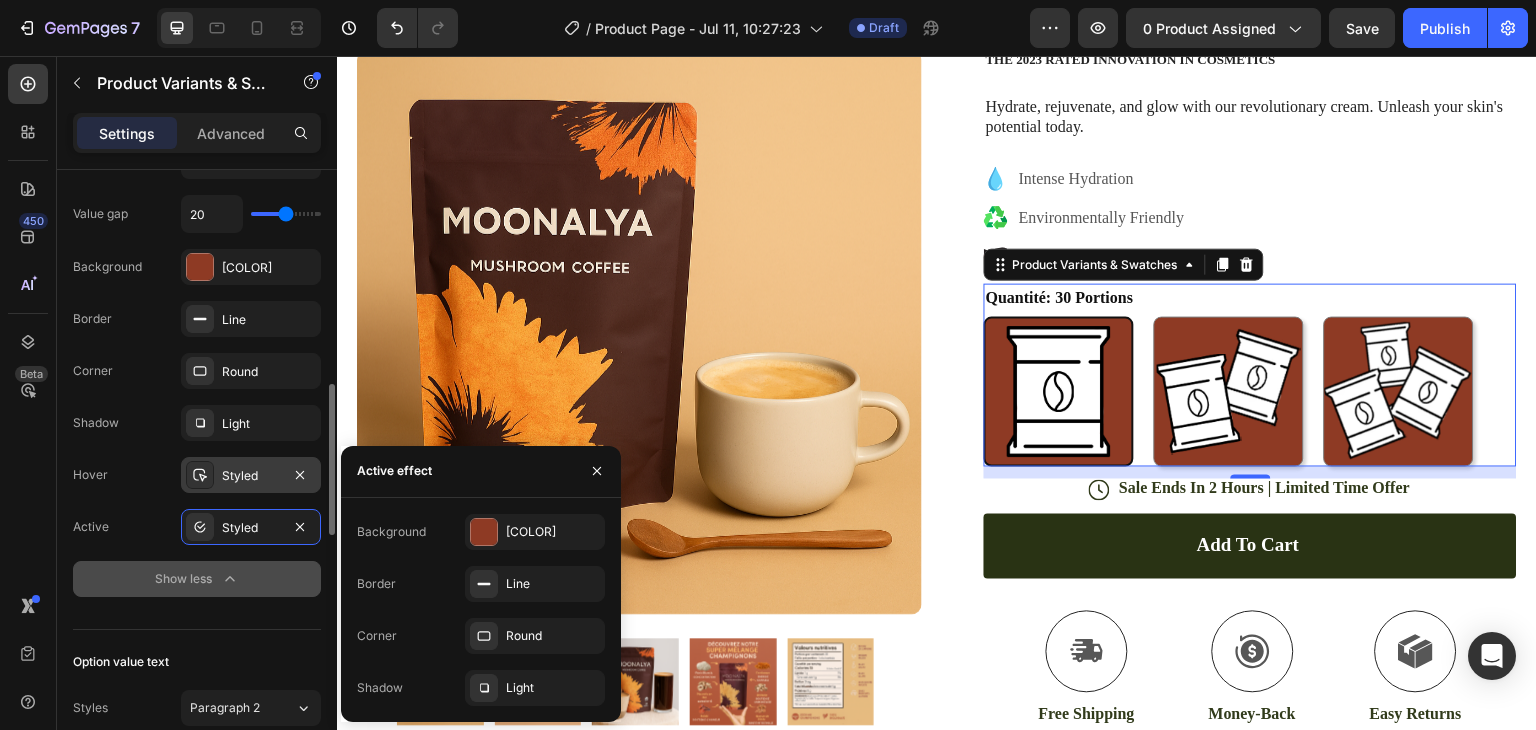 click on "Styled" at bounding box center (251, 476) 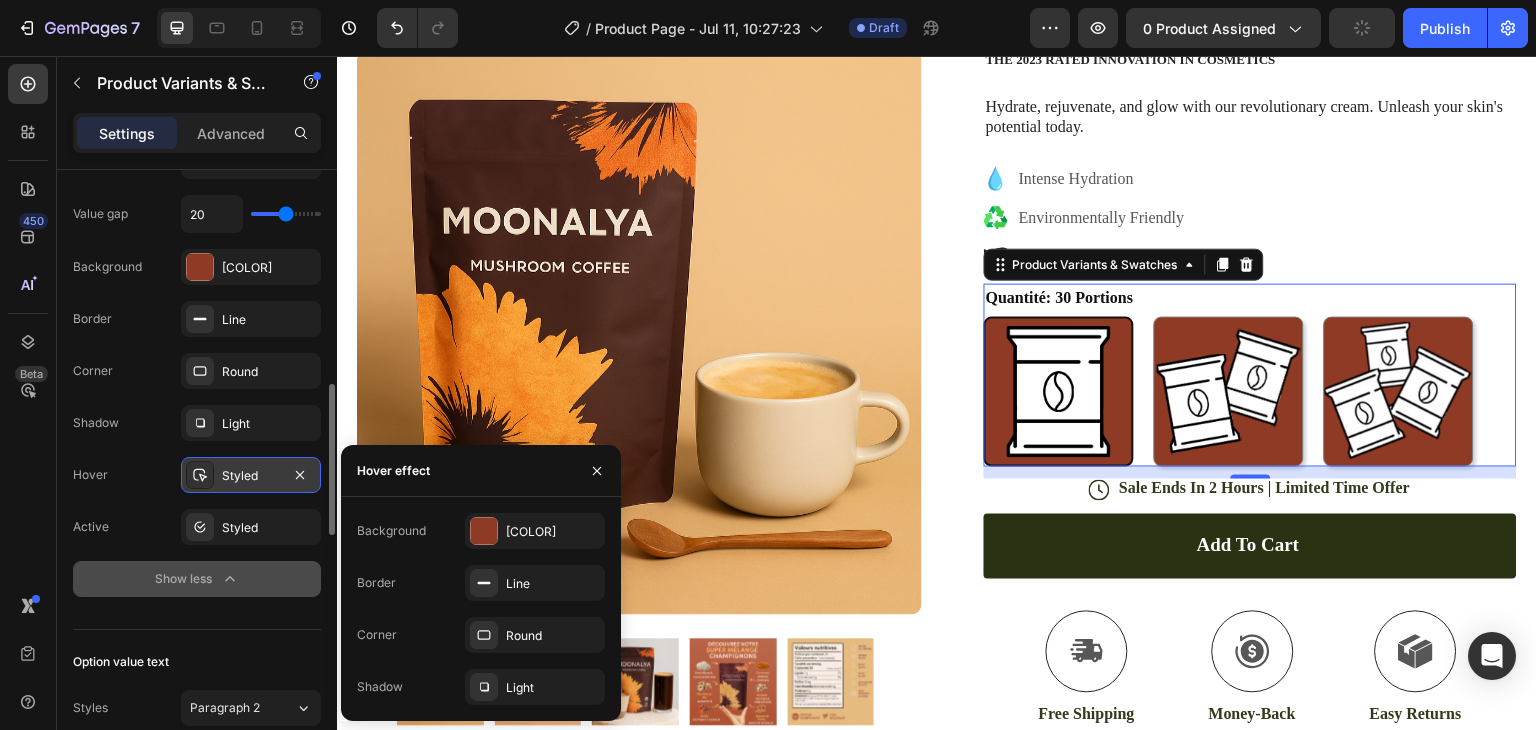 click on "Styled" at bounding box center [251, 476] 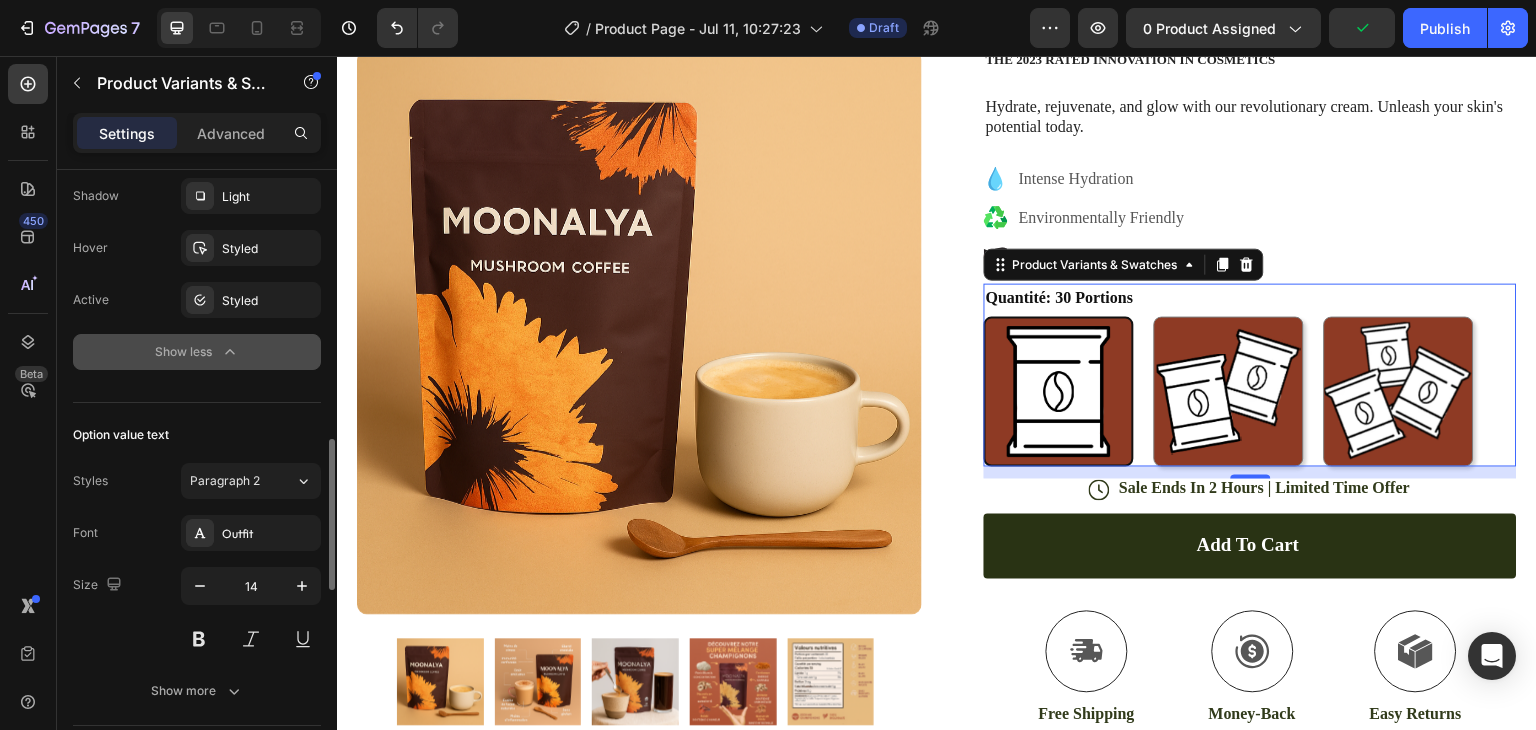 scroll, scrollTop: 1100, scrollLeft: 0, axis: vertical 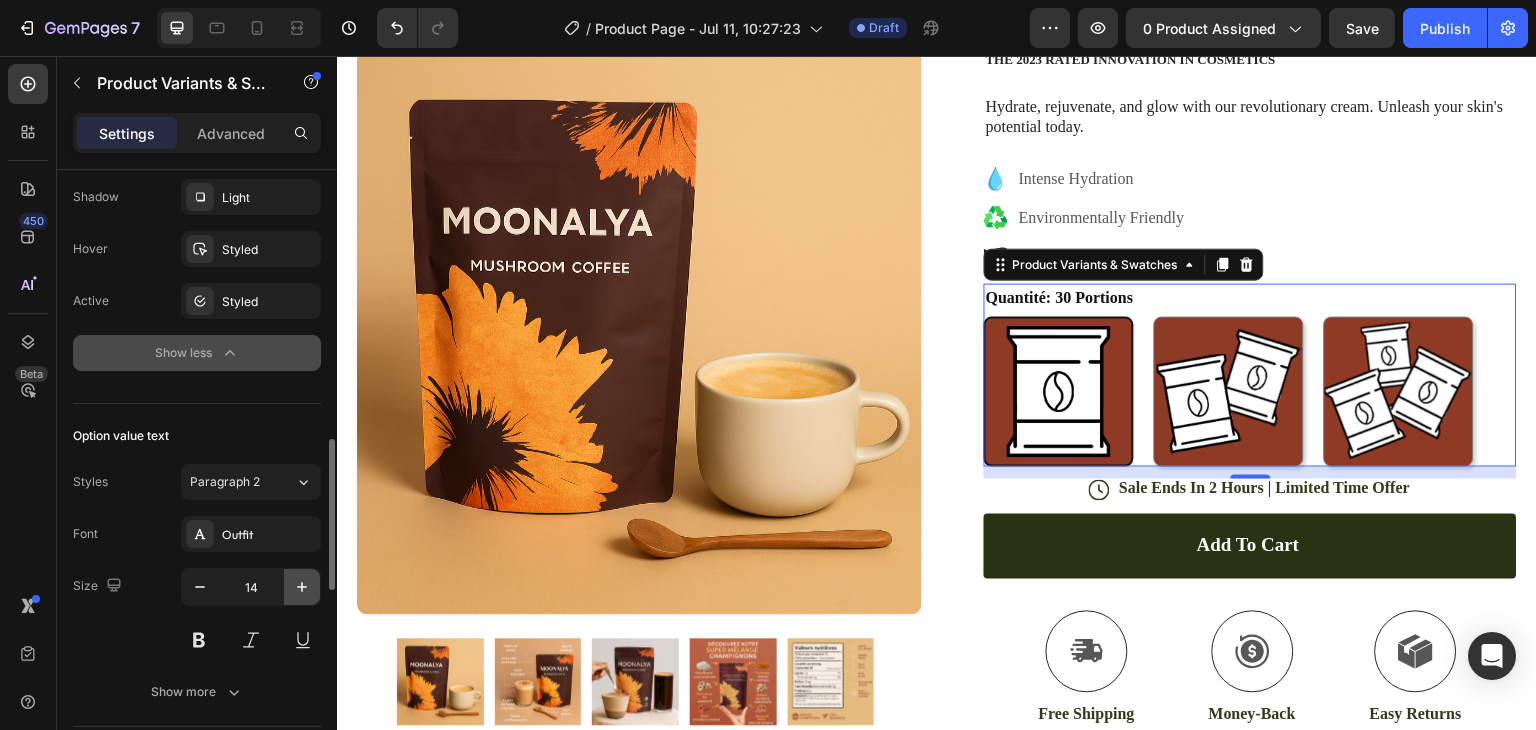 click 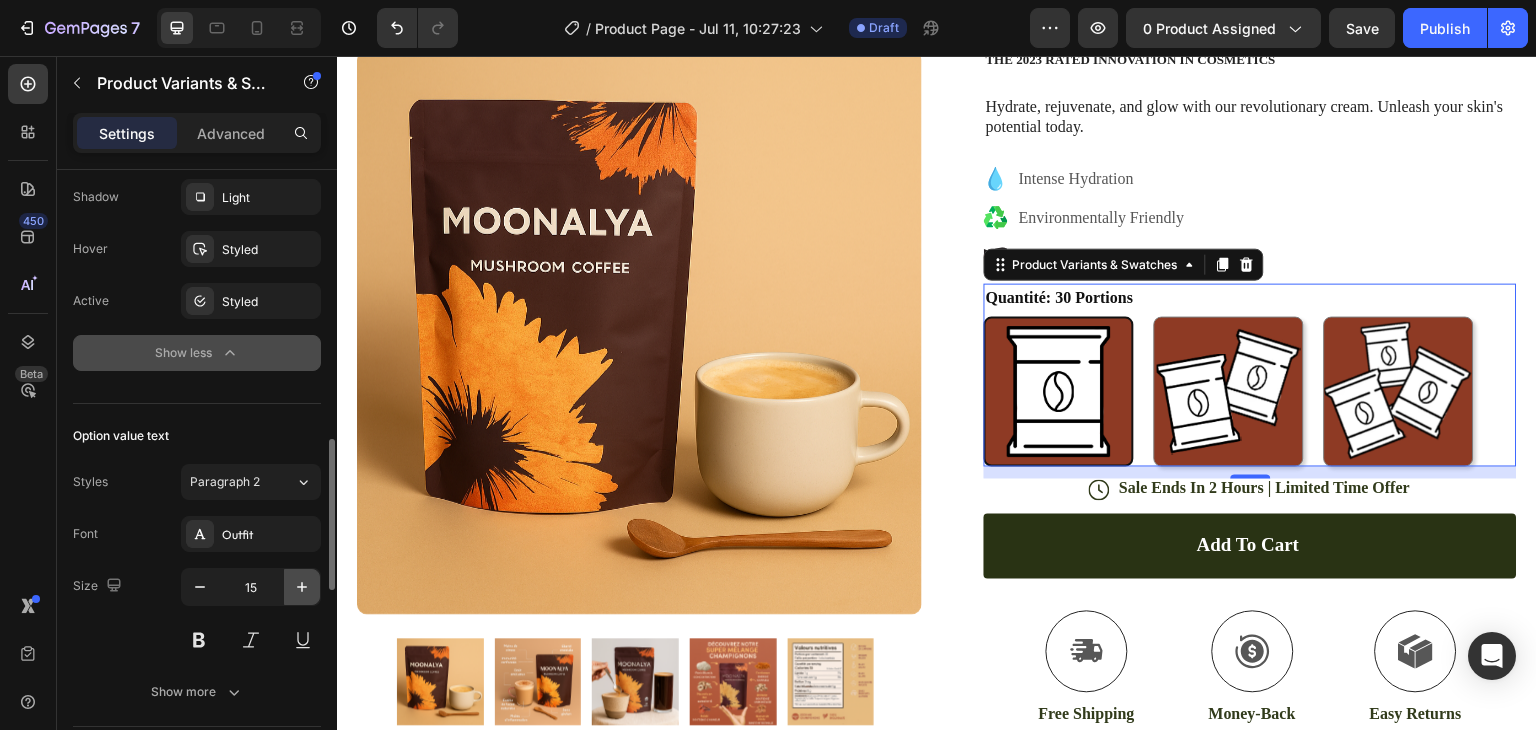 click 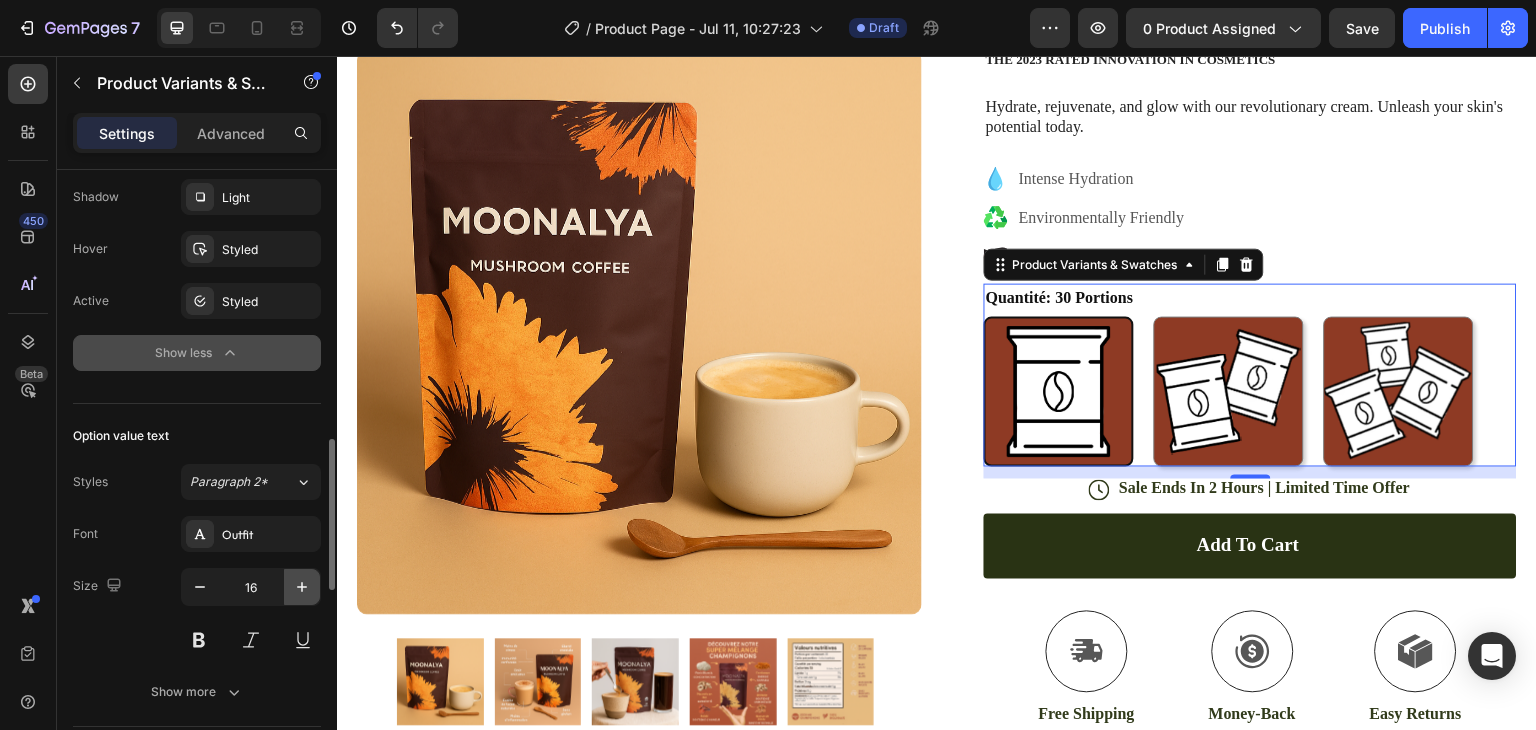 click 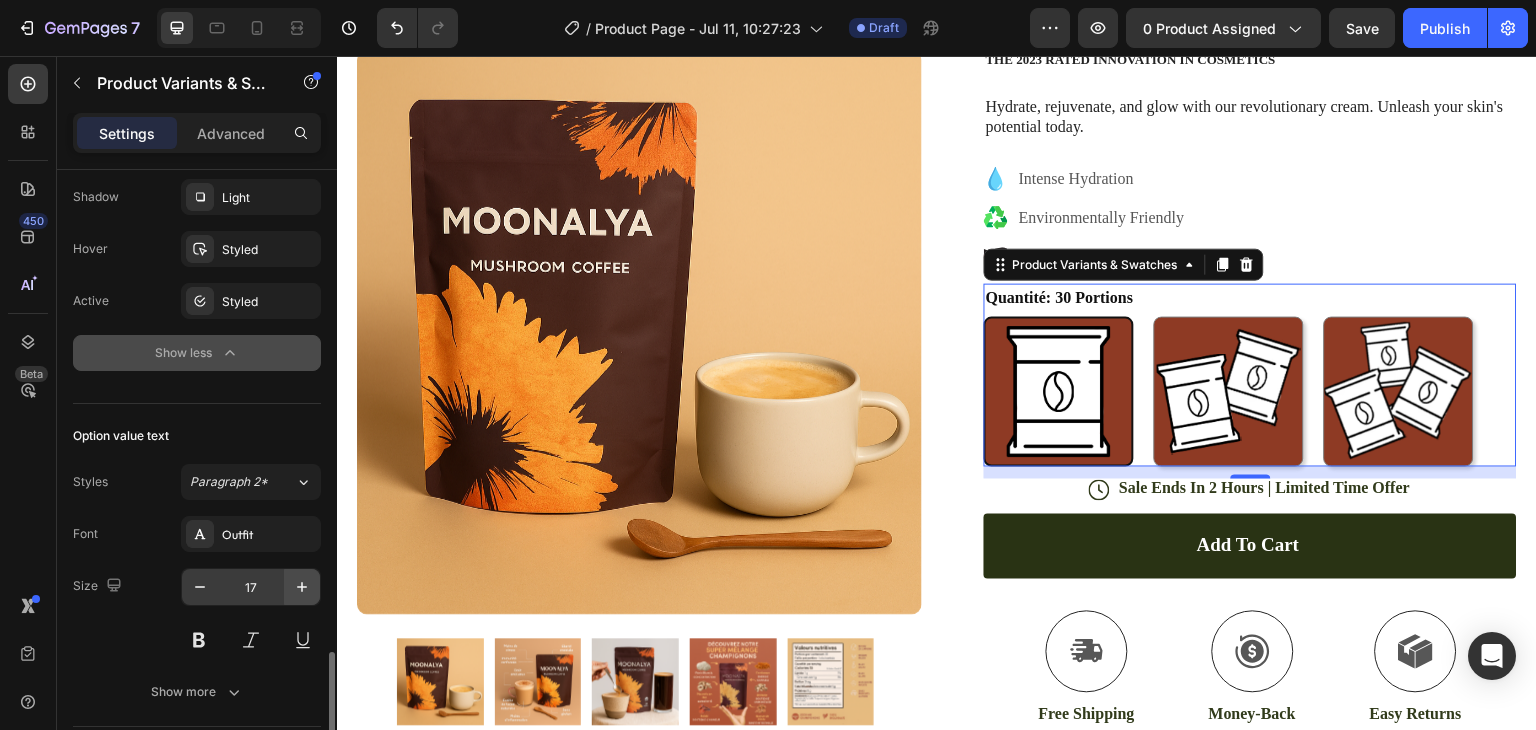 scroll, scrollTop: 1271, scrollLeft: 0, axis: vertical 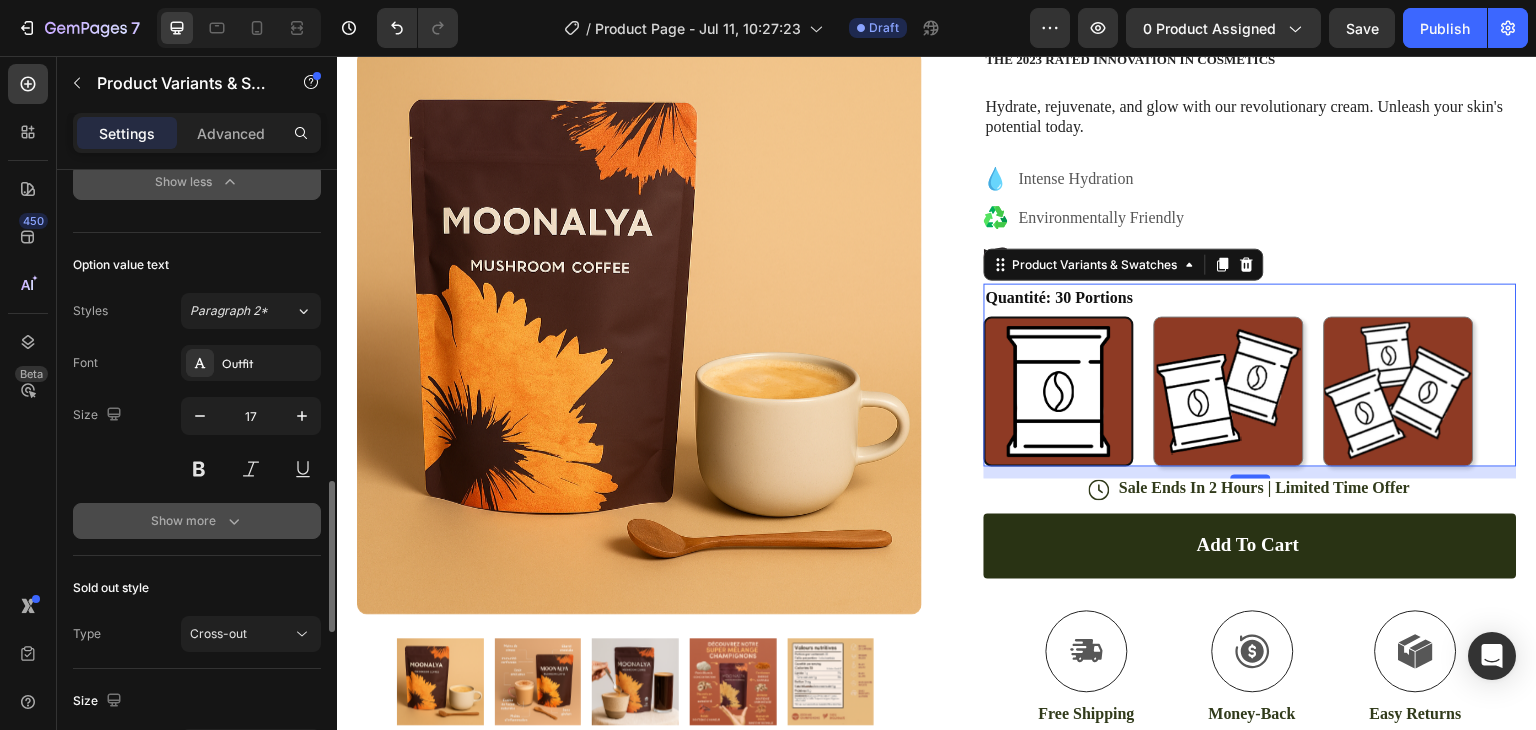 click on "Show more" at bounding box center [197, 521] 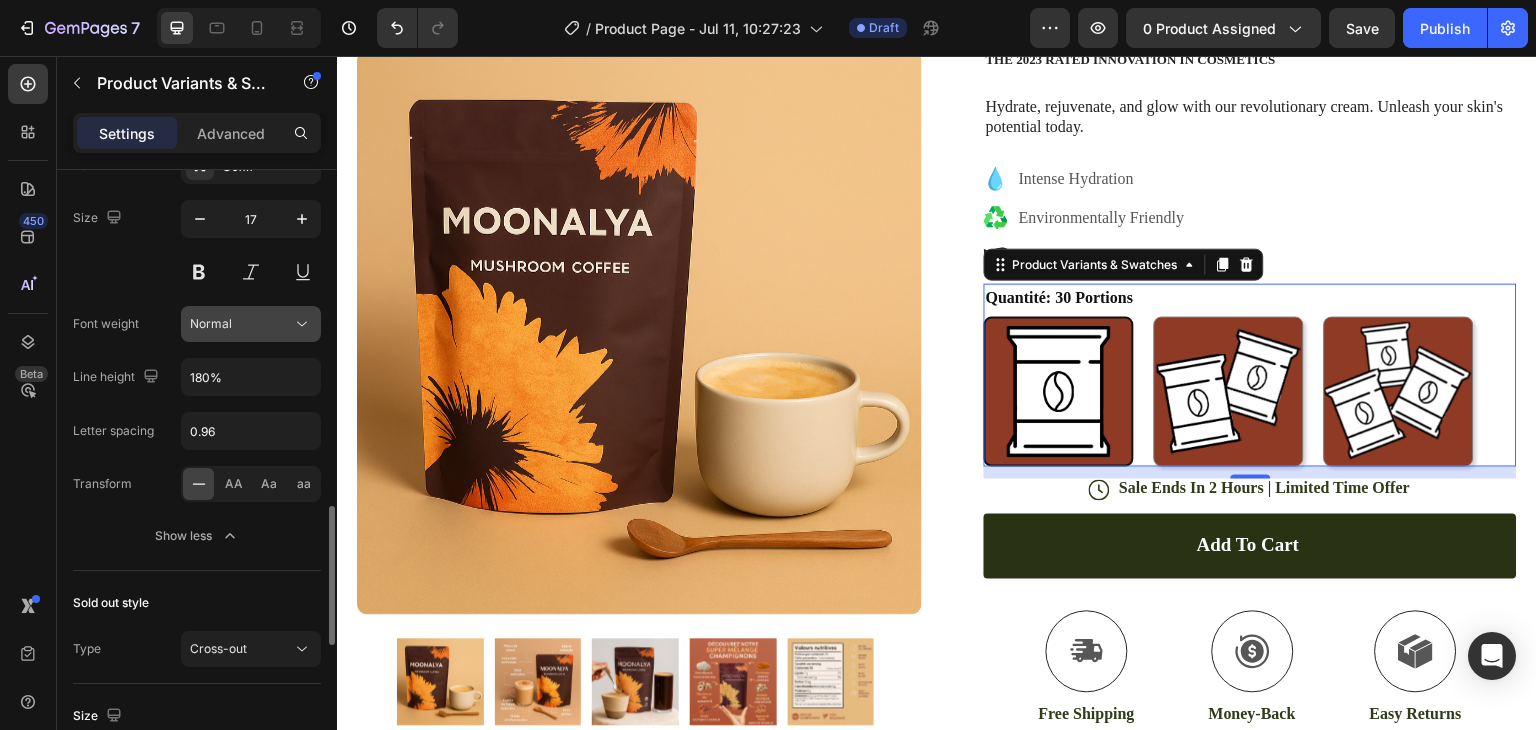scroll, scrollTop: 1504, scrollLeft: 0, axis: vertical 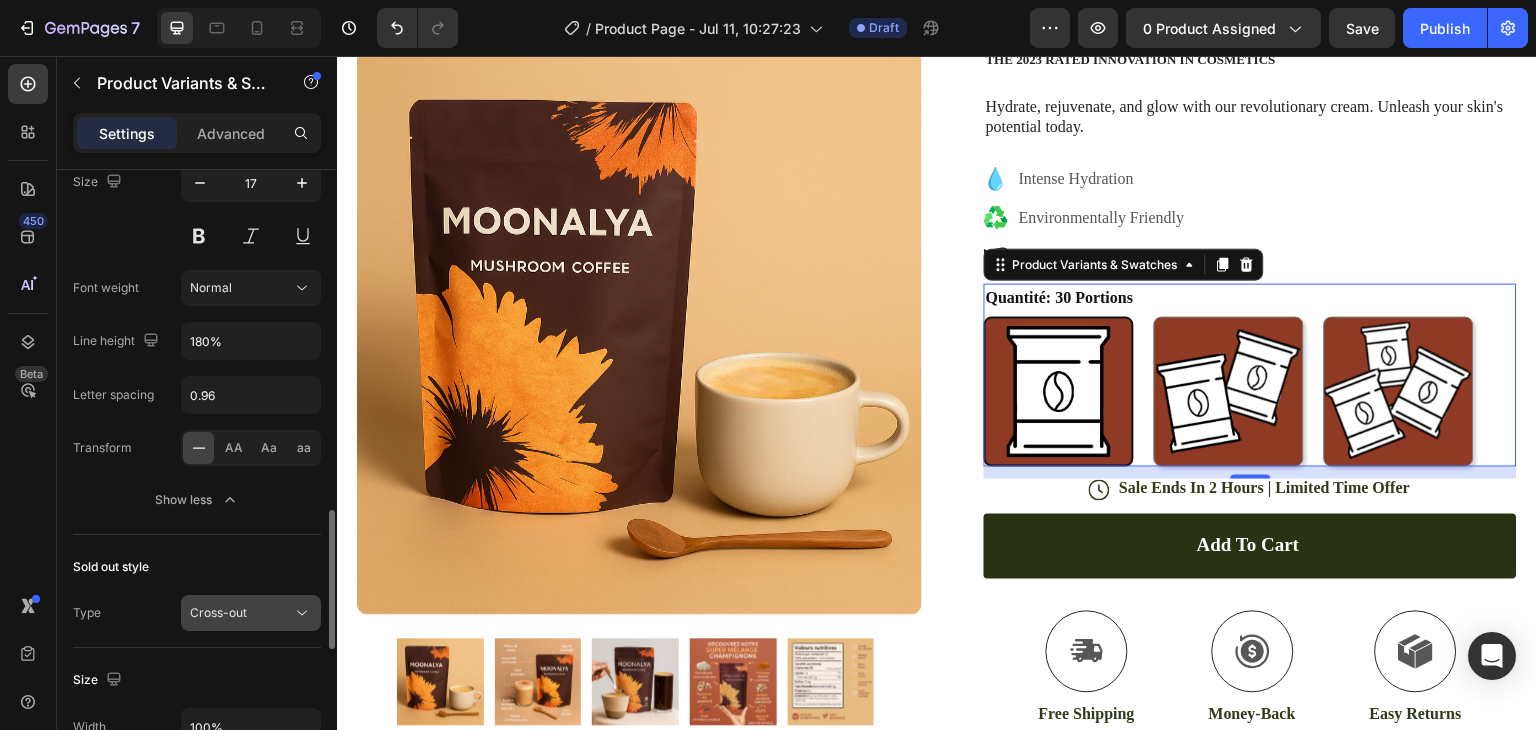 click on "Cross-out" at bounding box center [218, 612] 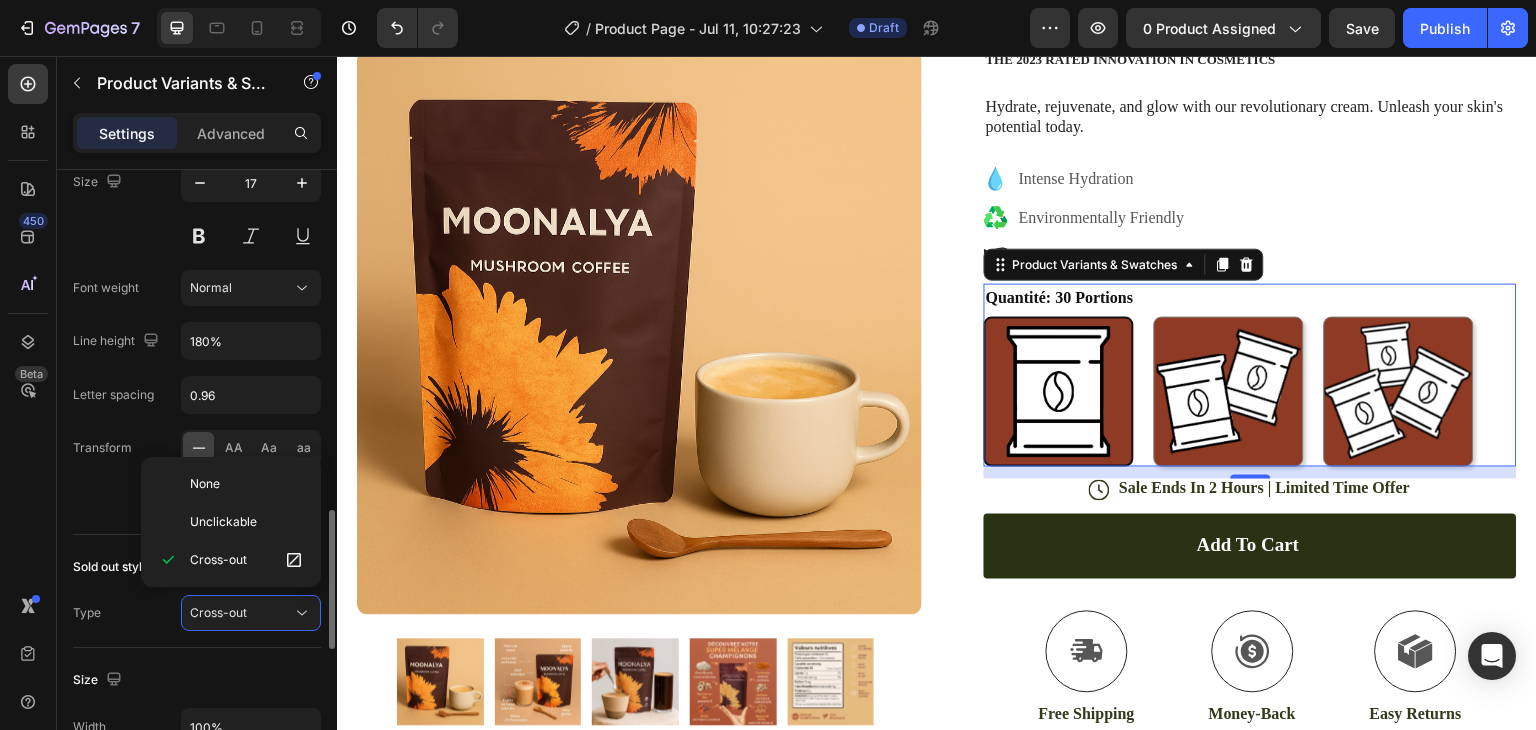 click on "Size Width 100%" 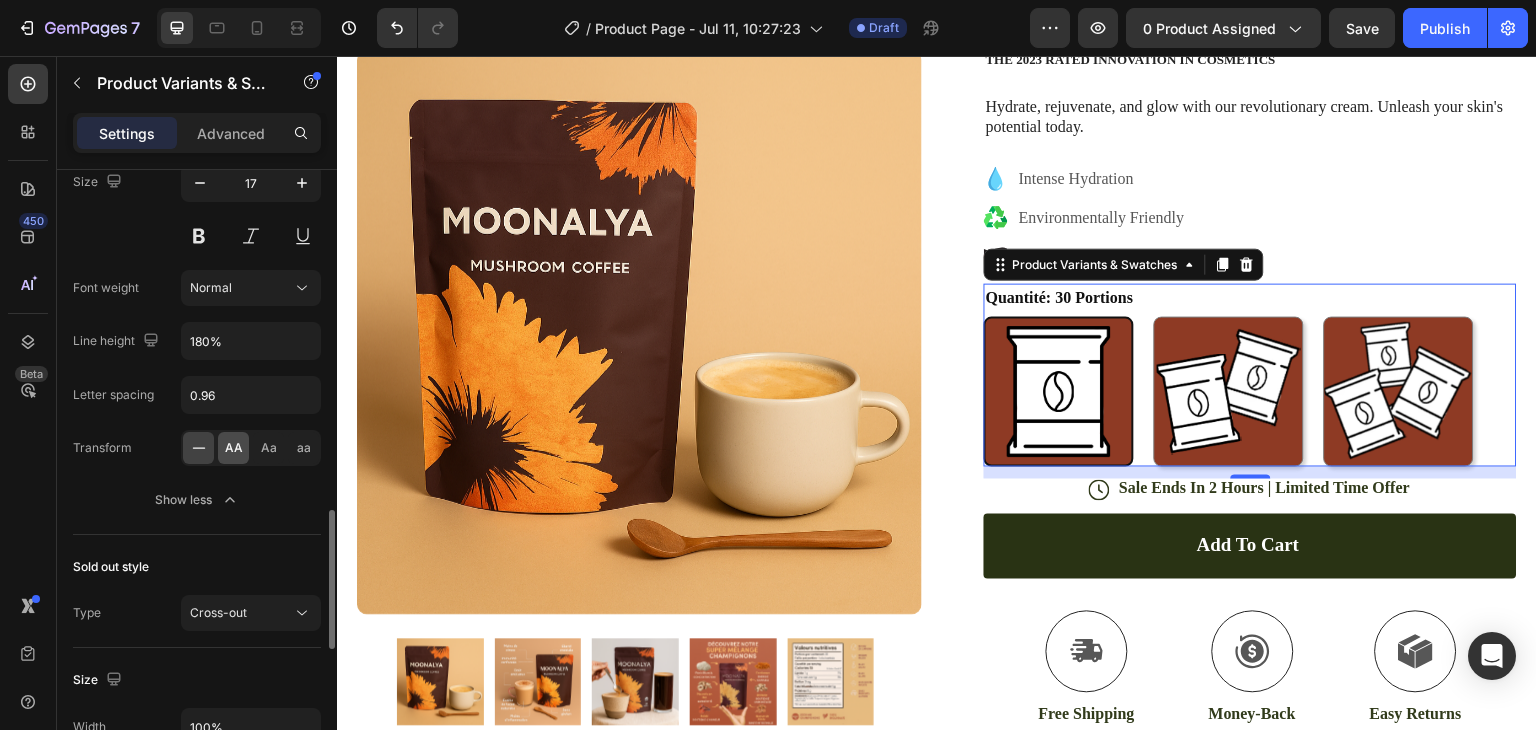 click on "AA" 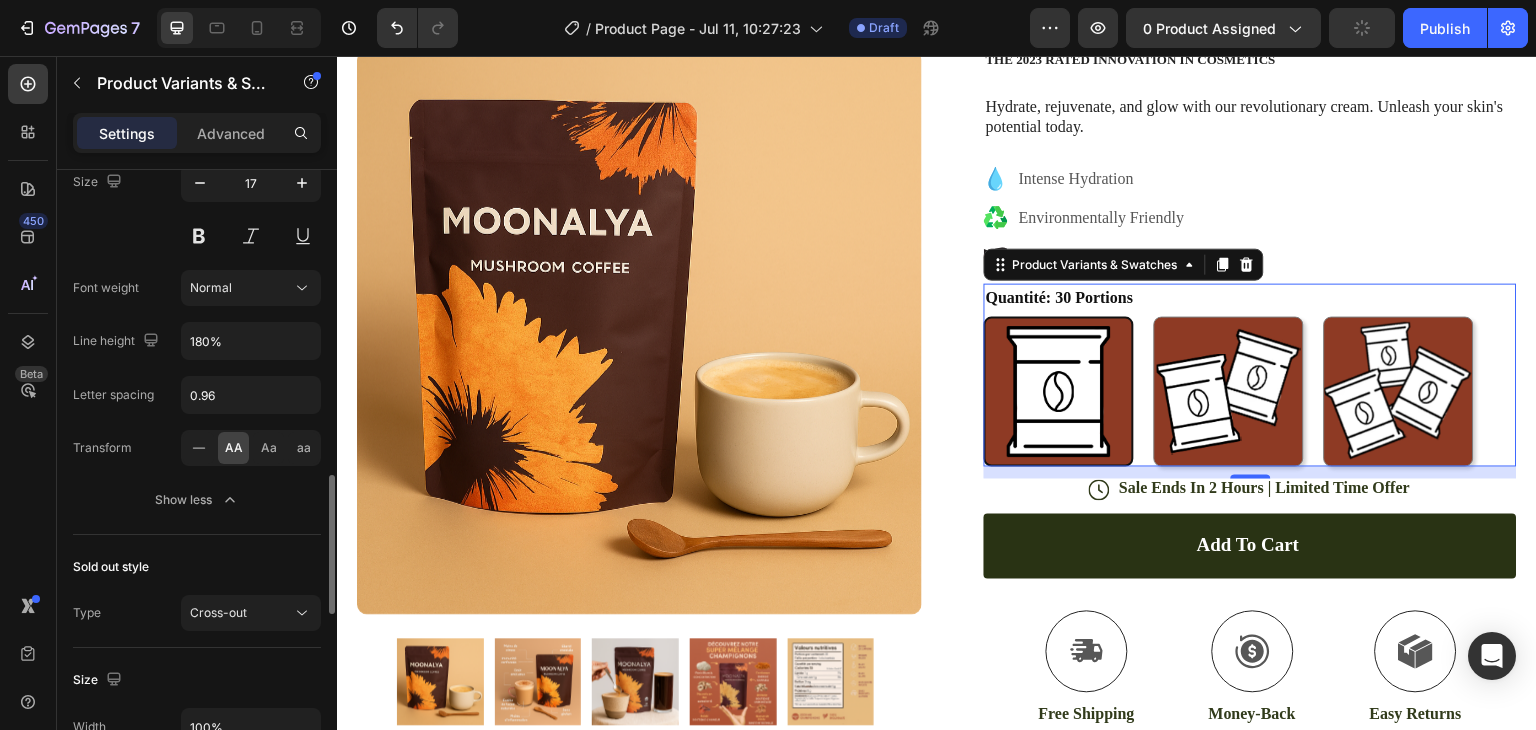 scroll, scrollTop: 1445, scrollLeft: 0, axis: vertical 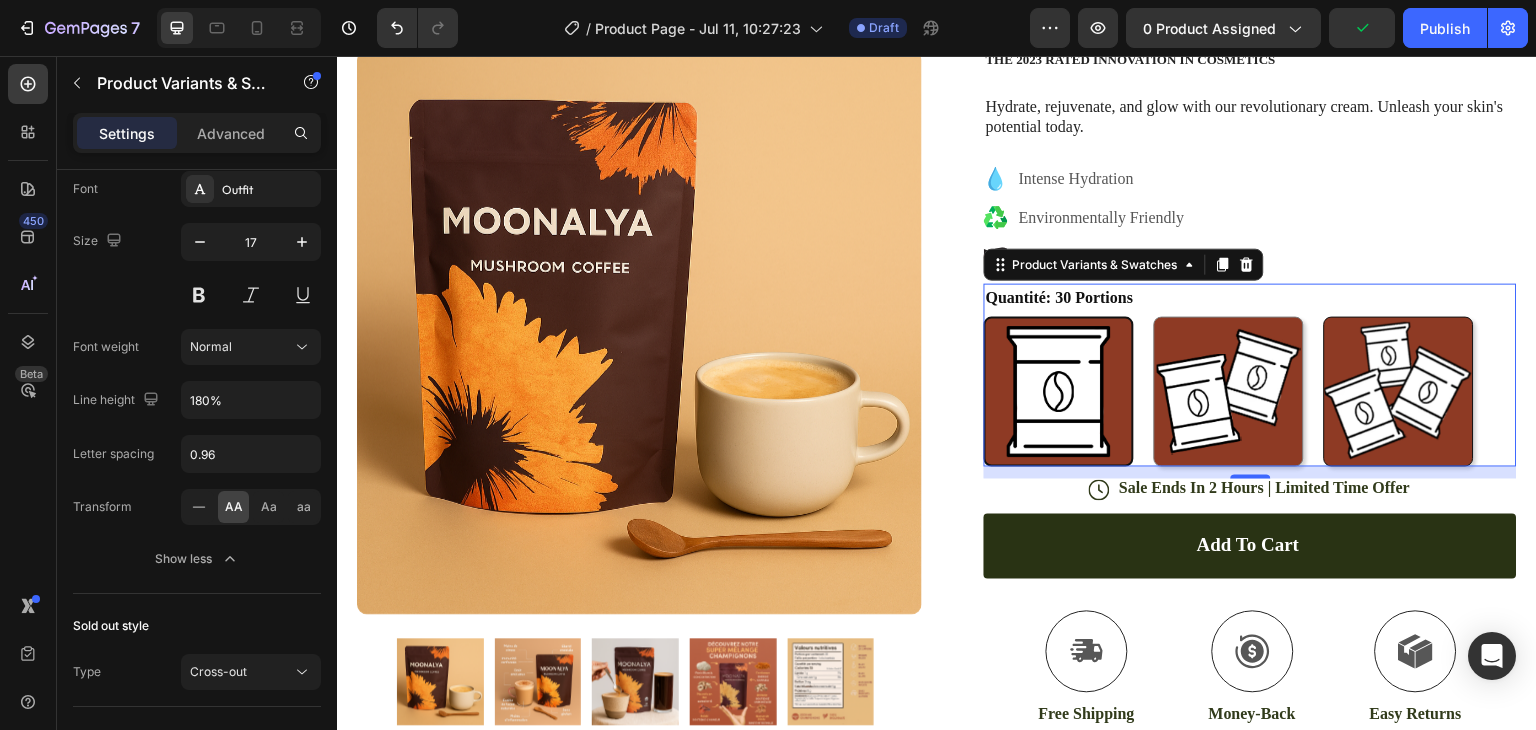 click at bounding box center [1399, 392] 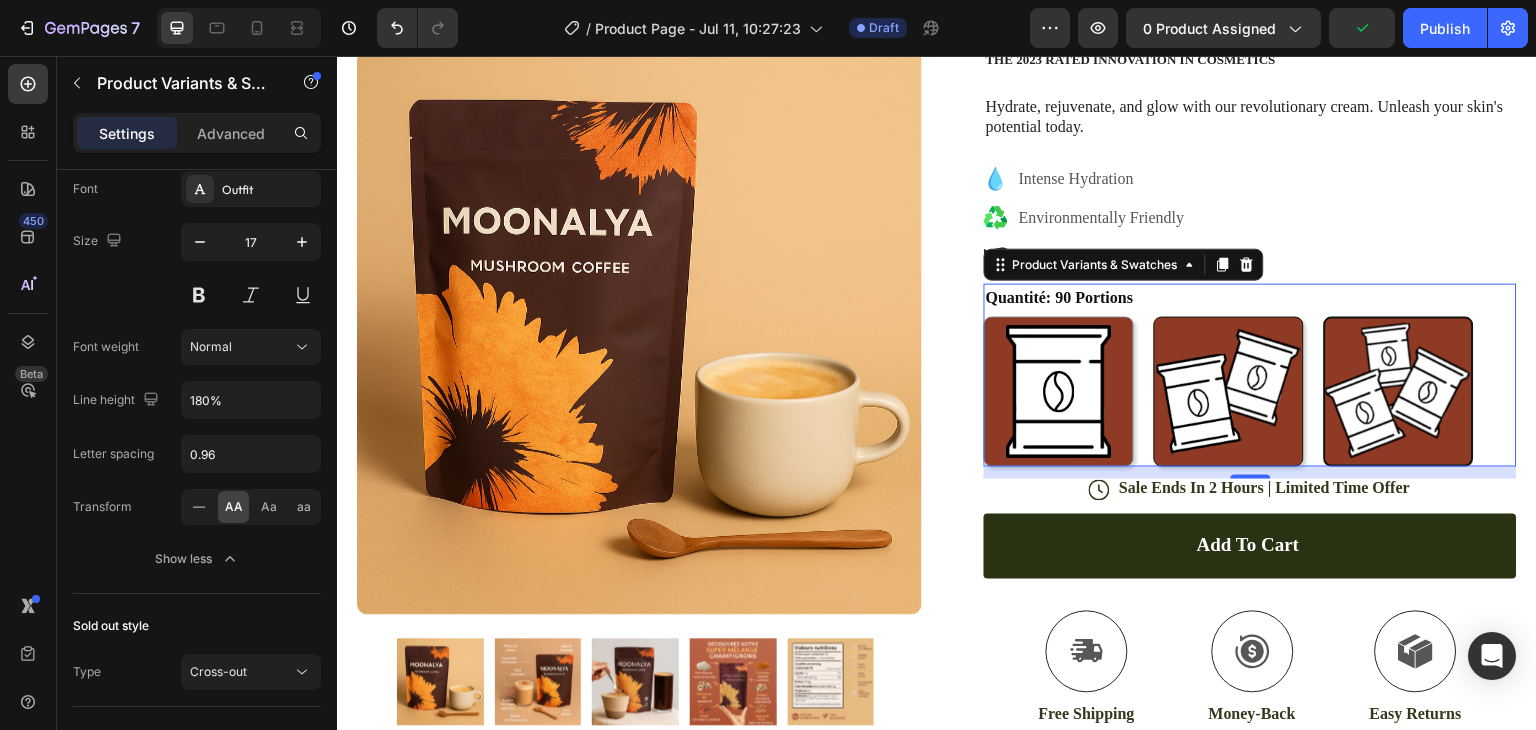 click at bounding box center (1229, 392) 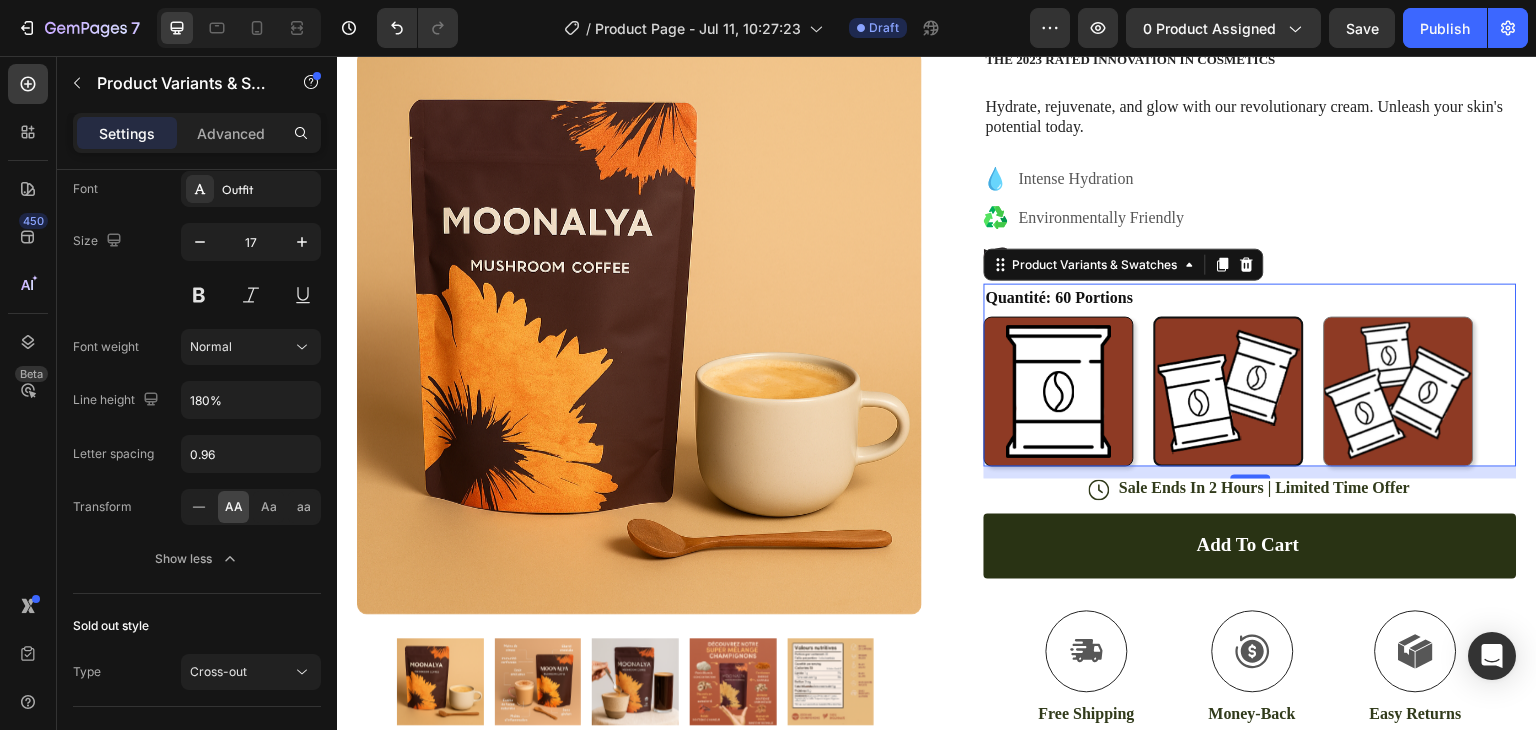 click at bounding box center (1059, 392) 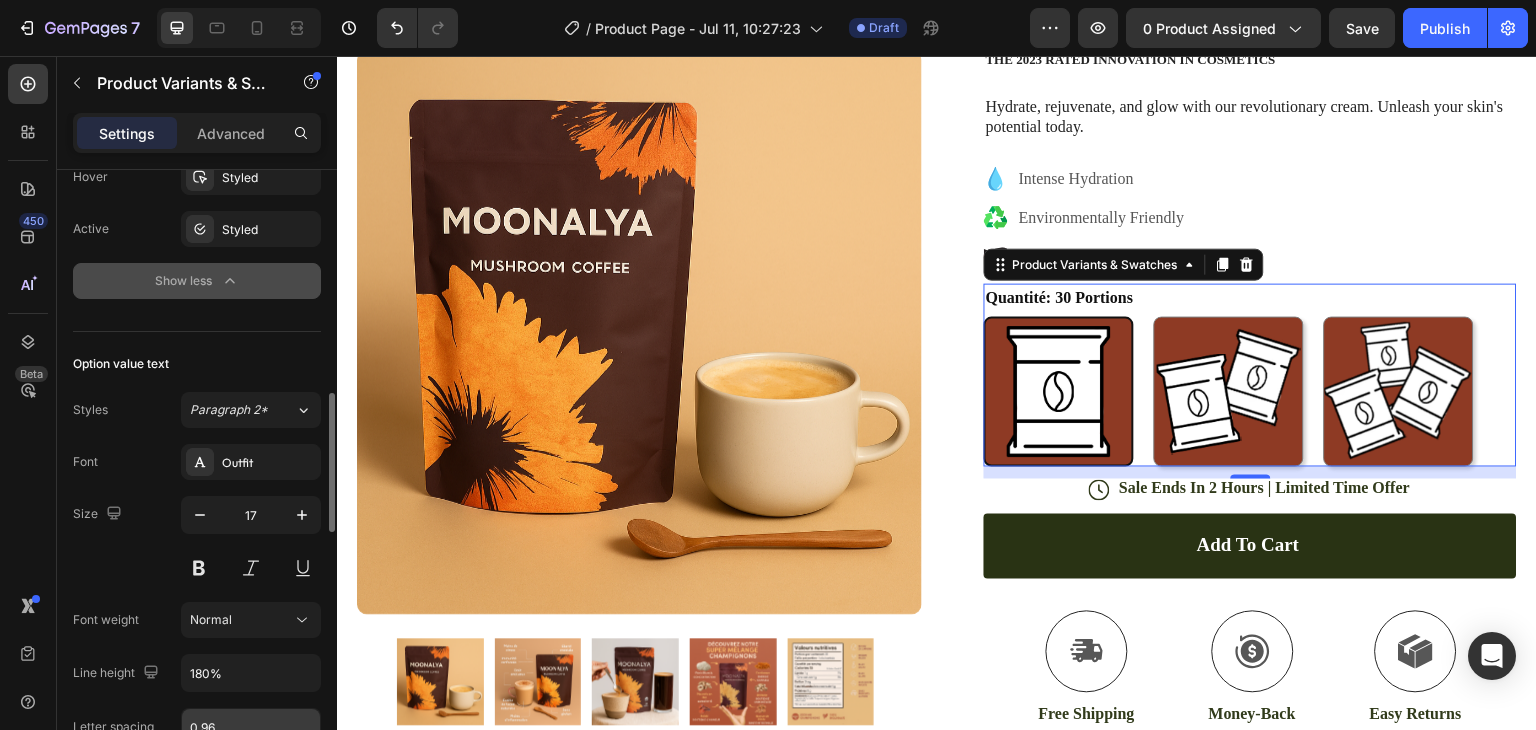 scroll, scrollTop: 1134, scrollLeft: 0, axis: vertical 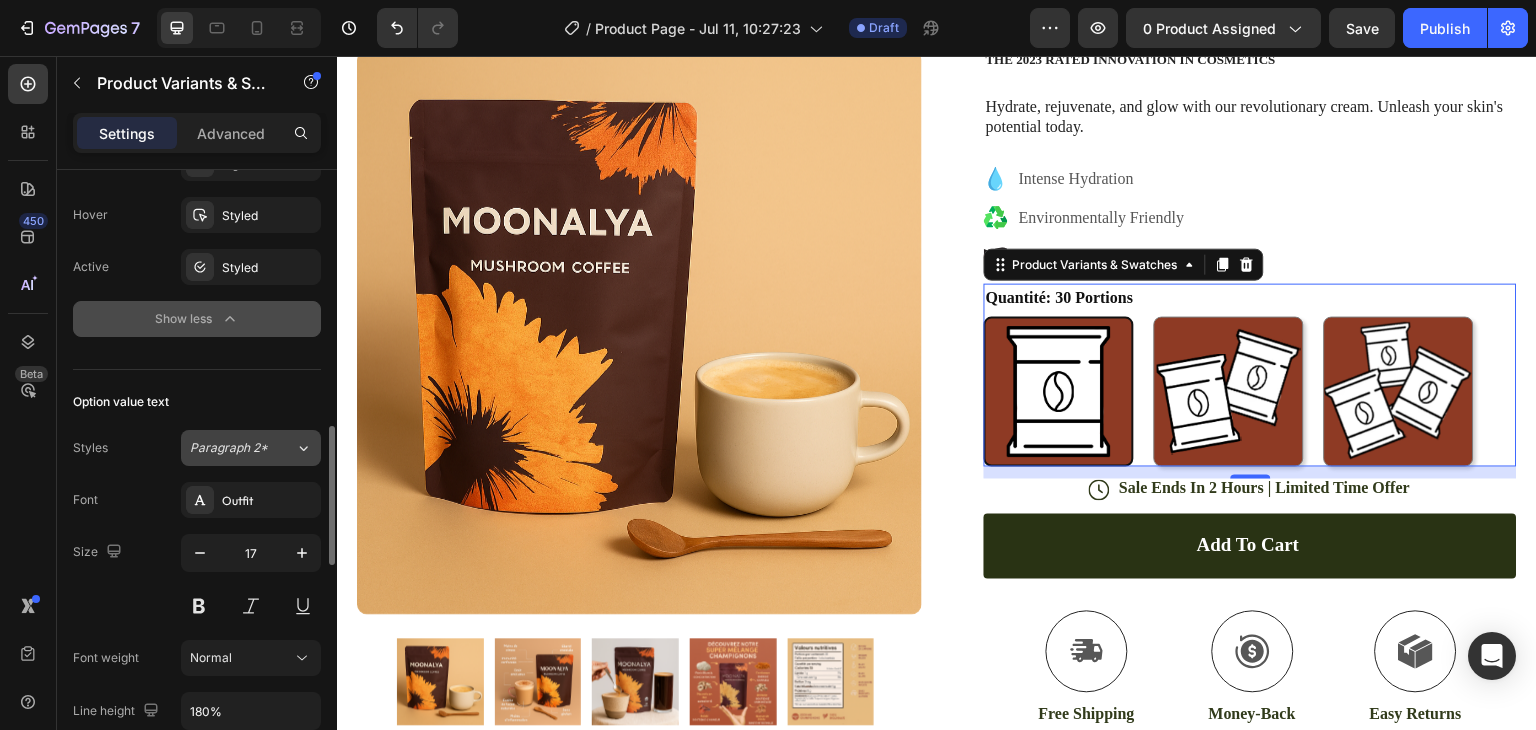 click on "Paragraph 2*" 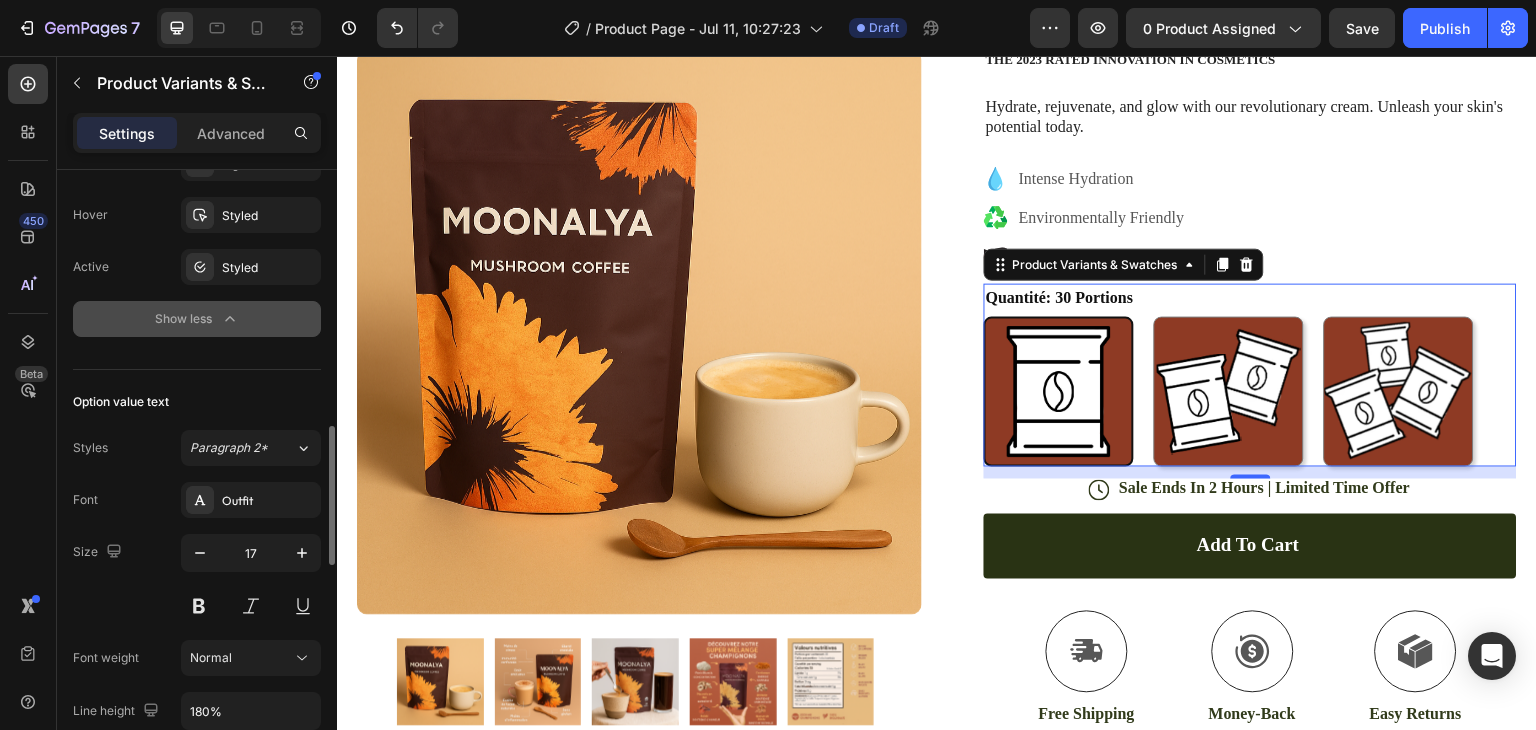 click on "Font Outfit Size 17 Font weight Normal Line height 180% Letter spacing 0.96 Transform AA Aa aa Show less" at bounding box center (197, 685) 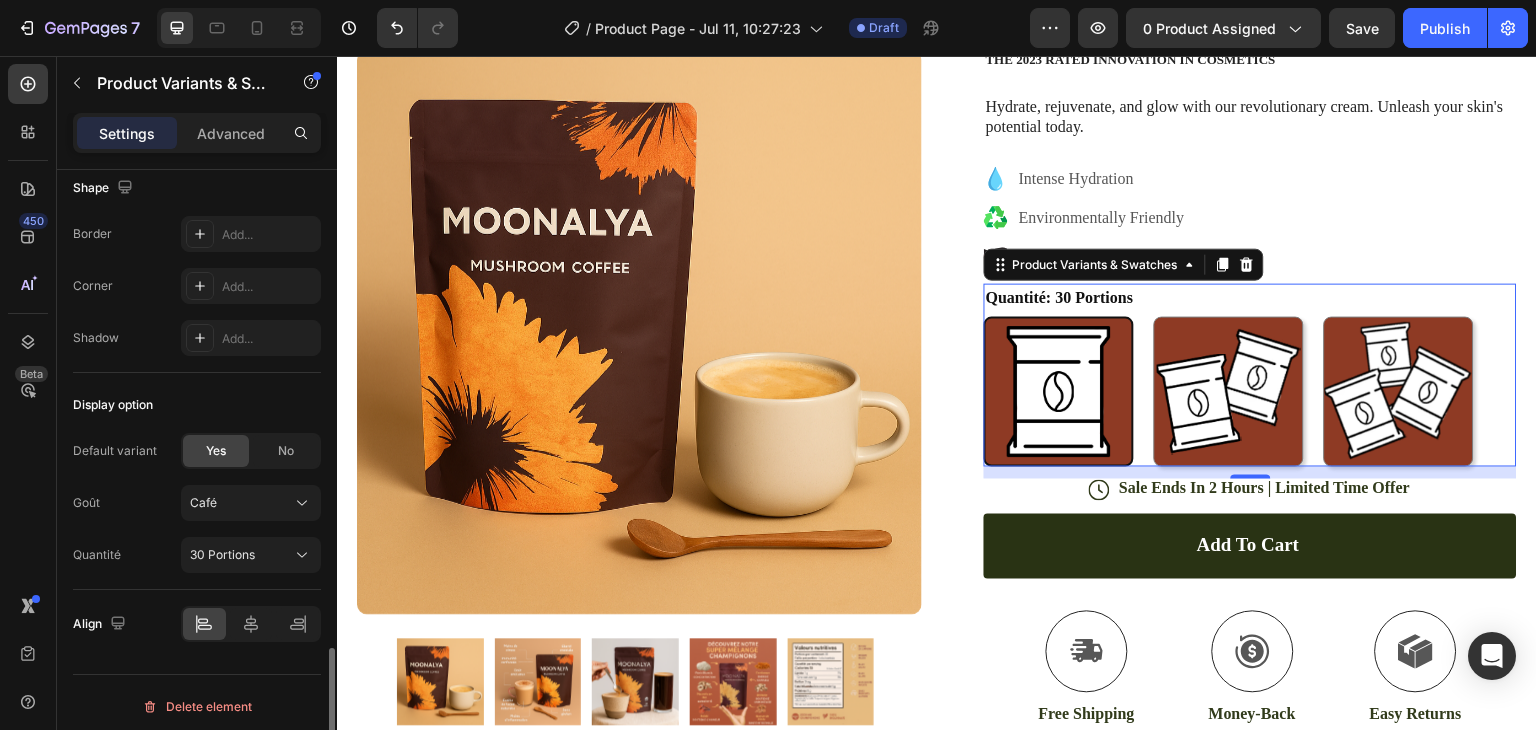 scroll, scrollTop: 2112, scrollLeft: 0, axis: vertical 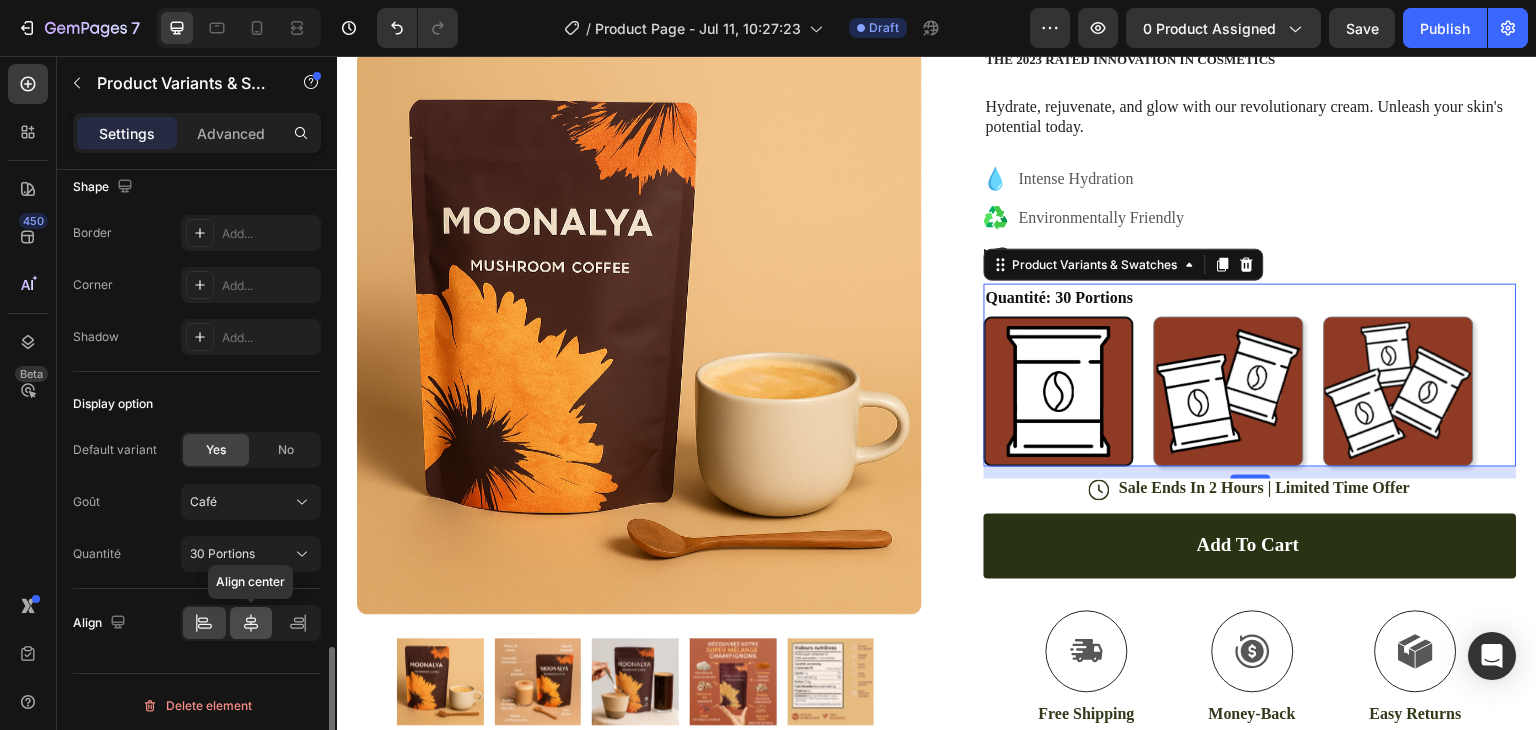 click 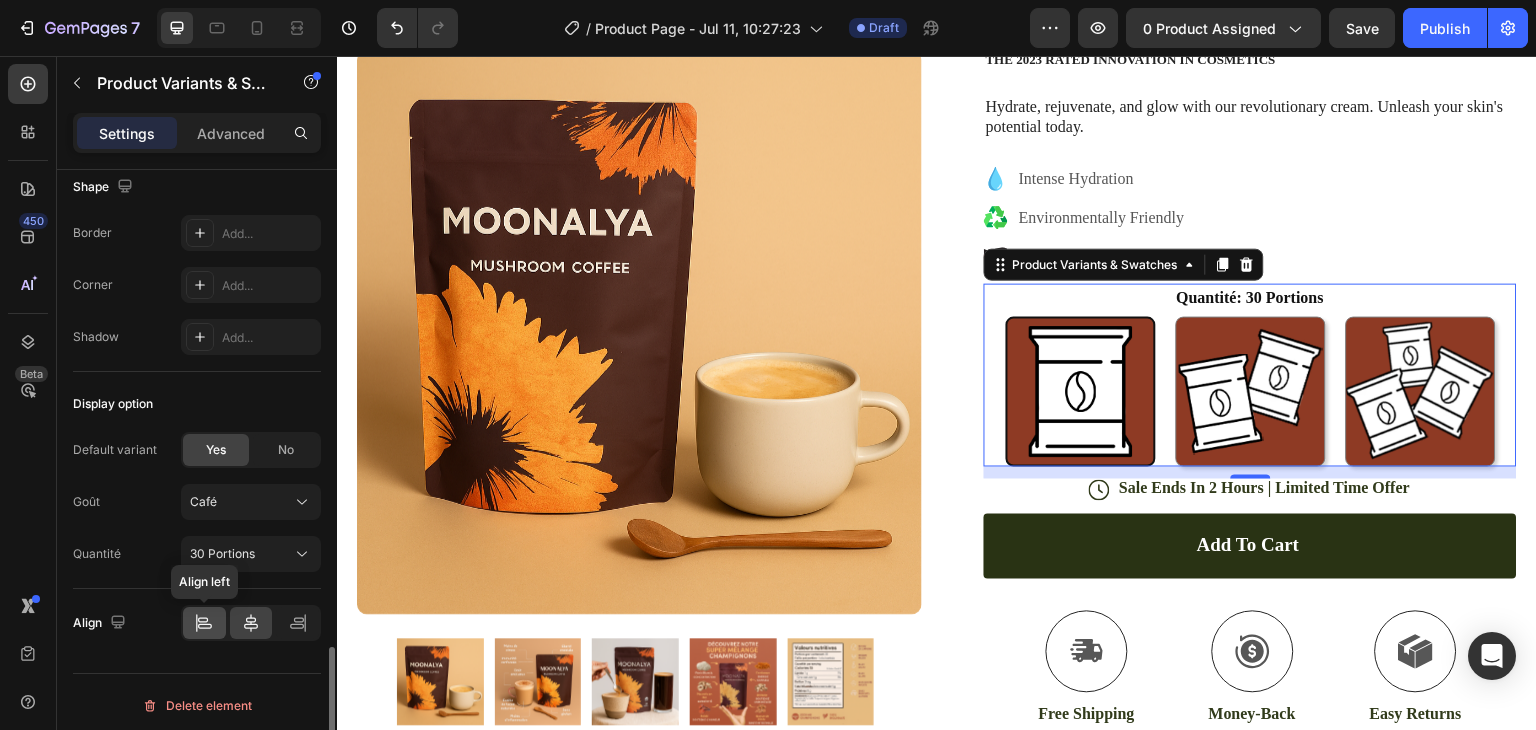 click 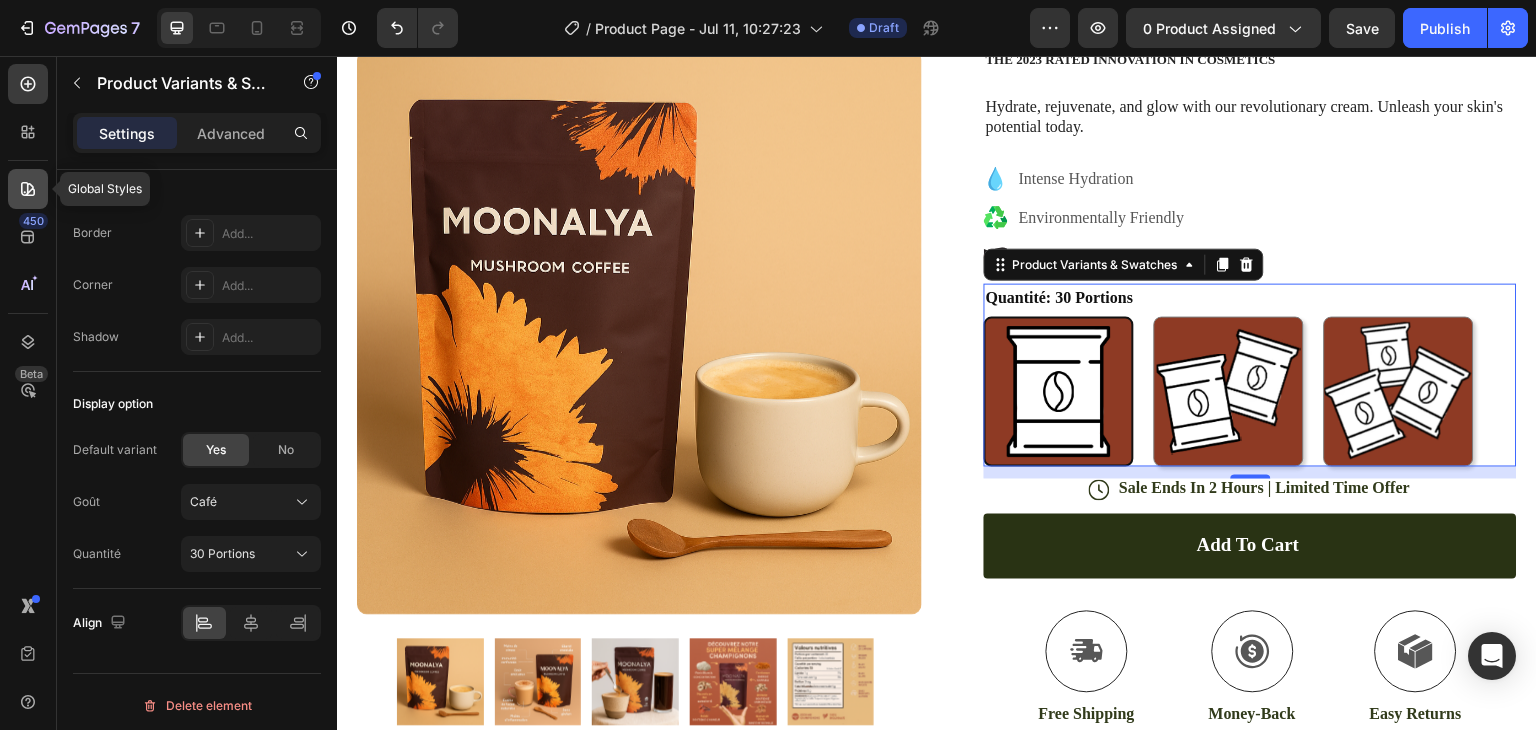 click 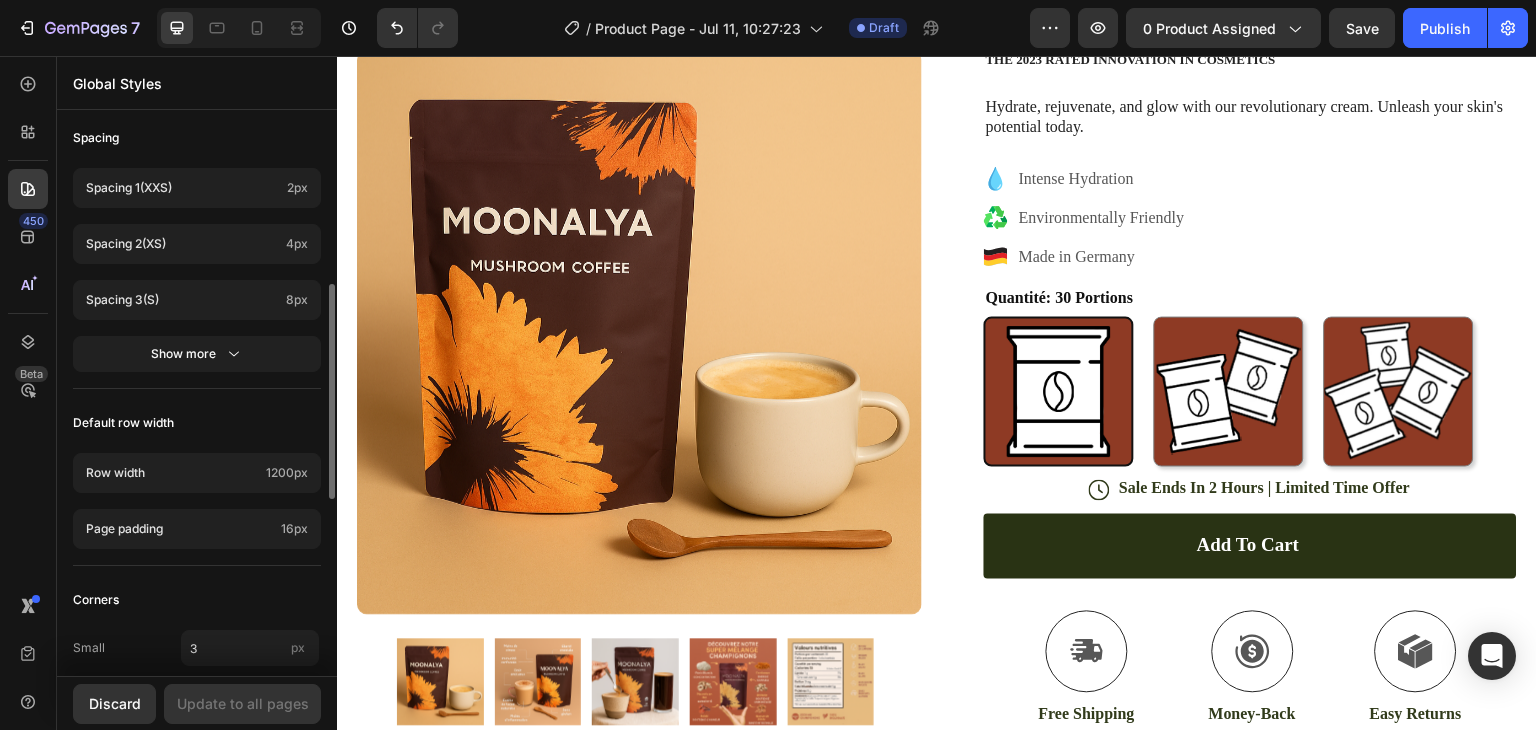 scroll, scrollTop: 901, scrollLeft: 0, axis: vertical 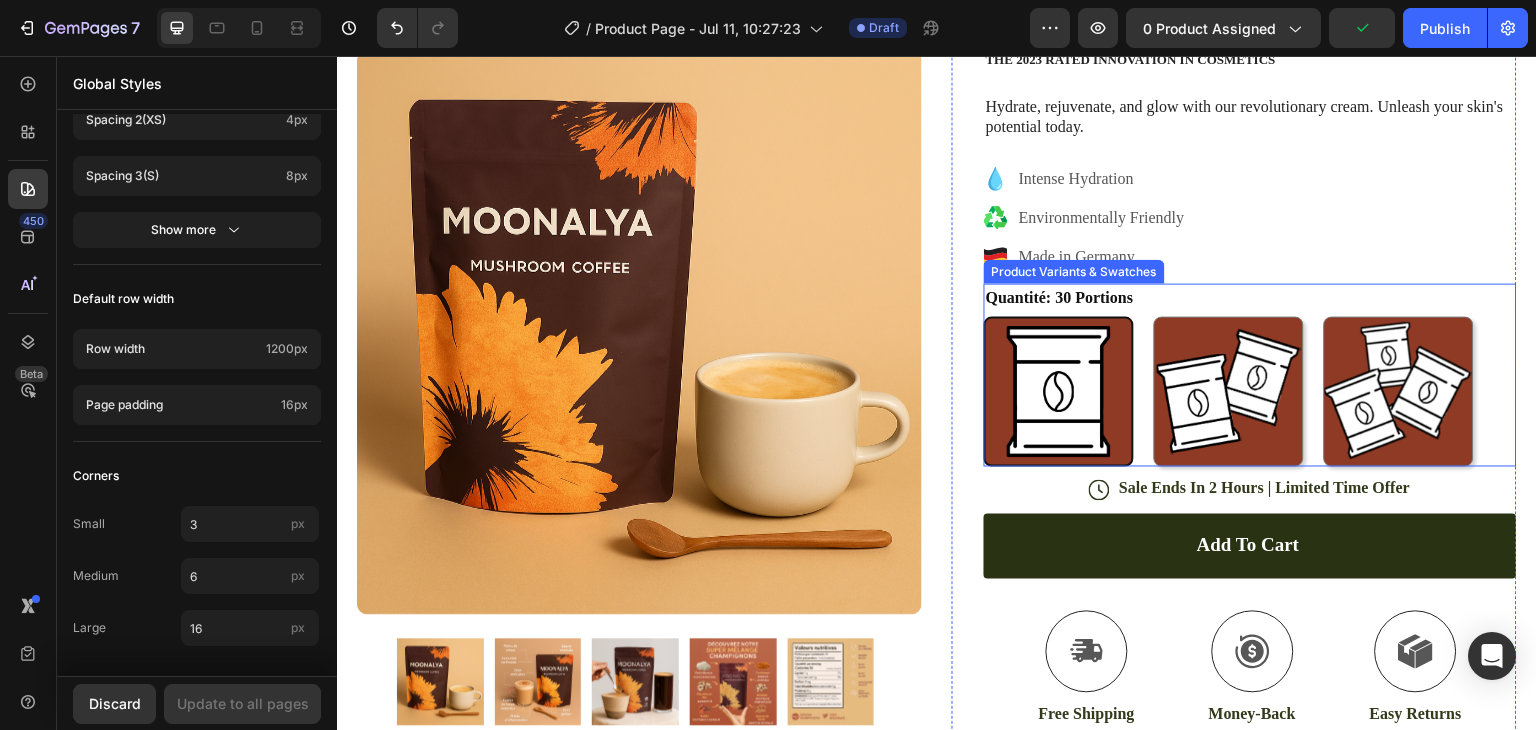 click at bounding box center (1059, 392) 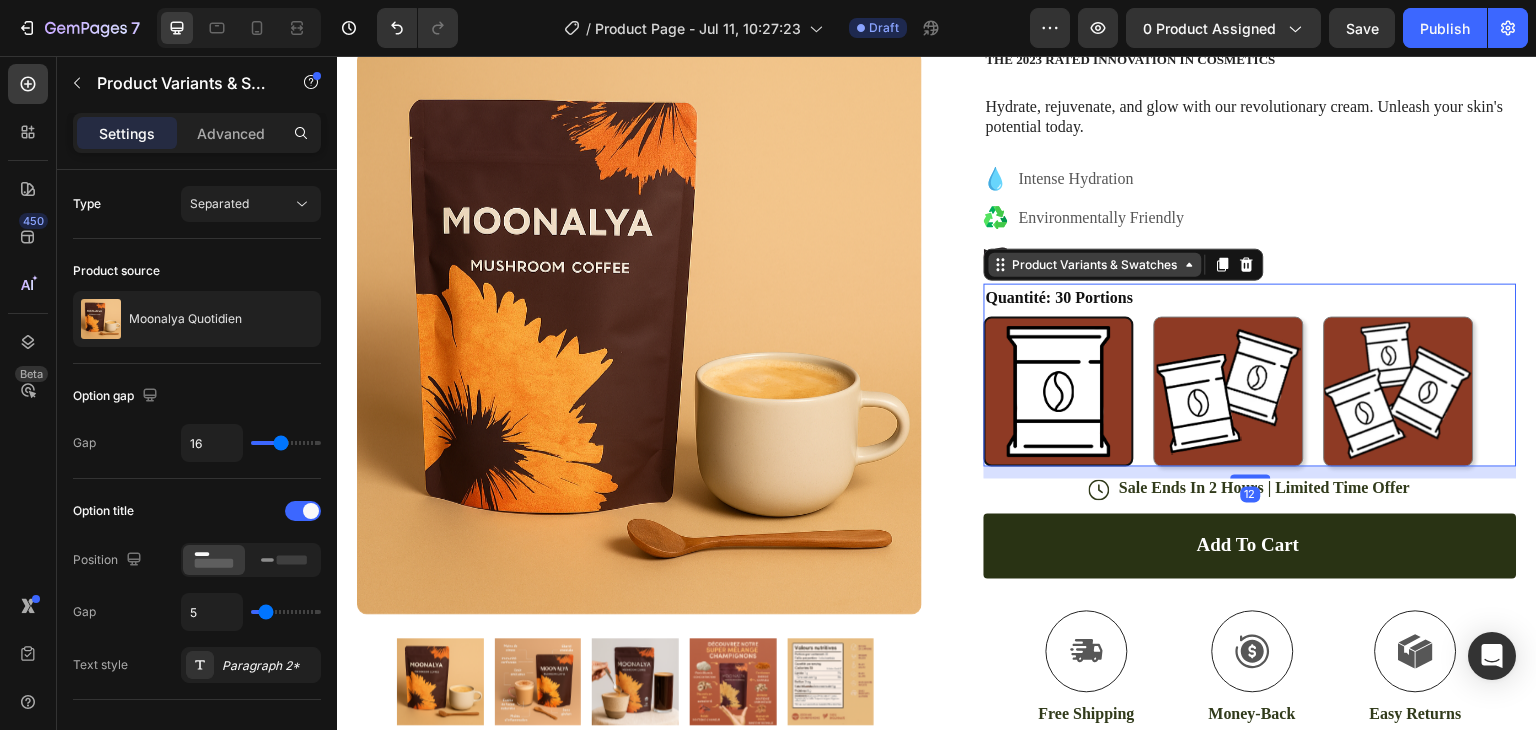 click on "Product Variants & Swatches" at bounding box center [1095, 265] 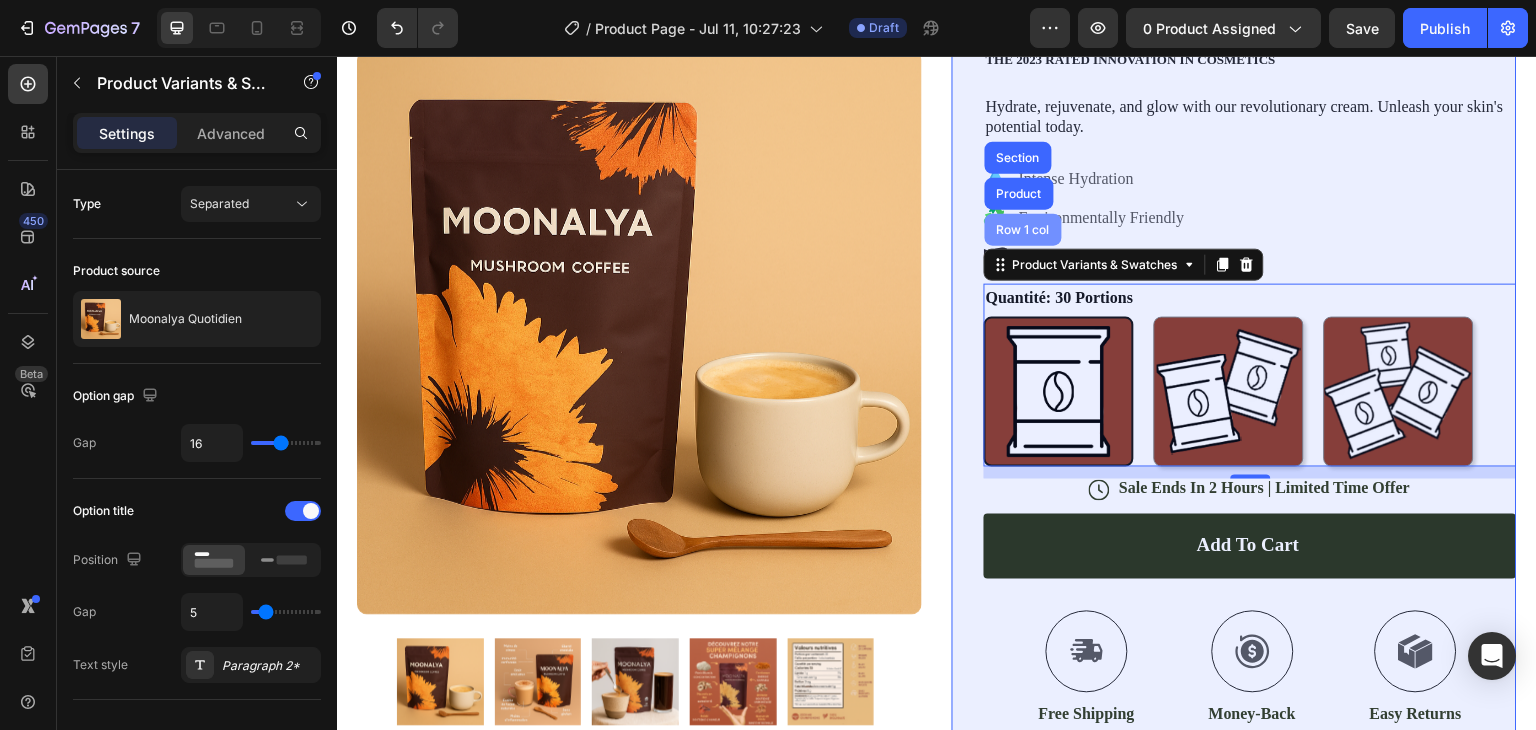 click on "Row 1 col" at bounding box center (1023, 230) 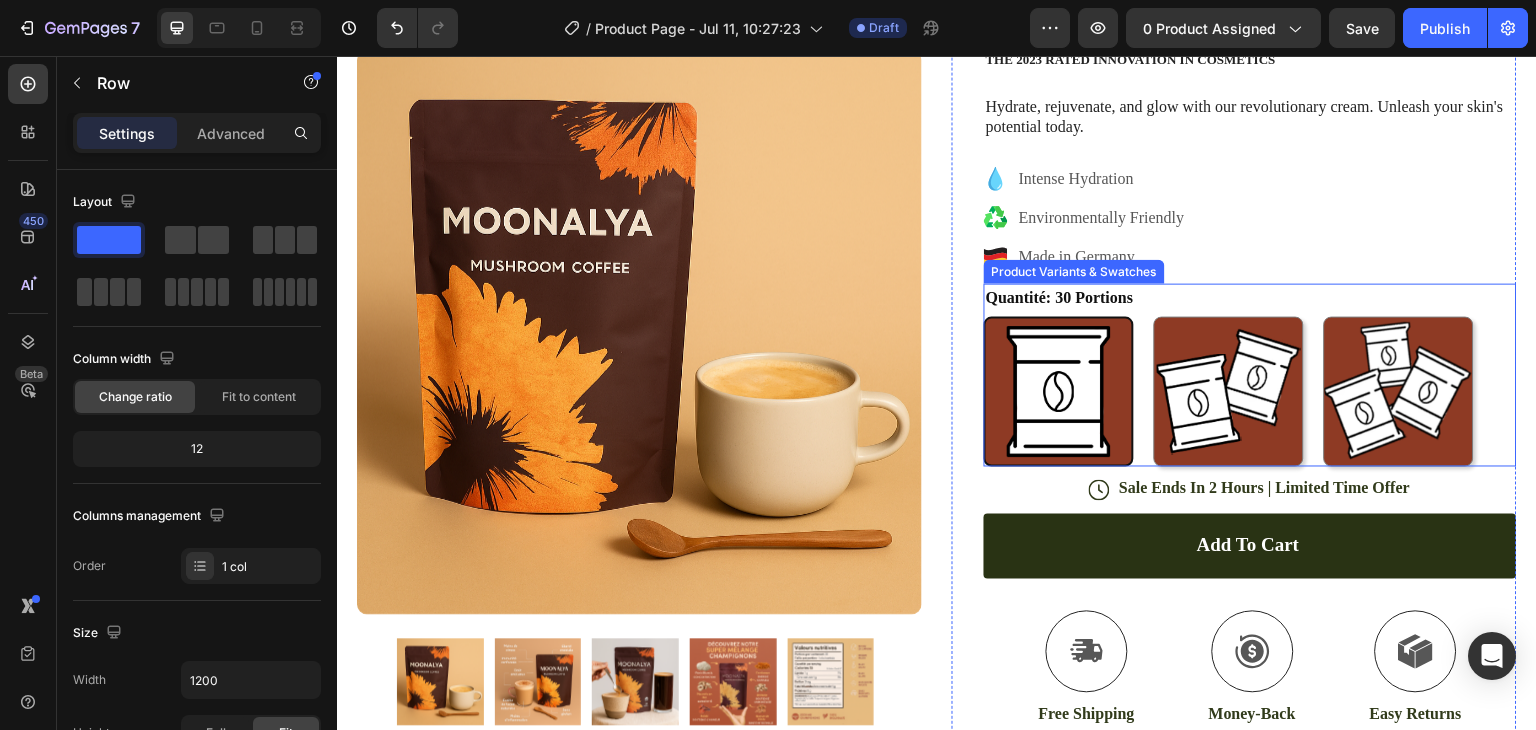 click at bounding box center (1059, 392) 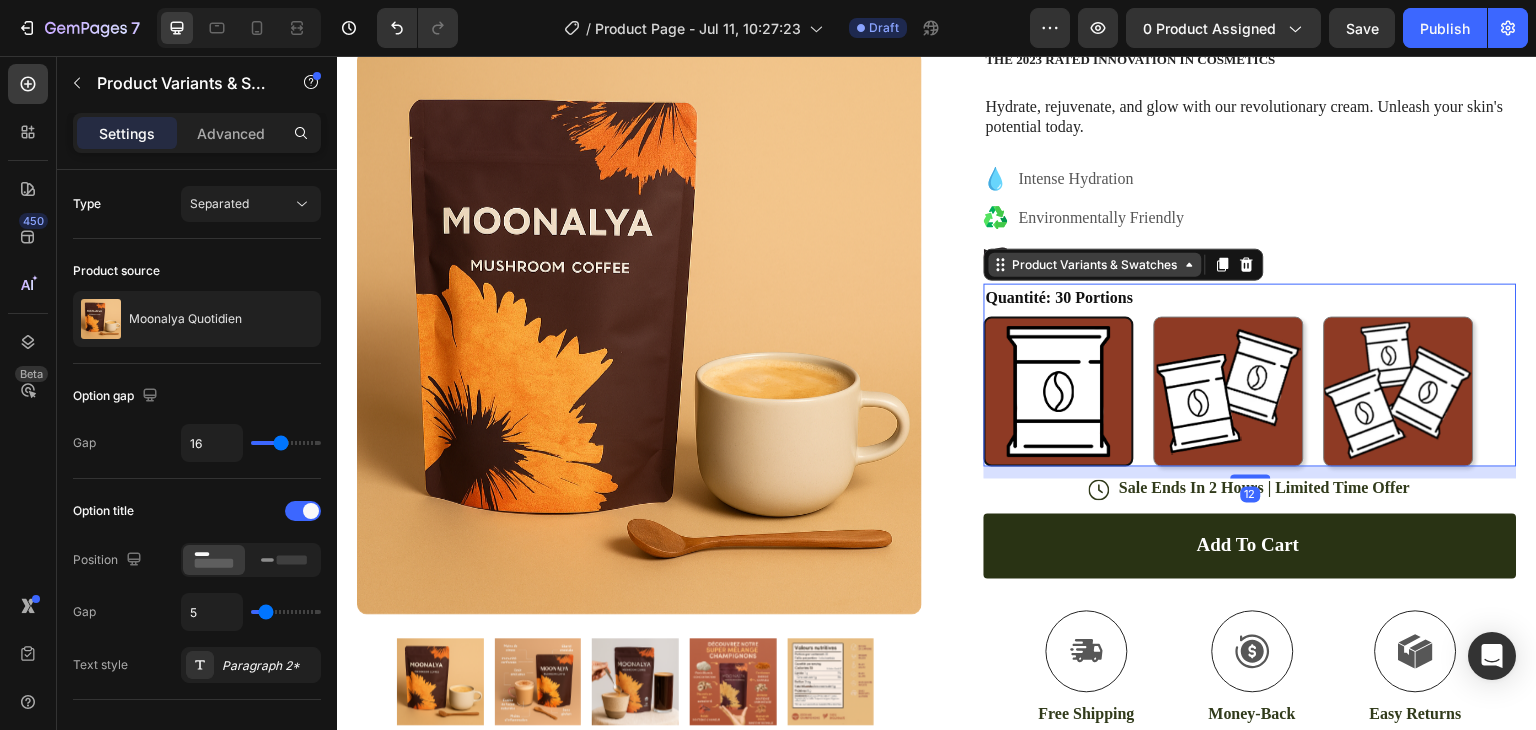 click on "Product Variants & Swatches" at bounding box center (1095, 265) 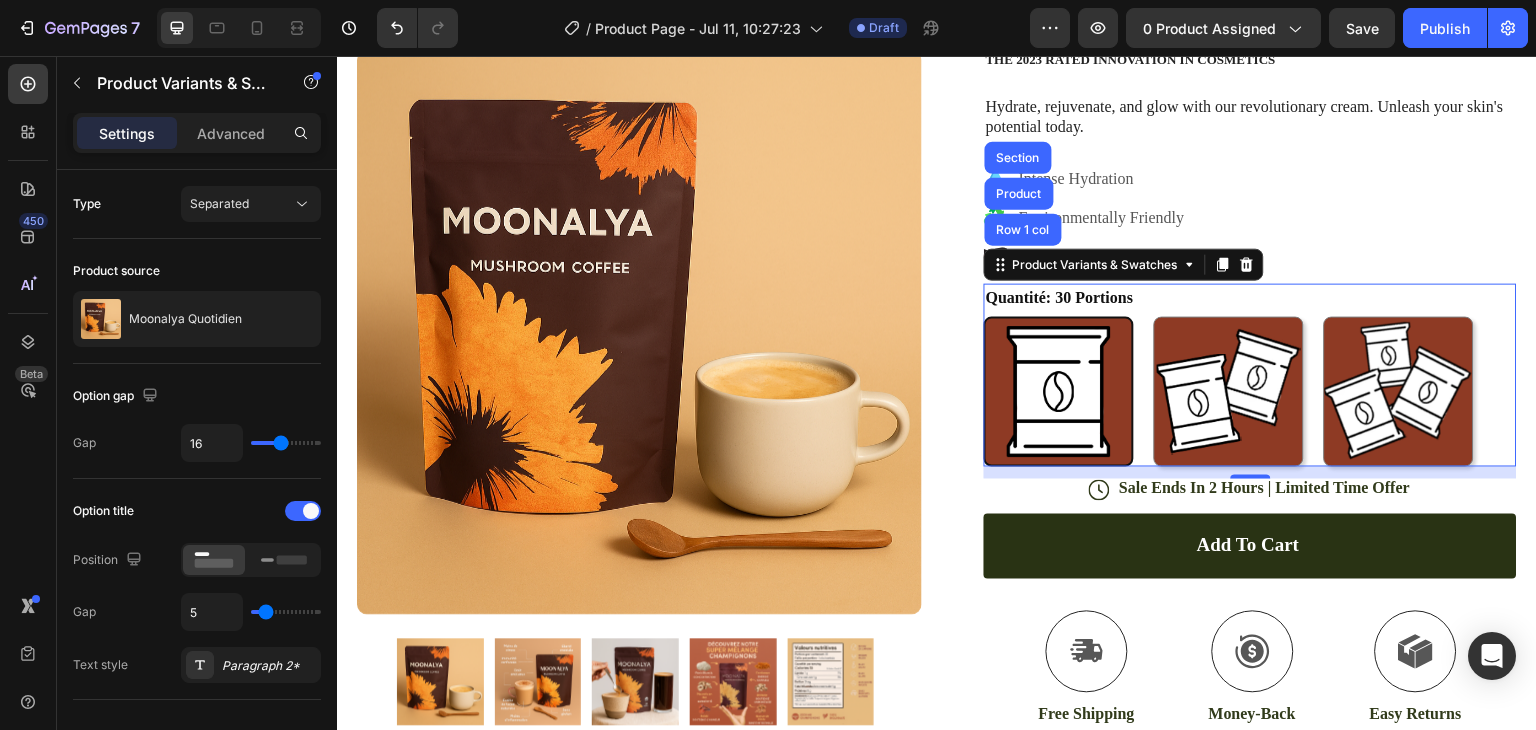 click at bounding box center (1059, 392) 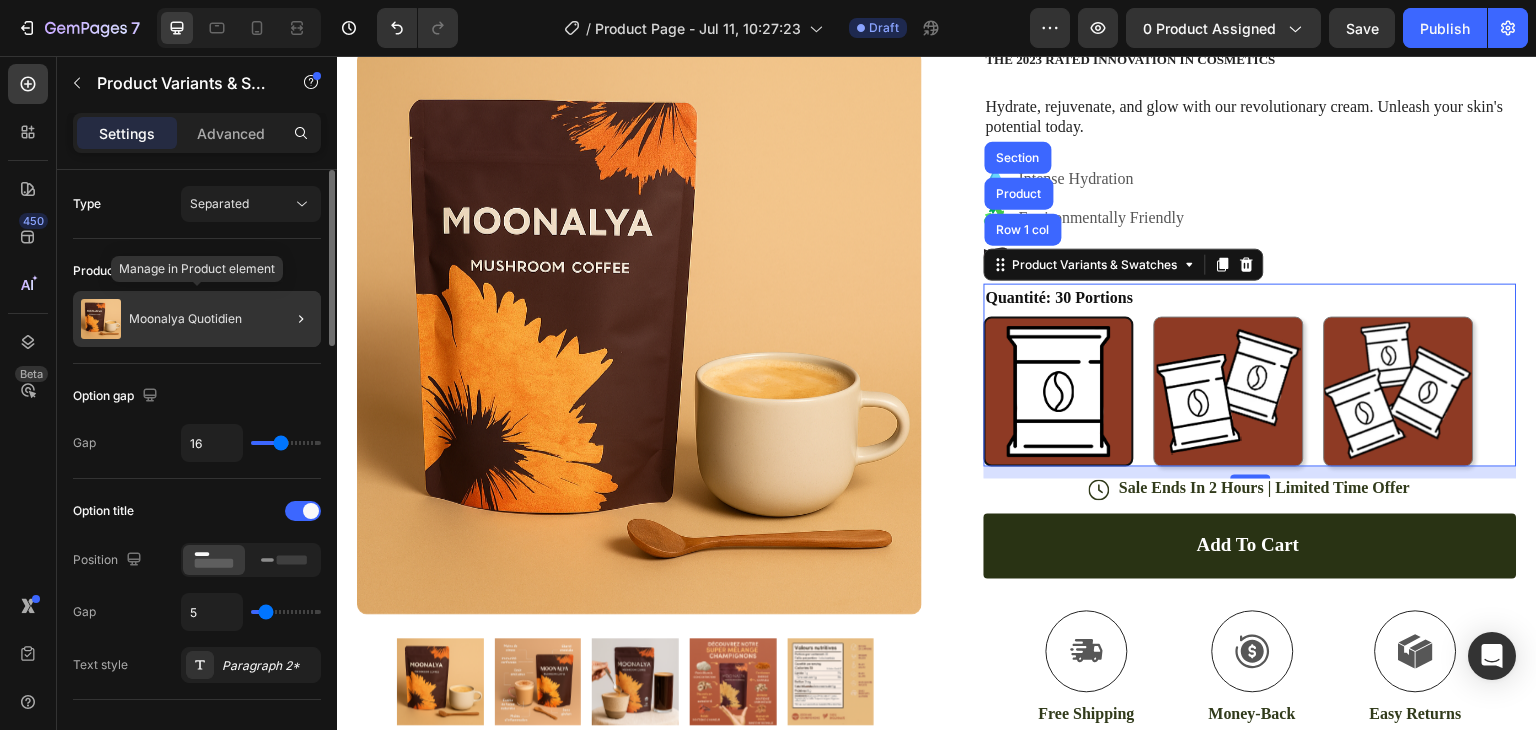 click on "Moonalya Quotidien" at bounding box center [185, 319] 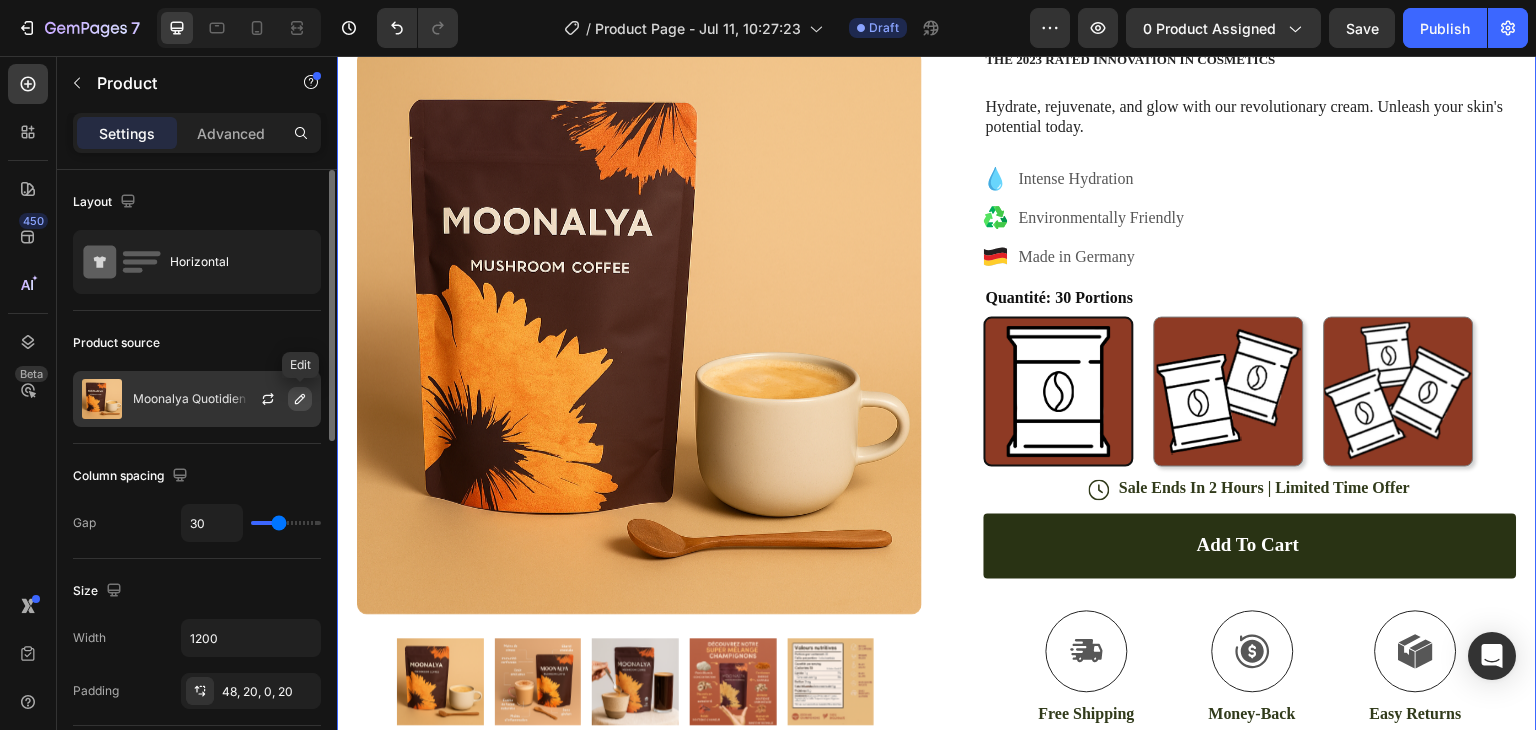 click 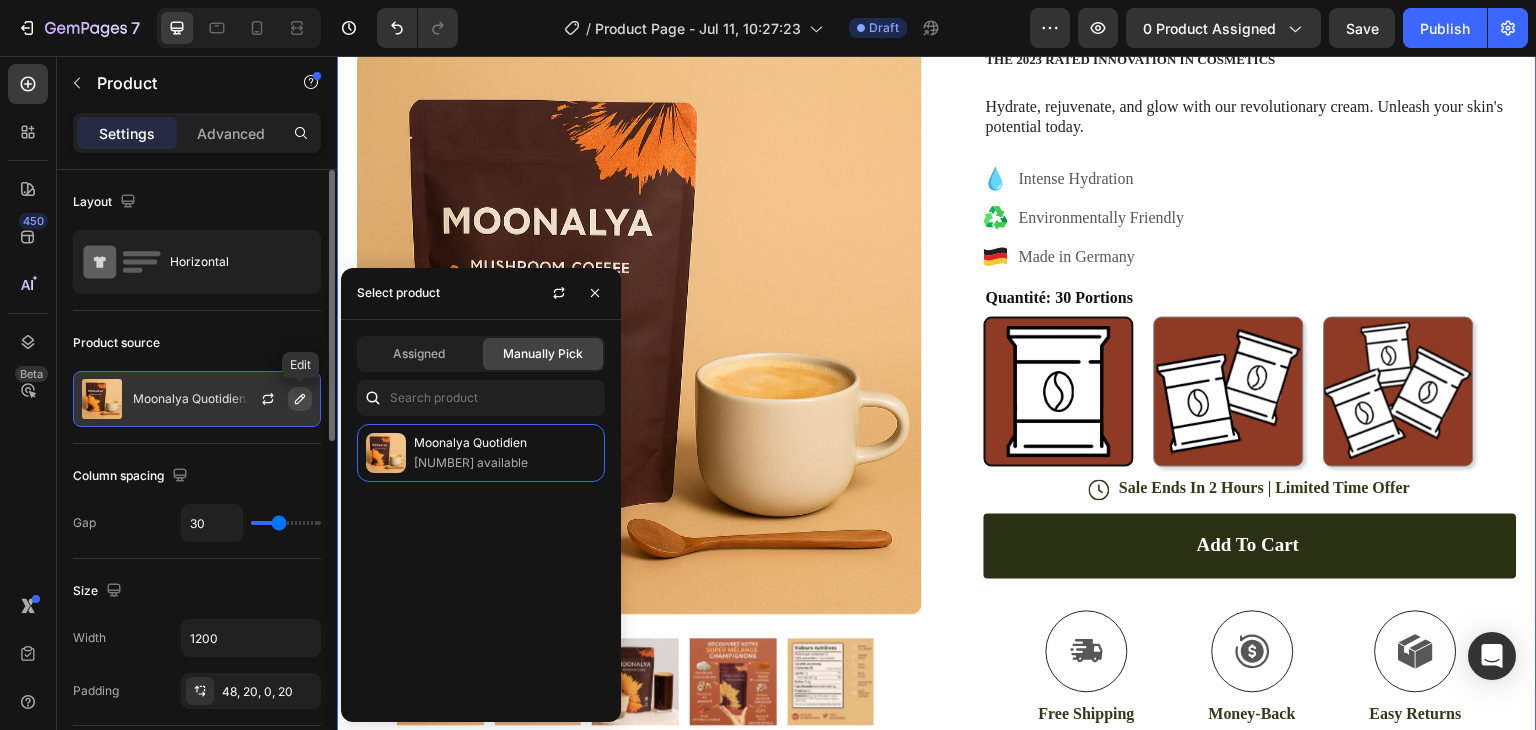 click 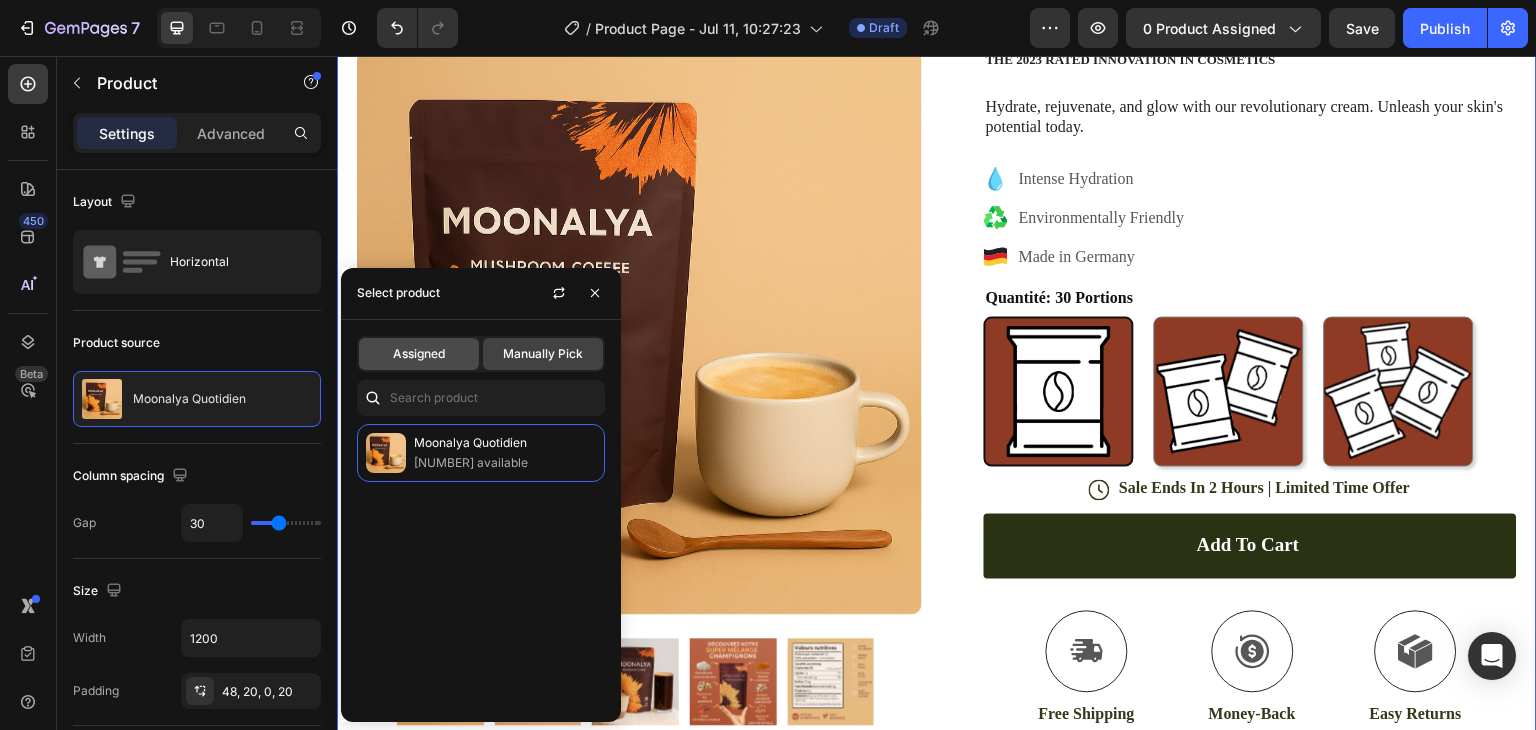 click on "Assigned" 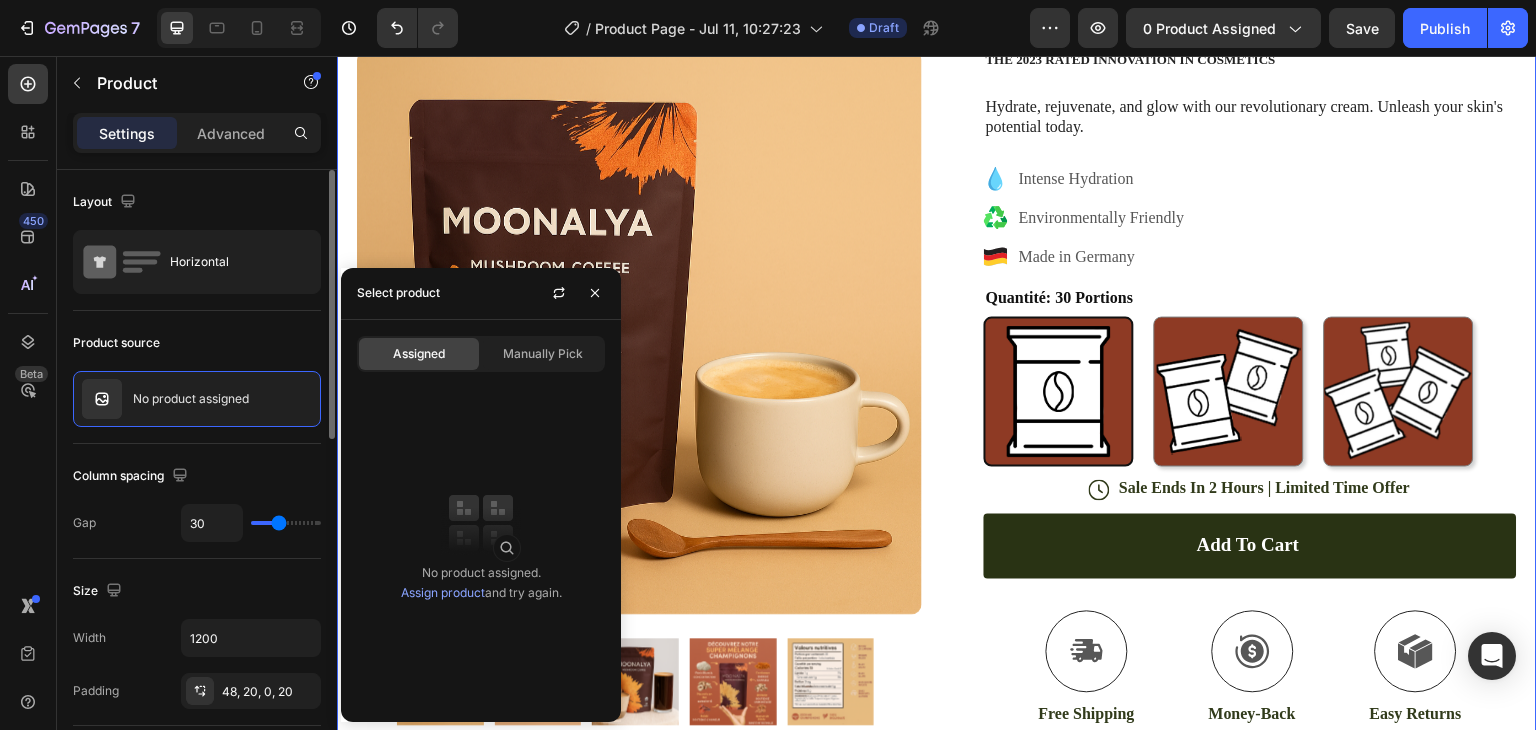 click on "Product source No product assigned" 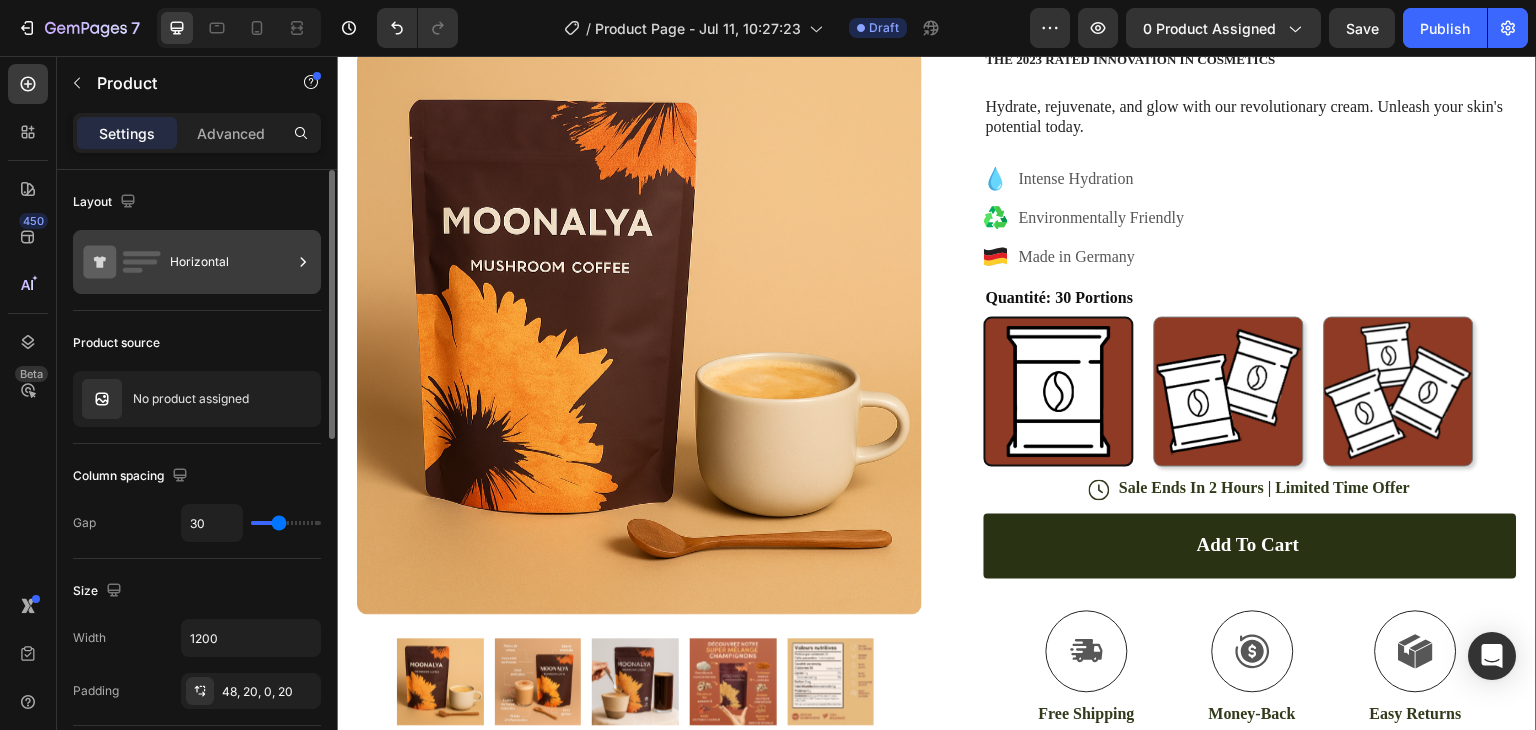 click on "Horizontal" at bounding box center [231, 262] 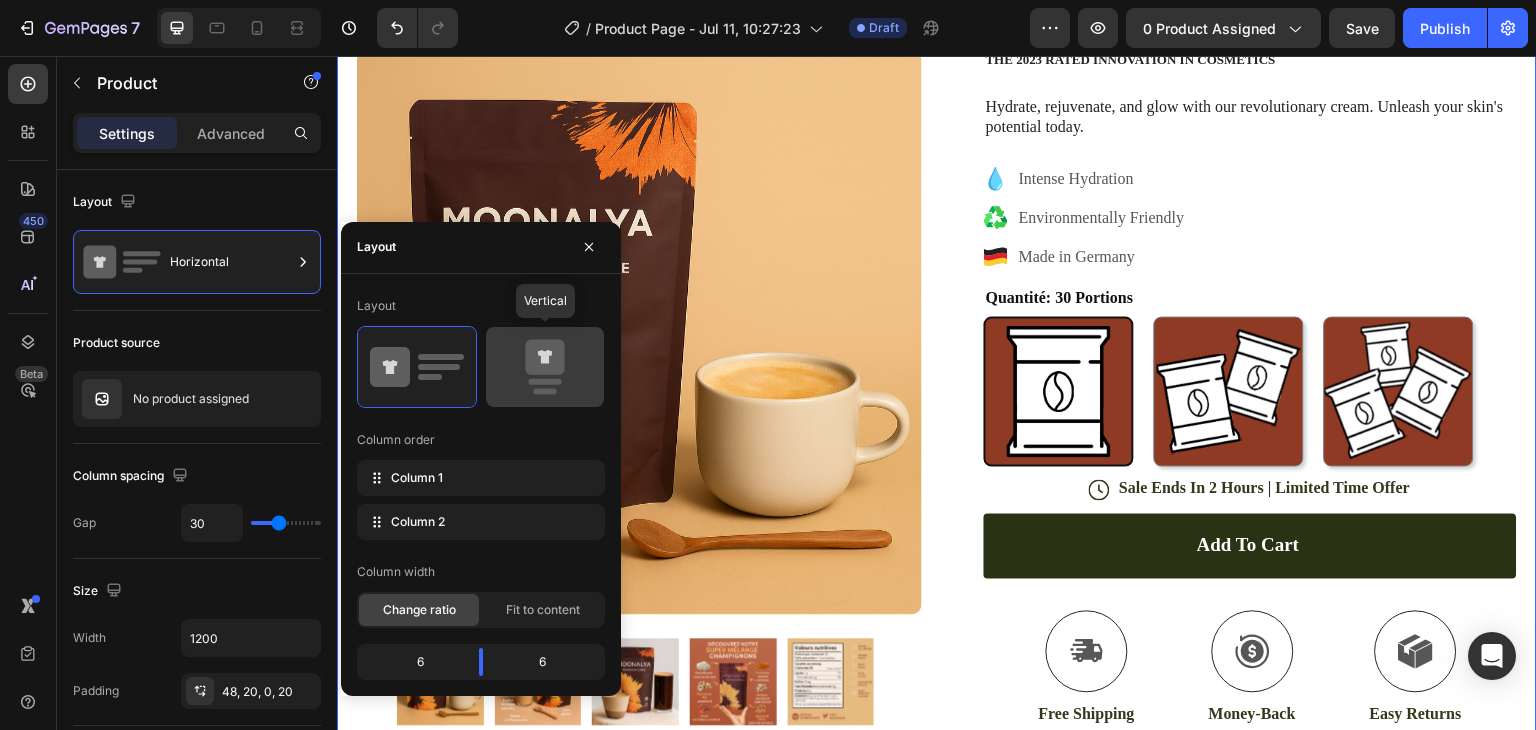 click 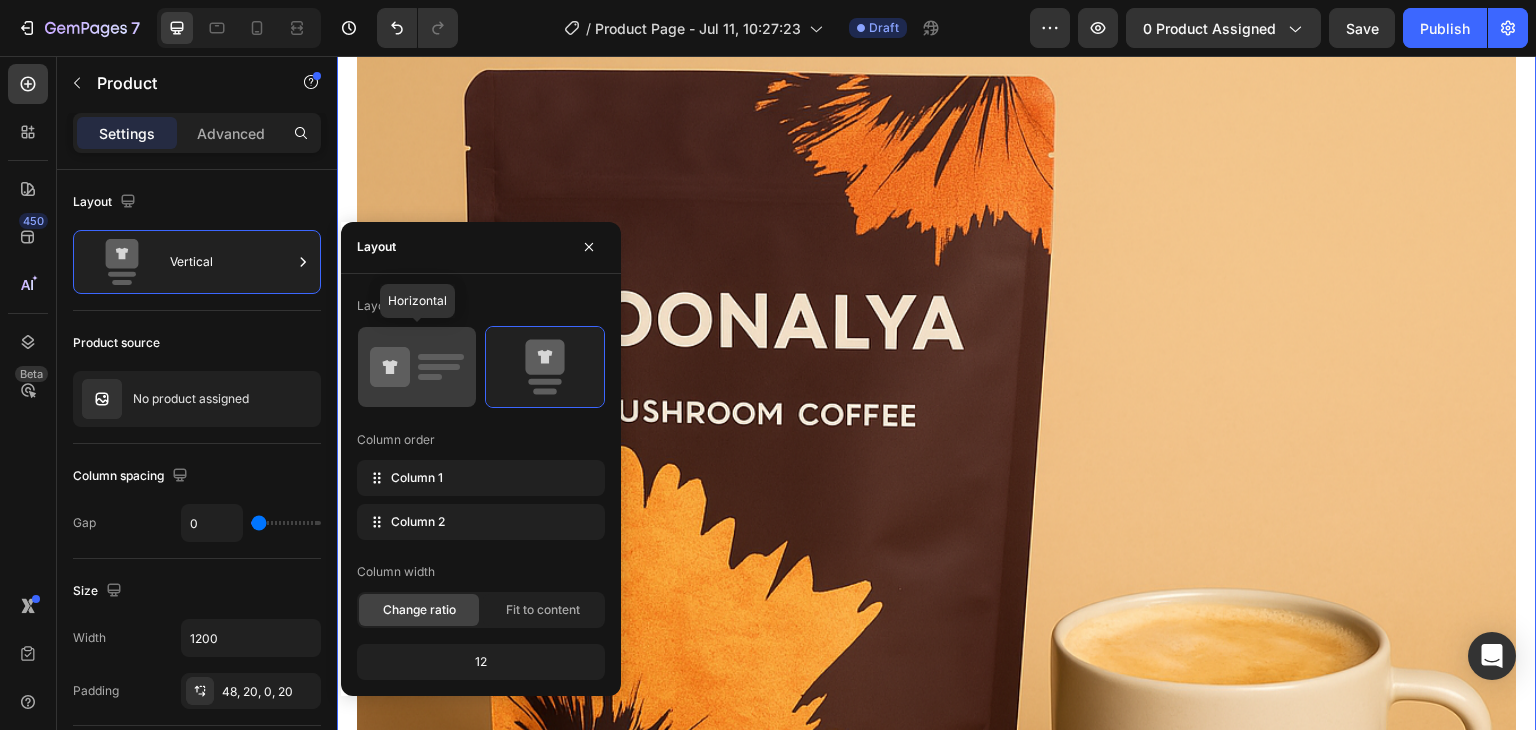 click 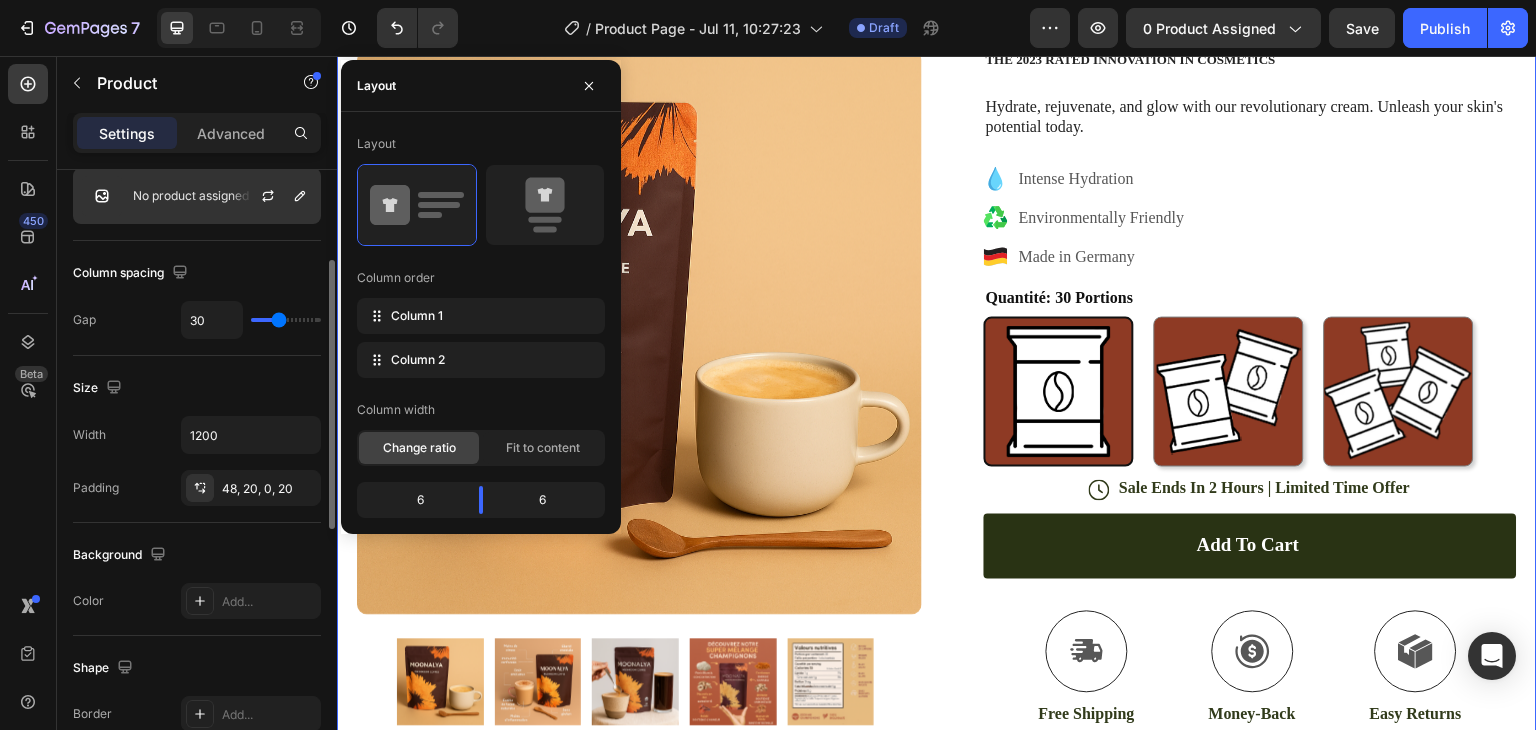 scroll, scrollTop: 204, scrollLeft: 0, axis: vertical 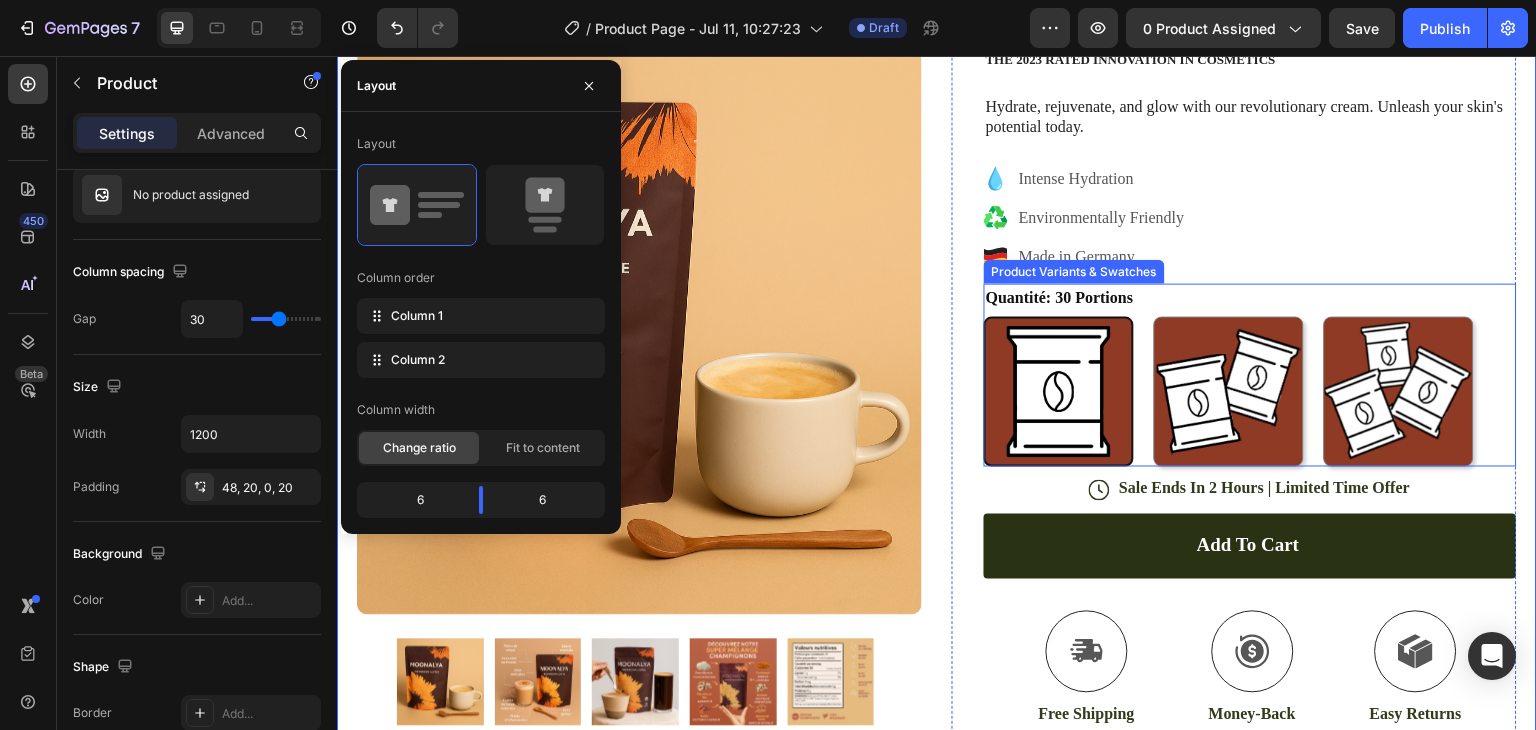 click at bounding box center (1229, 392) 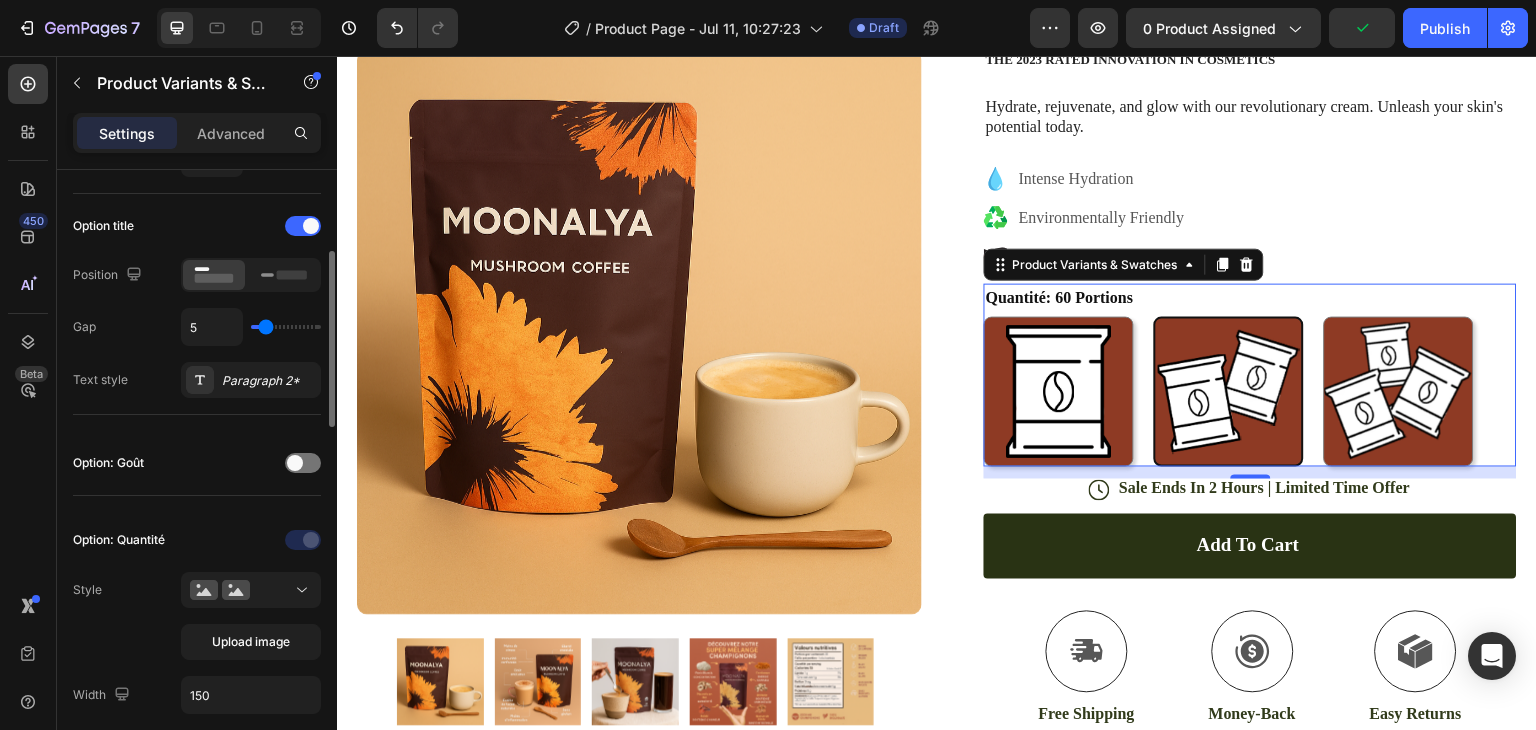 scroll, scrollTop: 0, scrollLeft: 0, axis: both 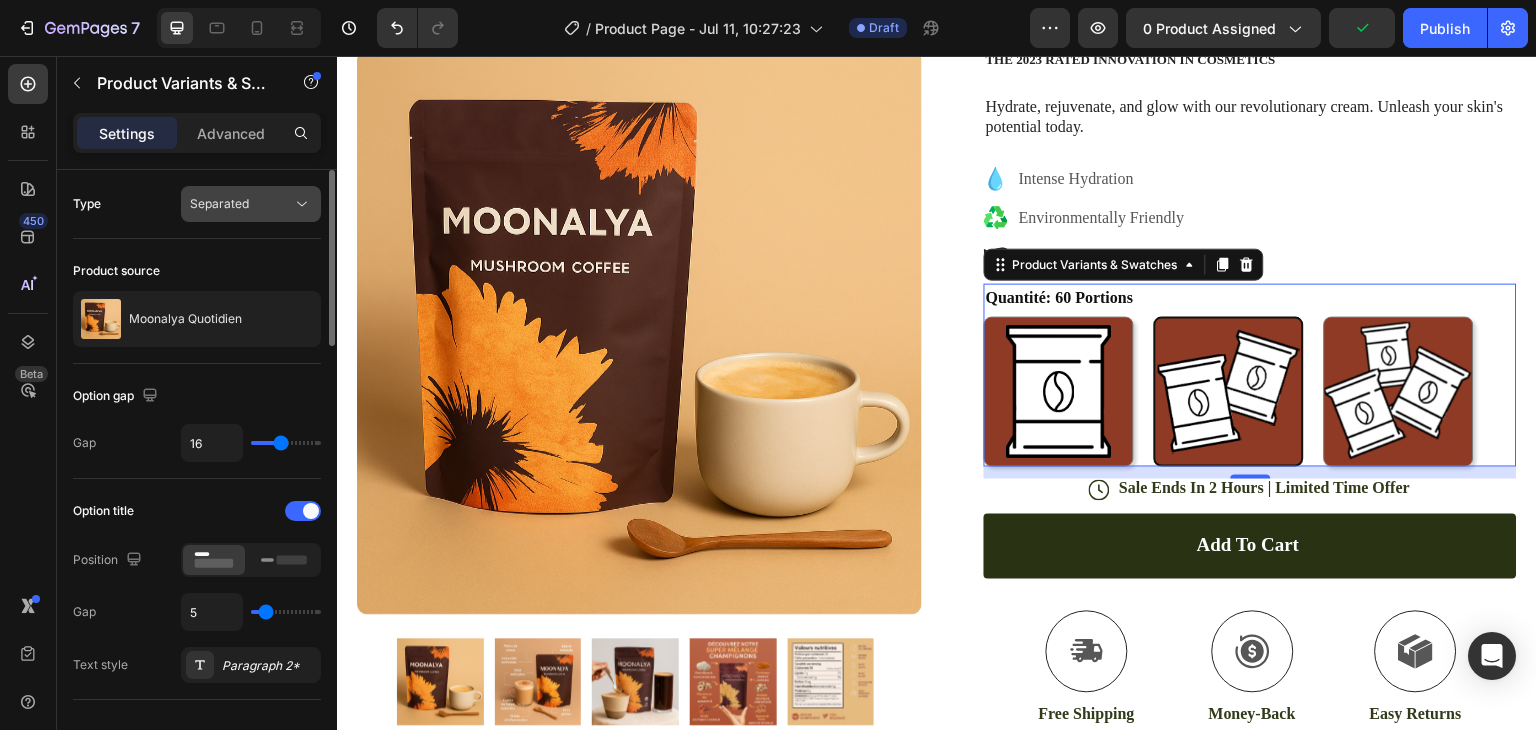 click on "Separated" 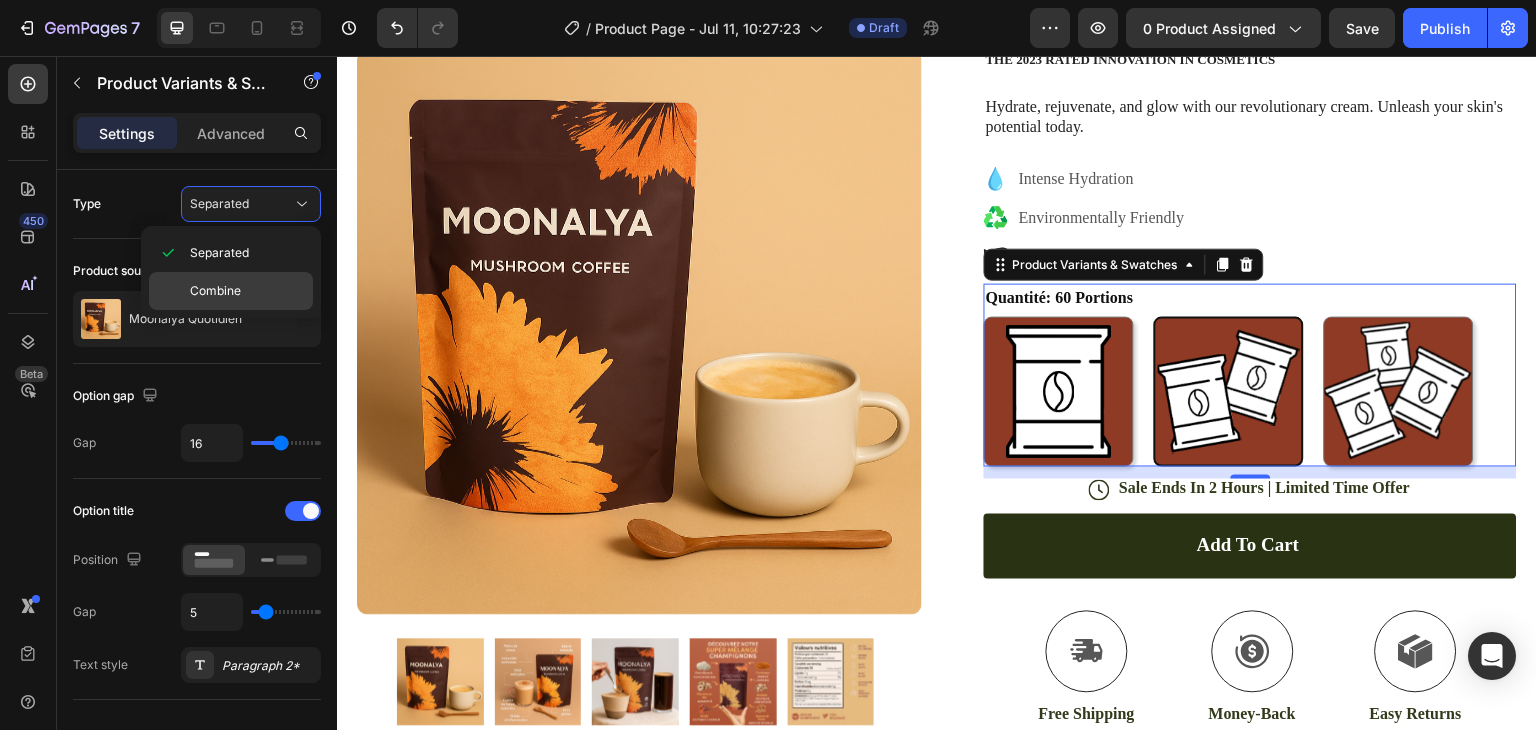 click on "Combine" at bounding box center [215, 291] 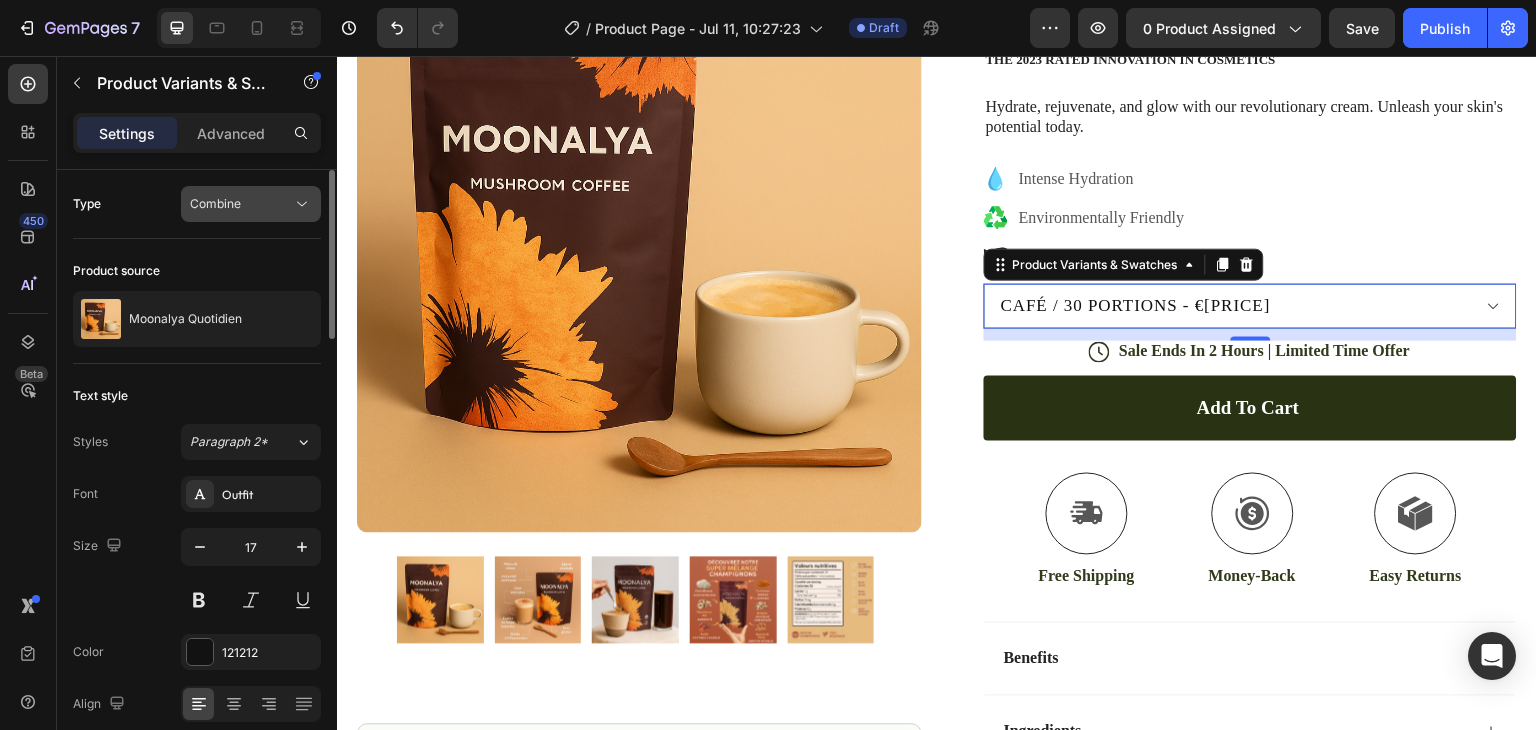 click on "Combine" at bounding box center (215, 203) 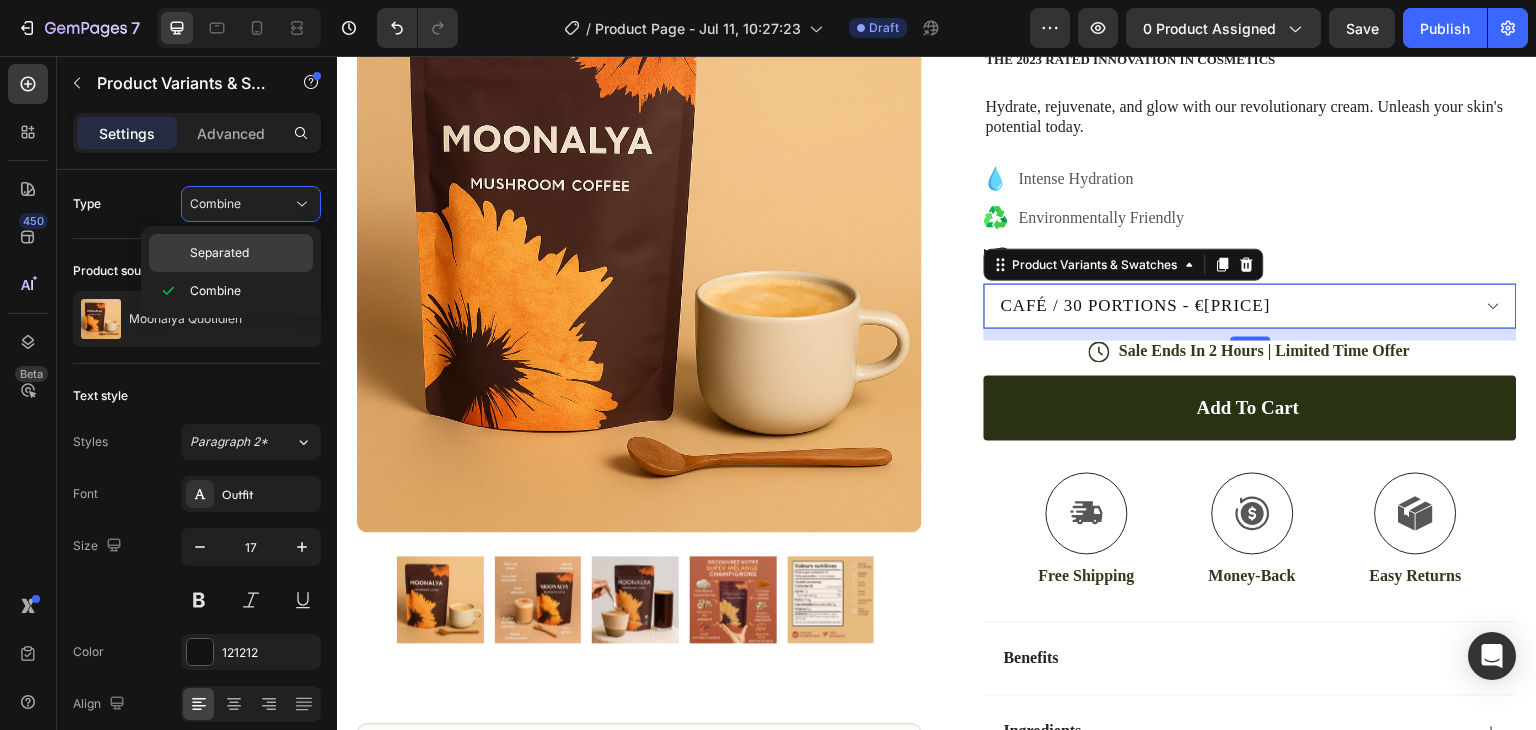 click on "Separated" at bounding box center [219, 253] 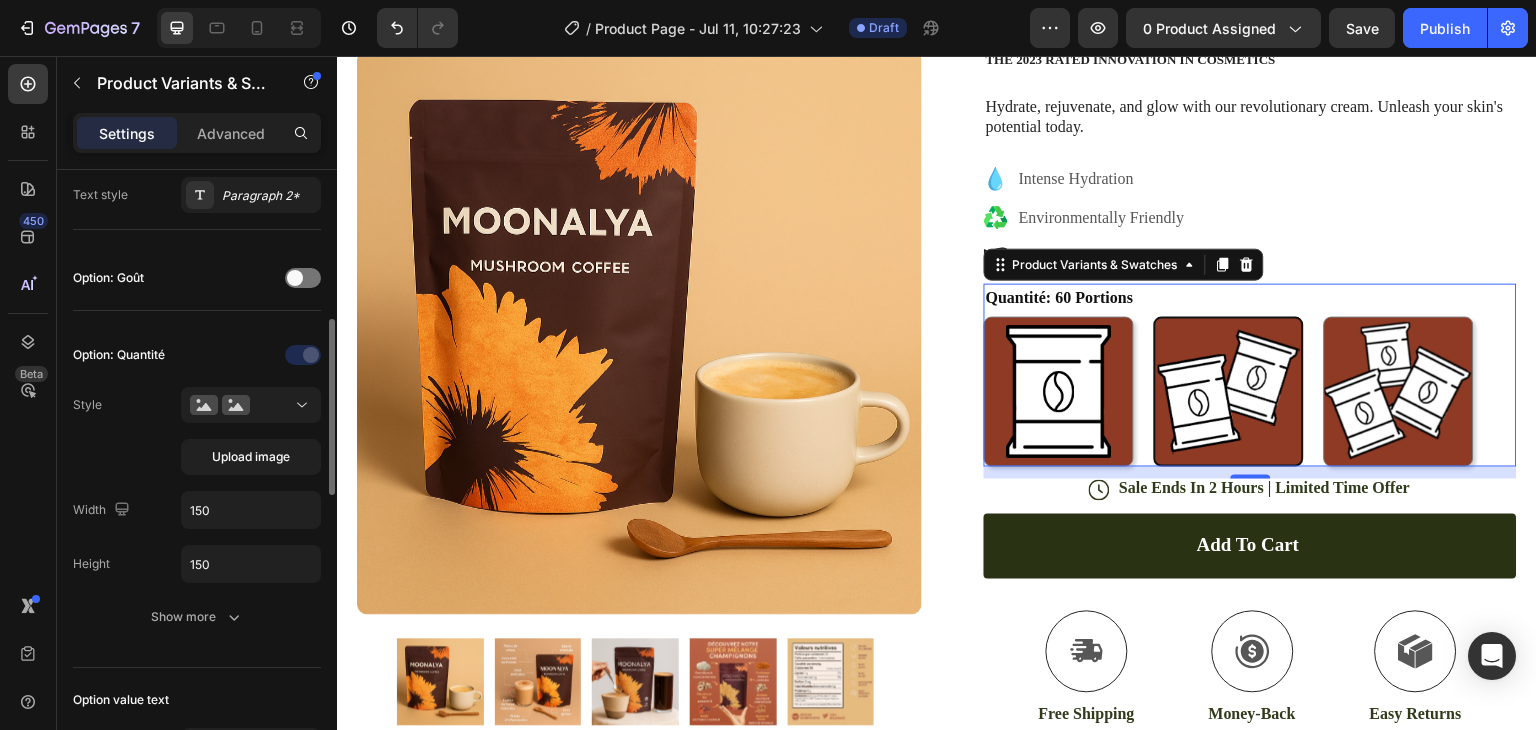 scroll, scrollTop: 482, scrollLeft: 0, axis: vertical 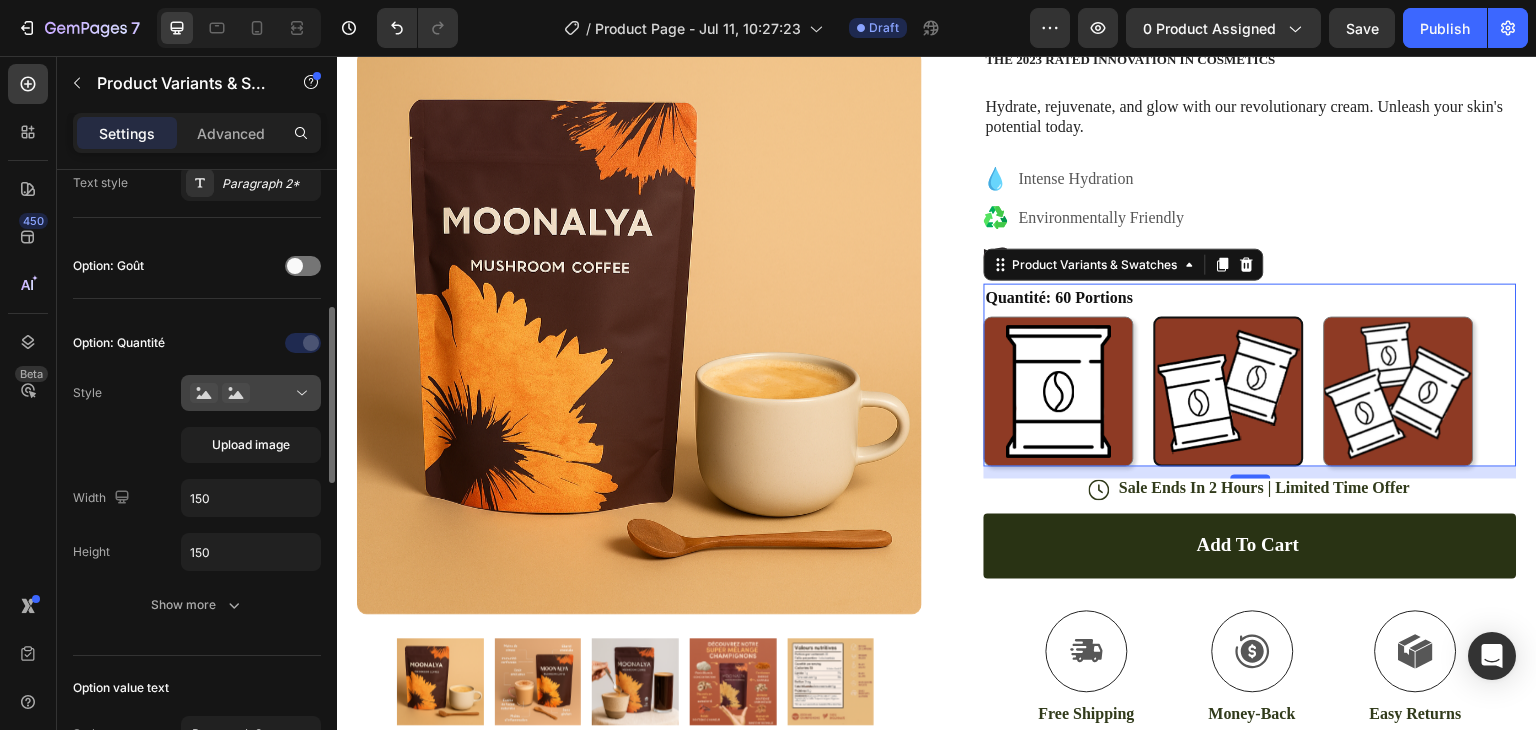 click 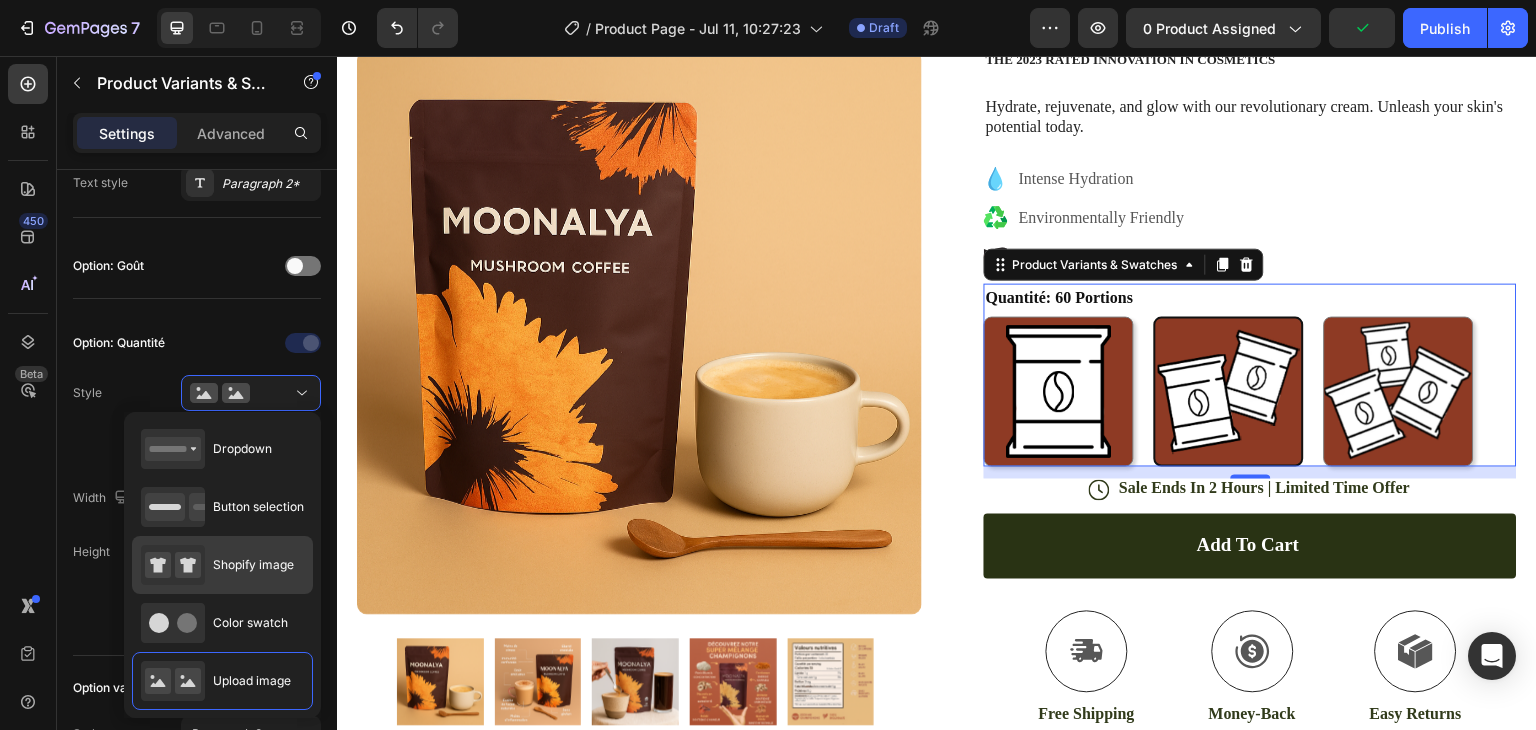 click on "Shopify image" at bounding box center (217, 565) 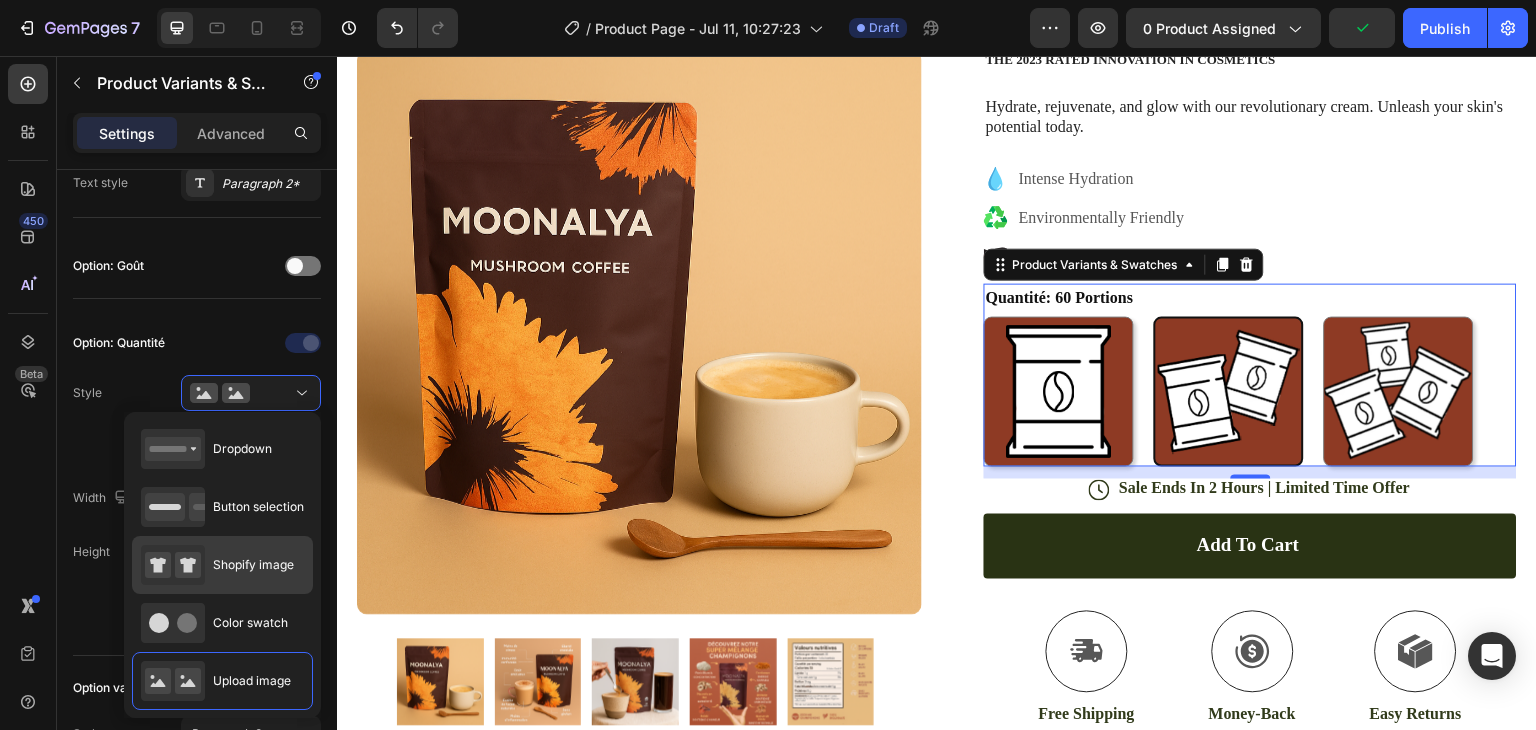 type on "64" 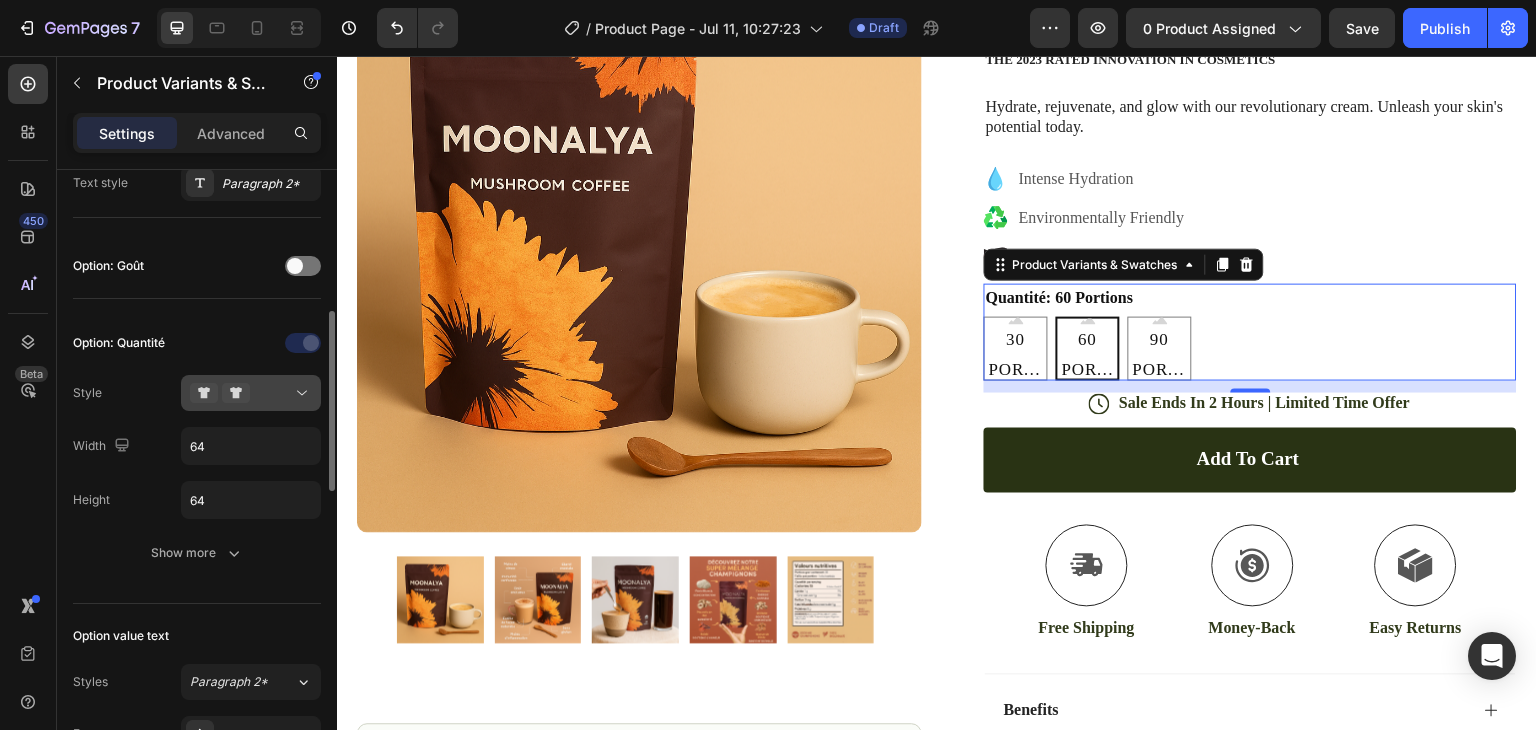click 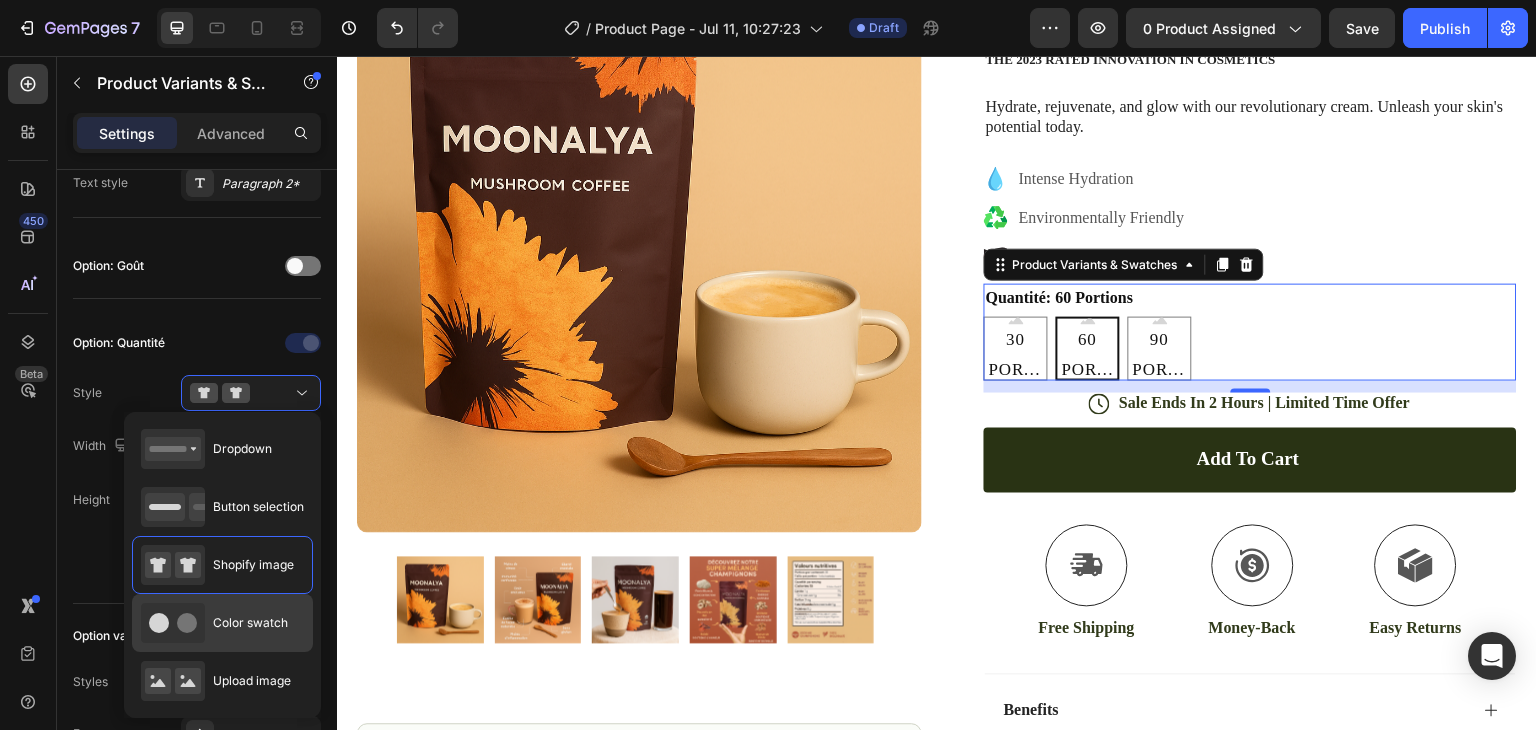 click on "Color swatch" at bounding box center [214, 623] 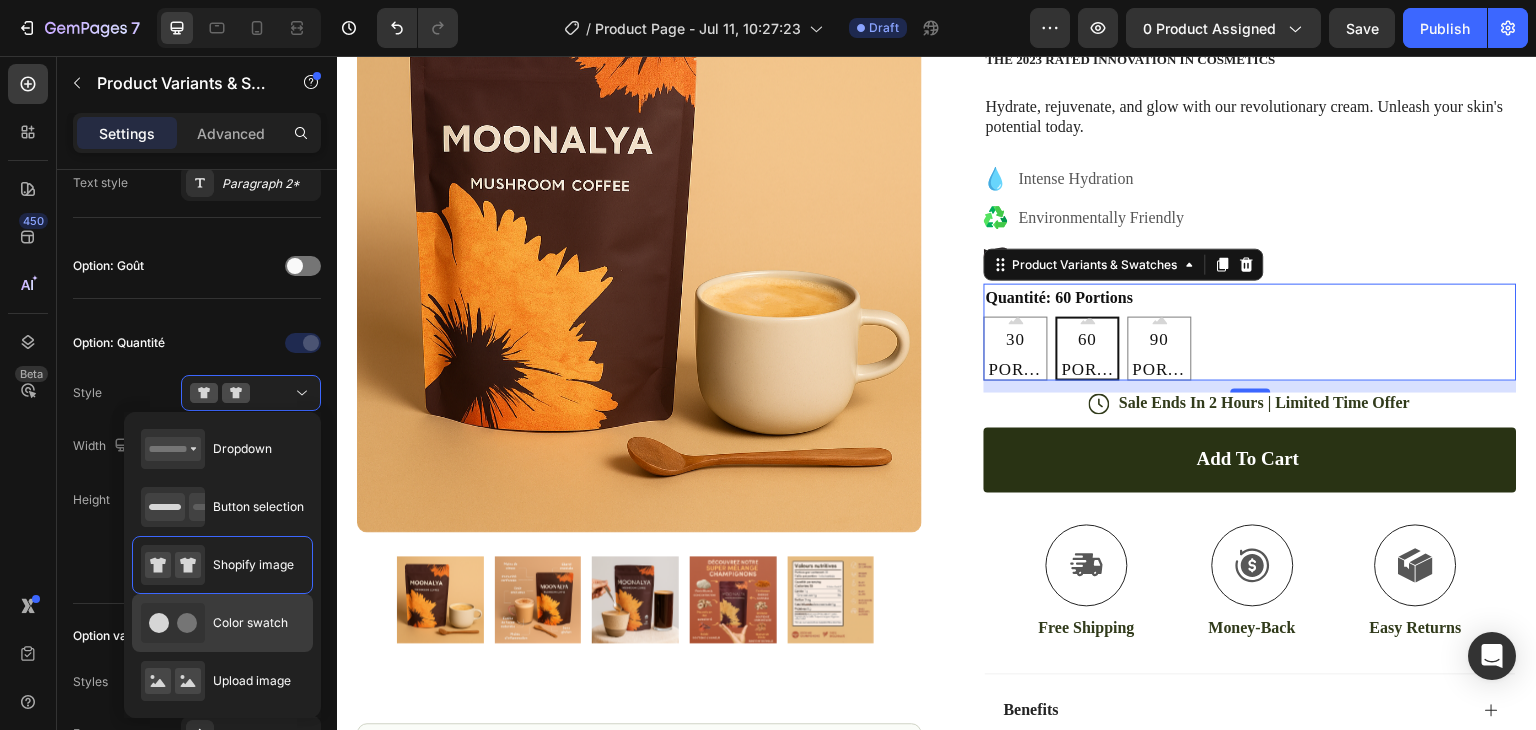 type on "45" 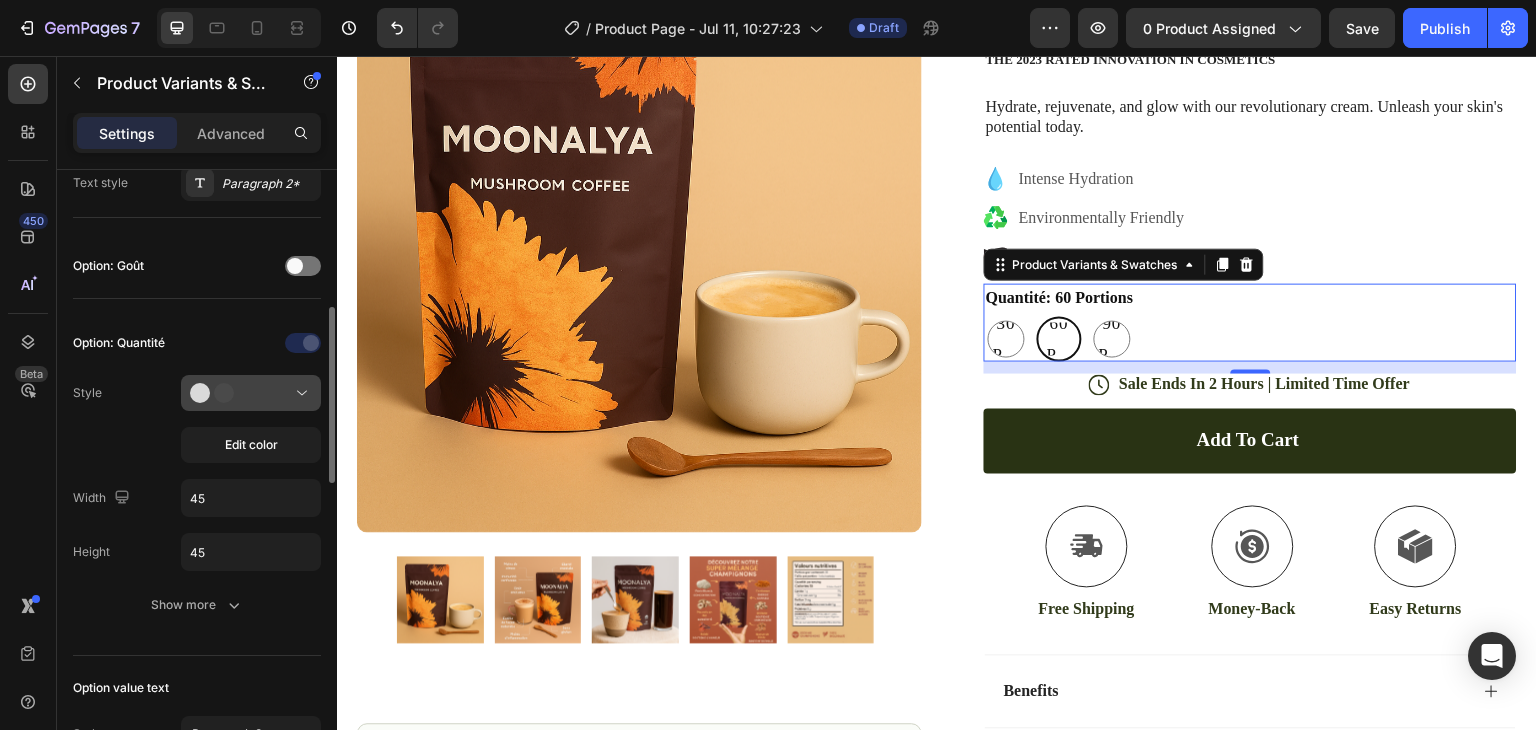 click 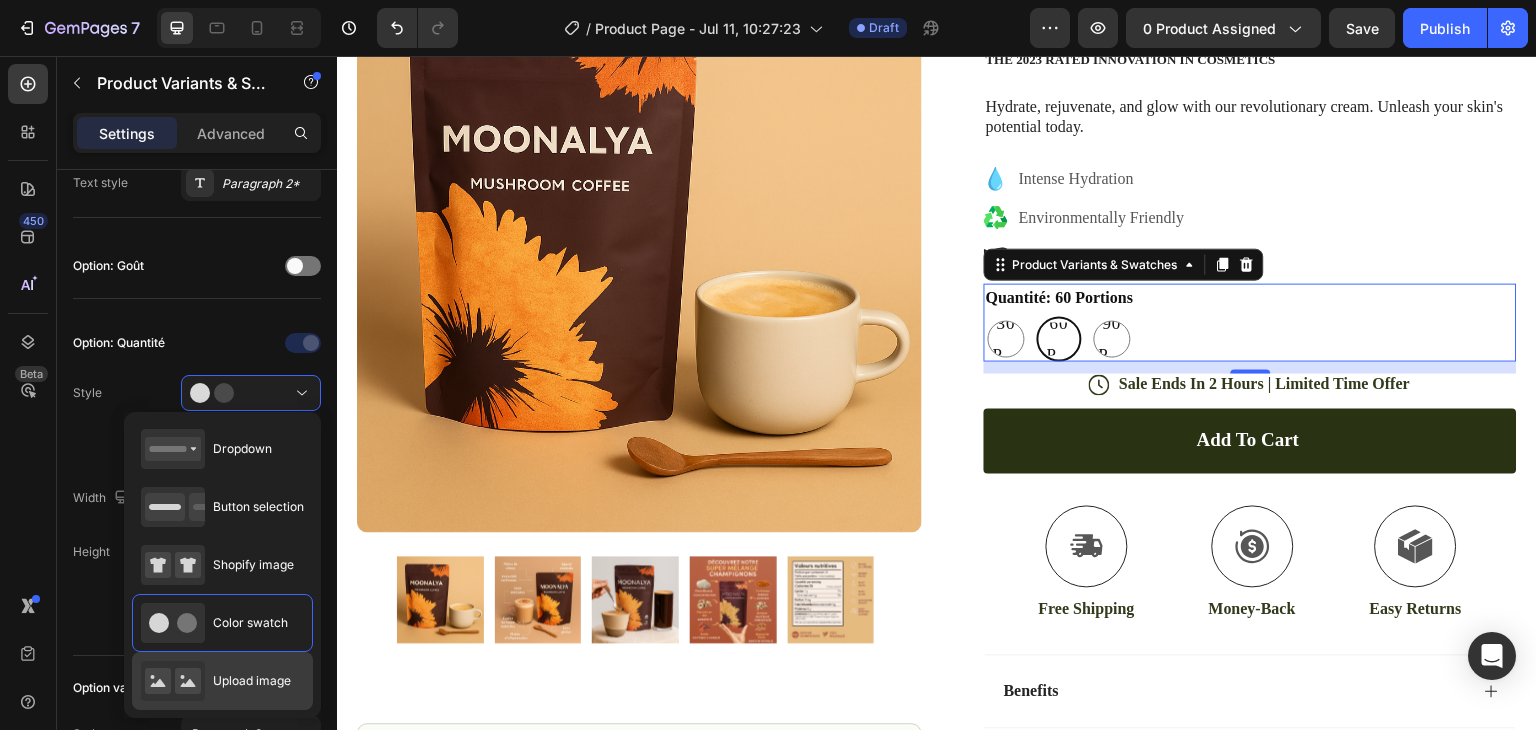 click on "Upload image" at bounding box center [252, 681] 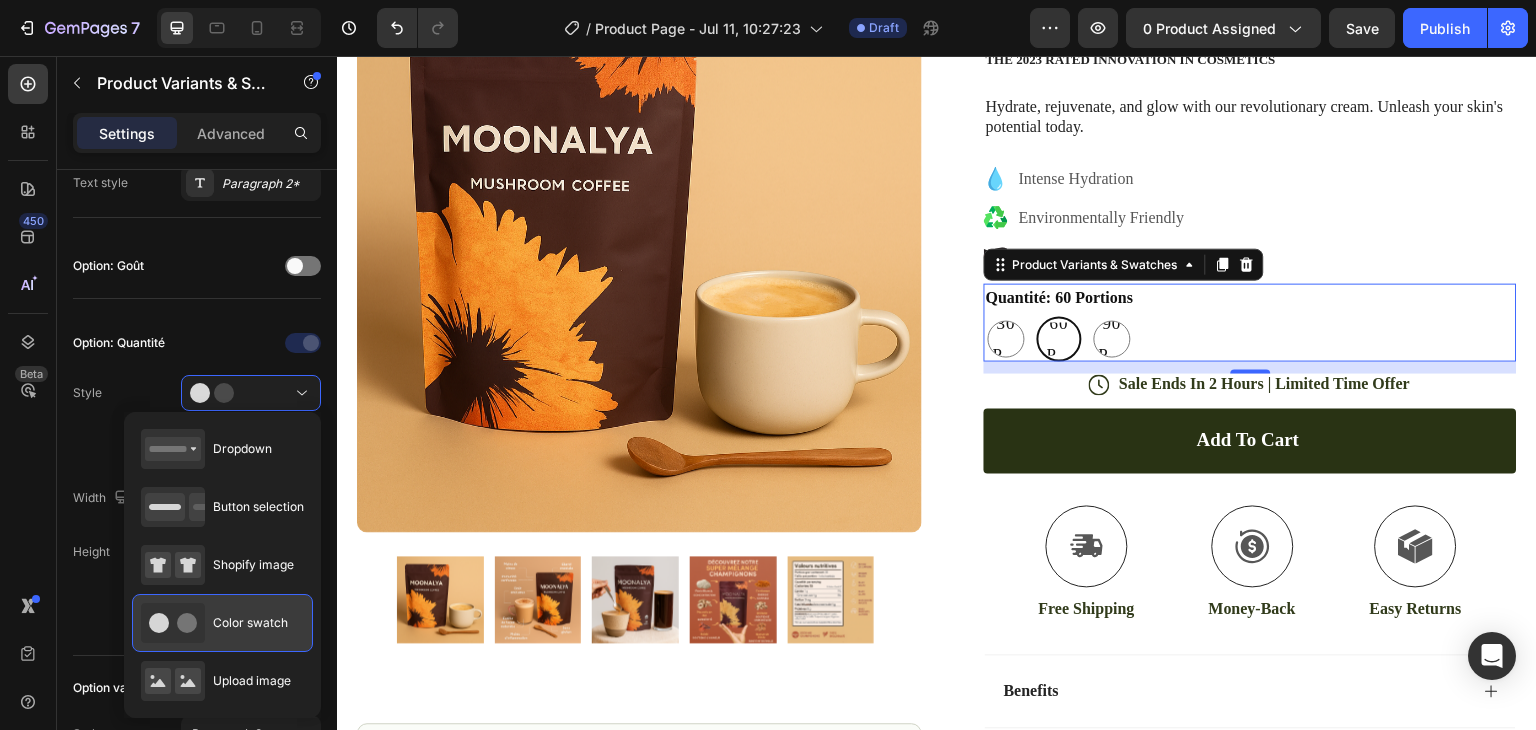type on "150" 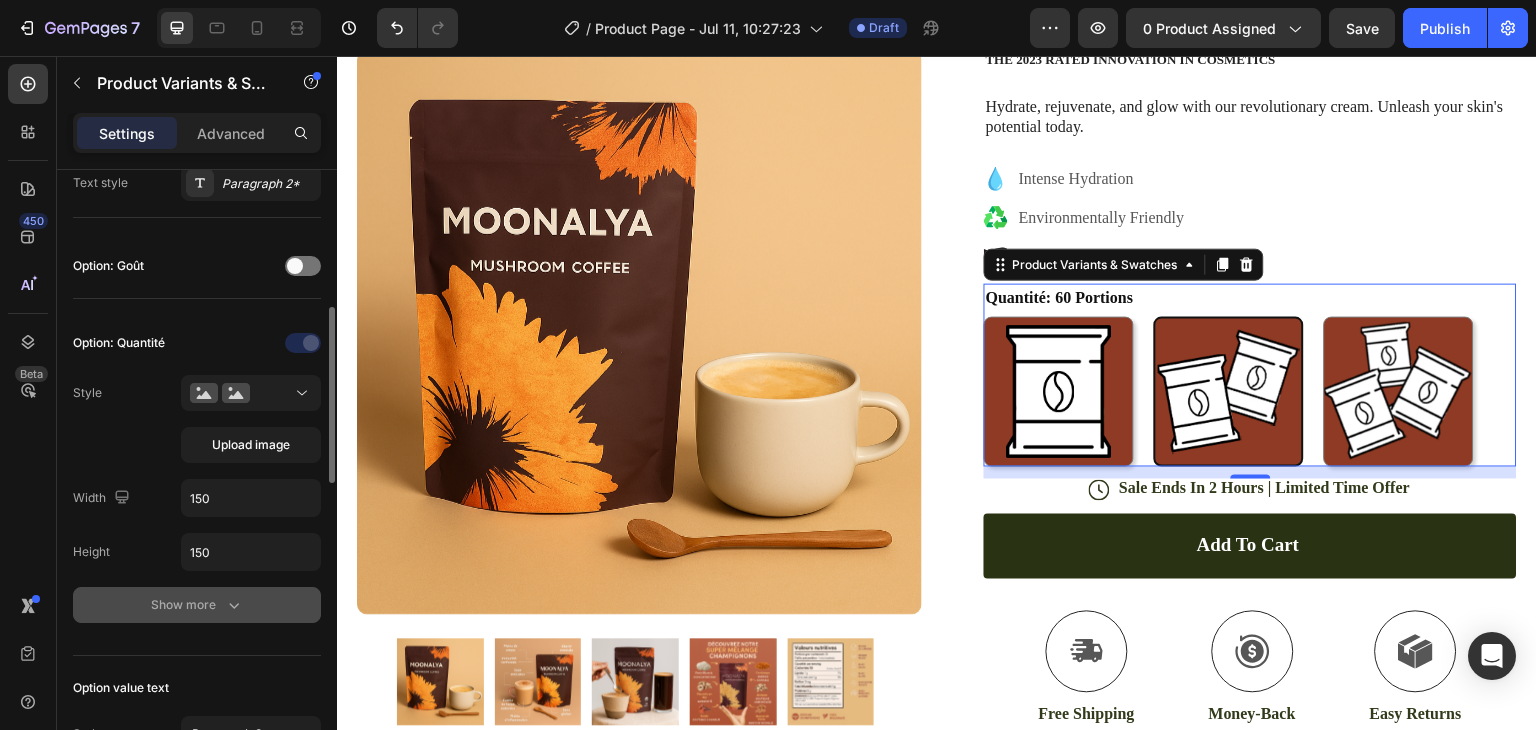 click on "Show more" at bounding box center [197, 605] 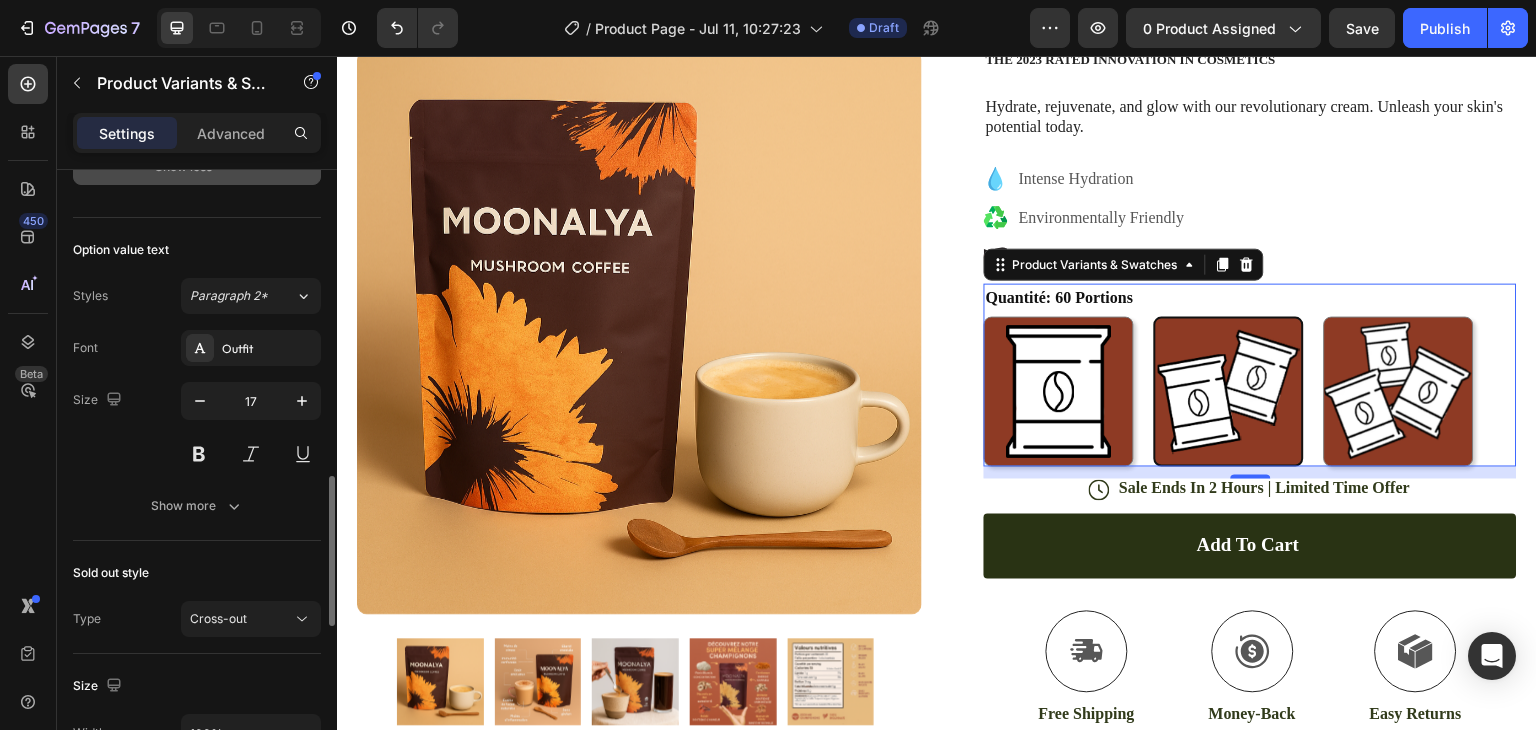 scroll, scrollTop: 1304, scrollLeft: 0, axis: vertical 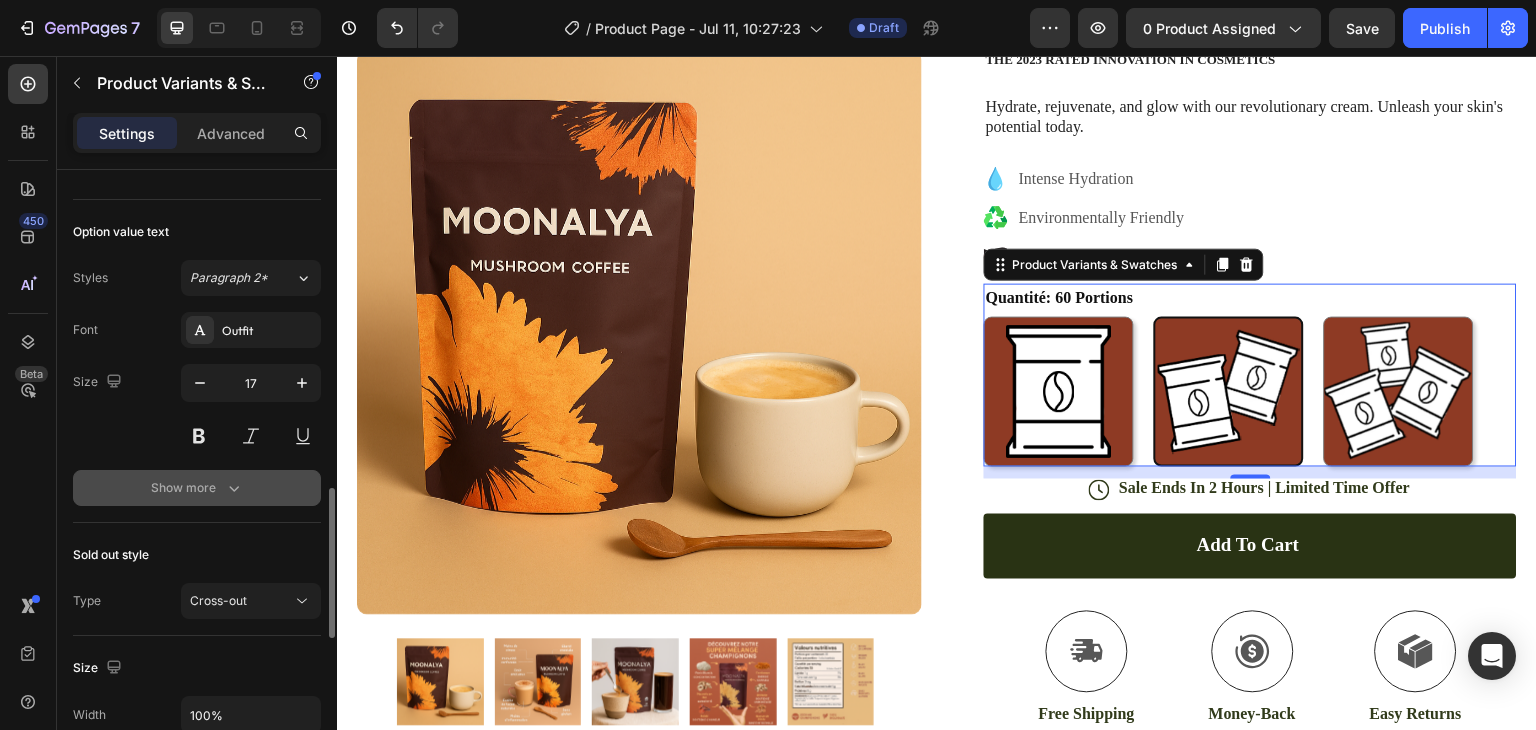 click 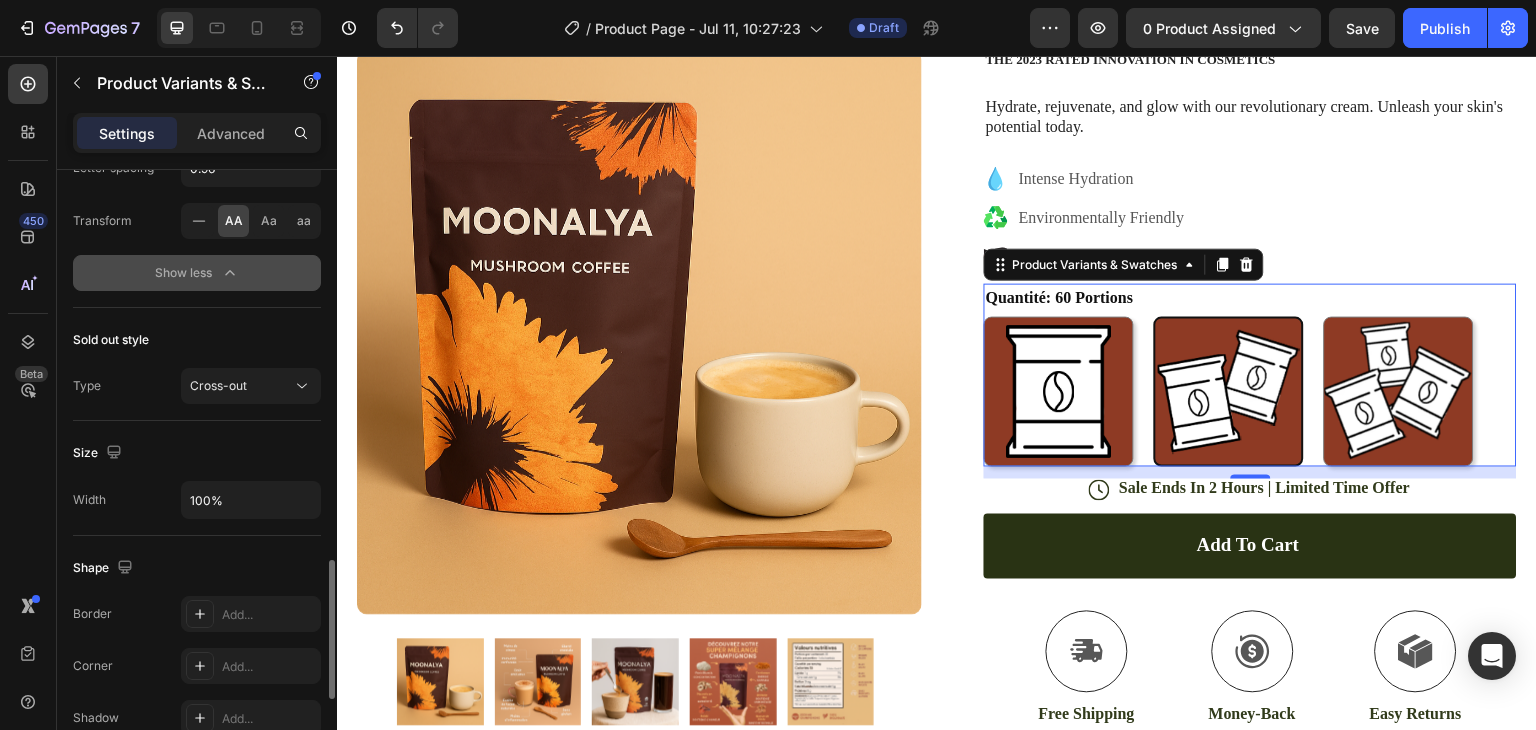scroll, scrollTop: 1729, scrollLeft: 0, axis: vertical 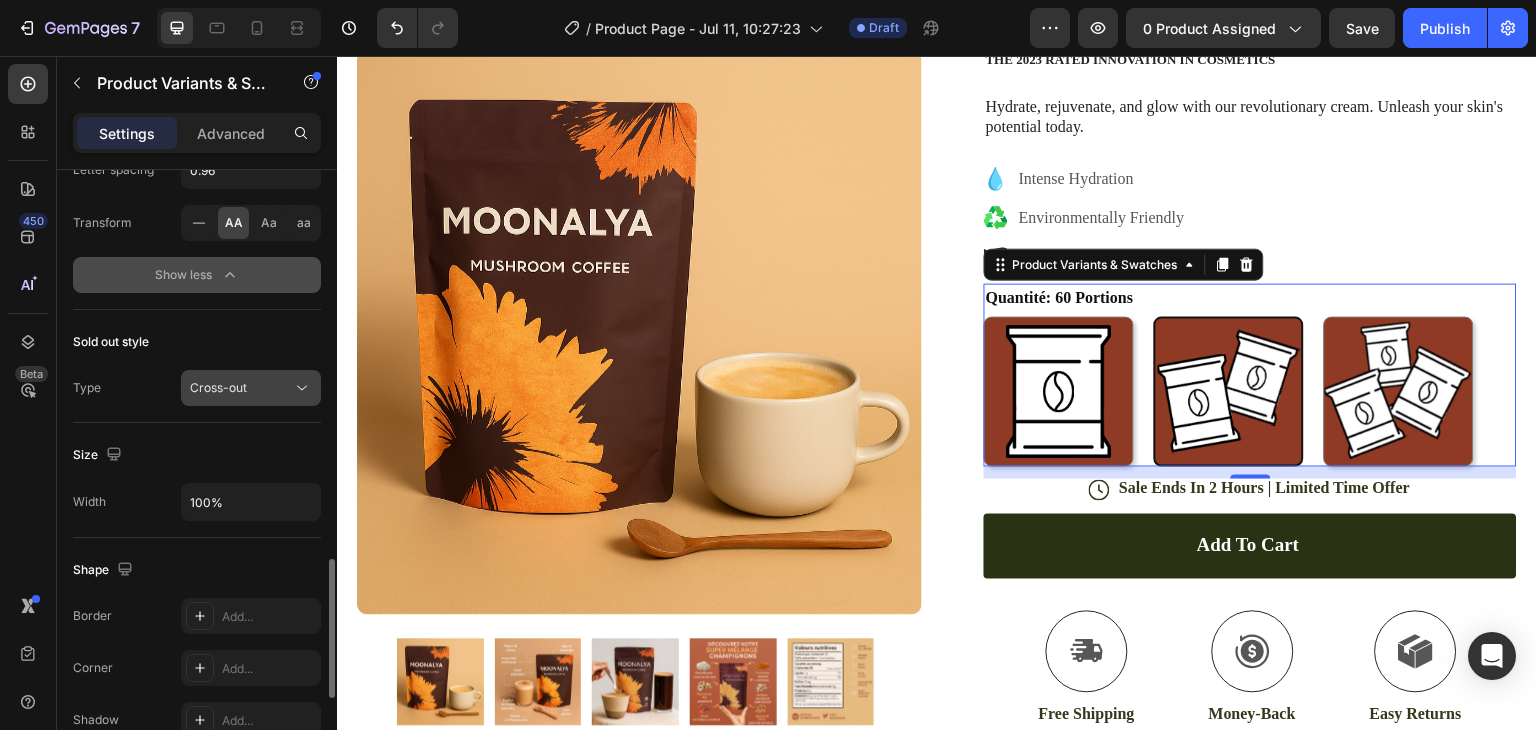 click on "Cross-out" at bounding box center [218, 387] 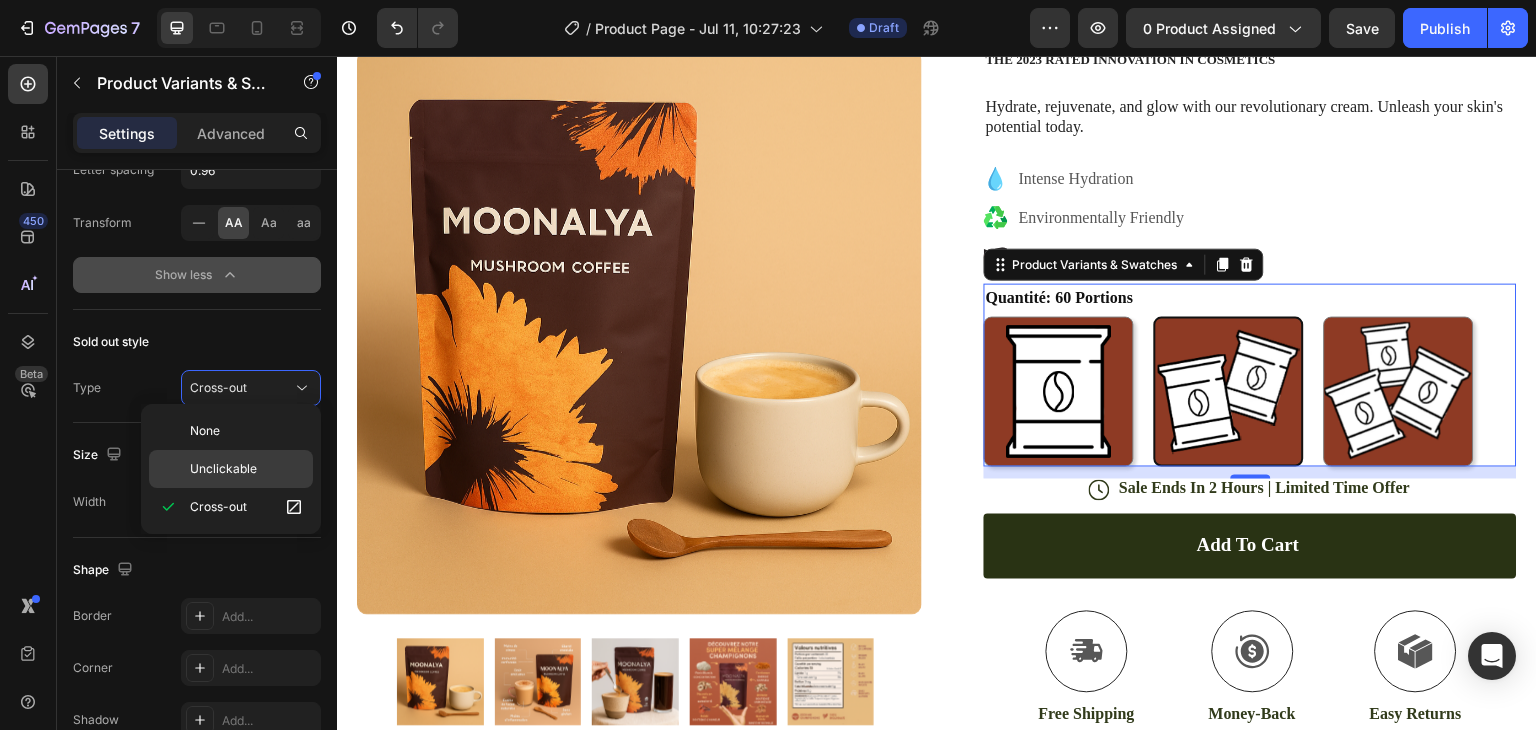 drag, startPoint x: 241, startPoint y: 464, endPoint x: 722, endPoint y: 355, distance: 493.1957 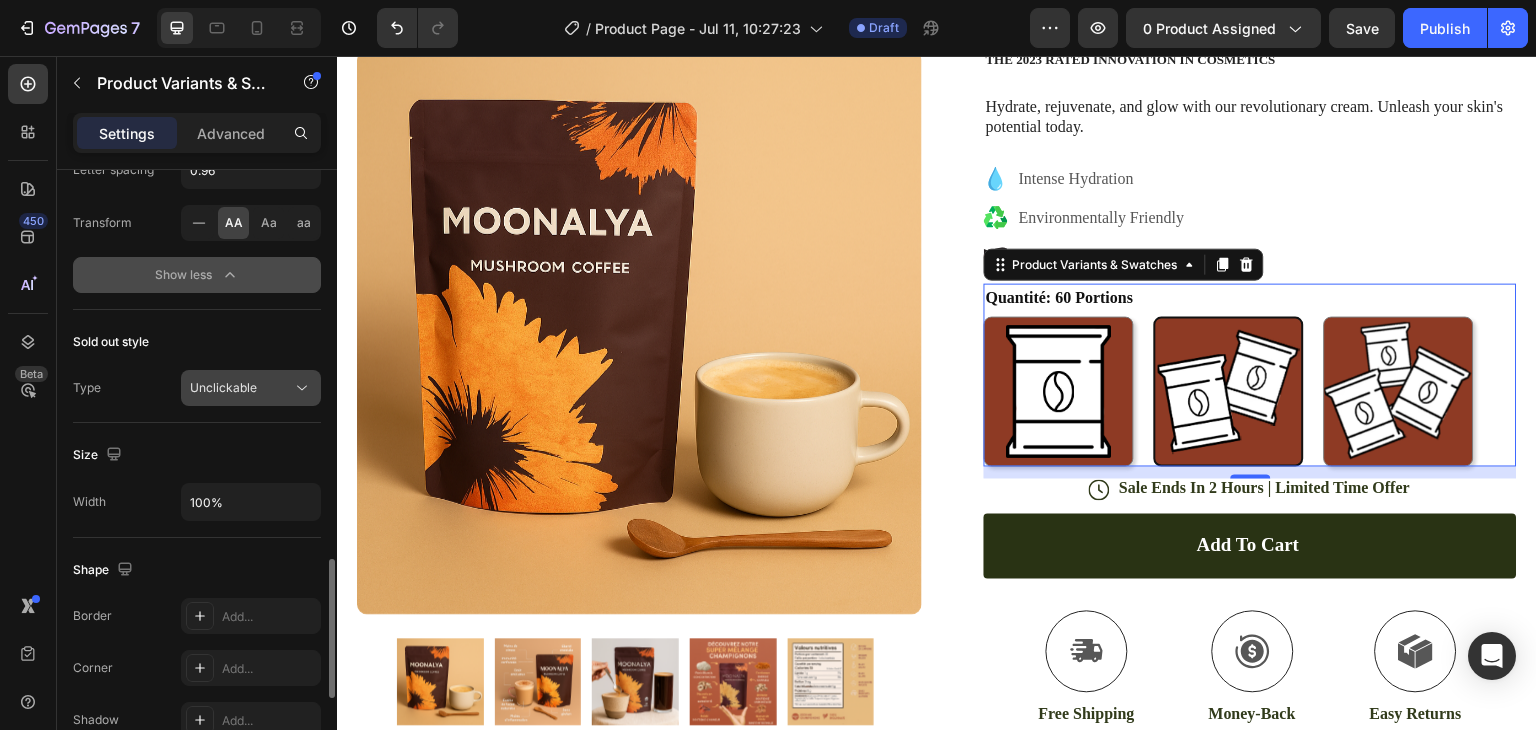click on "Unclickable" 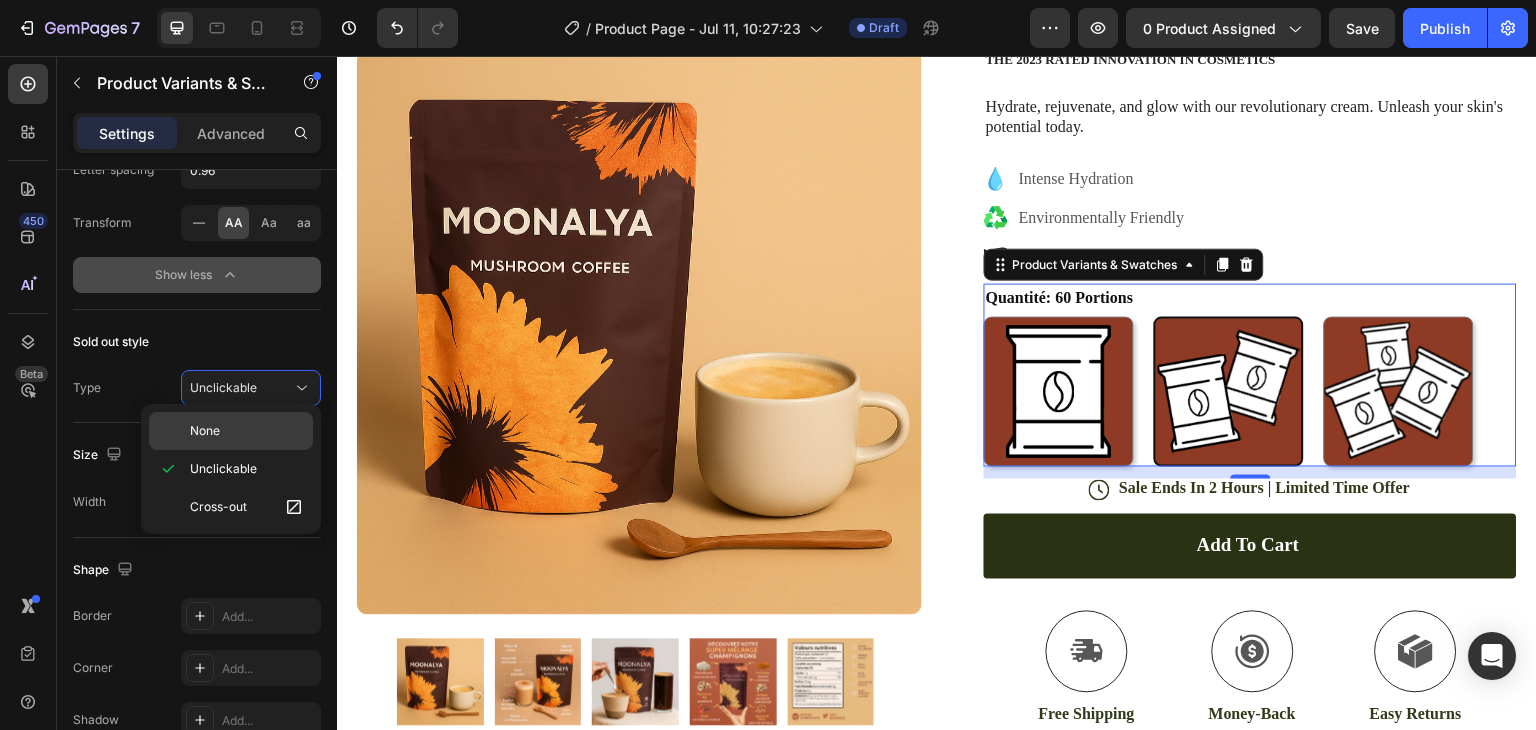 click on "None" at bounding box center (205, 431) 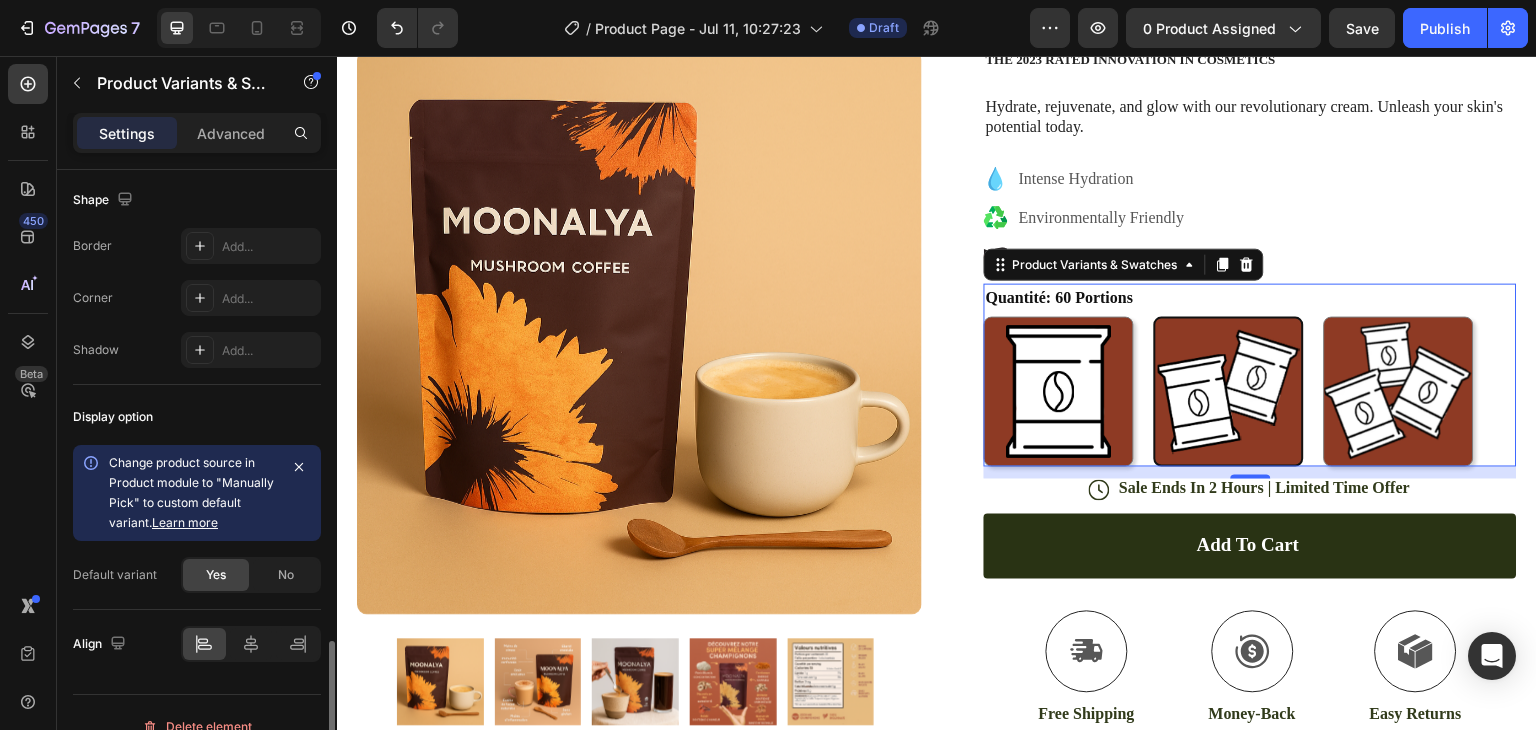 scroll, scrollTop: 2098, scrollLeft: 0, axis: vertical 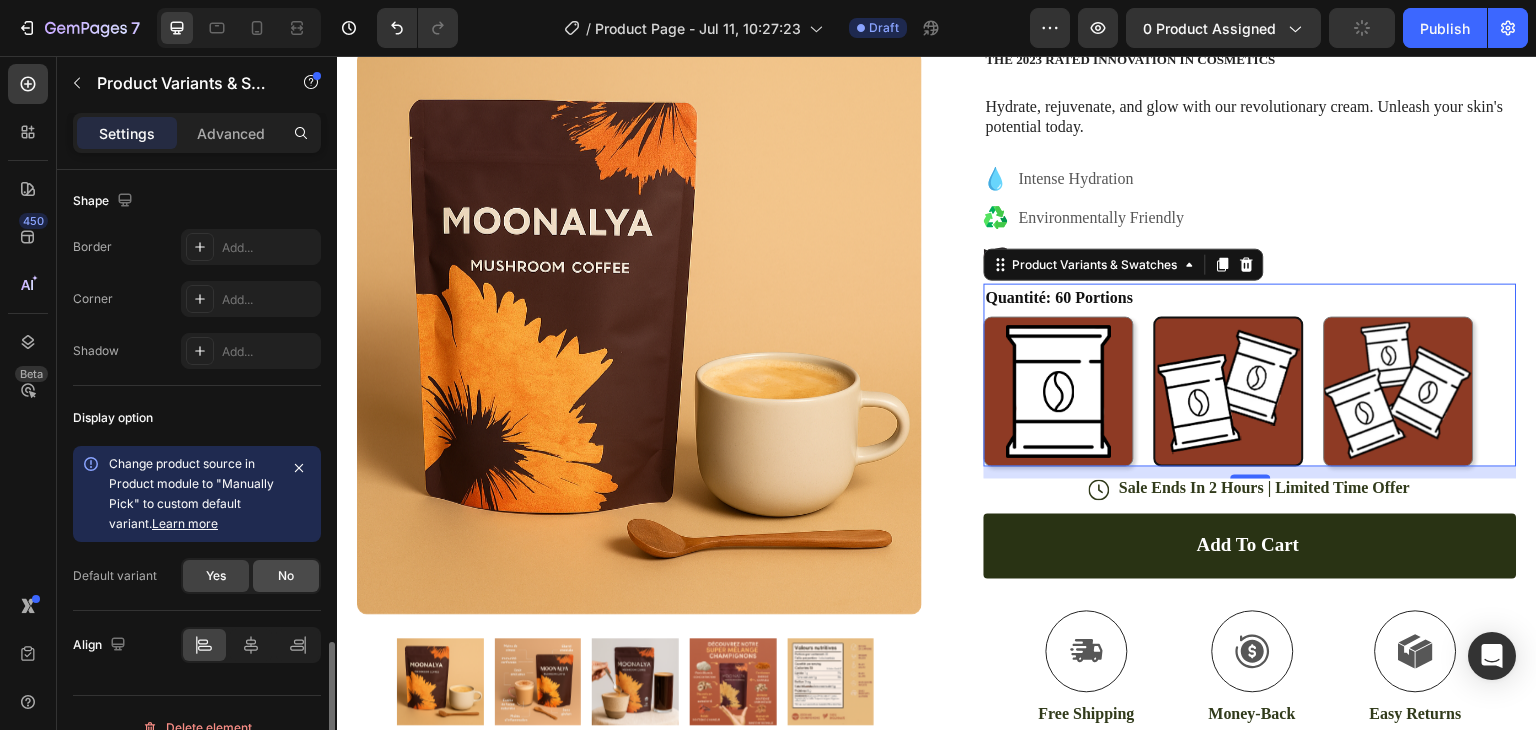 click on "No" 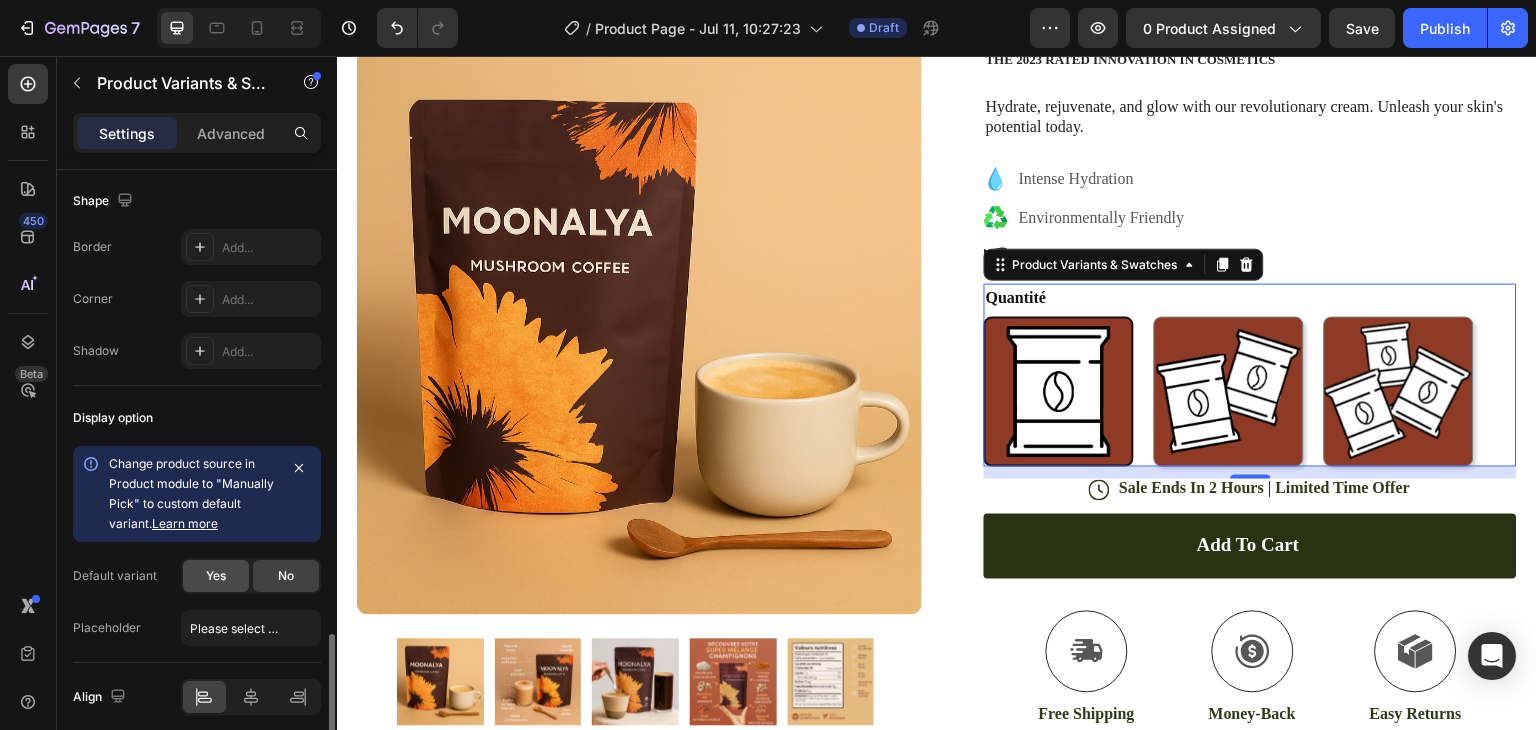 click on "Yes" 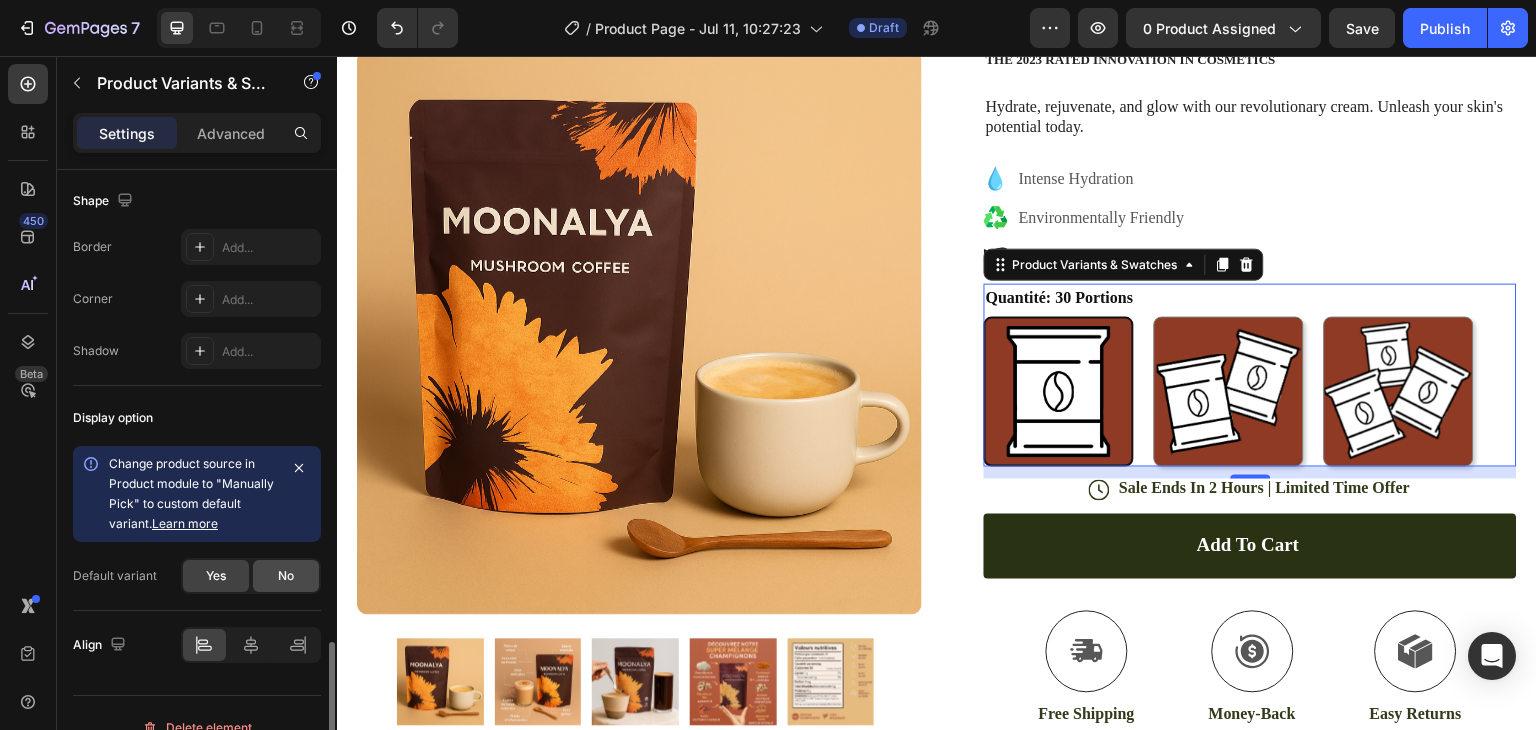click on "No" 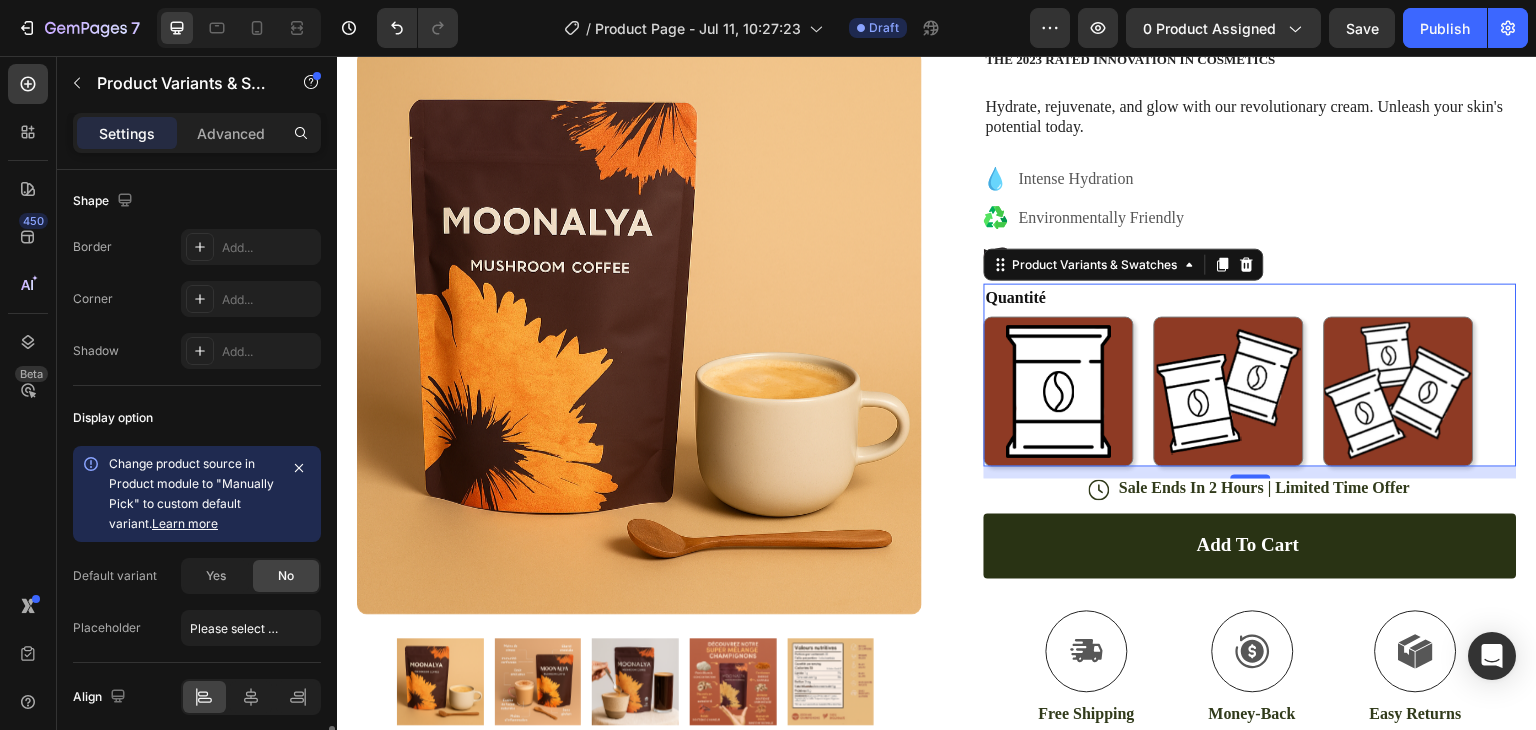 scroll, scrollTop: 2173, scrollLeft: 0, axis: vertical 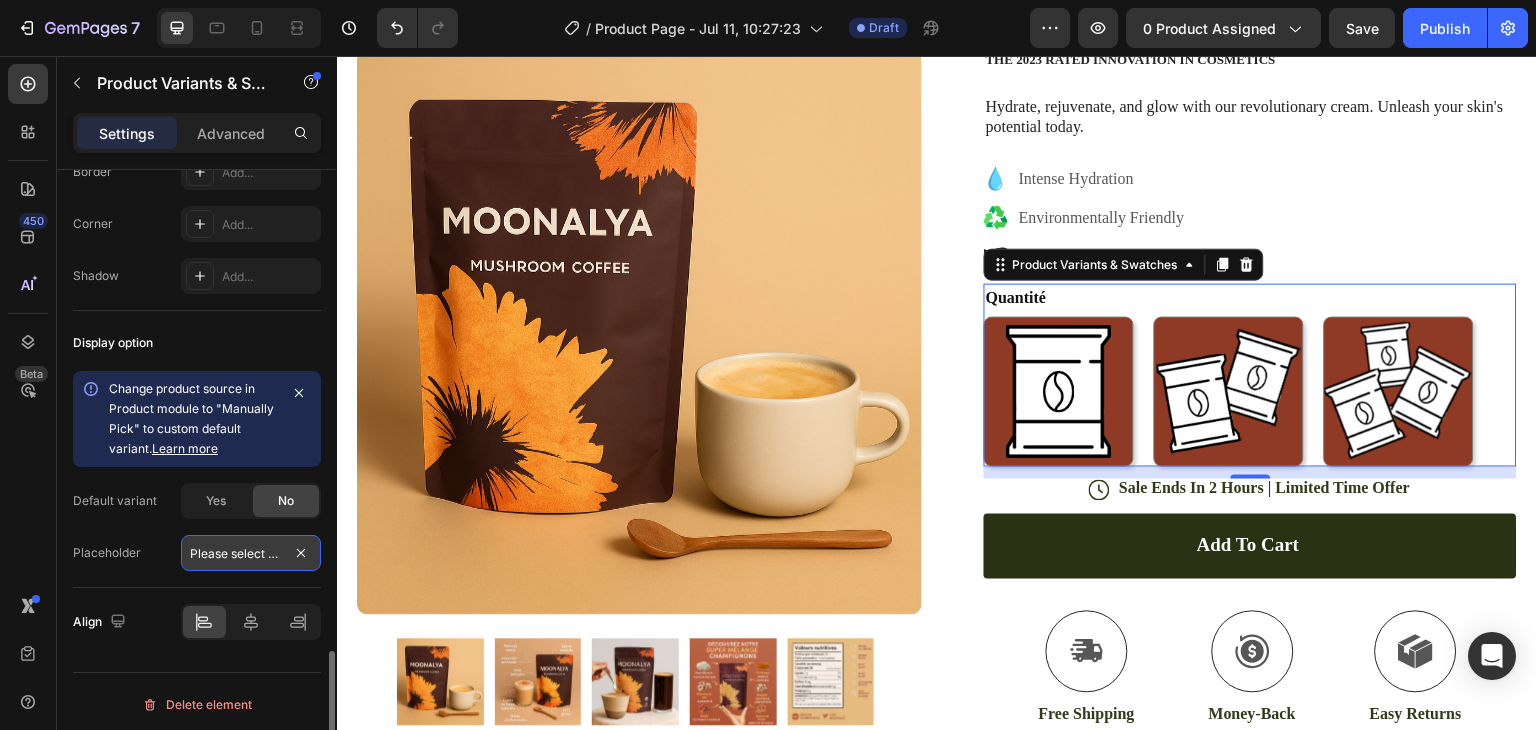 click on "Please select an option" at bounding box center [251, 553] 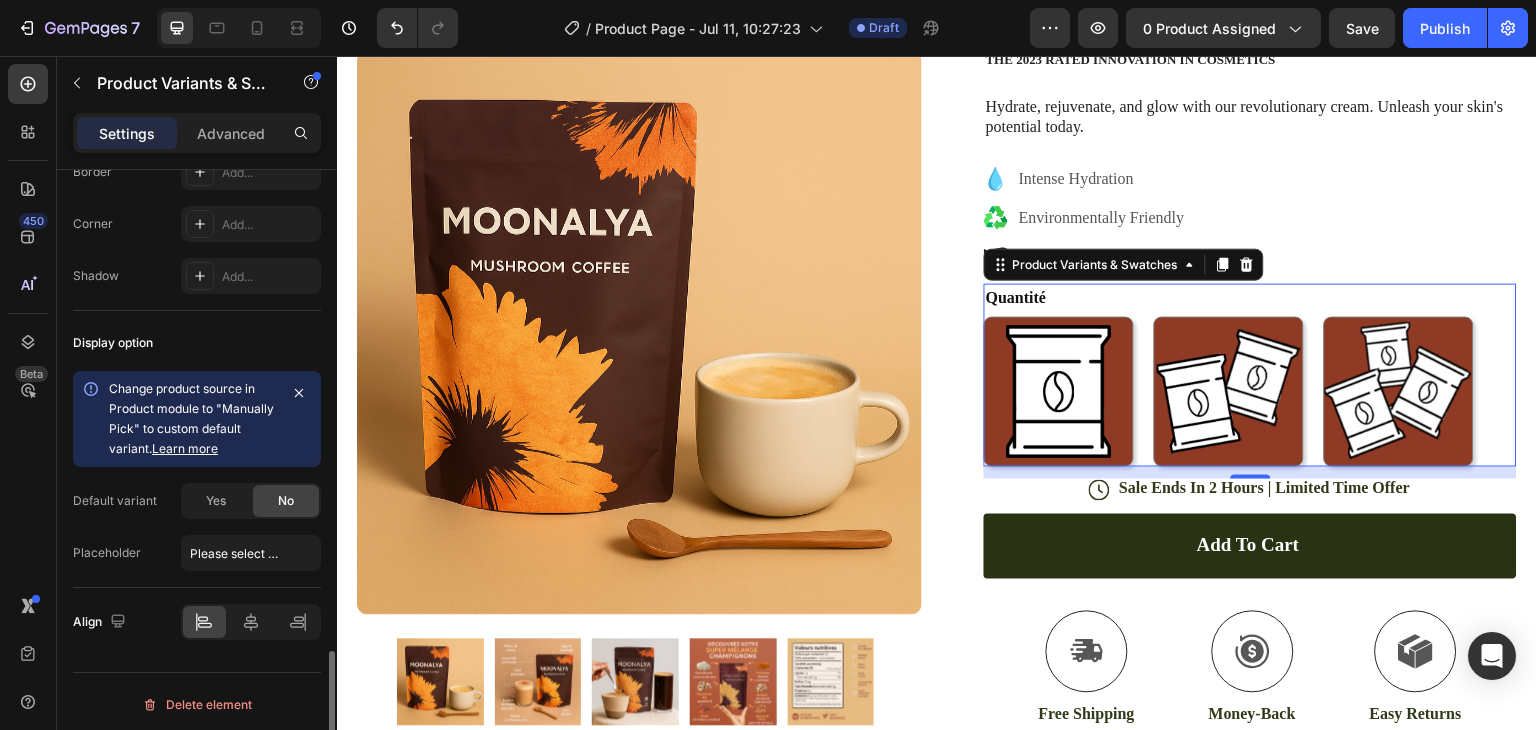 click on "Display option Change product source in Product module to "Manually Pick" to custom default variant.  Learn more Default variant Yes No Placeholder Please select an option" 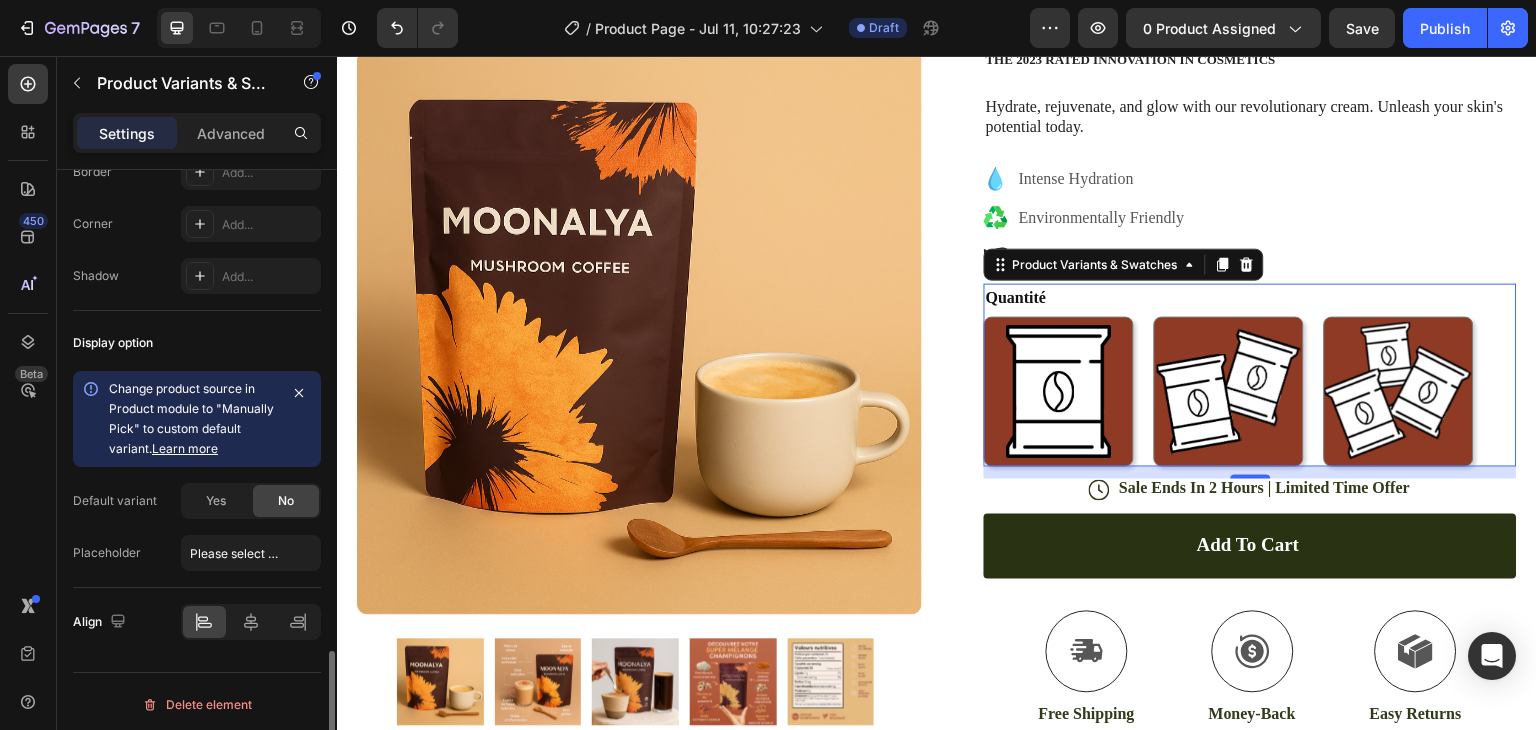 click on "Learn more" at bounding box center (185, 448) 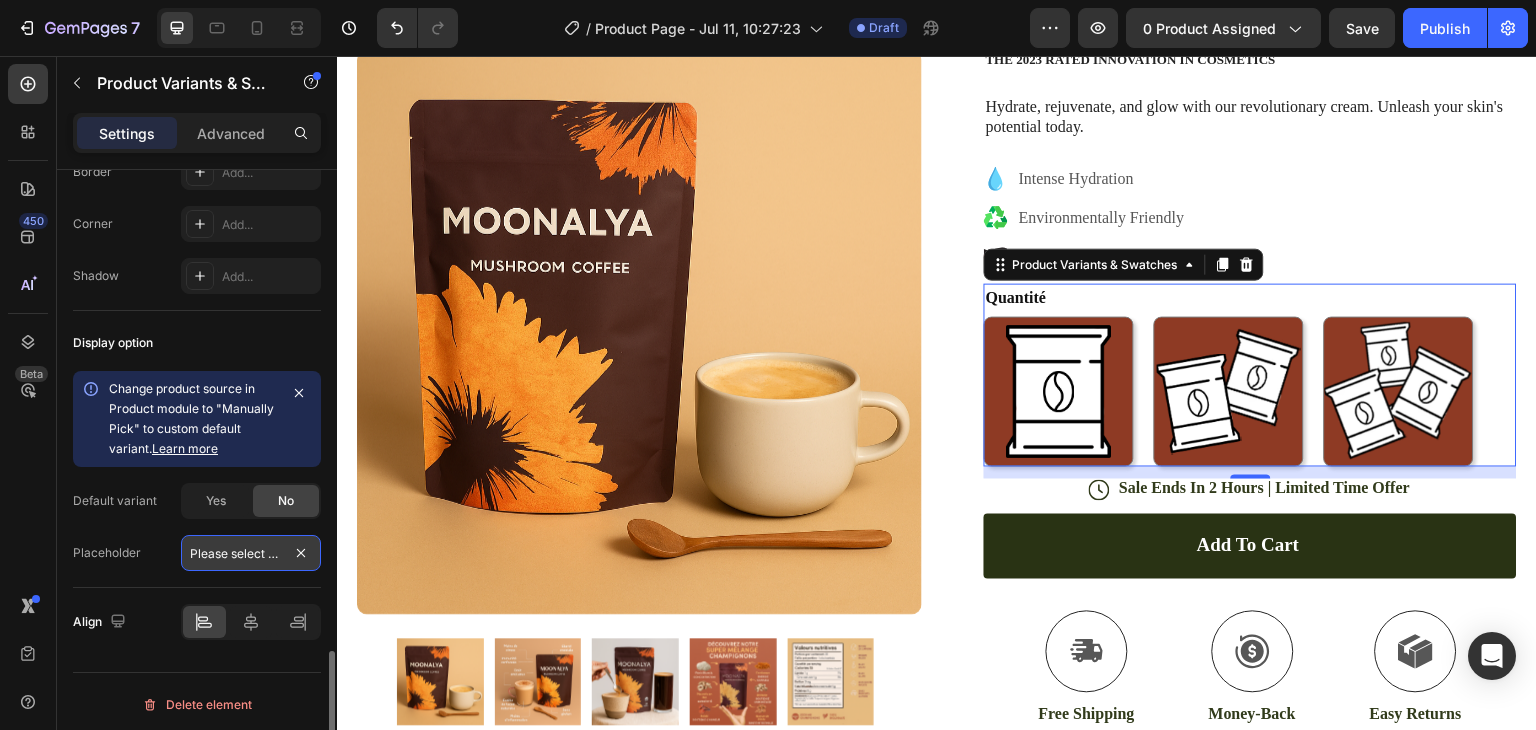 click on "Please select an option" at bounding box center (251, 553) 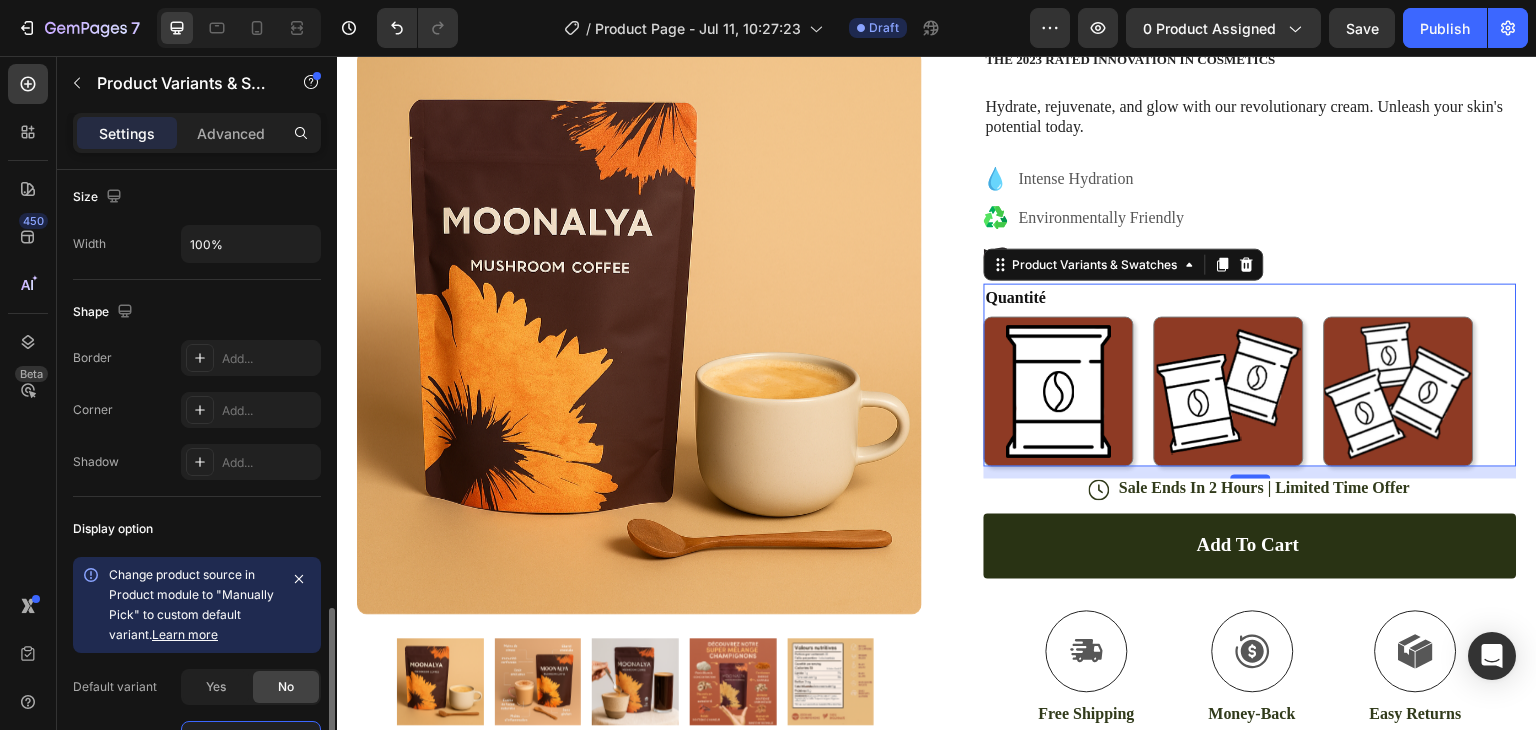 scroll, scrollTop: 1986, scrollLeft: 0, axis: vertical 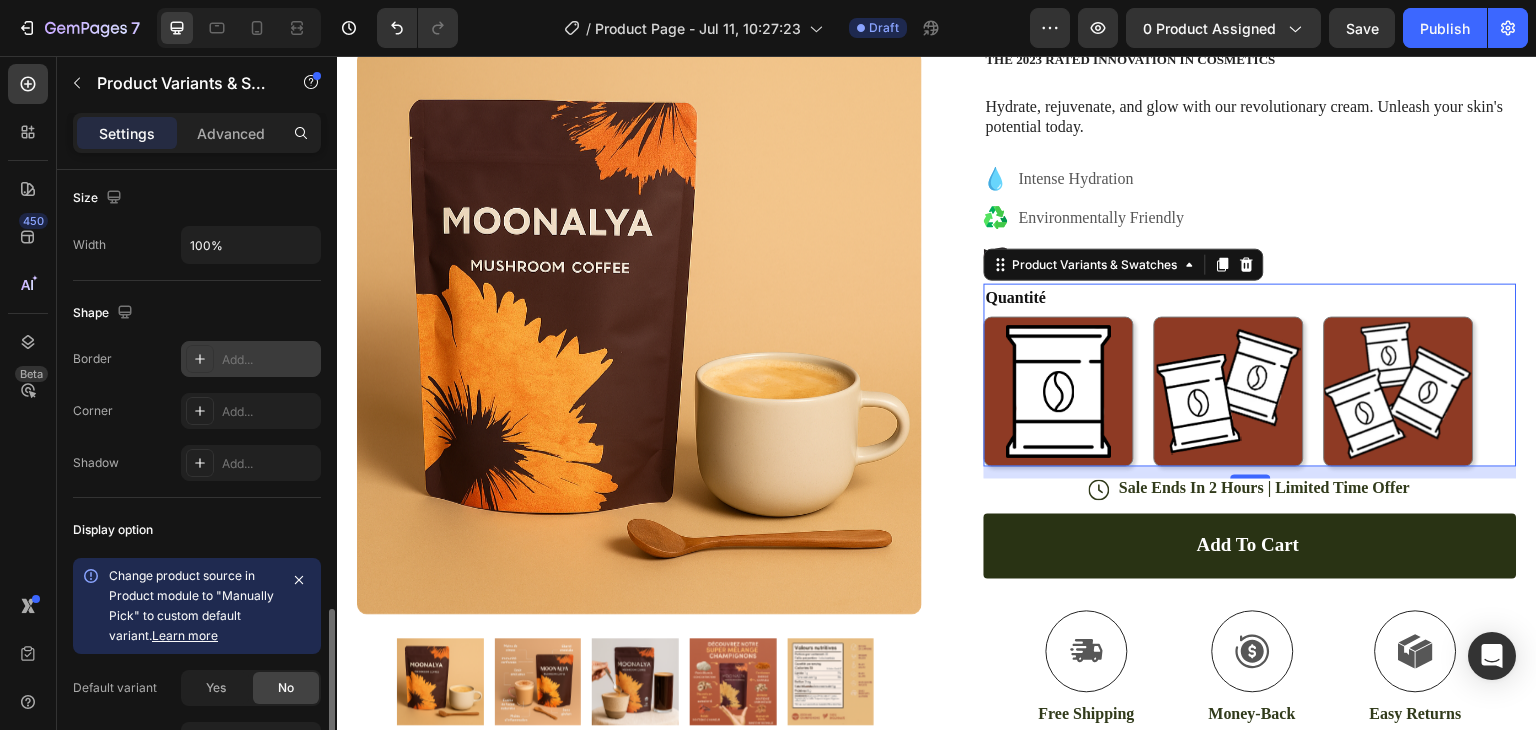 click at bounding box center (200, 359) 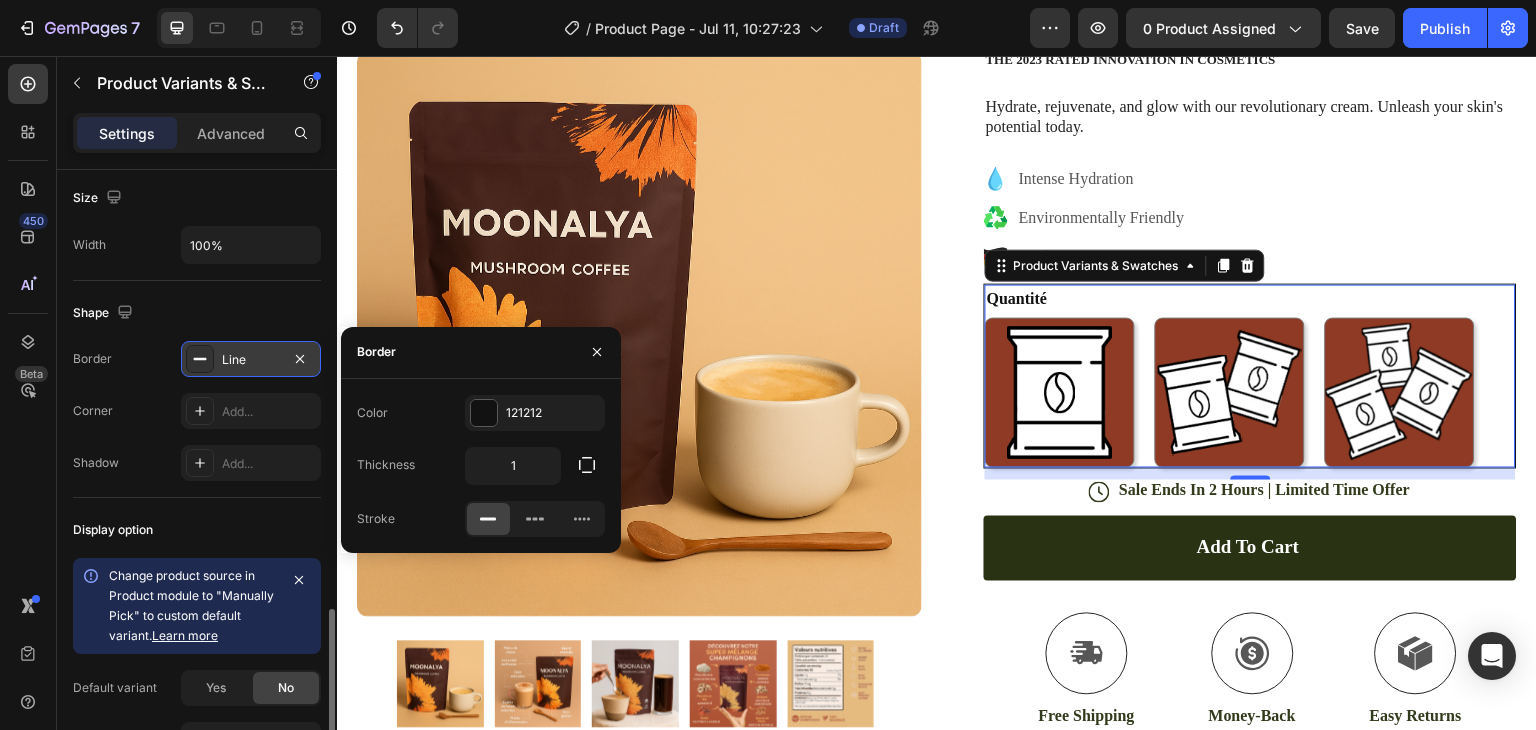 click at bounding box center [200, 359] 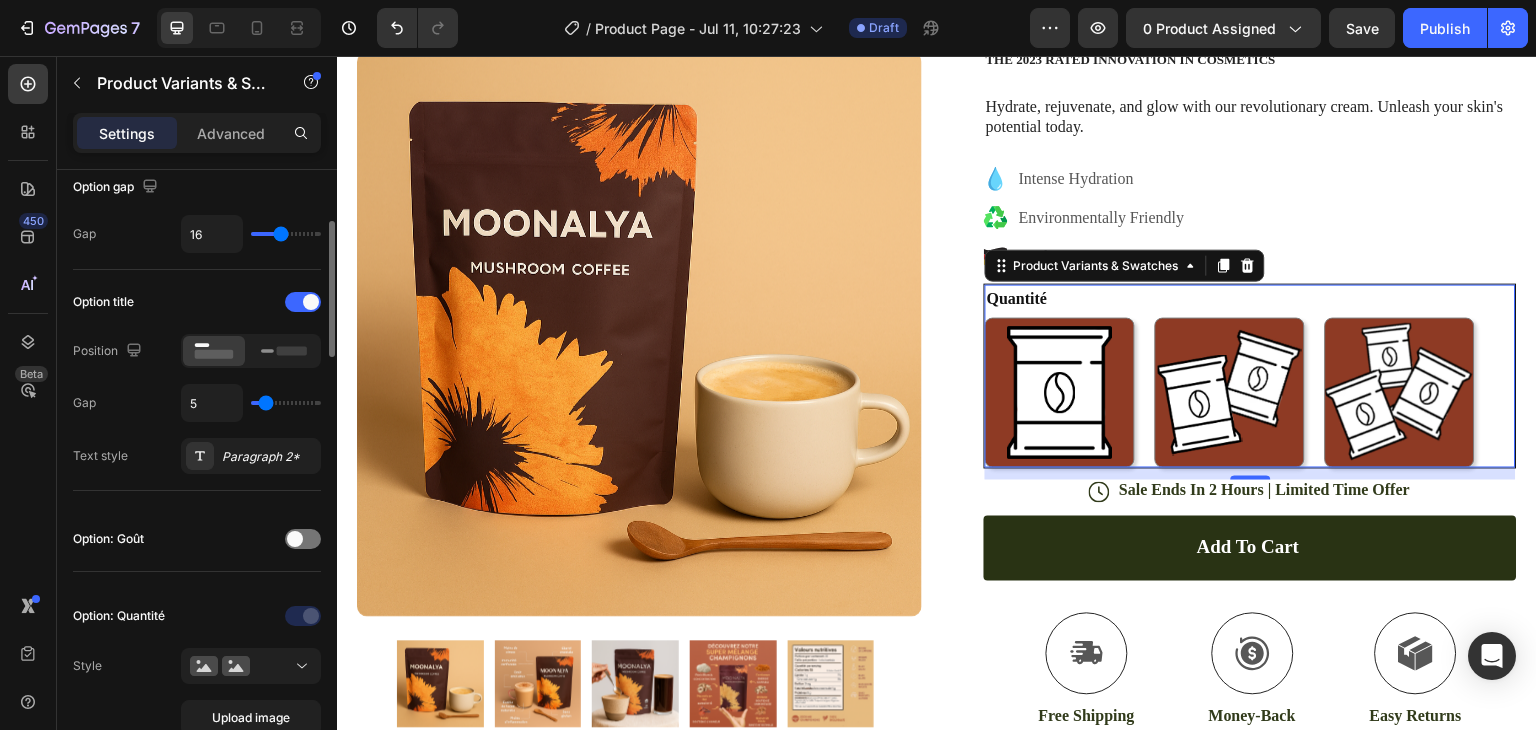 scroll, scrollTop: 0, scrollLeft: 0, axis: both 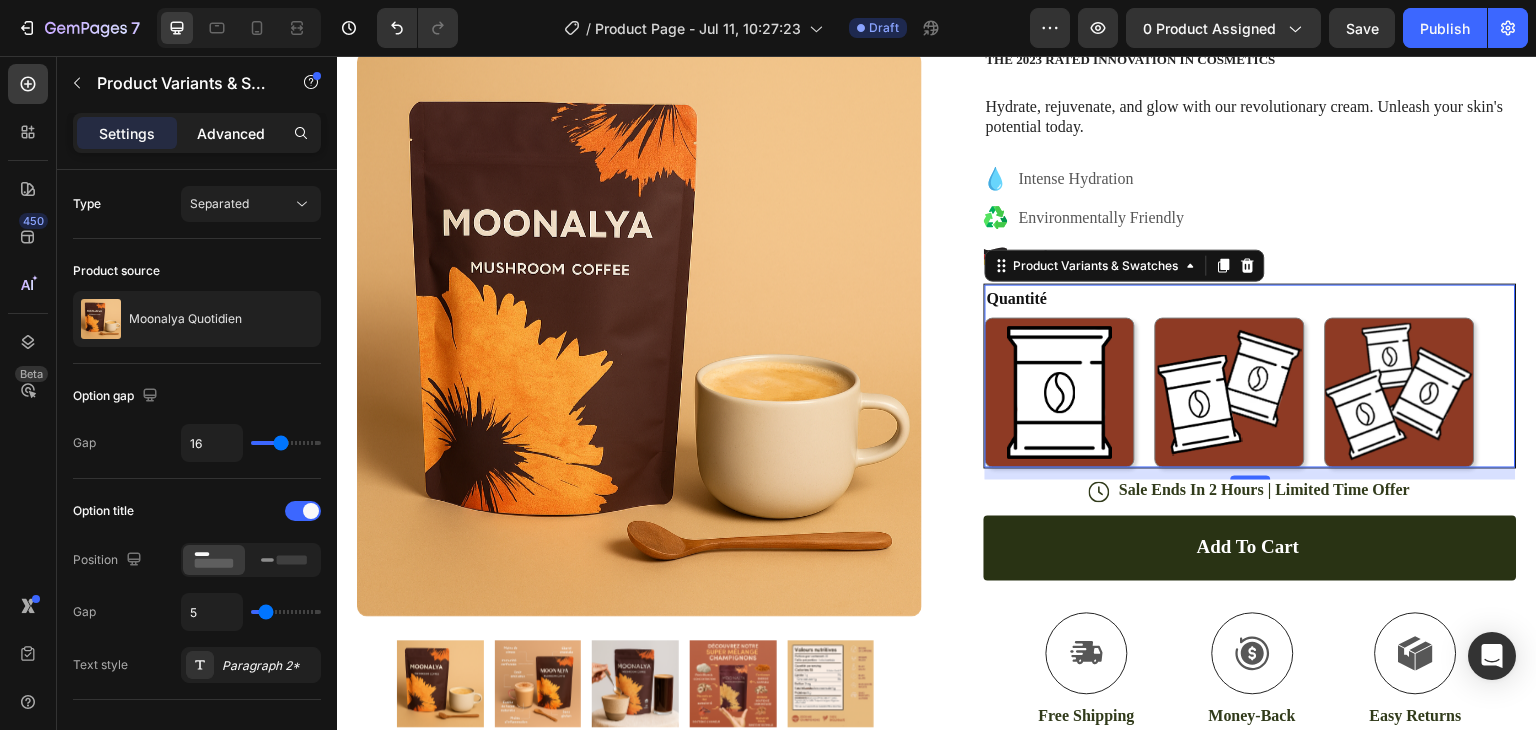 click on "Advanced" at bounding box center [231, 133] 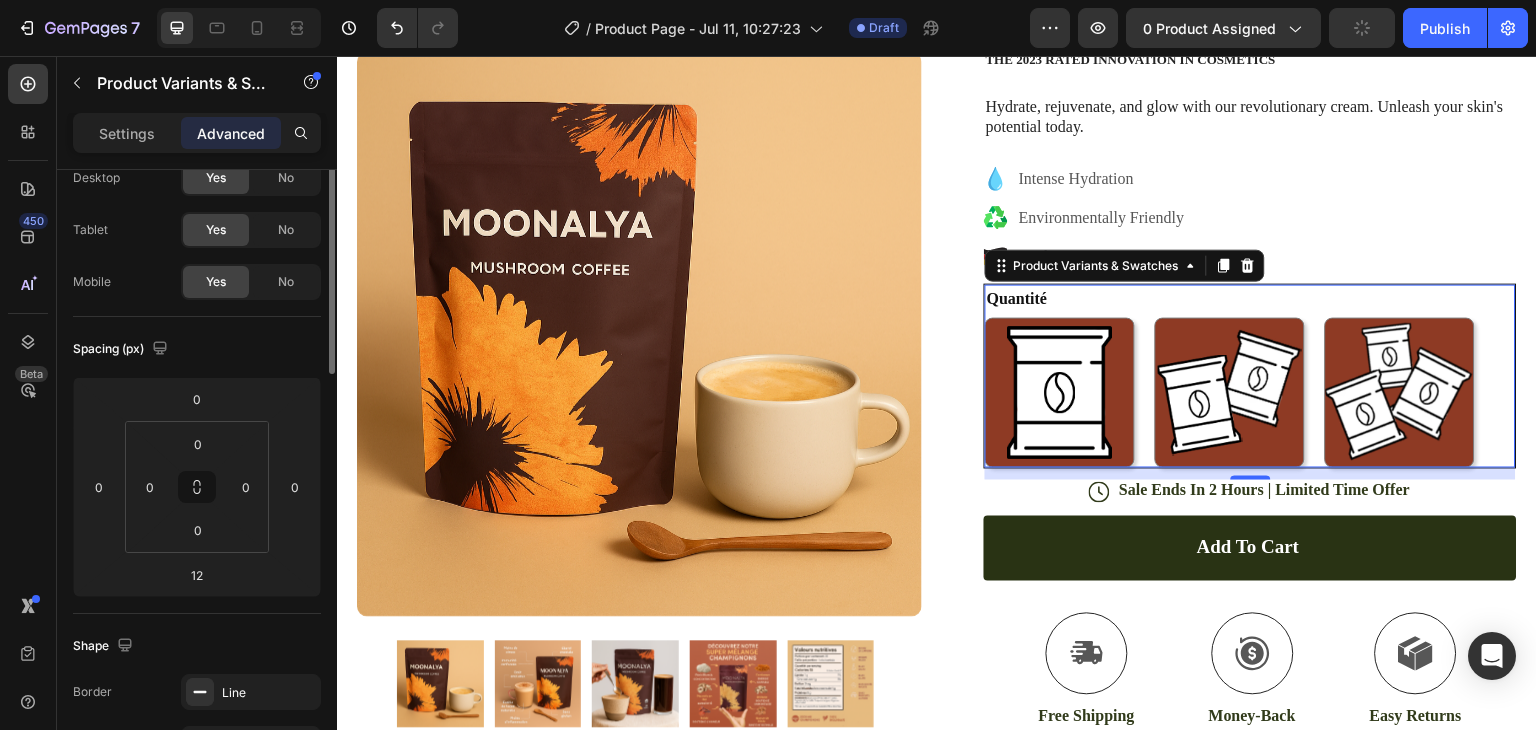 scroll, scrollTop: 0, scrollLeft: 0, axis: both 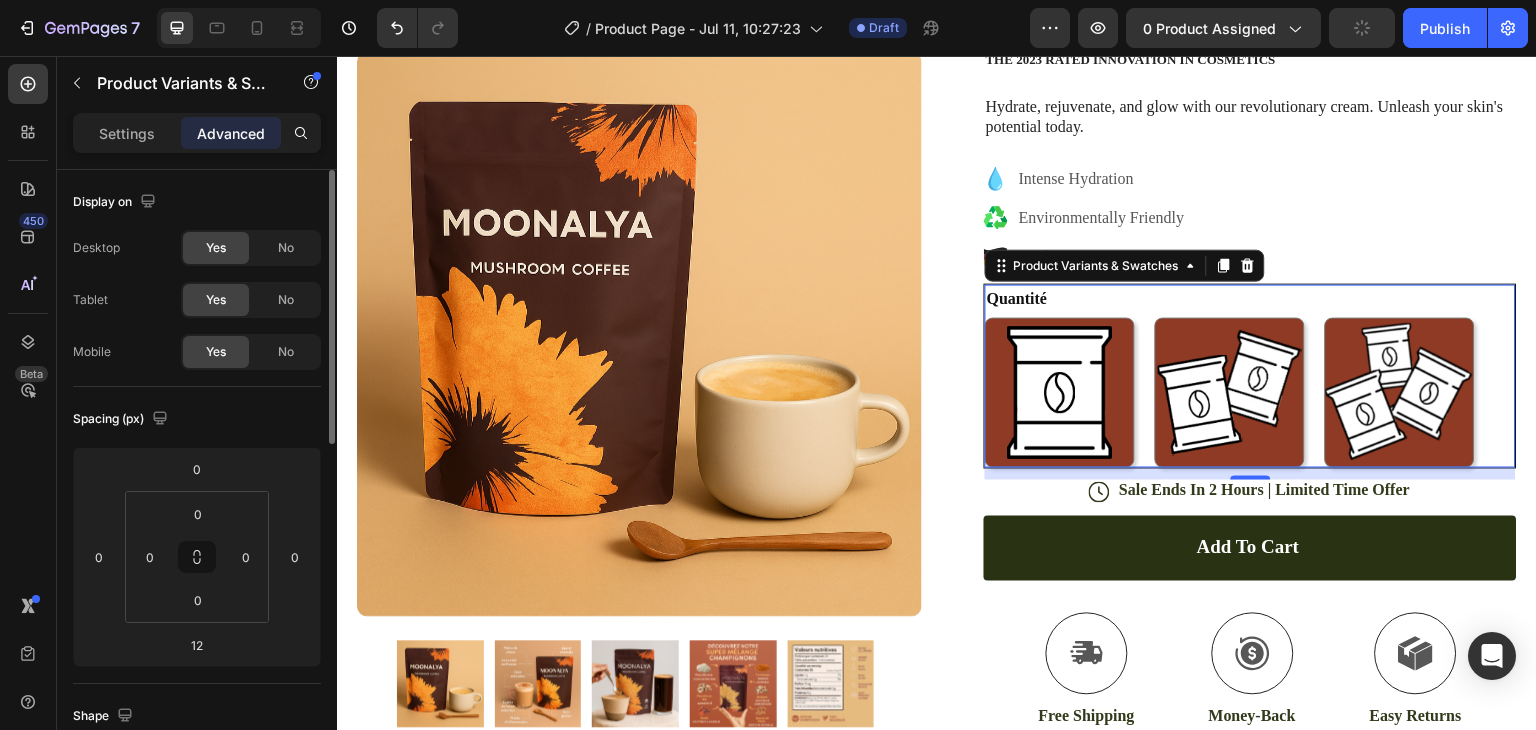 click on "Yes No" 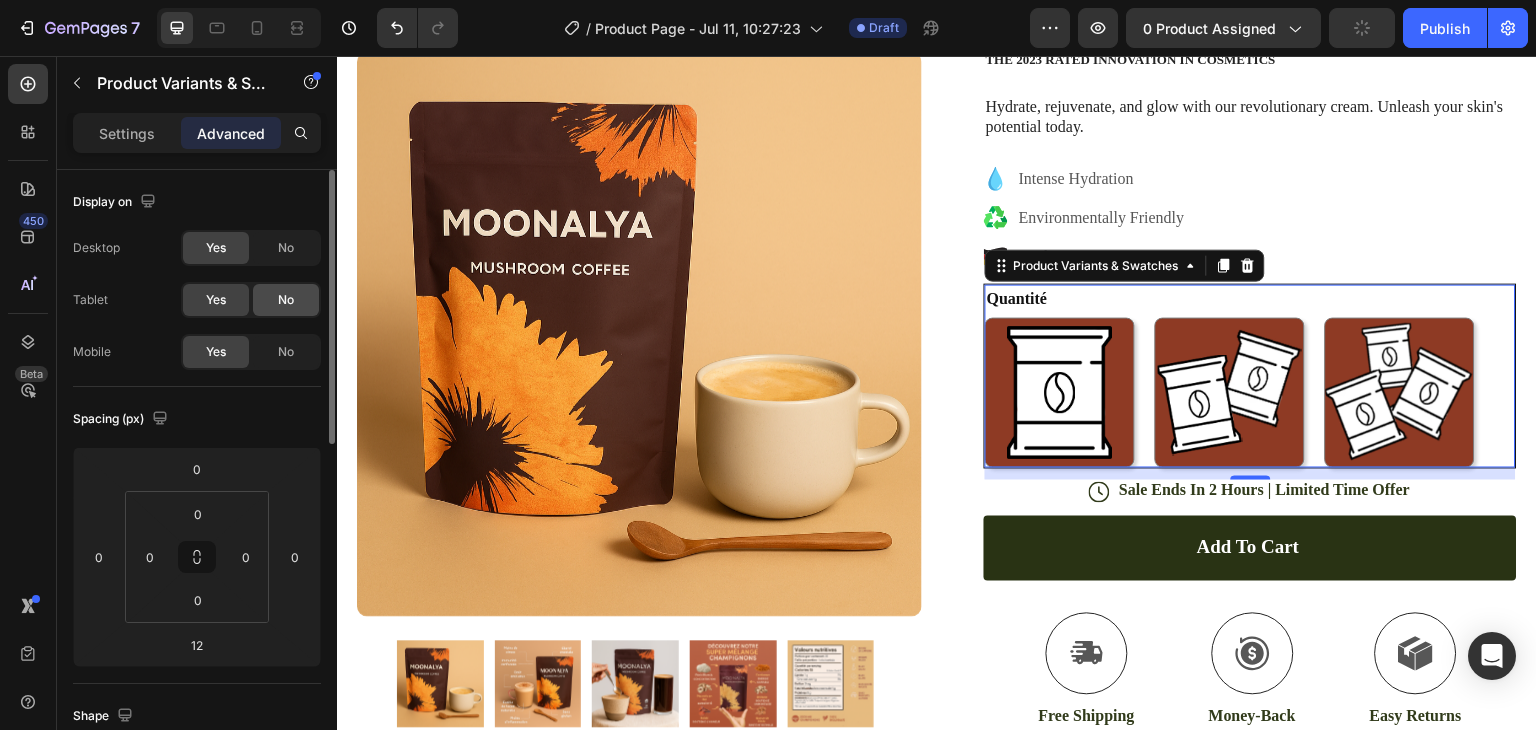 click on "No" 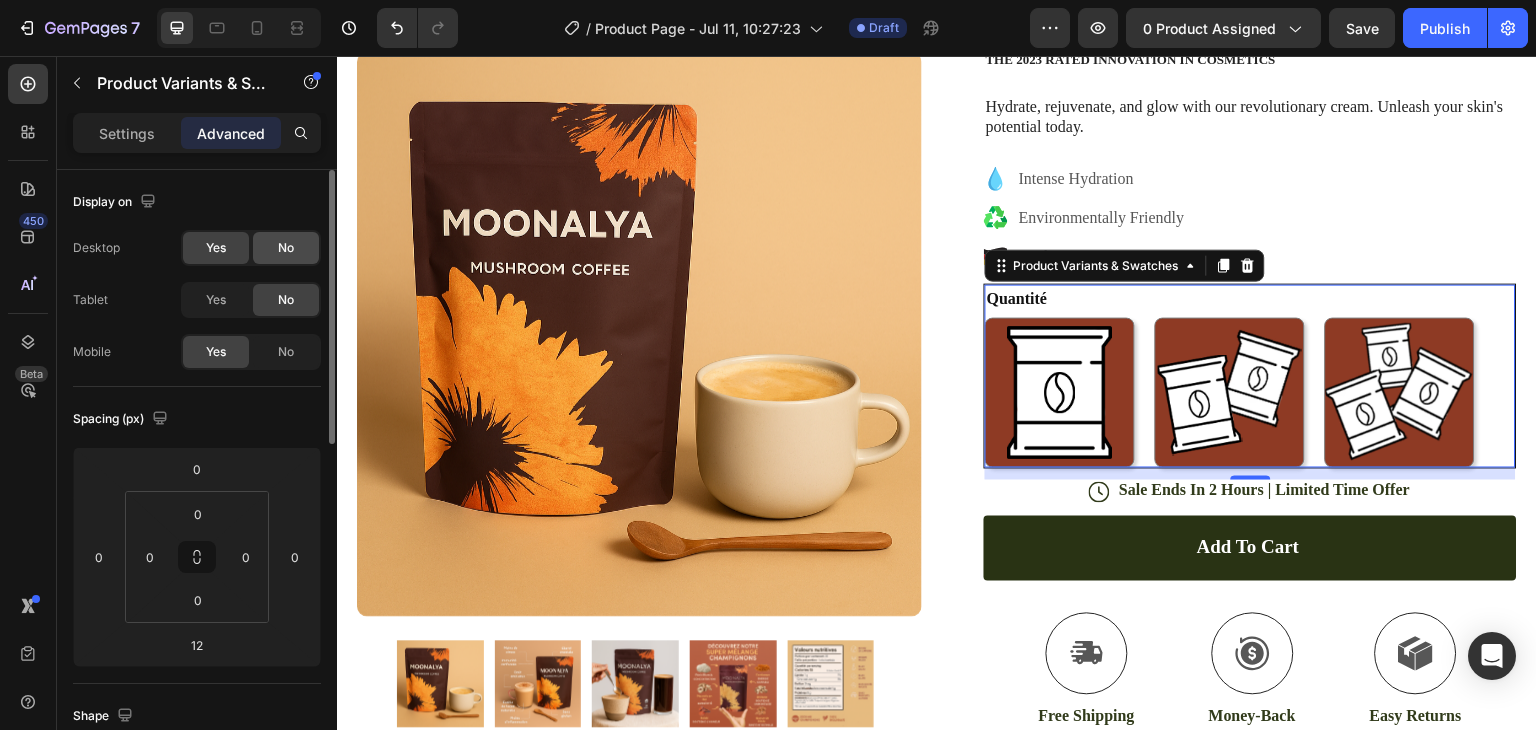 click on "No" 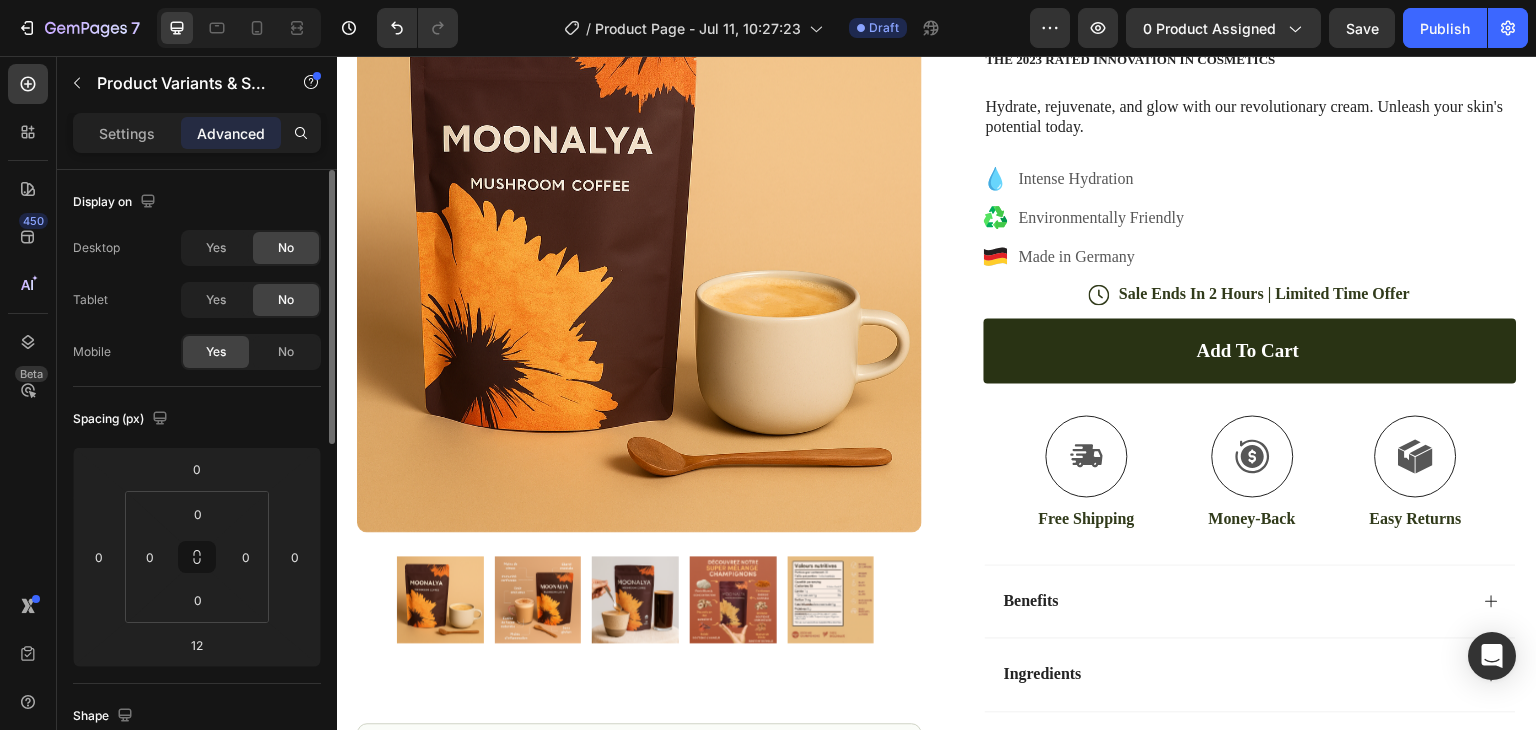 click on "Yes" 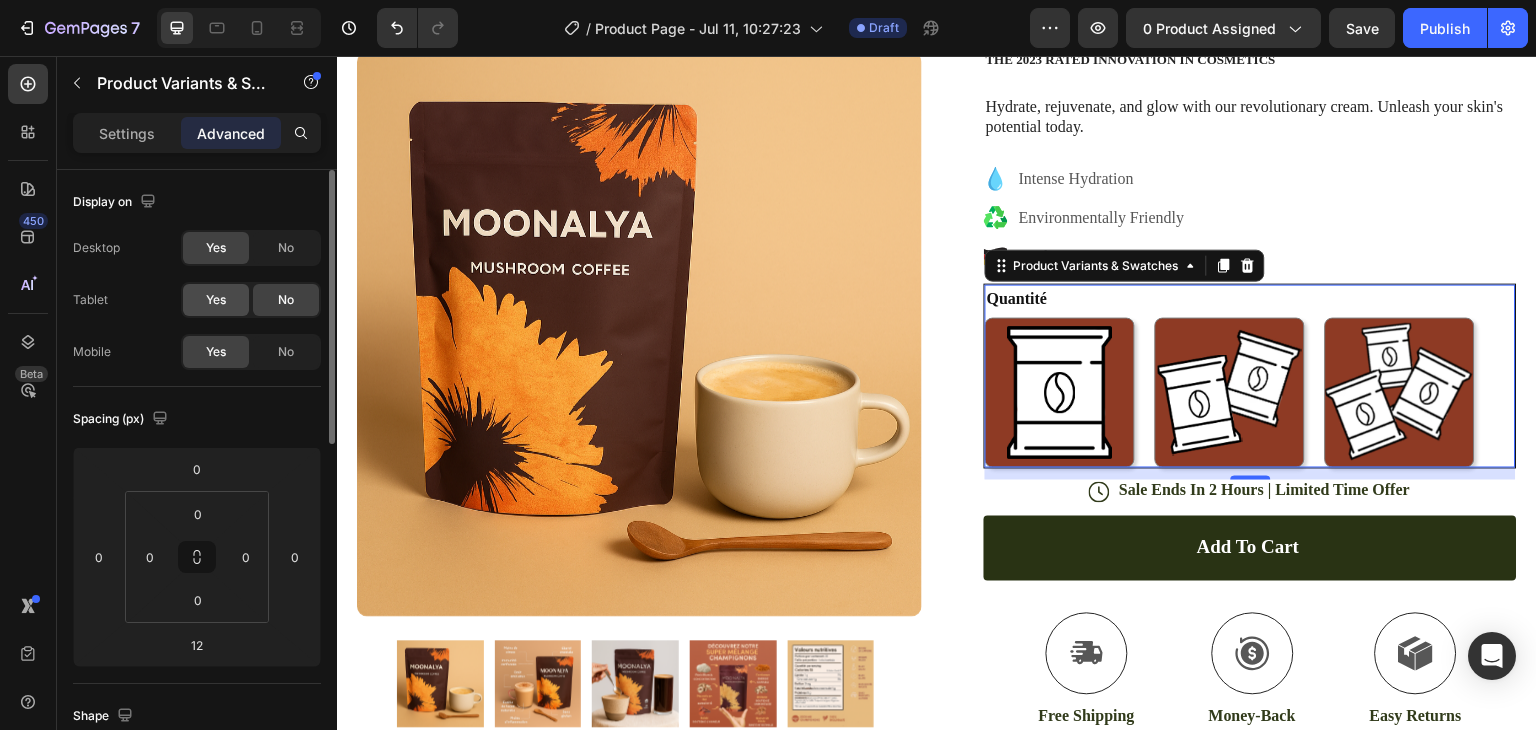 click on "Yes" 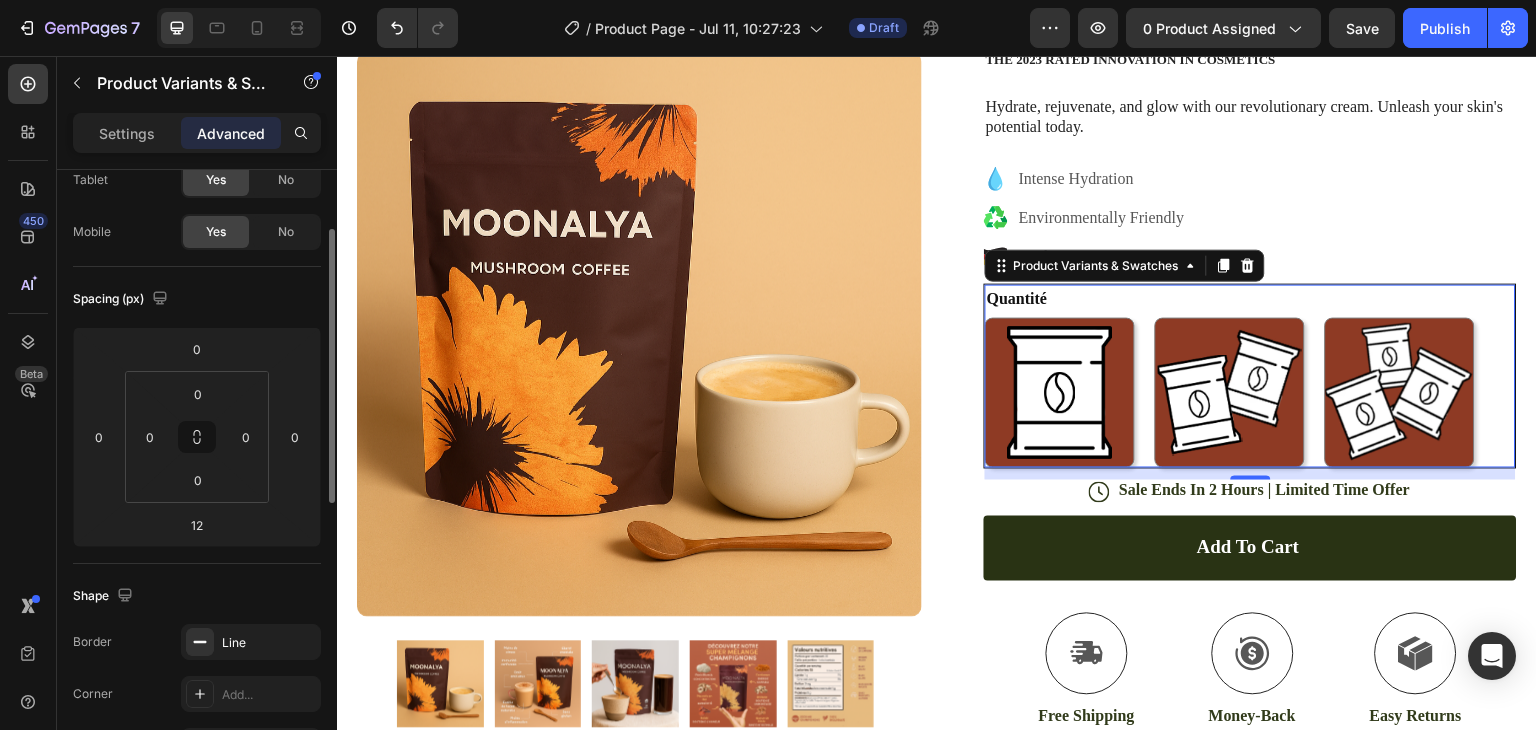 scroll, scrollTop: 124, scrollLeft: 0, axis: vertical 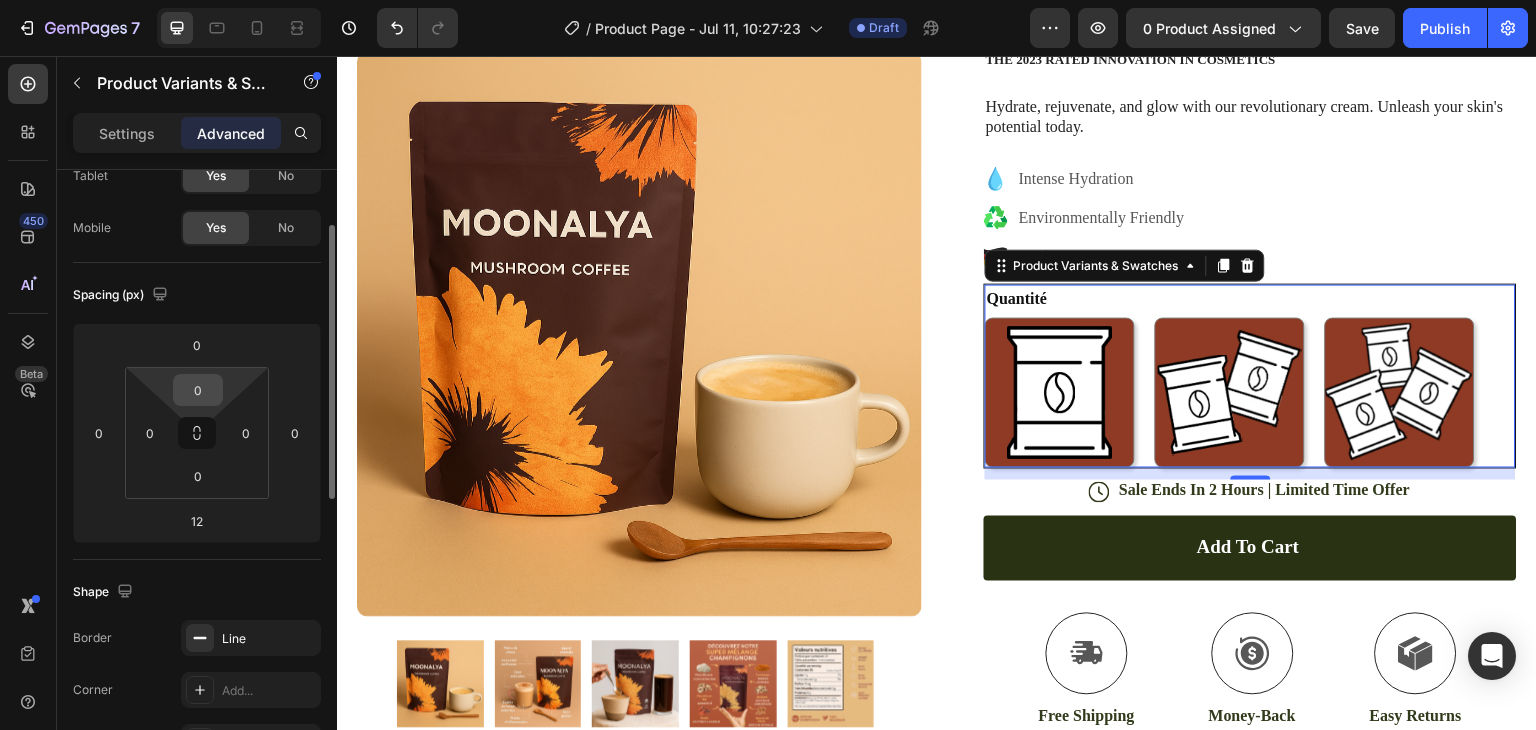click on "0" at bounding box center [198, 390] 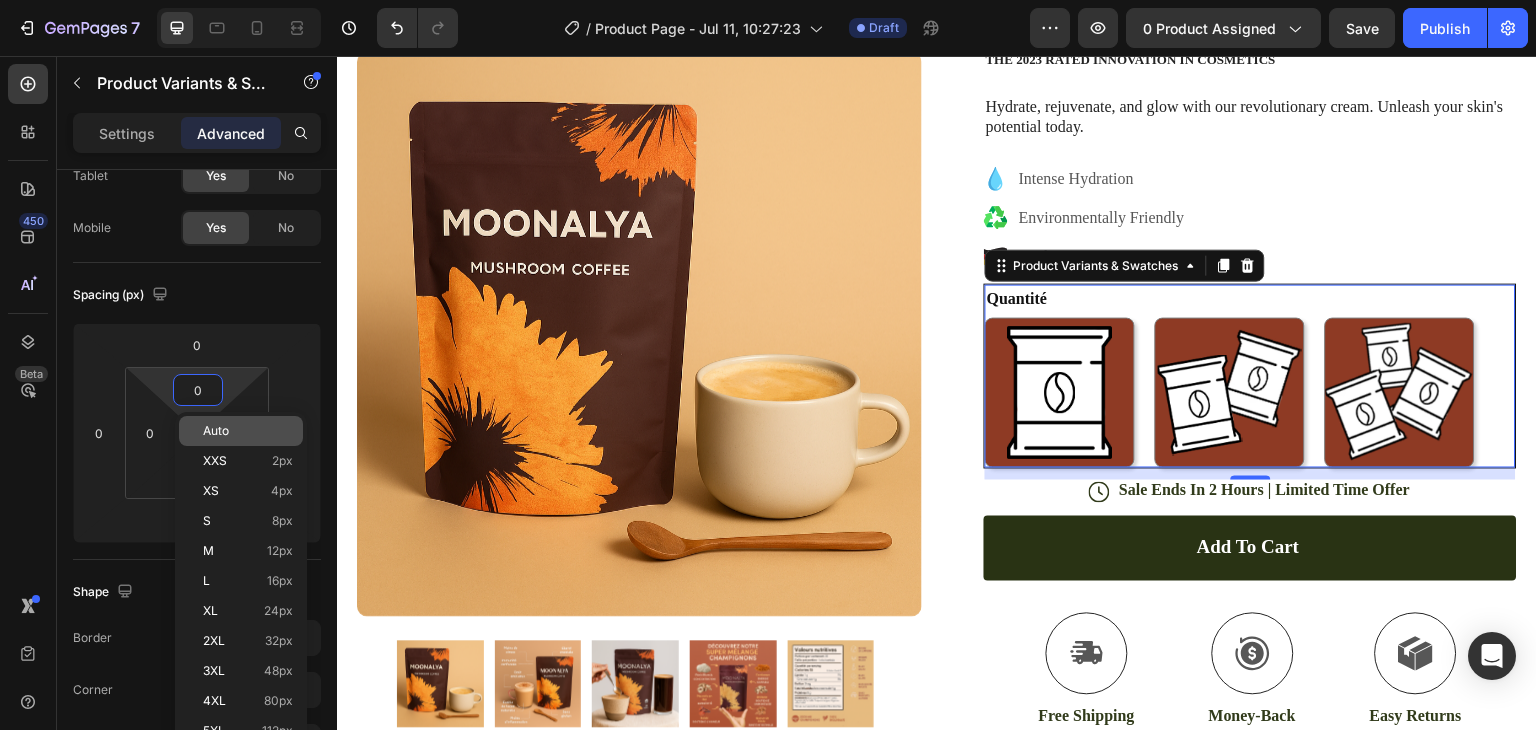 click on "Auto" at bounding box center [216, 431] 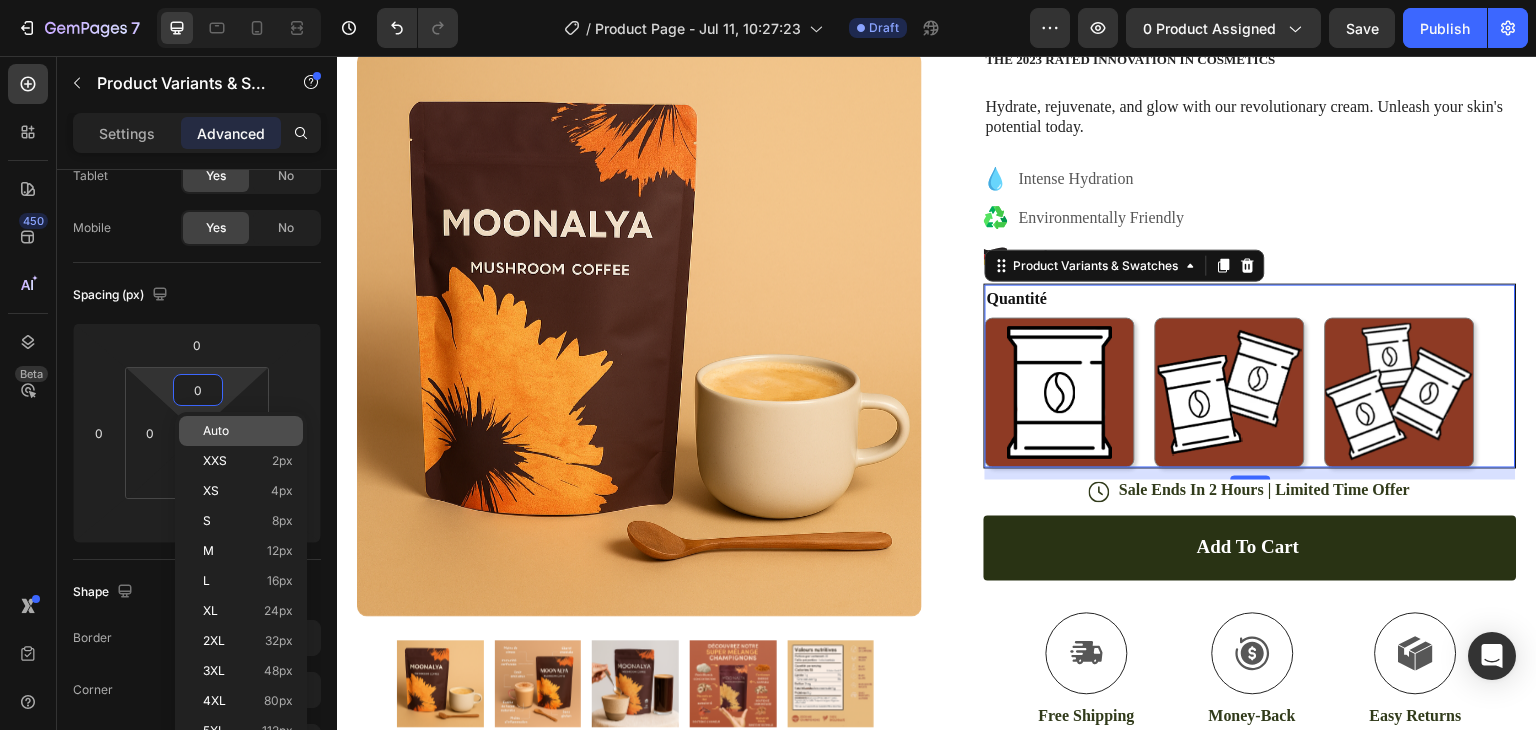 type on "Auto" 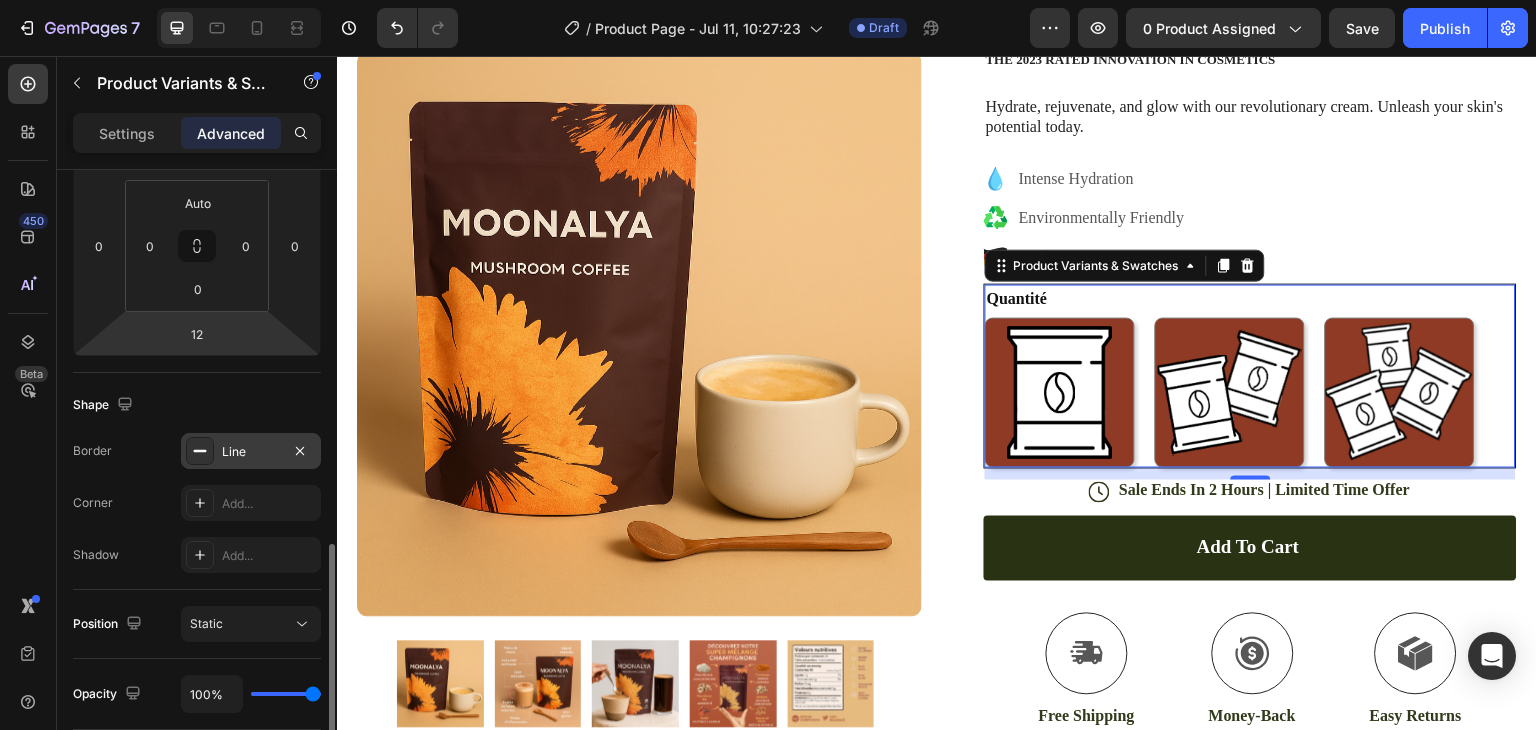 scroll, scrollTop: 496, scrollLeft: 0, axis: vertical 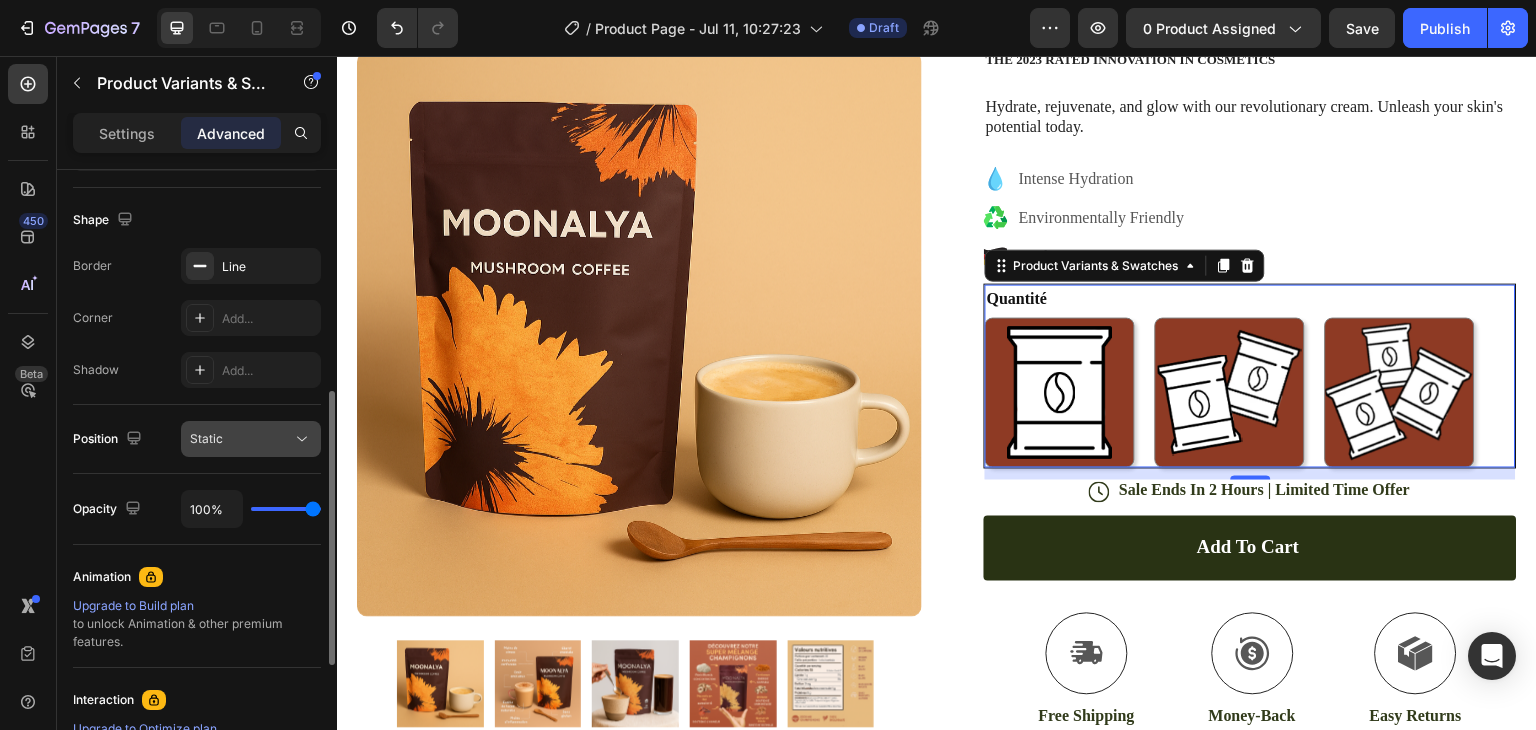 click on "Static" 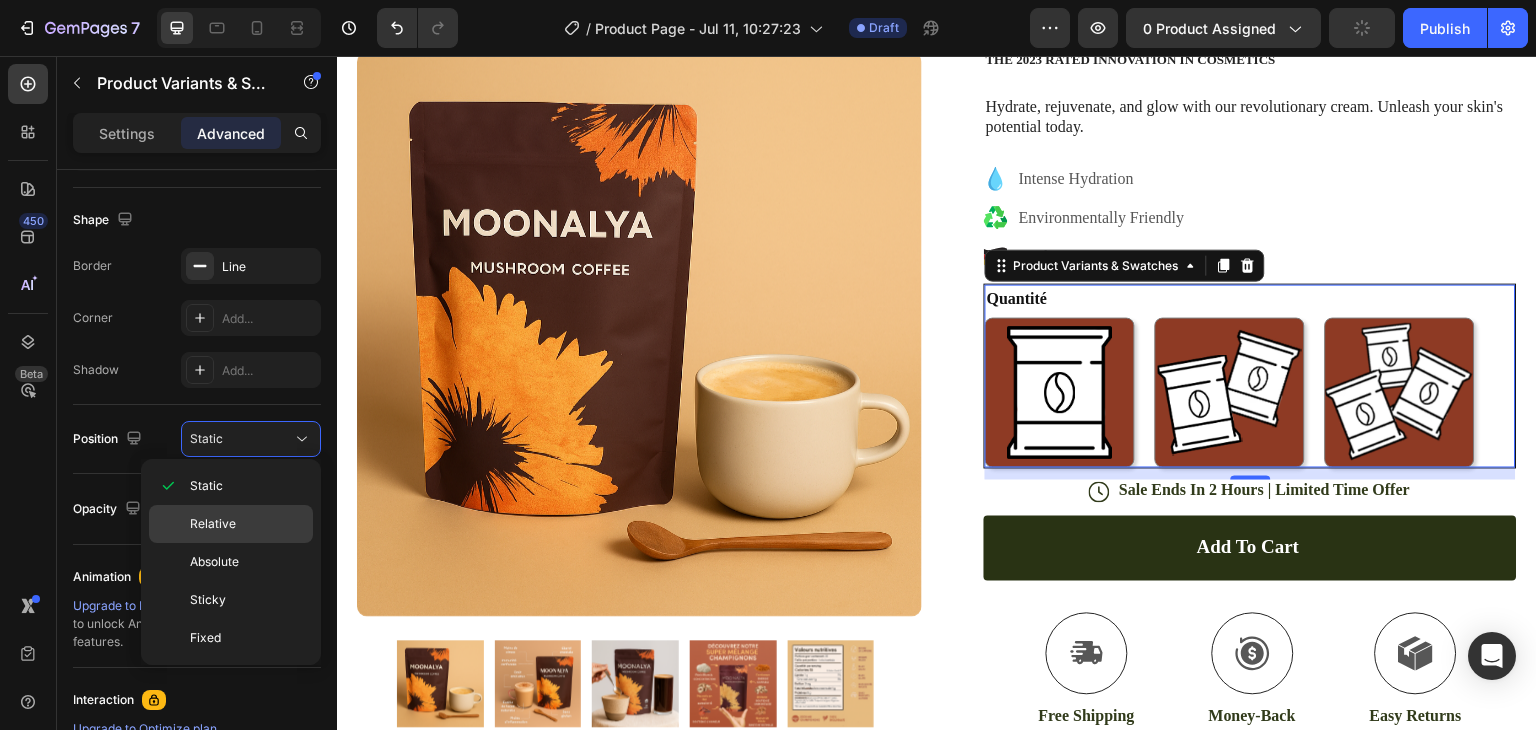 click on "Relative" at bounding box center [213, 524] 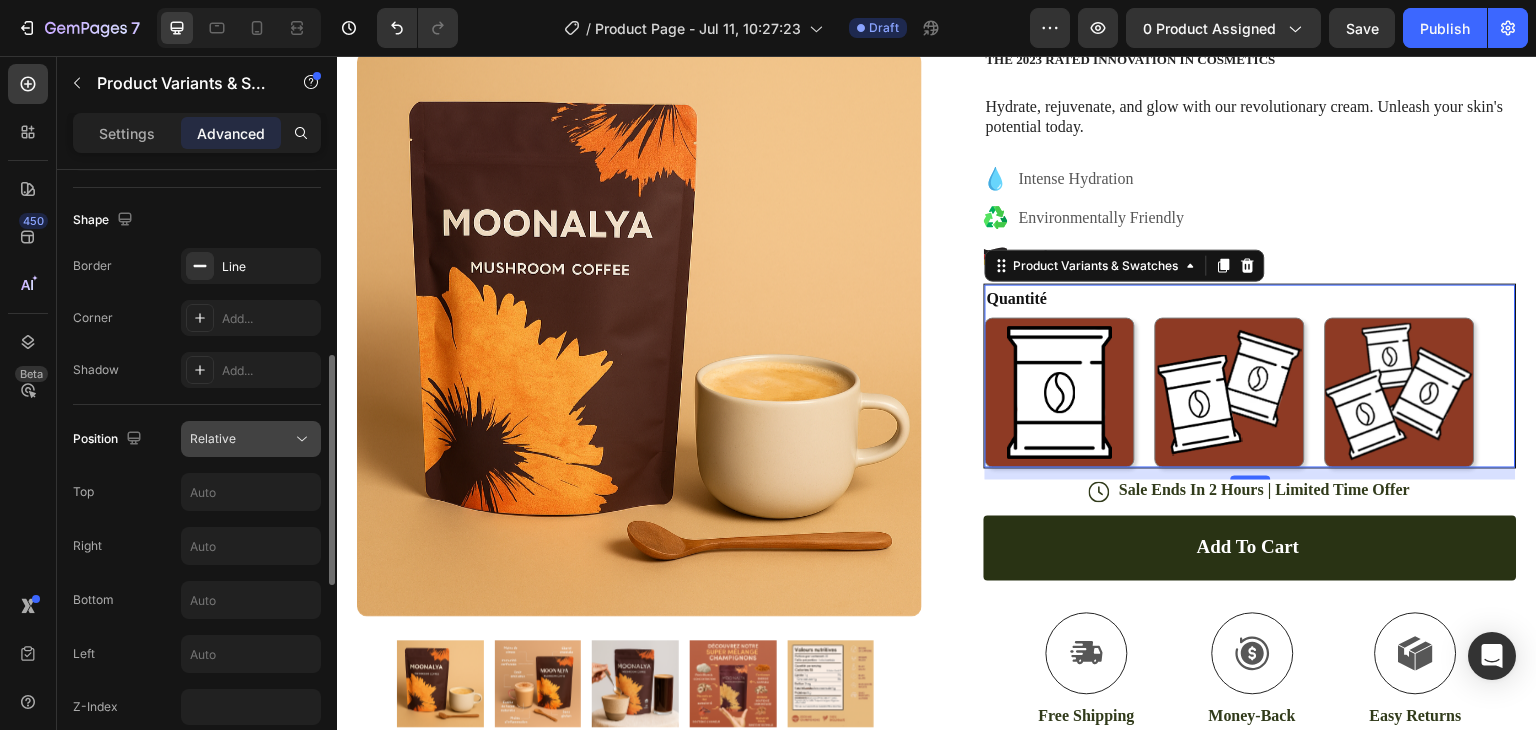 click on "Relative" at bounding box center (213, 438) 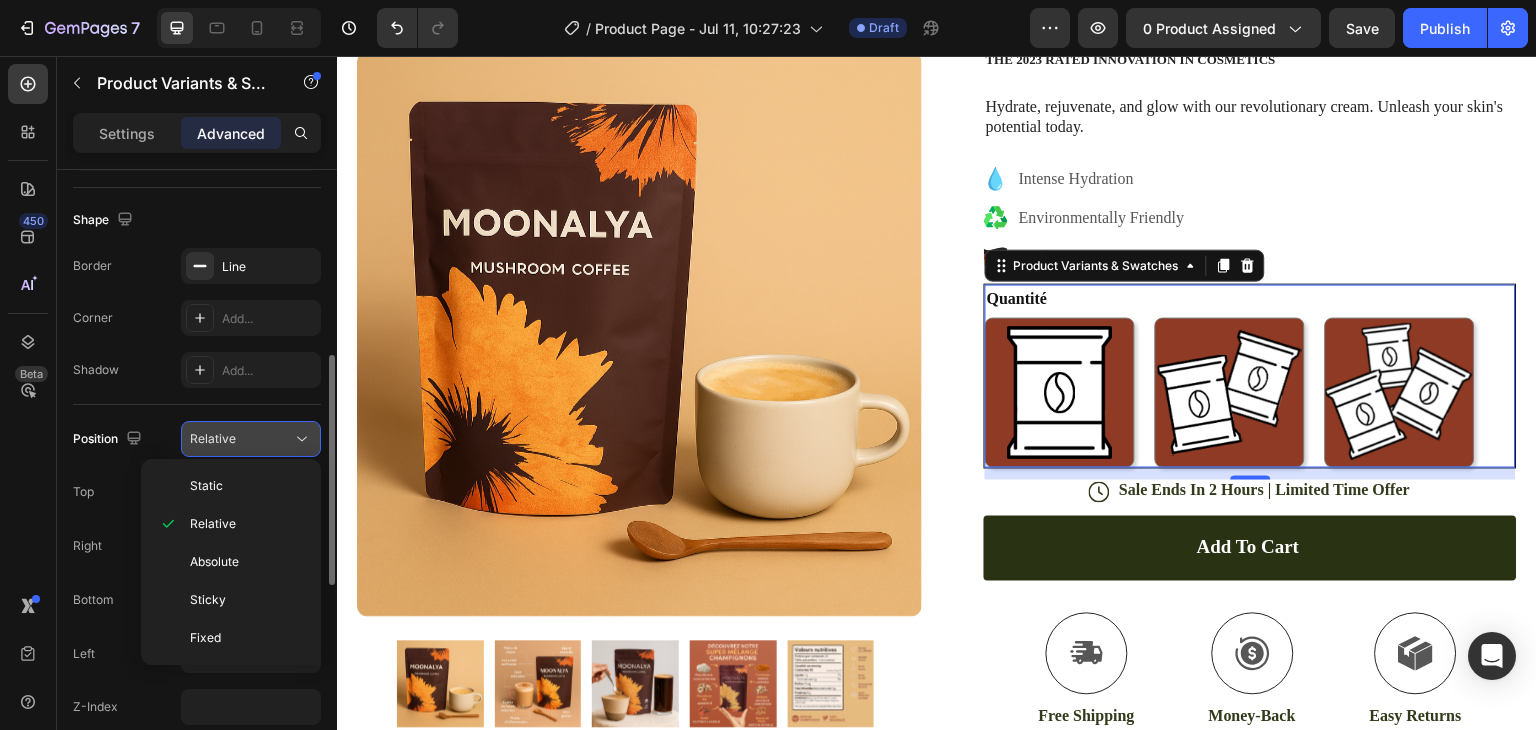 click on "Absolute" at bounding box center (214, 562) 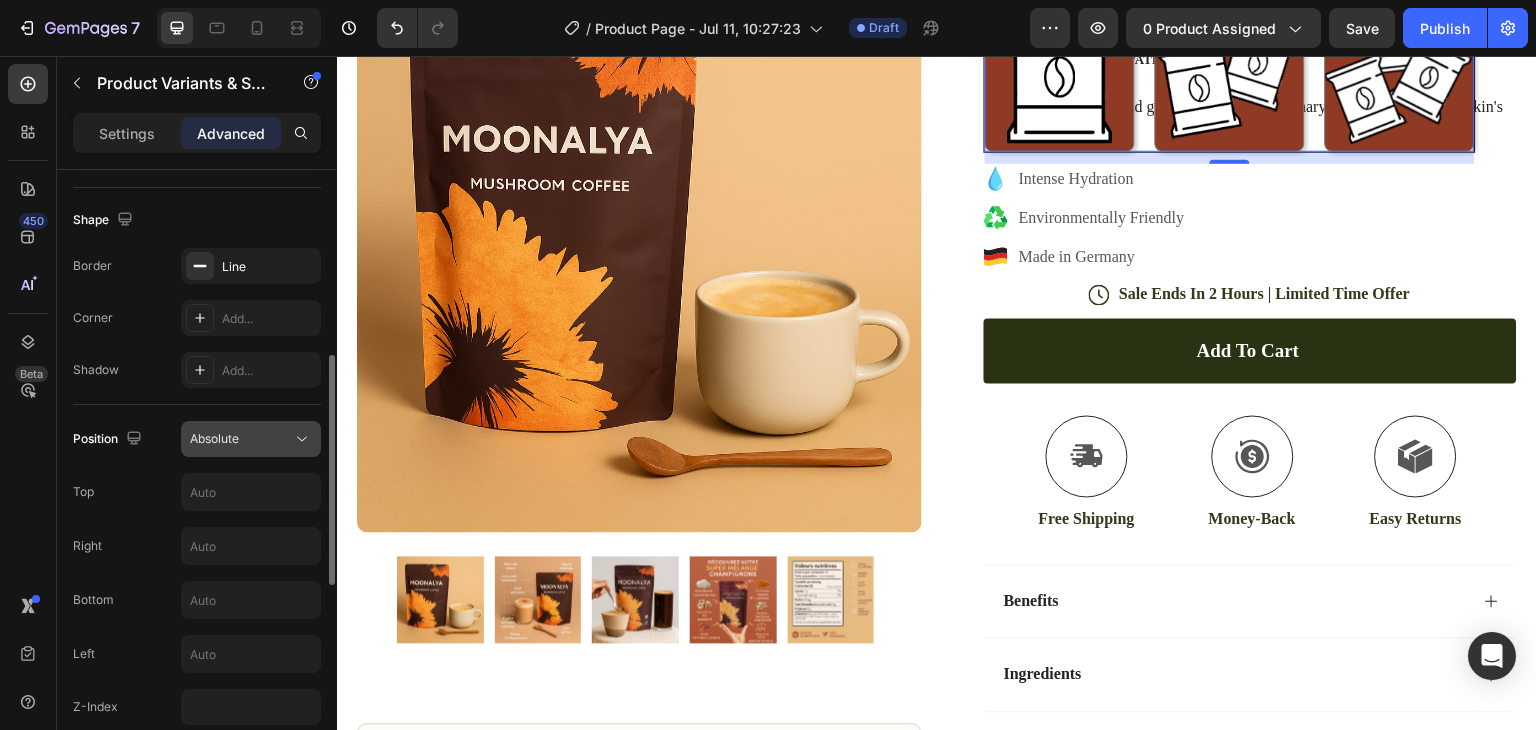 click on "Absolute" at bounding box center [214, 438] 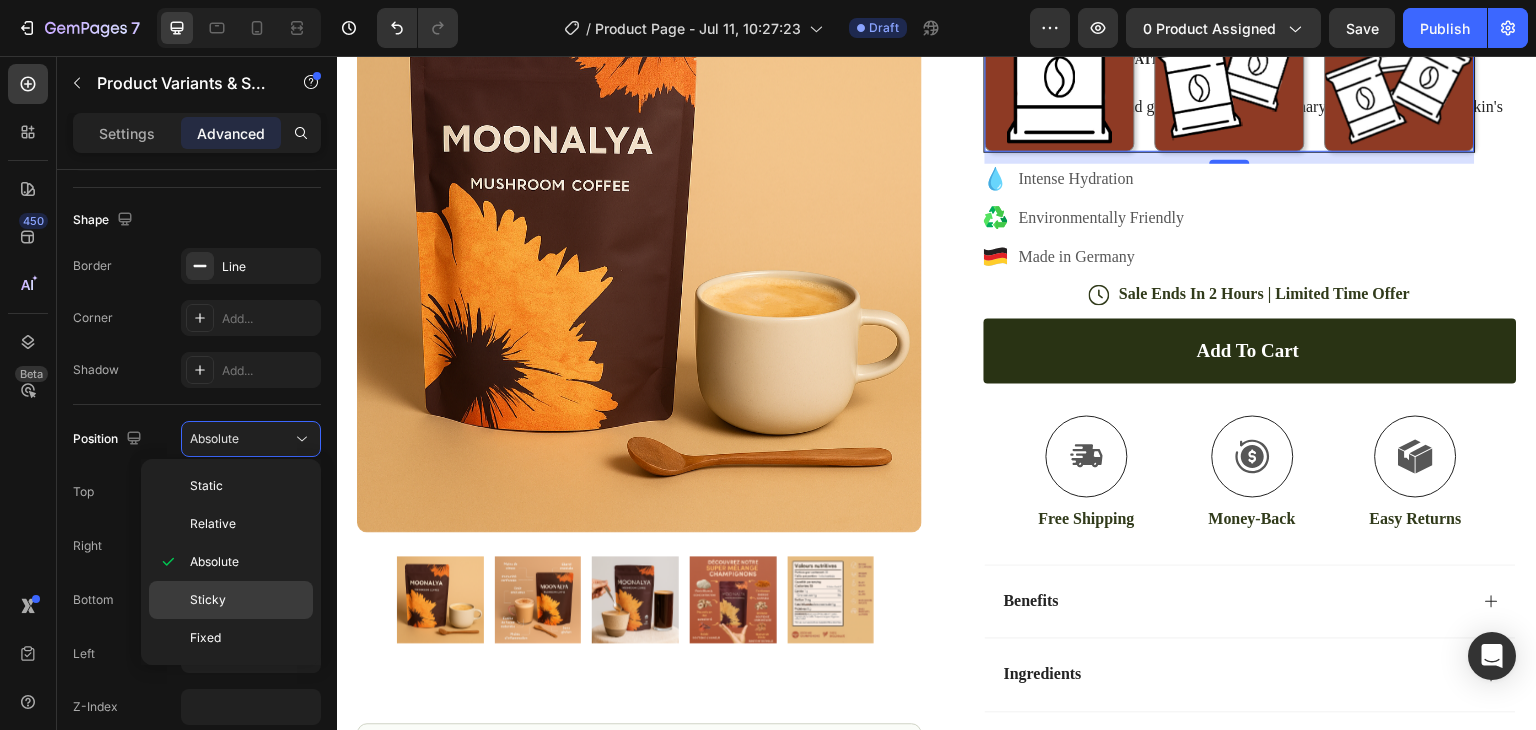 click on "Sticky" at bounding box center [208, 600] 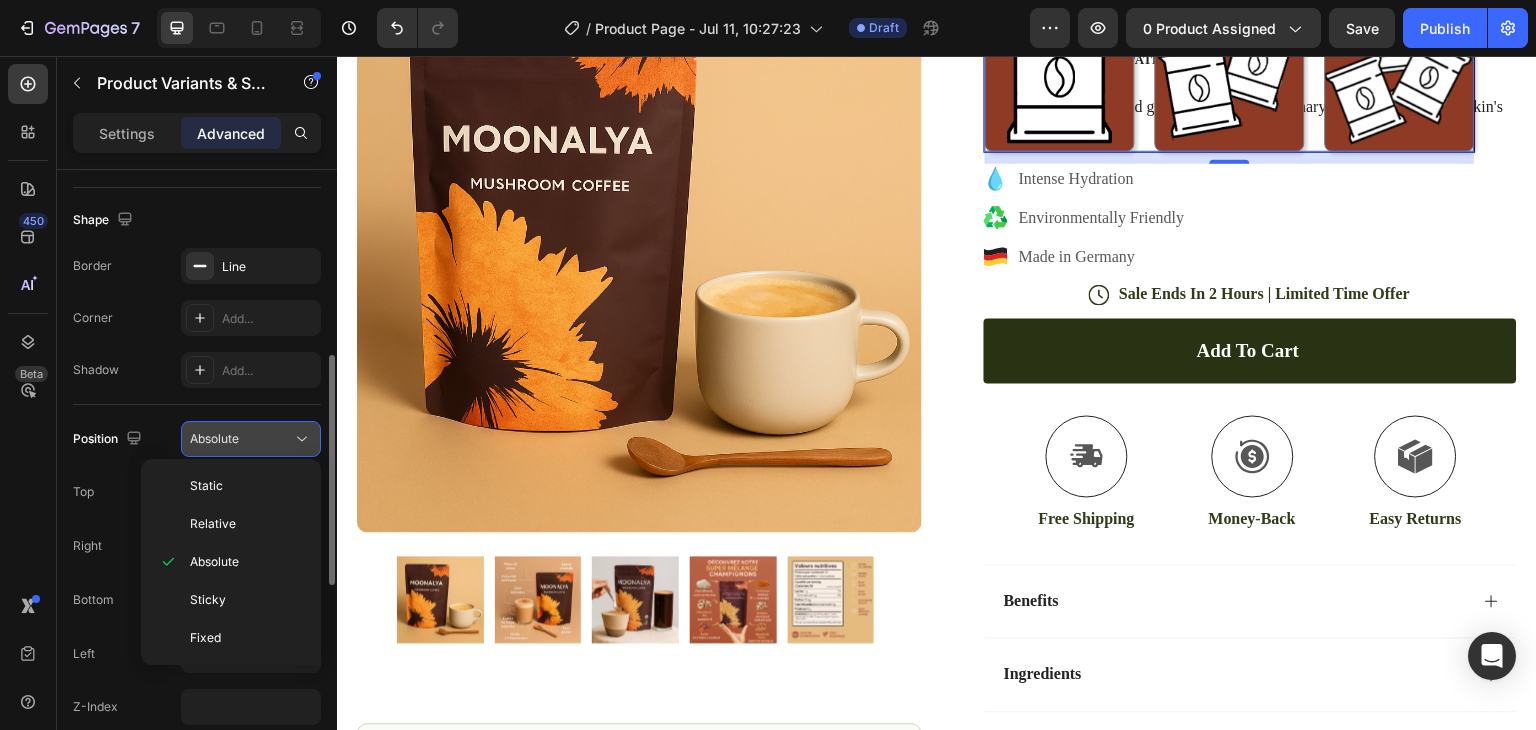 type on "0" 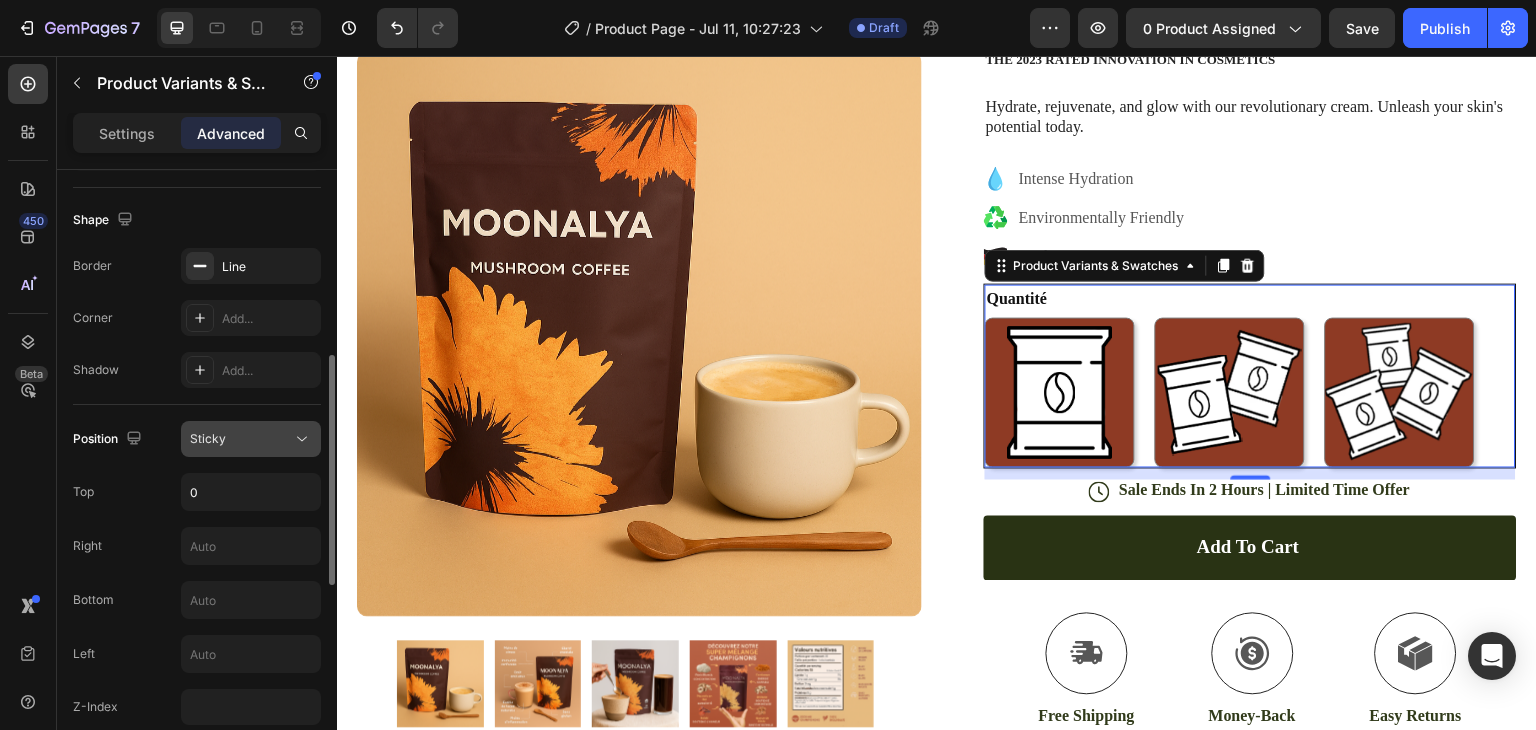 click on "Sticky" at bounding box center (241, 439) 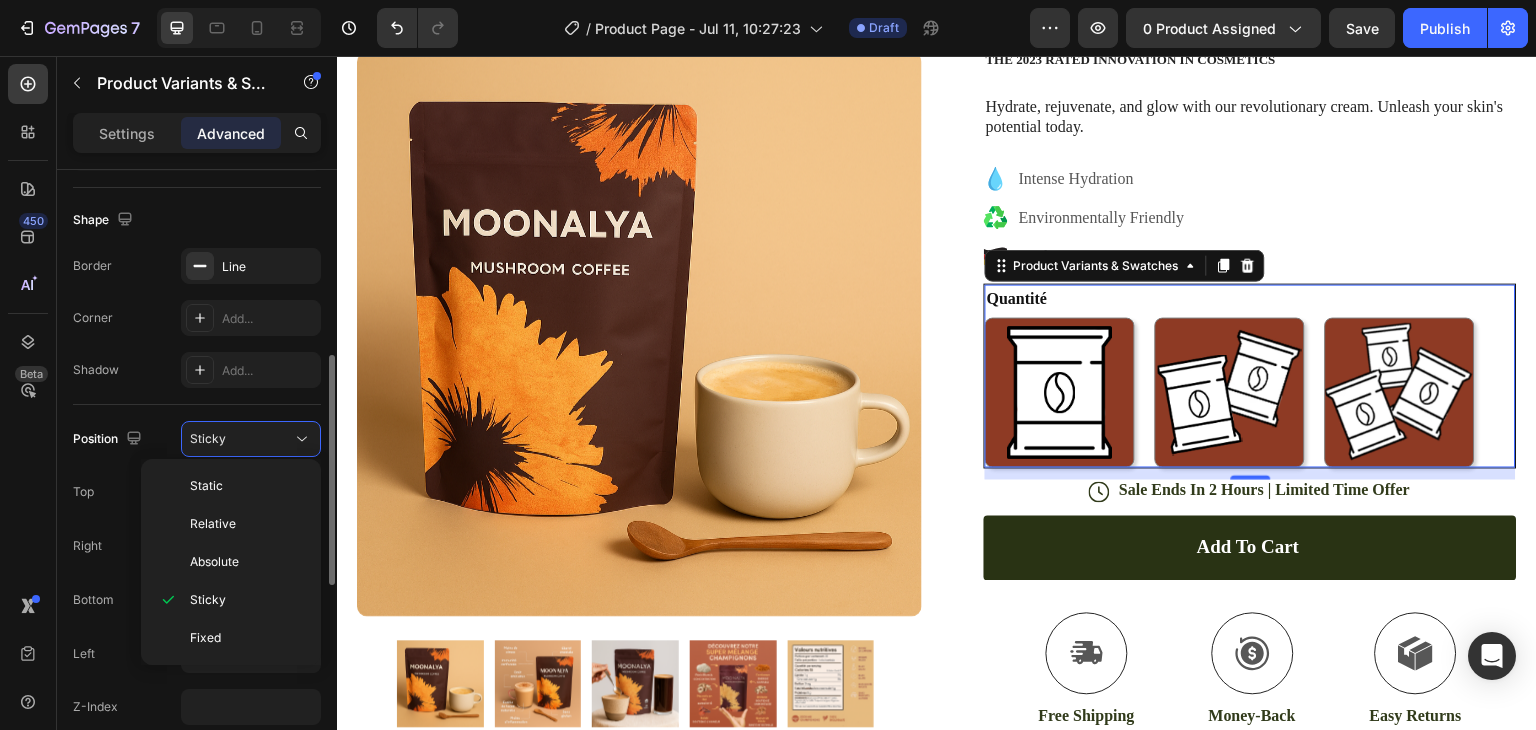 click on "Position Sticky" at bounding box center (197, 439) 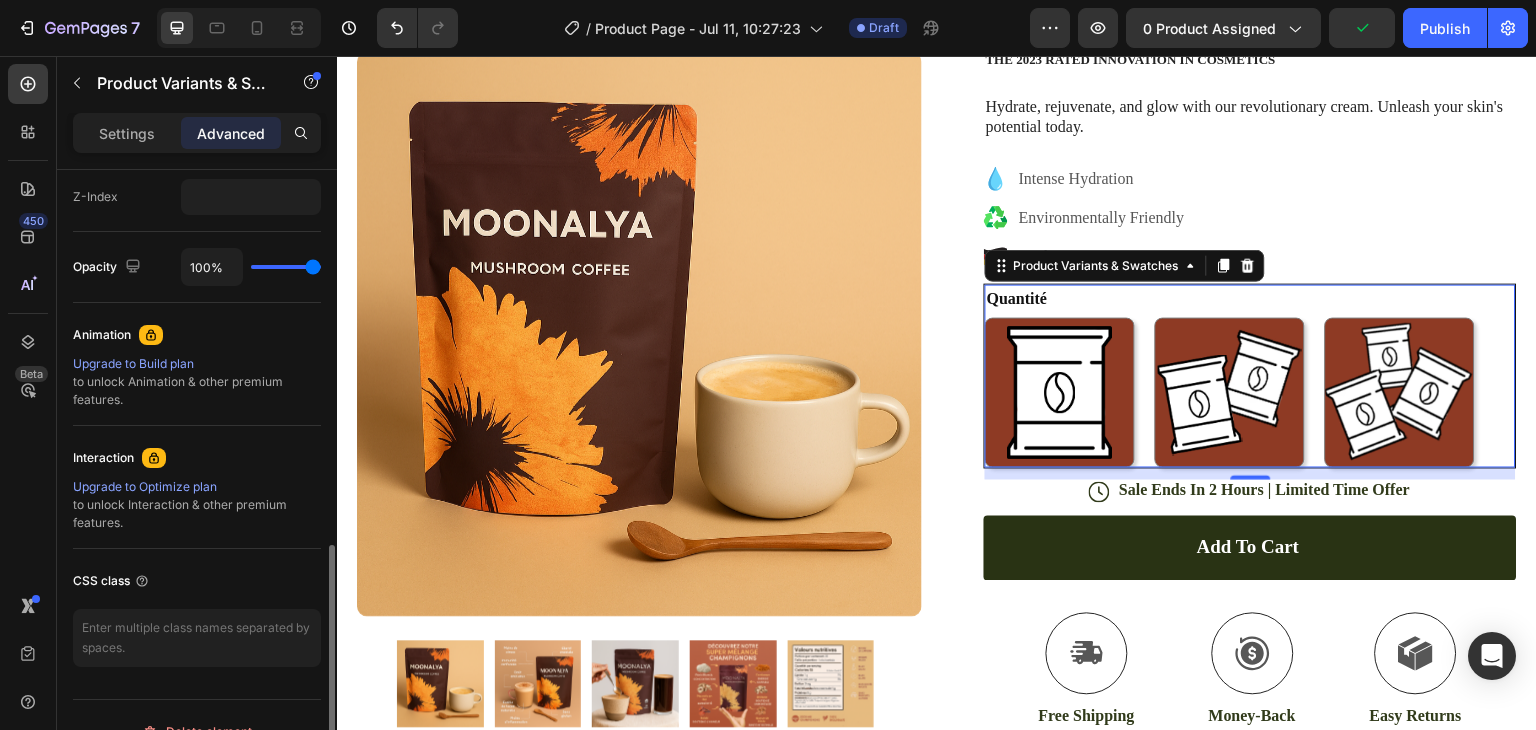 scroll, scrollTop: 1005, scrollLeft: 0, axis: vertical 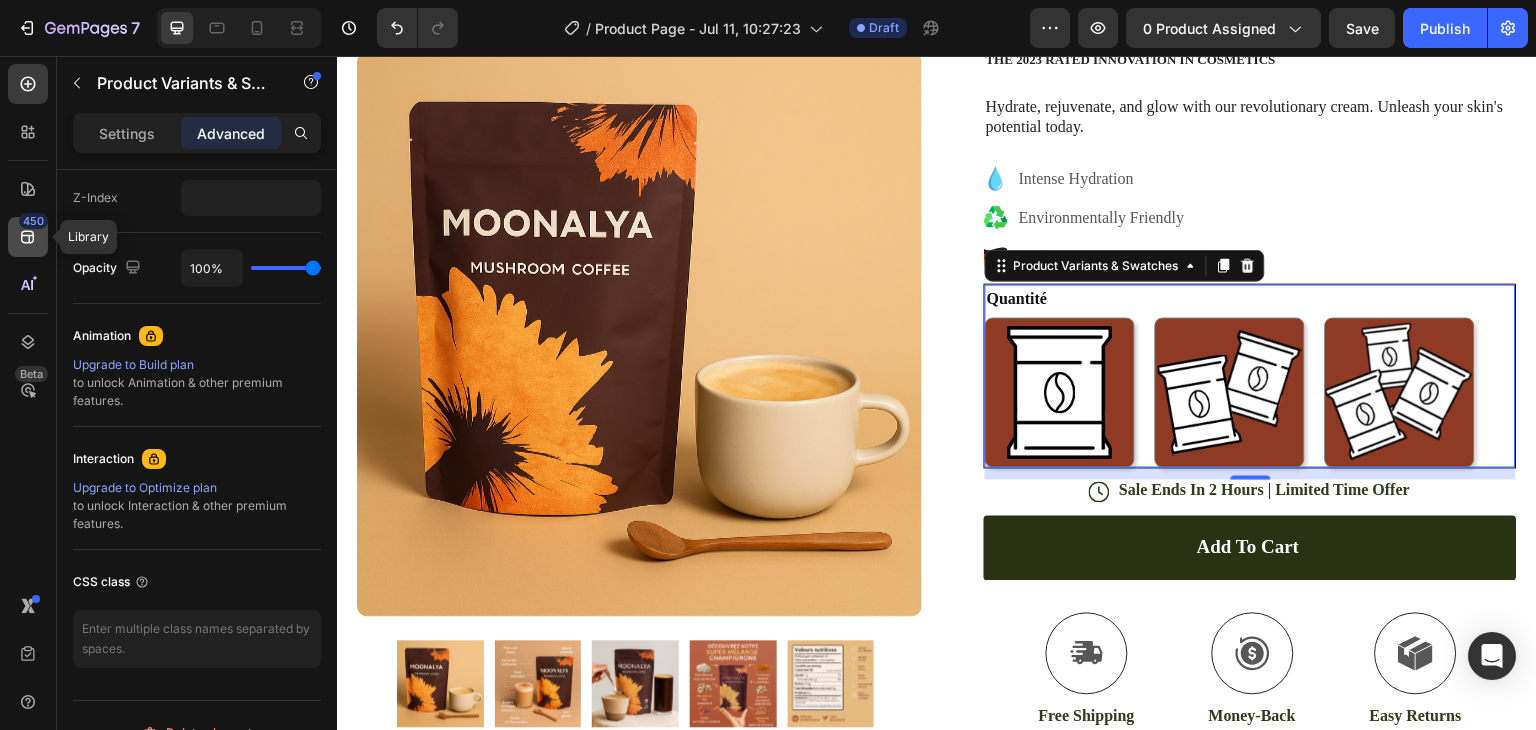 click on "450" at bounding box center [33, 221] 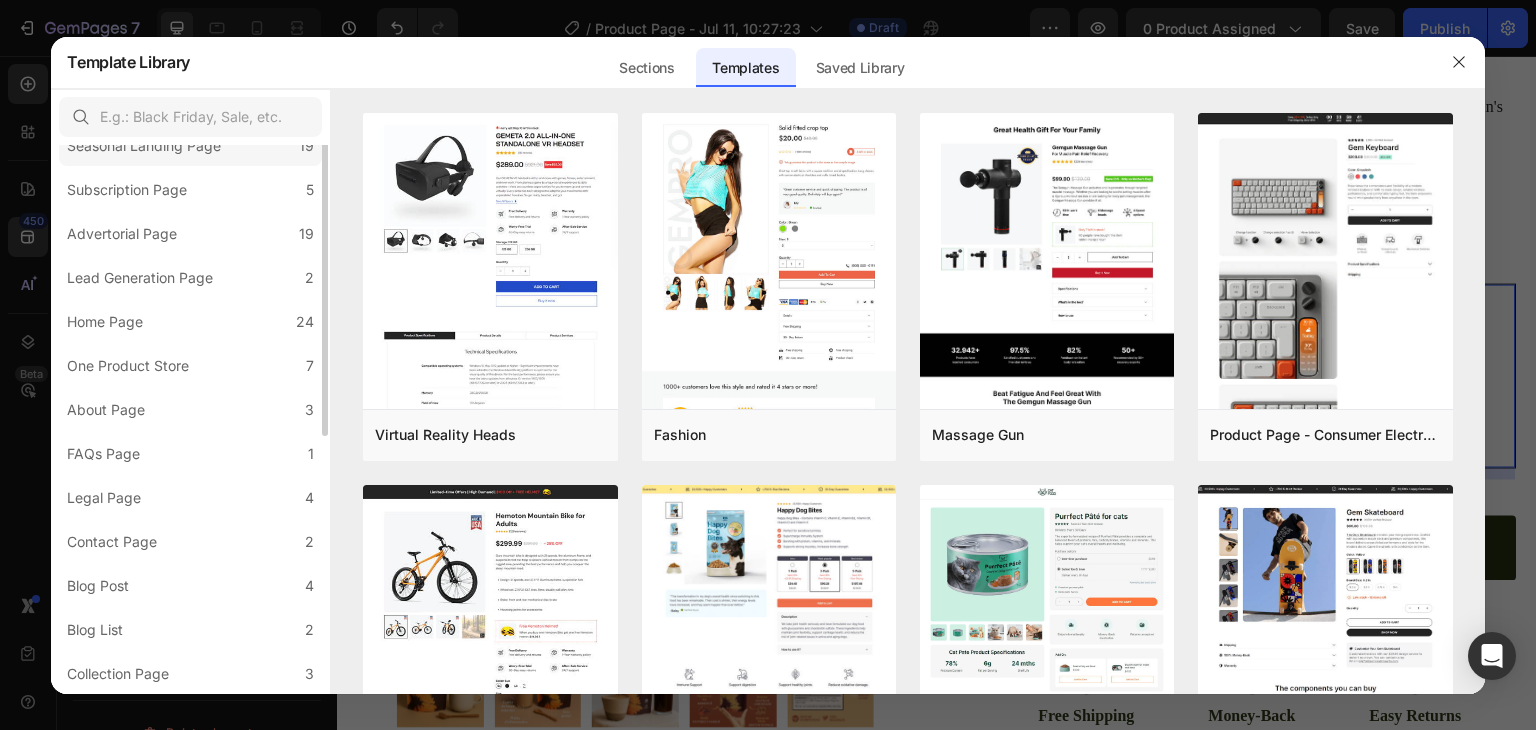 scroll, scrollTop: 0, scrollLeft: 0, axis: both 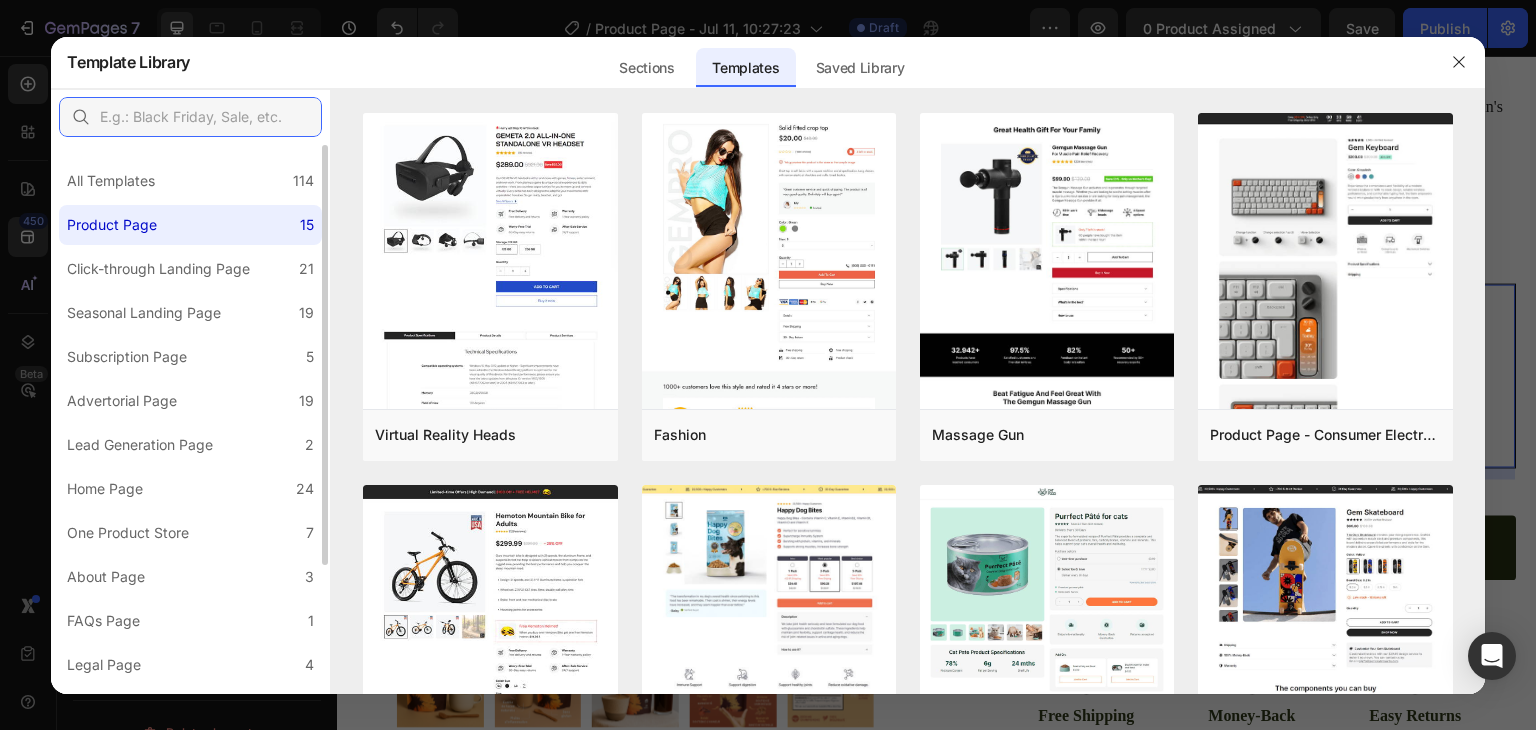 click at bounding box center [190, 117] 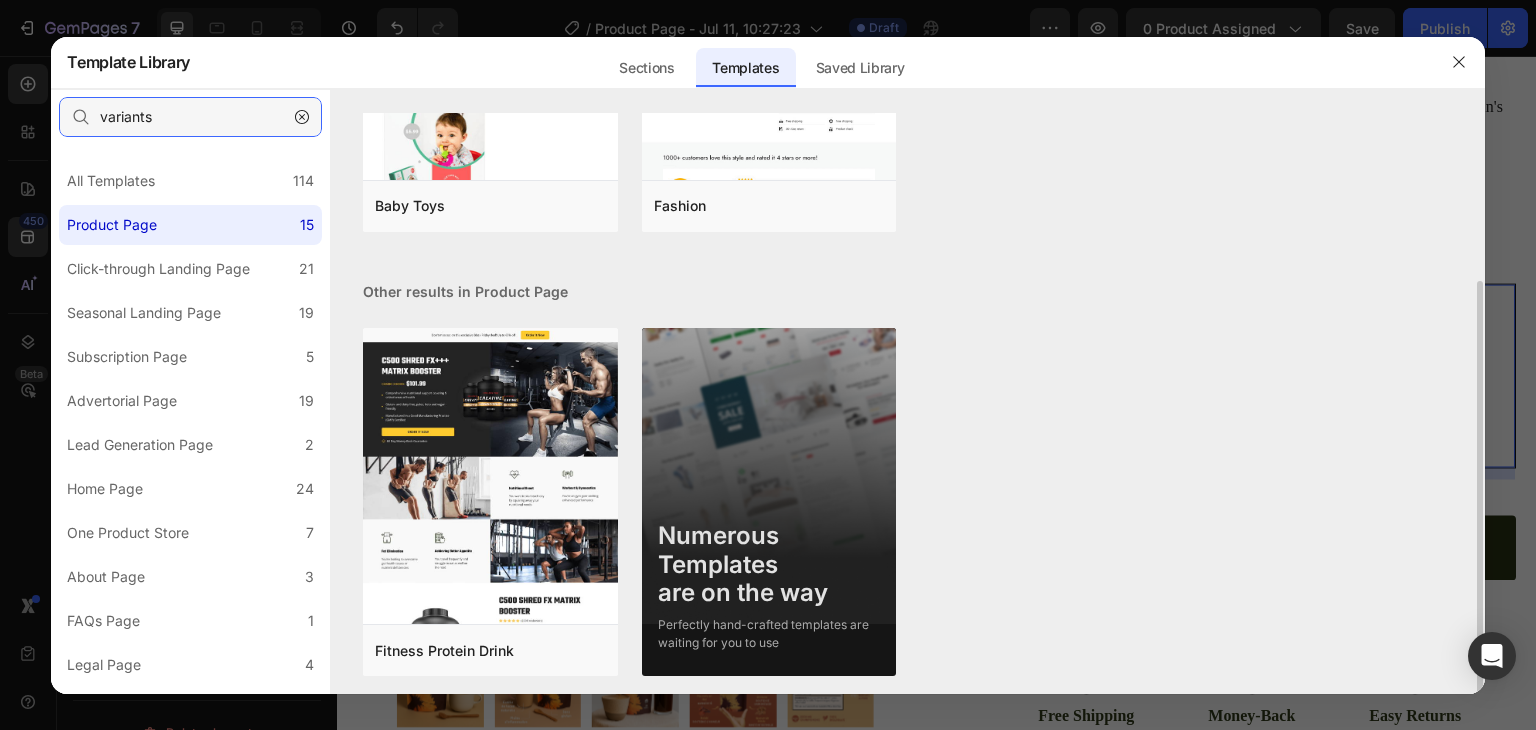 scroll, scrollTop: 0, scrollLeft: 0, axis: both 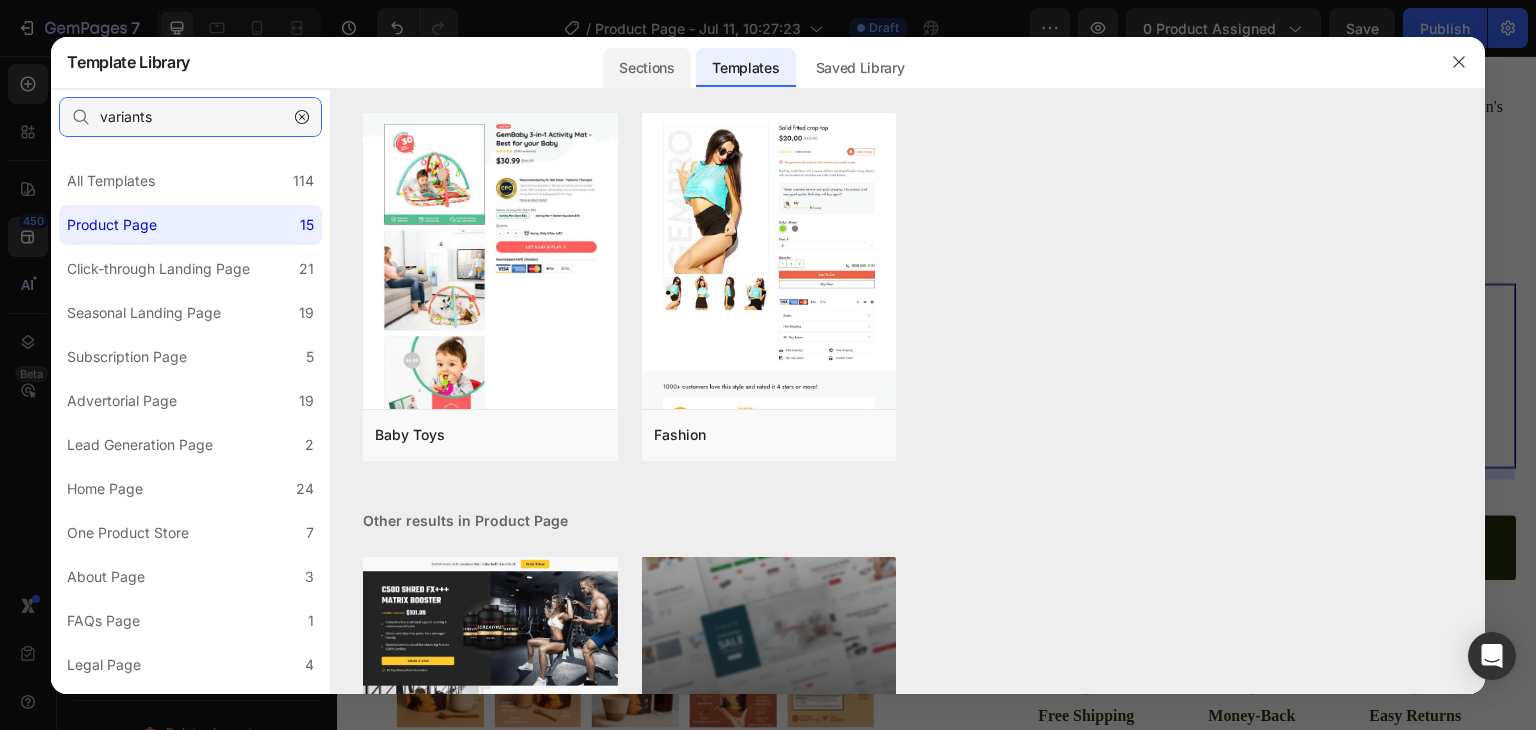 type on "variants" 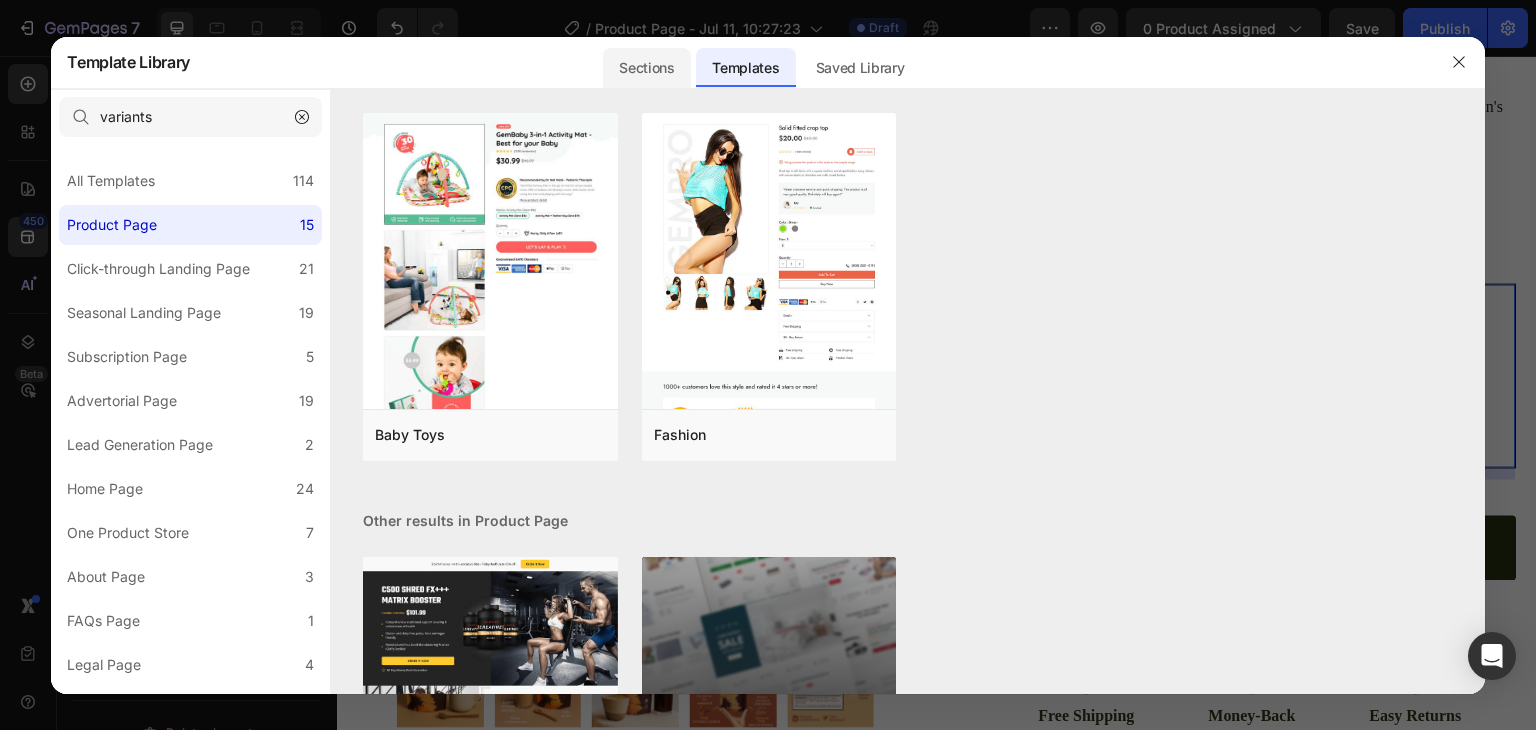 click on "Sections" 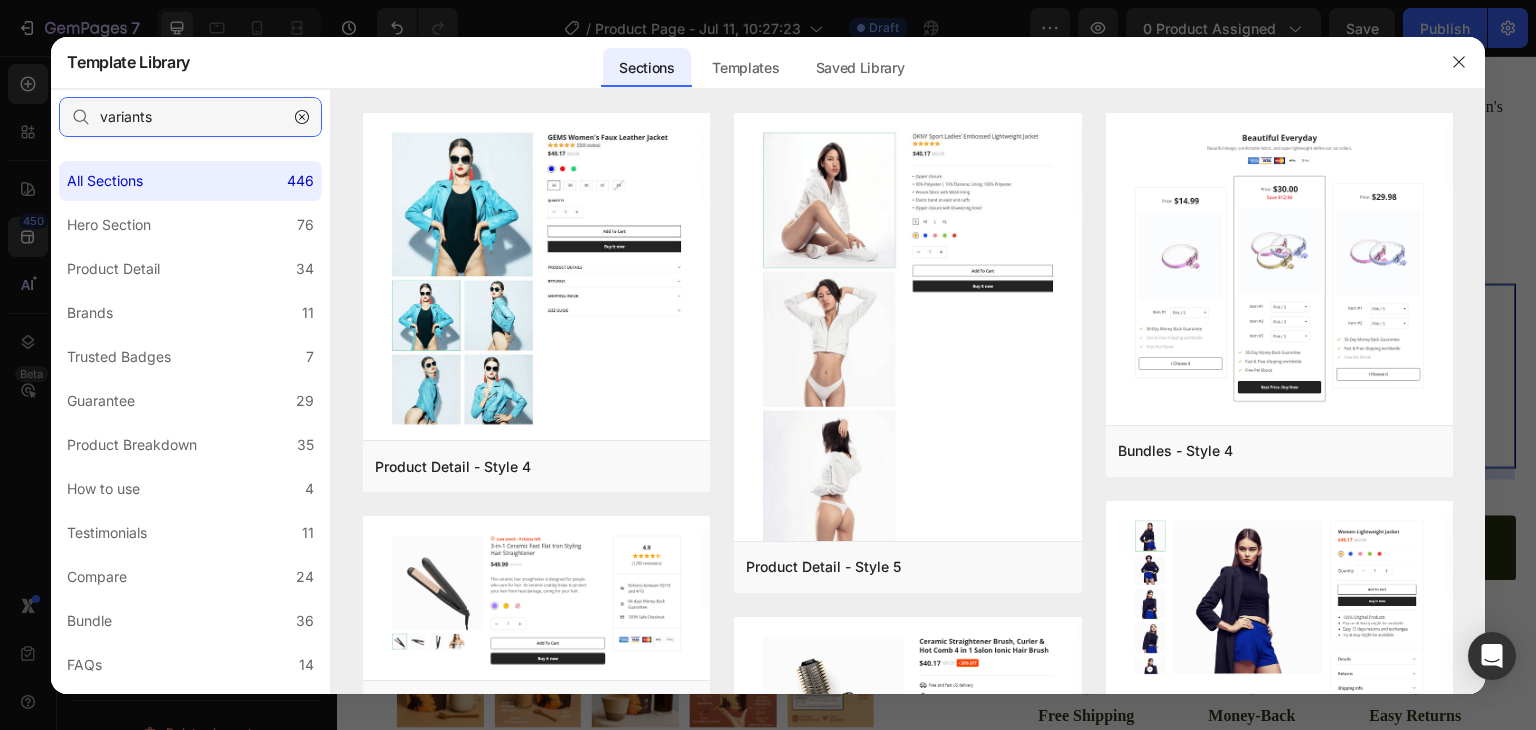 click on "variants" at bounding box center [190, 117] 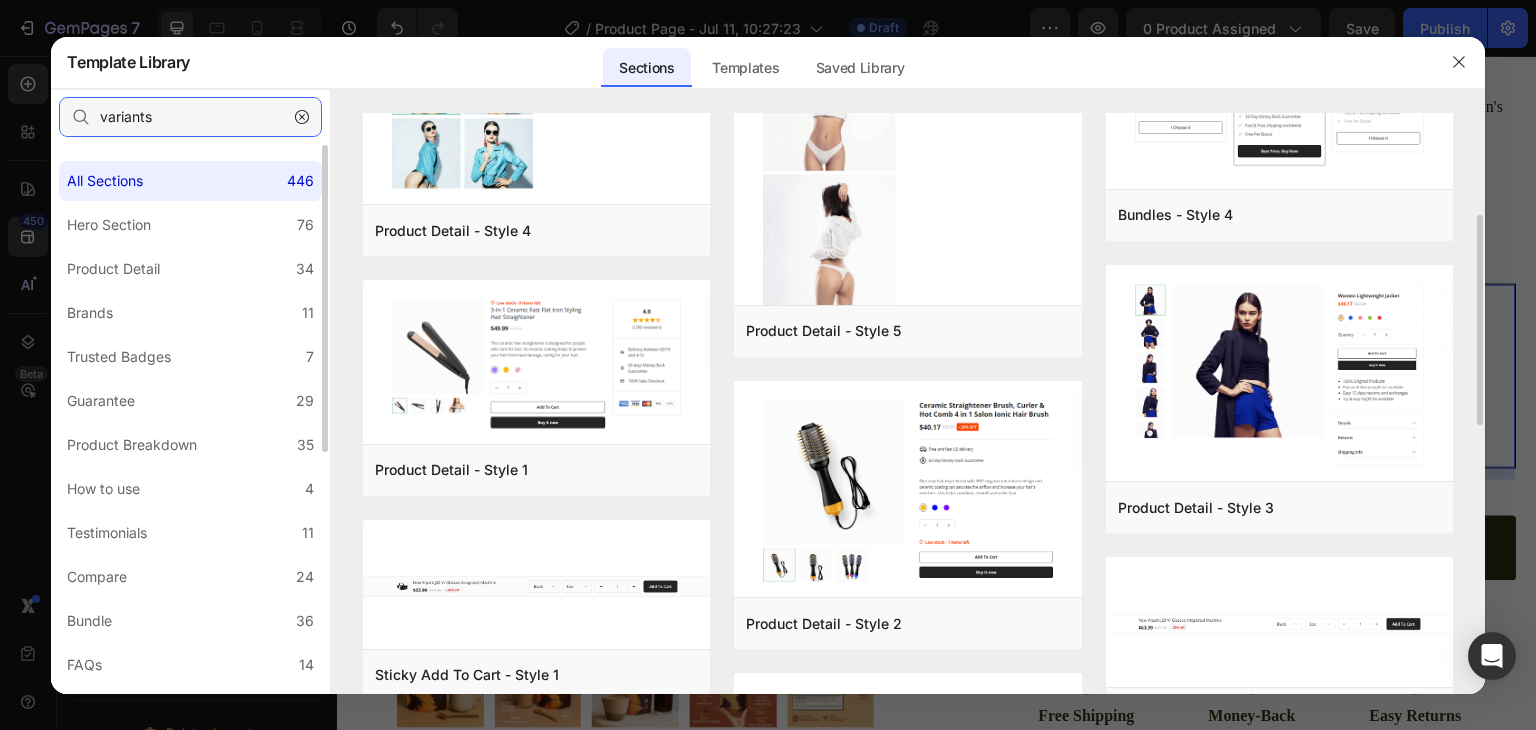 scroll, scrollTop: 218, scrollLeft: 0, axis: vertical 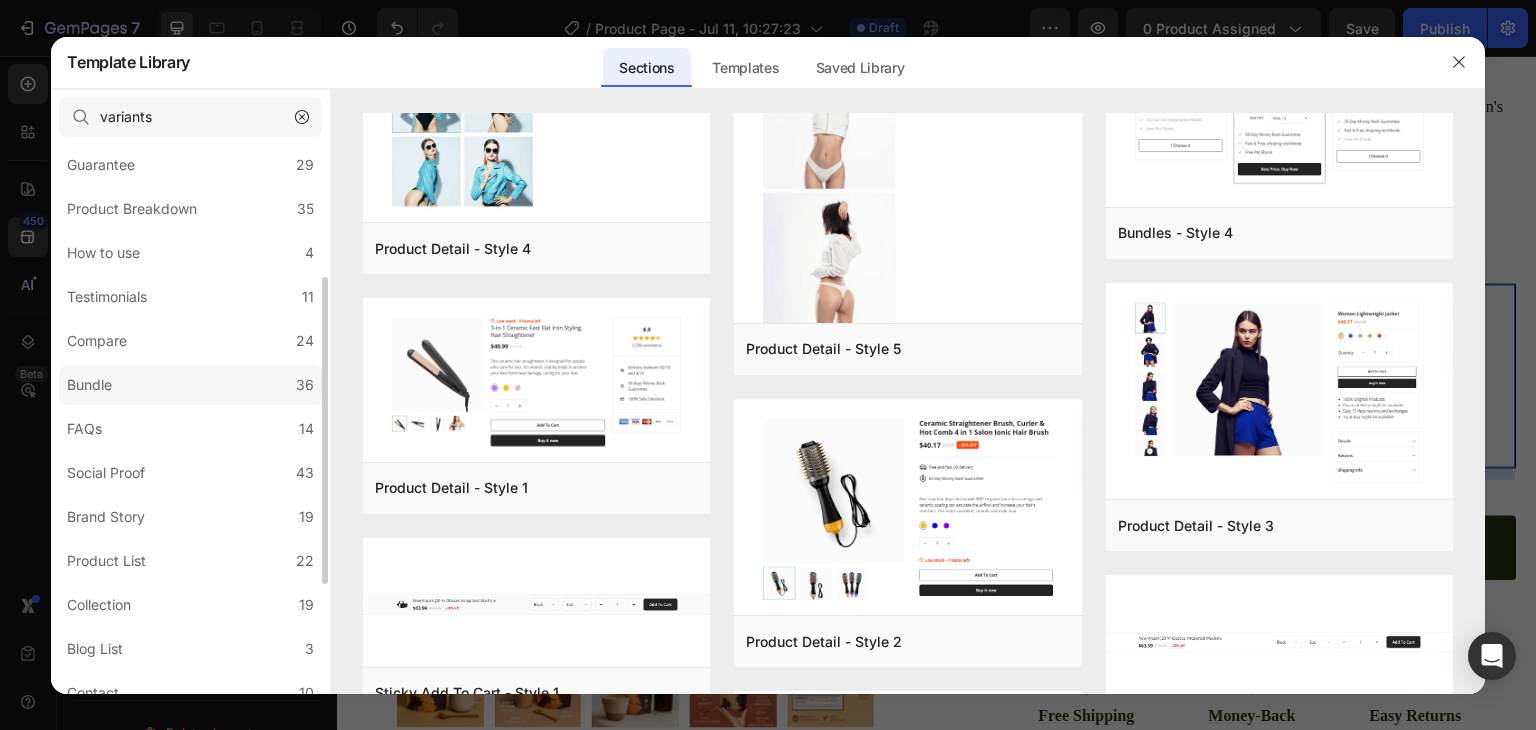 click on "Bundle 36" 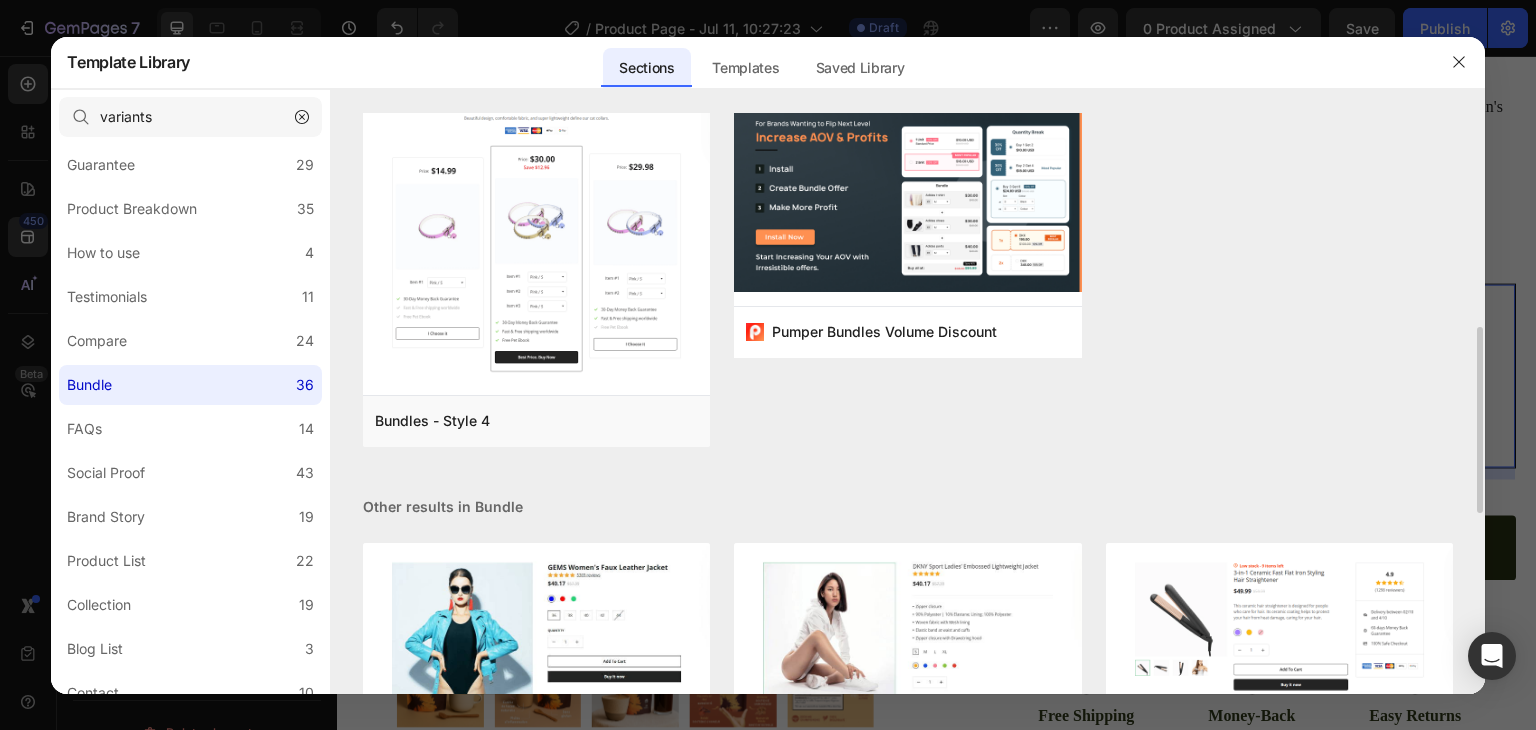 scroll, scrollTop: 0, scrollLeft: 0, axis: both 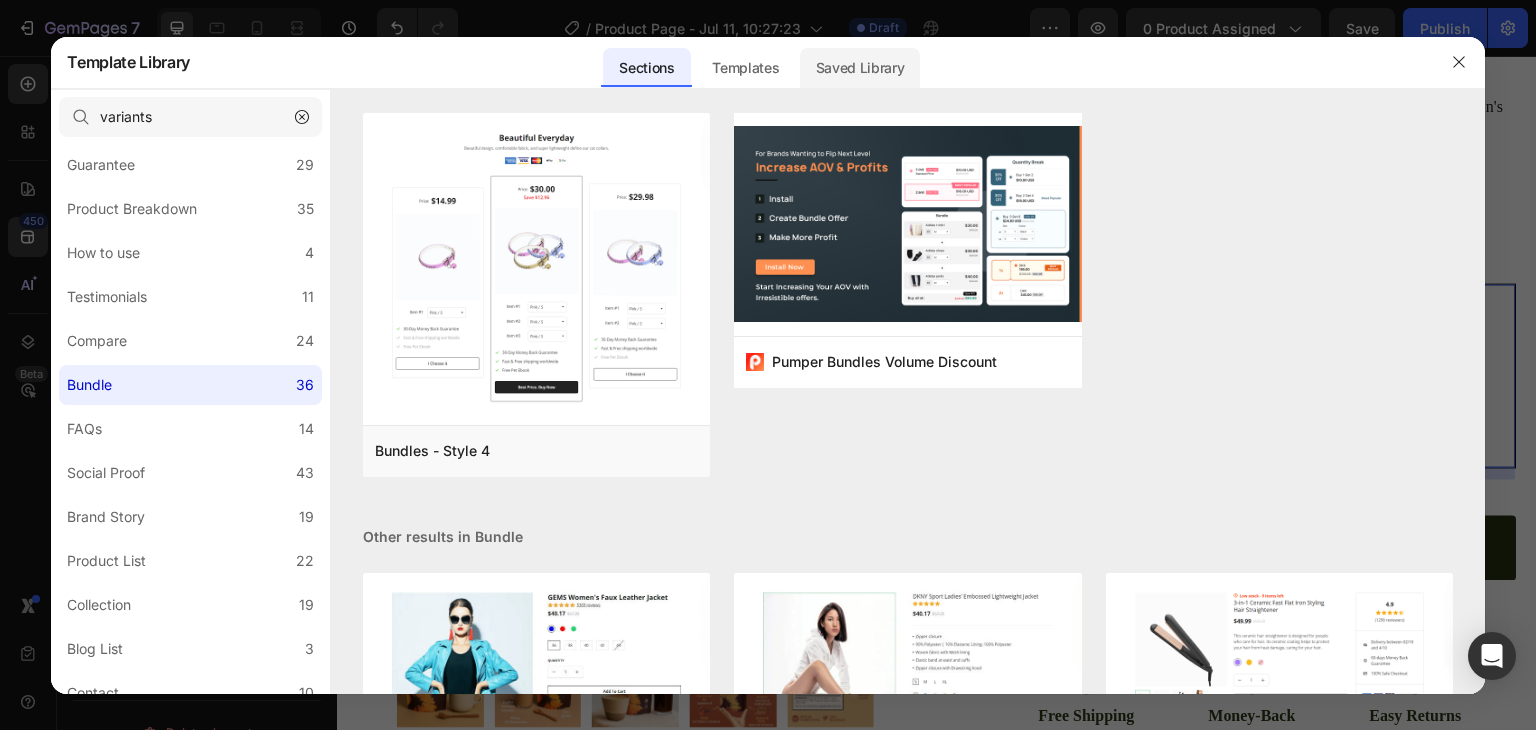 click on "Saved Library" 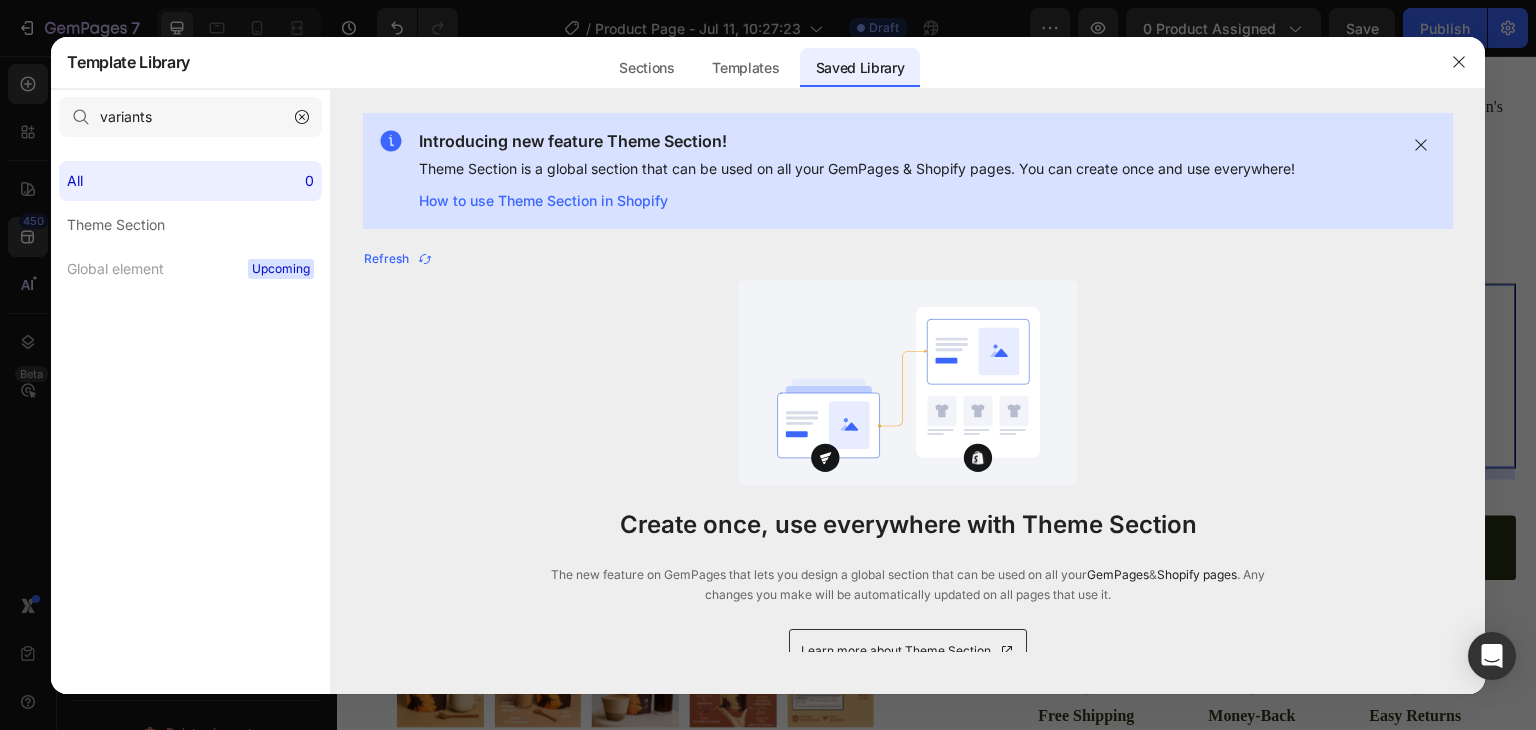 scroll, scrollTop: 0, scrollLeft: 0, axis: both 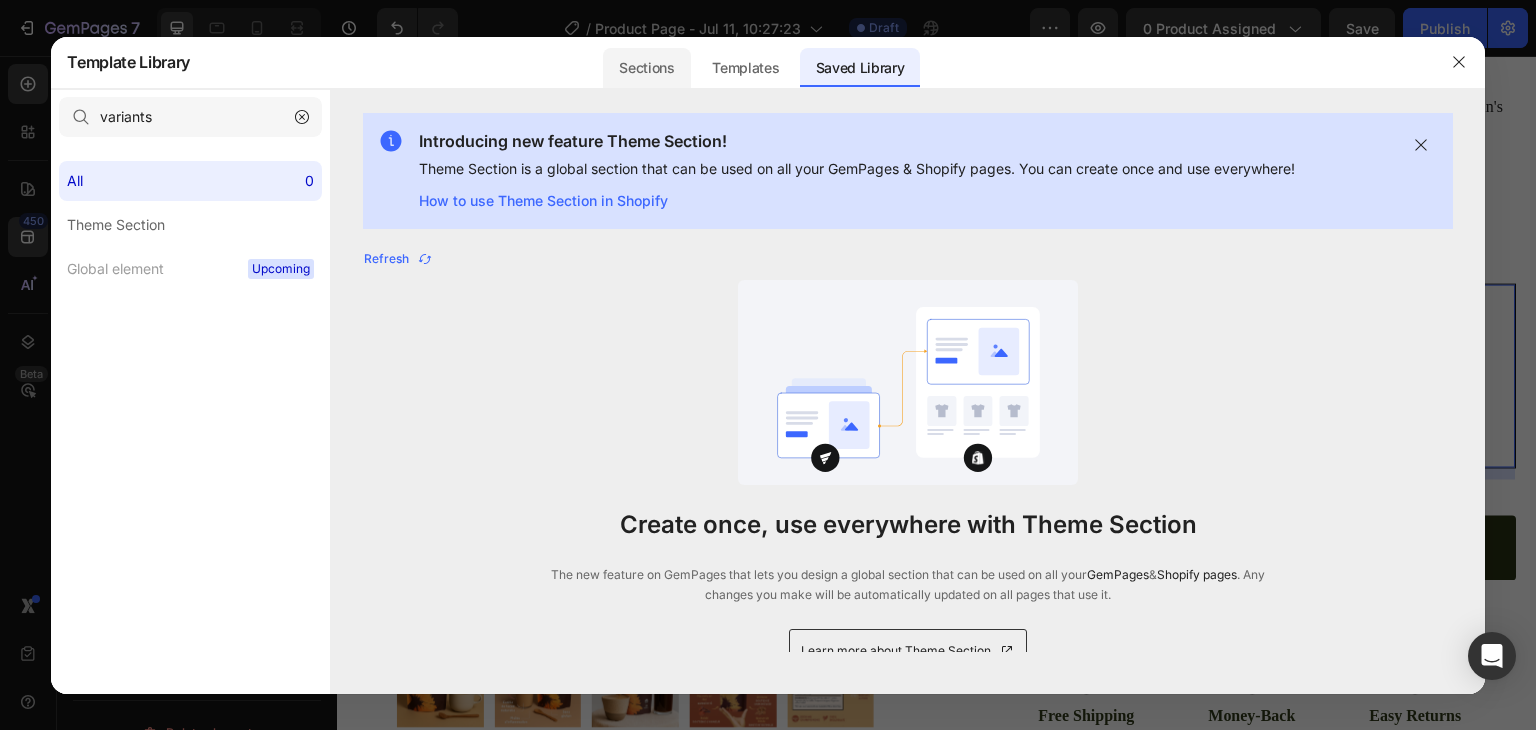 click on "Sections" 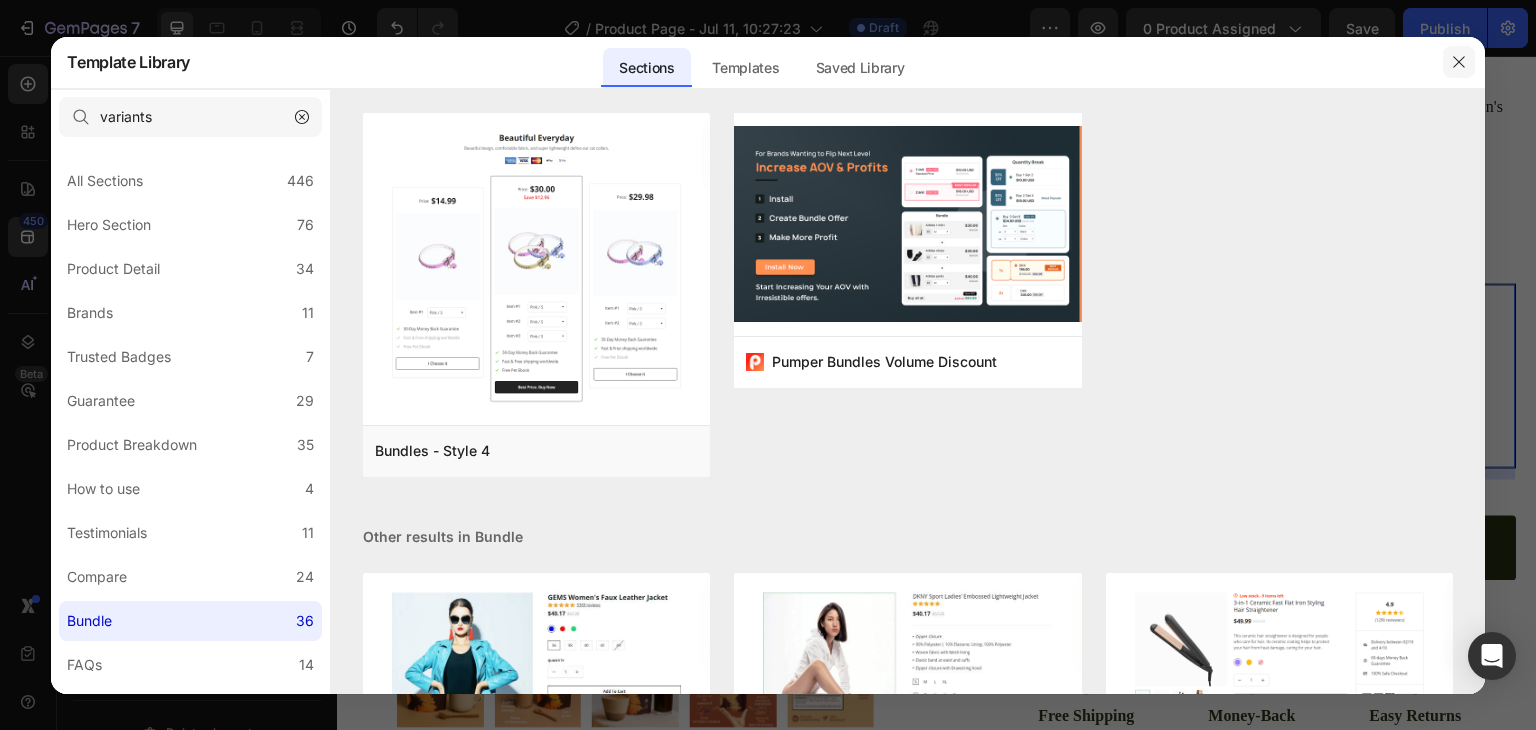 click 